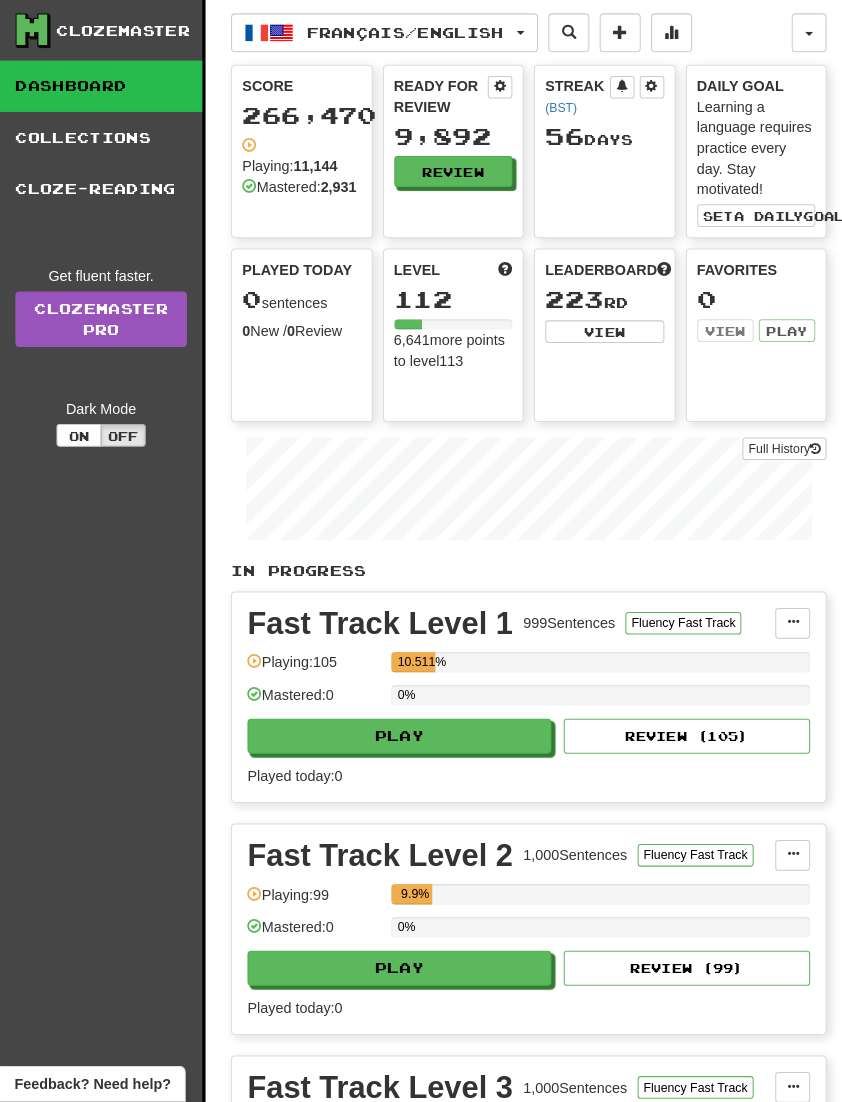 scroll, scrollTop: 3, scrollLeft: 0, axis: vertical 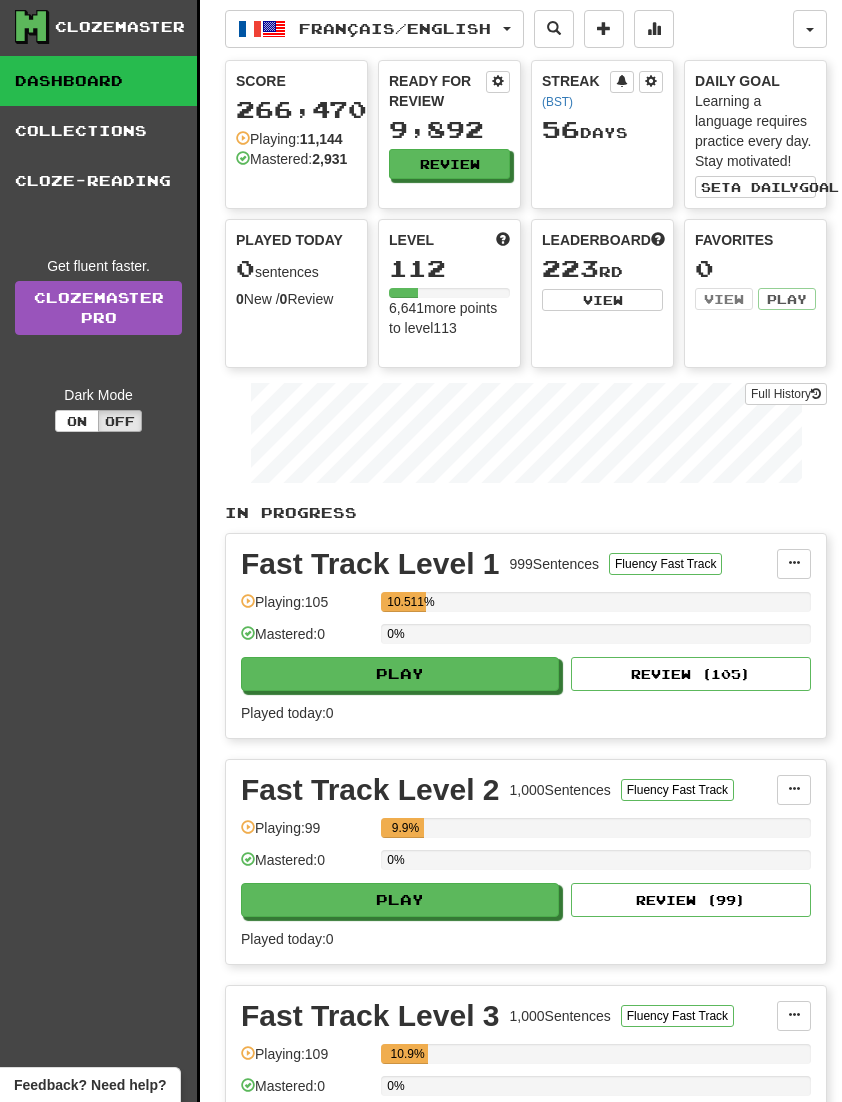 click on "Français  /  English" at bounding box center [395, 28] 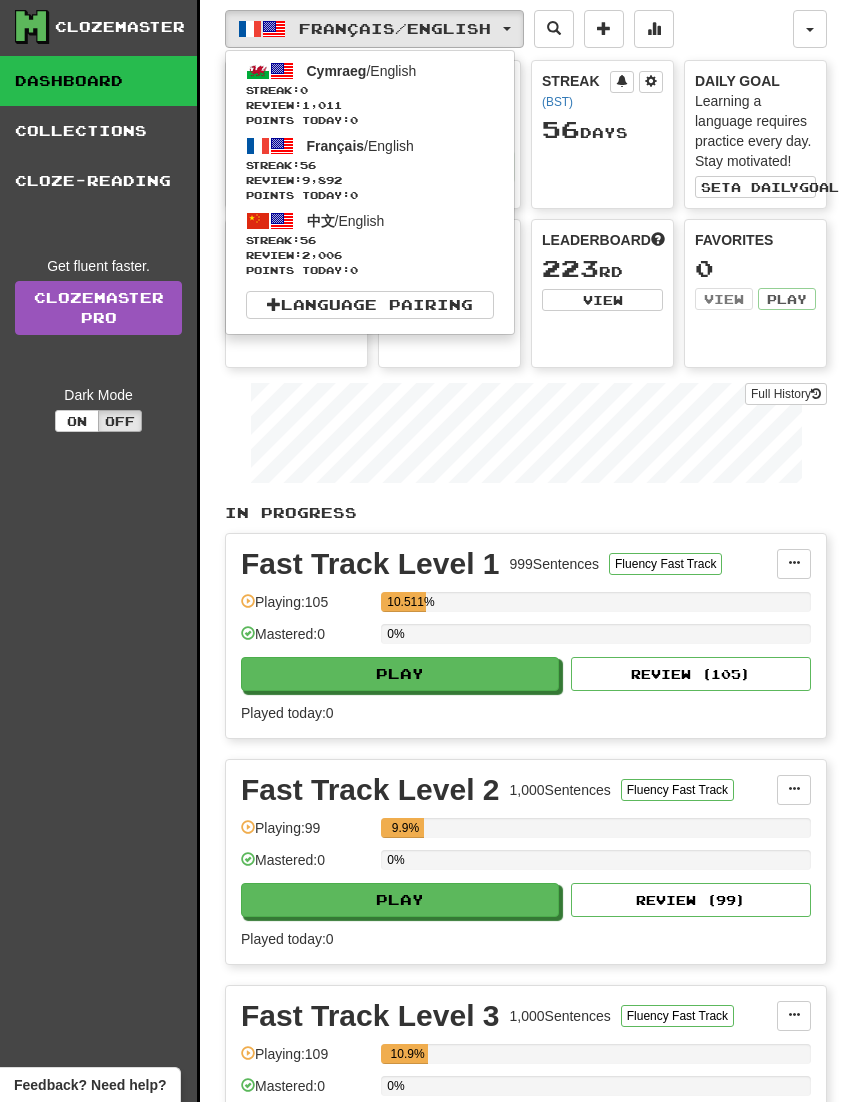 click on "中文  /  English Streak:  56   Review:  2,006 Points today:  0" at bounding box center (370, 243) 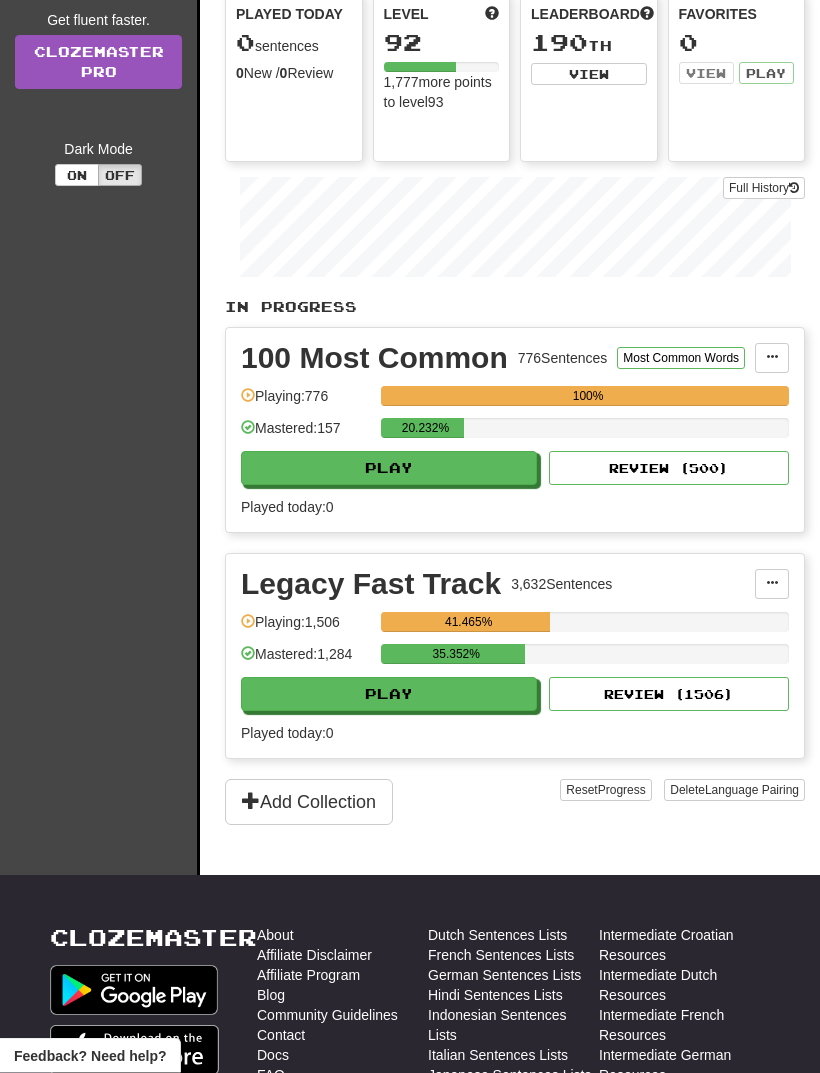 scroll, scrollTop: 247, scrollLeft: 0, axis: vertical 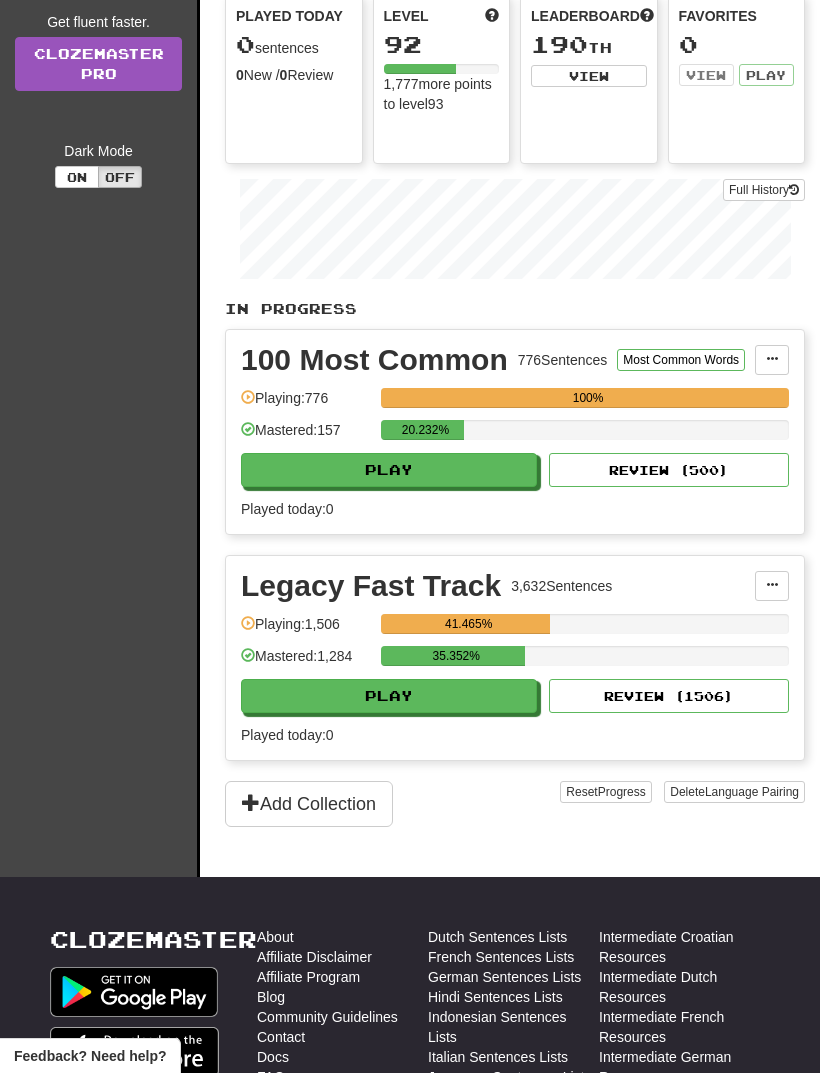 click on "Play" at bounding box center [389, 470] 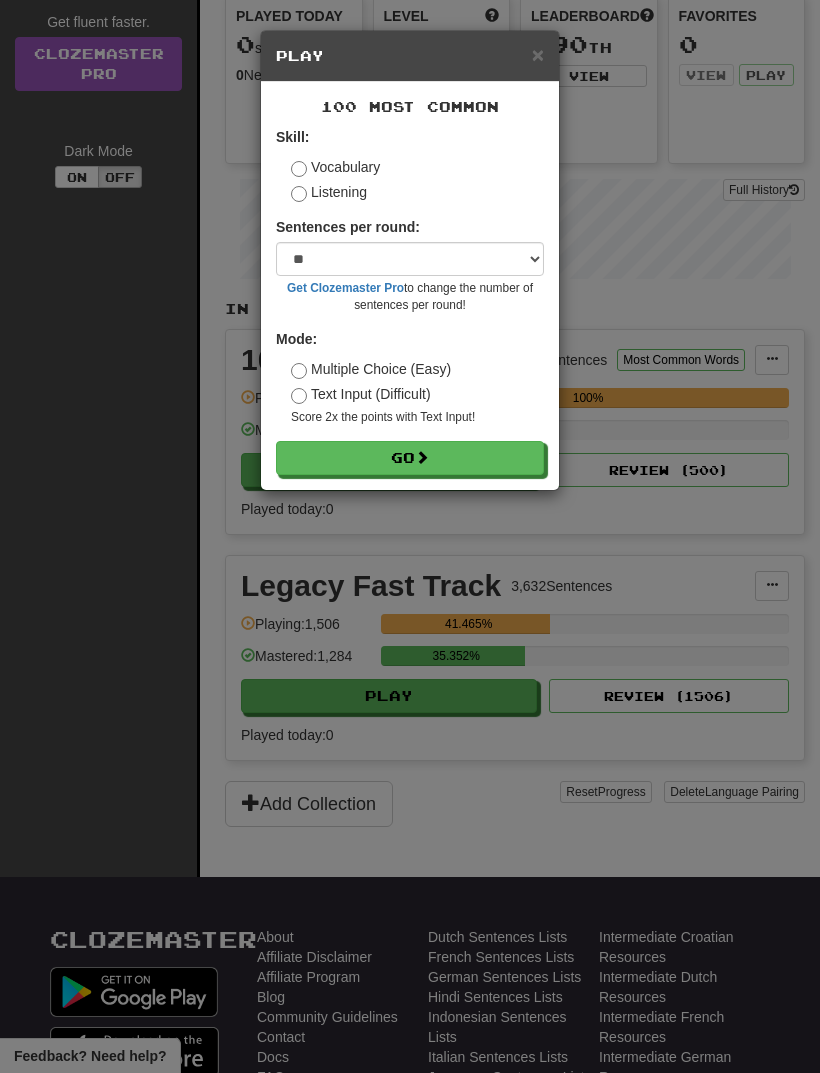 click on "Go" at bounding box center [410, 458] 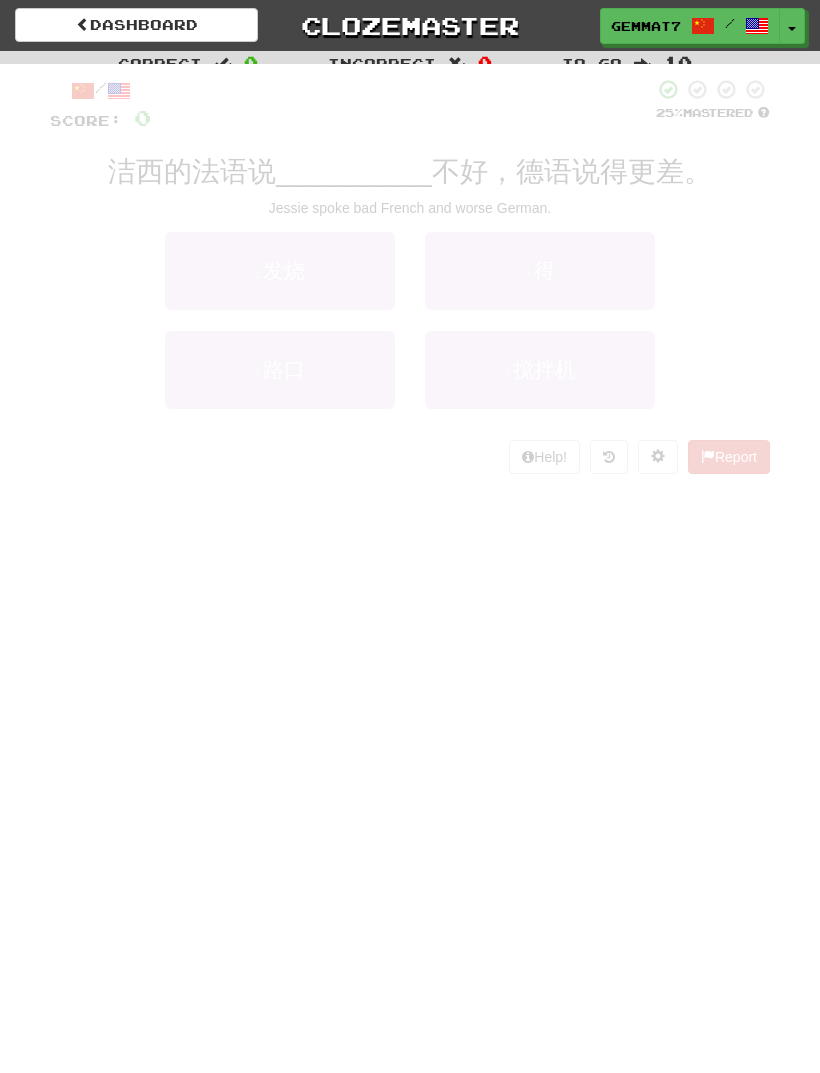 scroll, scrollTop: 0, scrollLeft: 0, axis: both 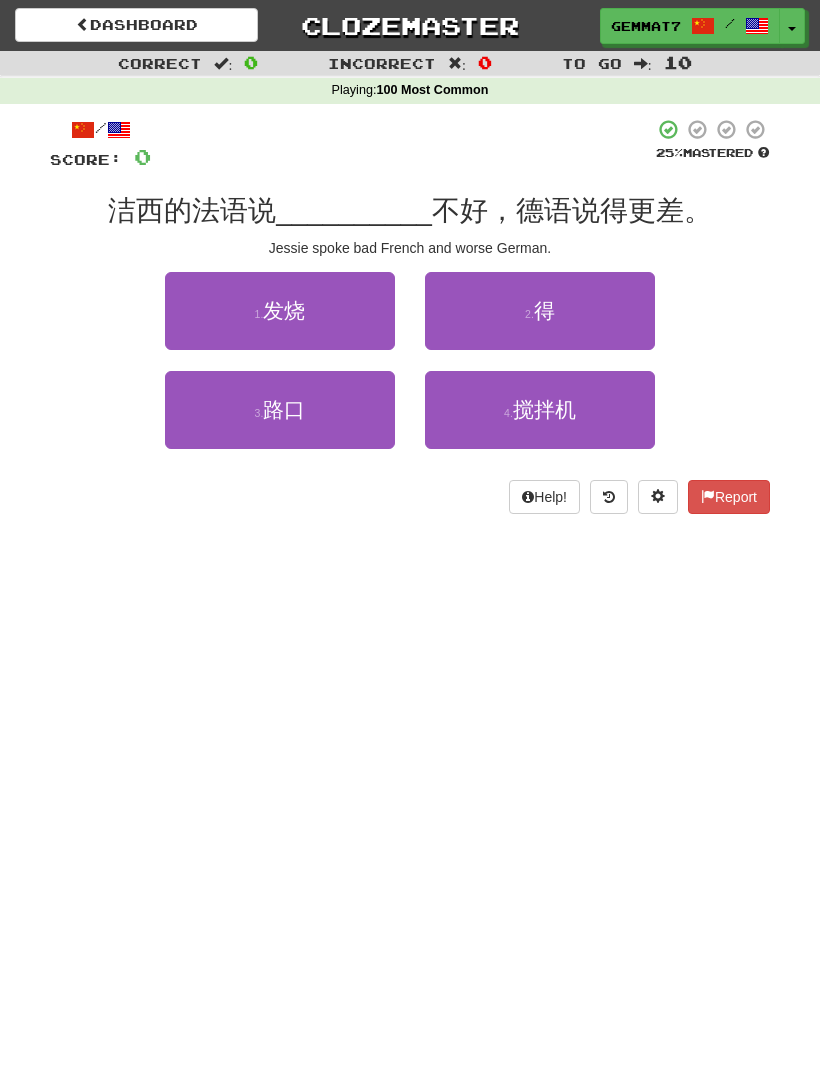click on "2 .  得" at bounding box center (540, 311) 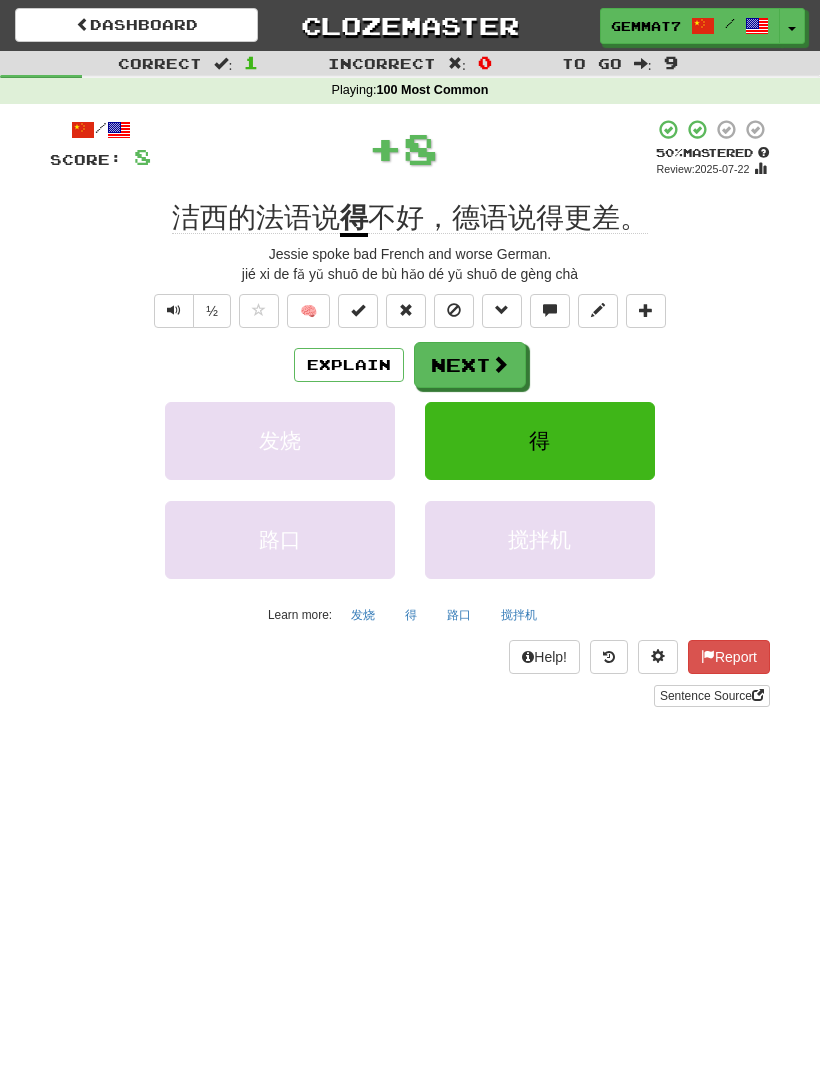 click on "Next" at bounding box center [470, 365] 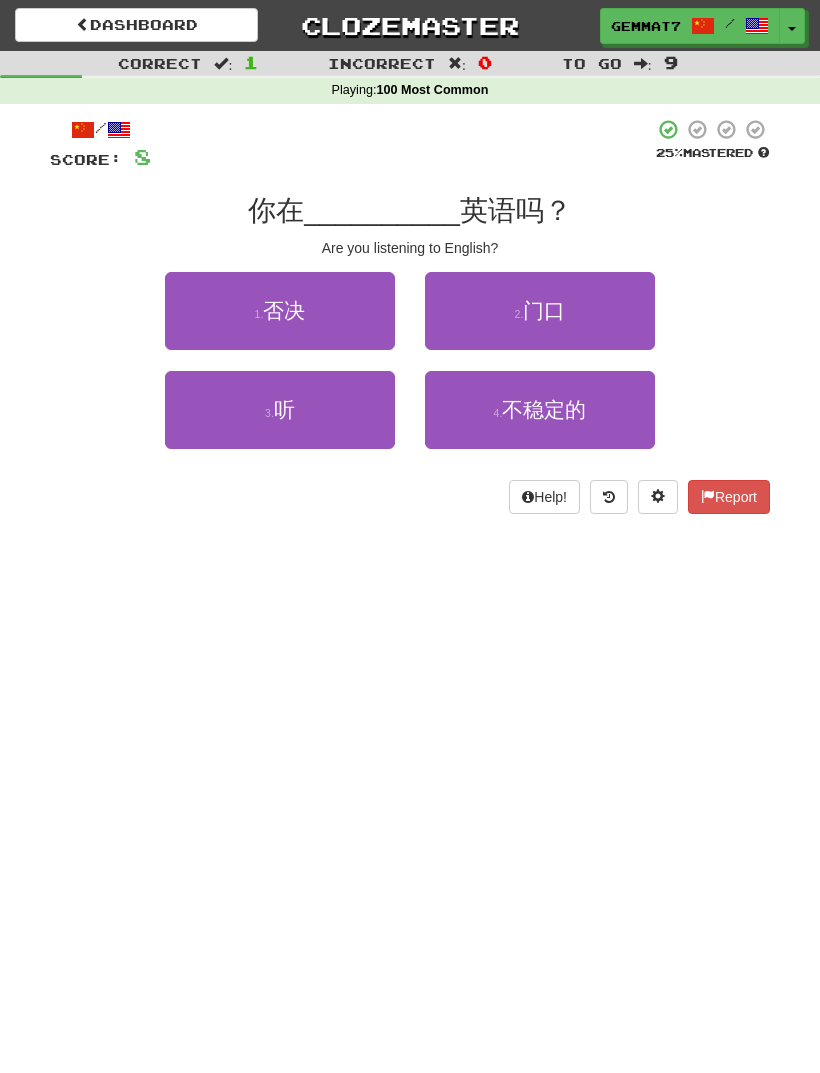 click on "3 .  听" at bounding box center [280, 410] 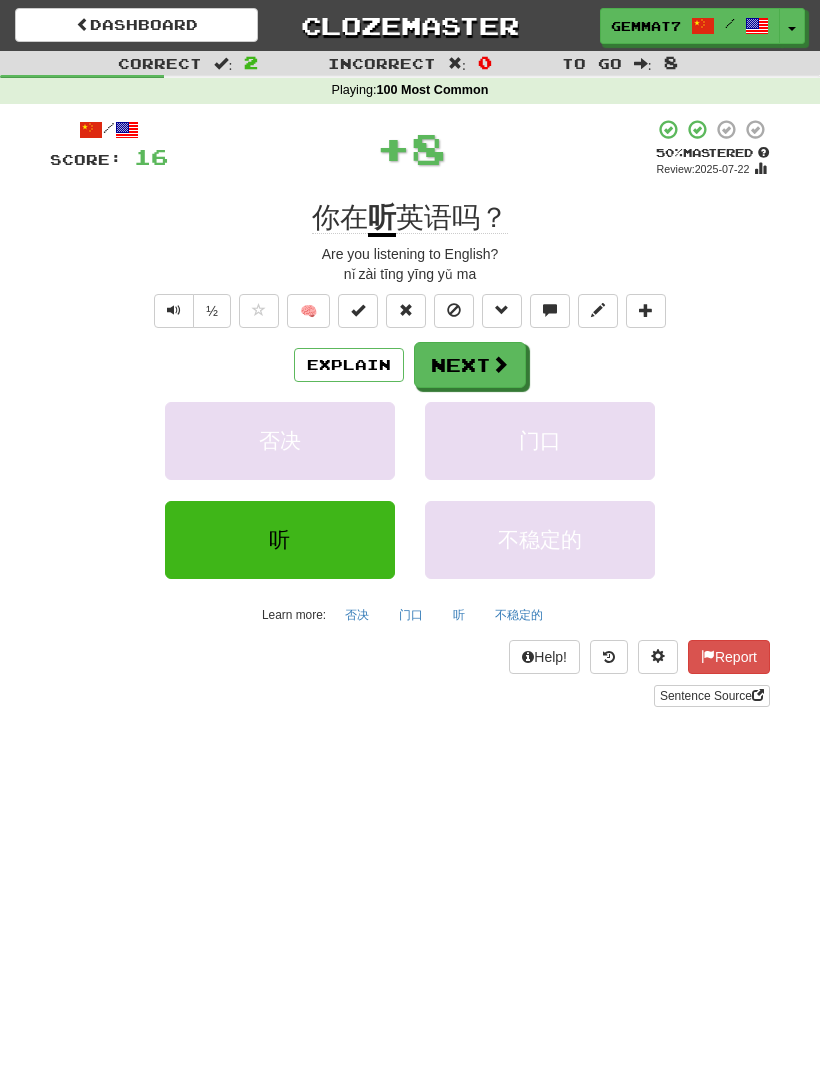click on "Next" at bounding box center (470, 365) 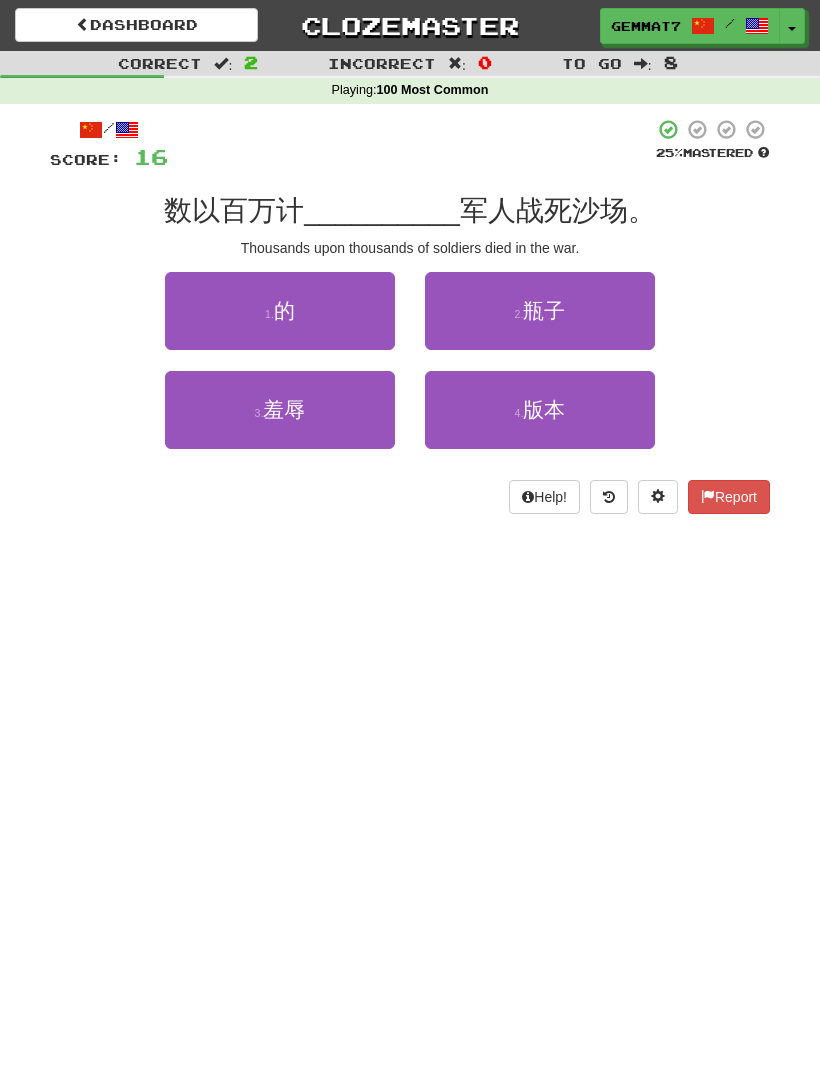 click on "1 .  的" at bounding box center [280, 311] 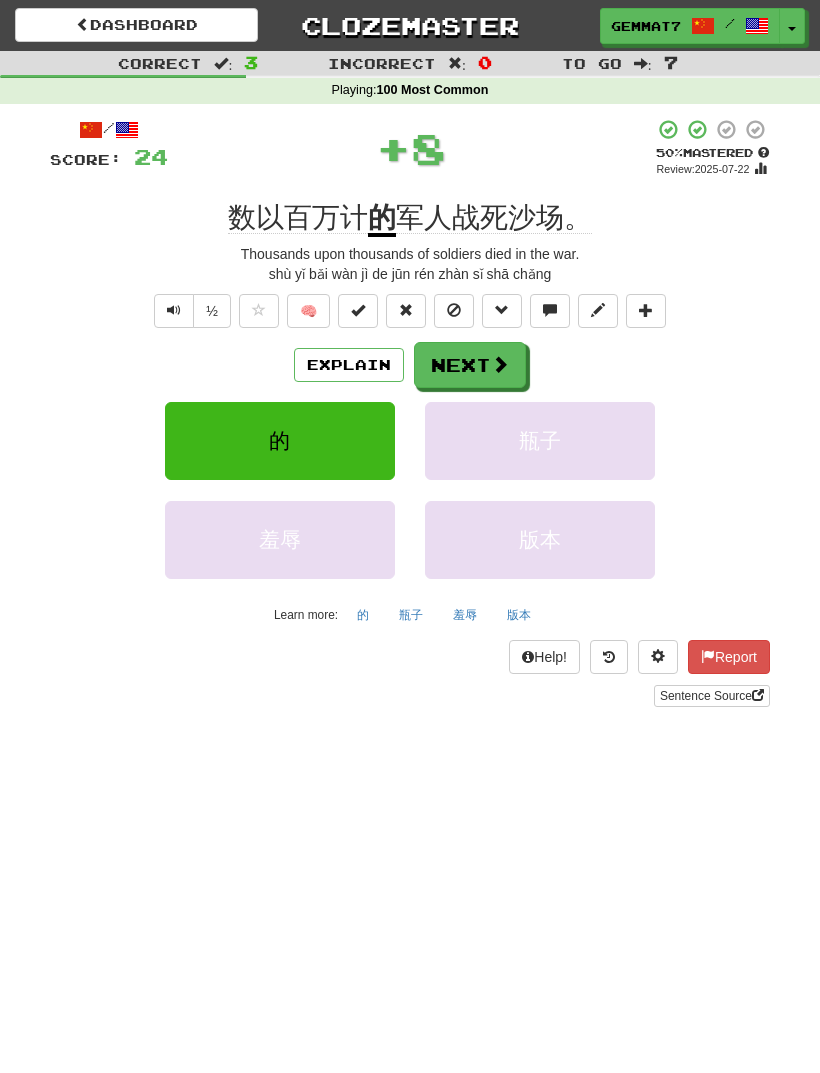 click on "Next" at bounding box center (470, 365) 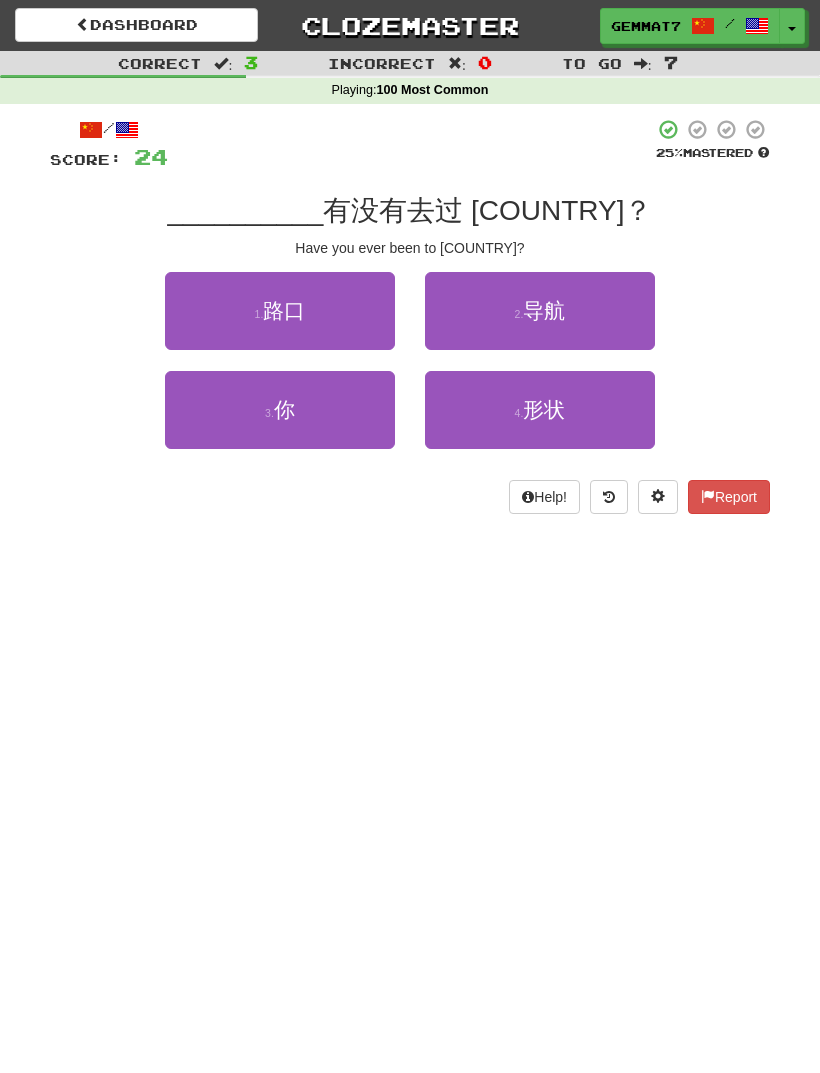 click on "3 .  你" at bounding box center (280, 410) 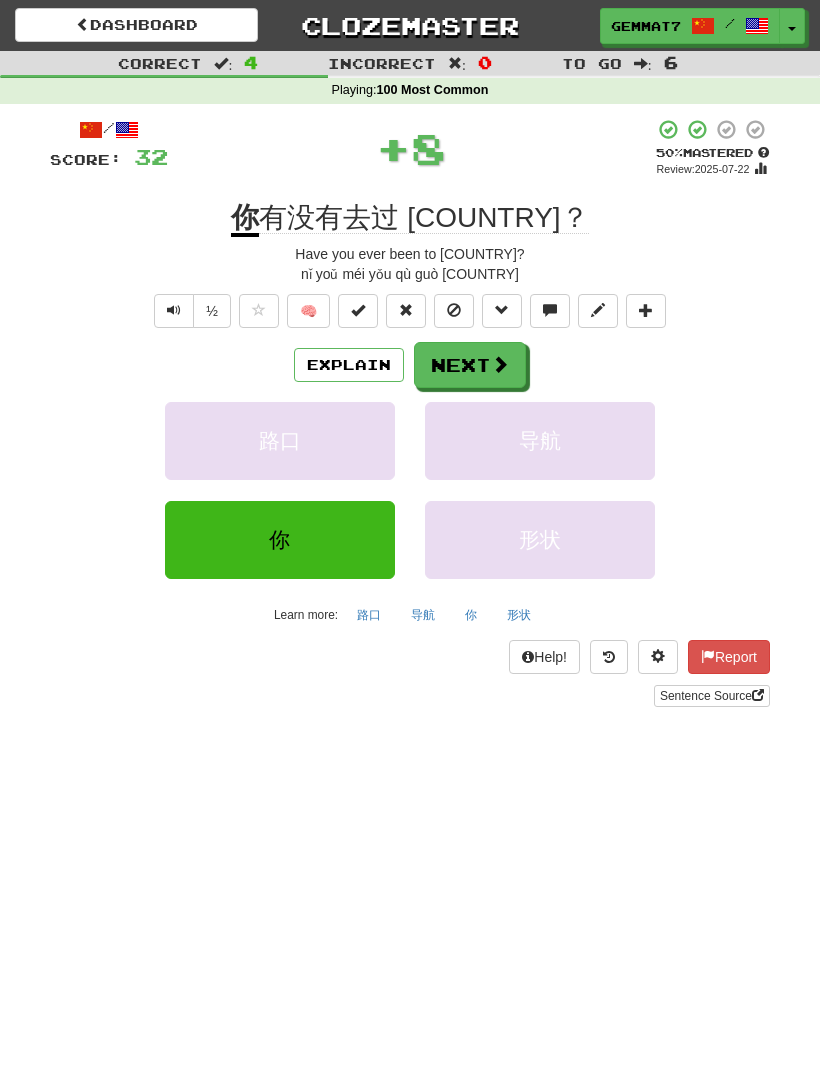 click at bounding box center (500, 364) 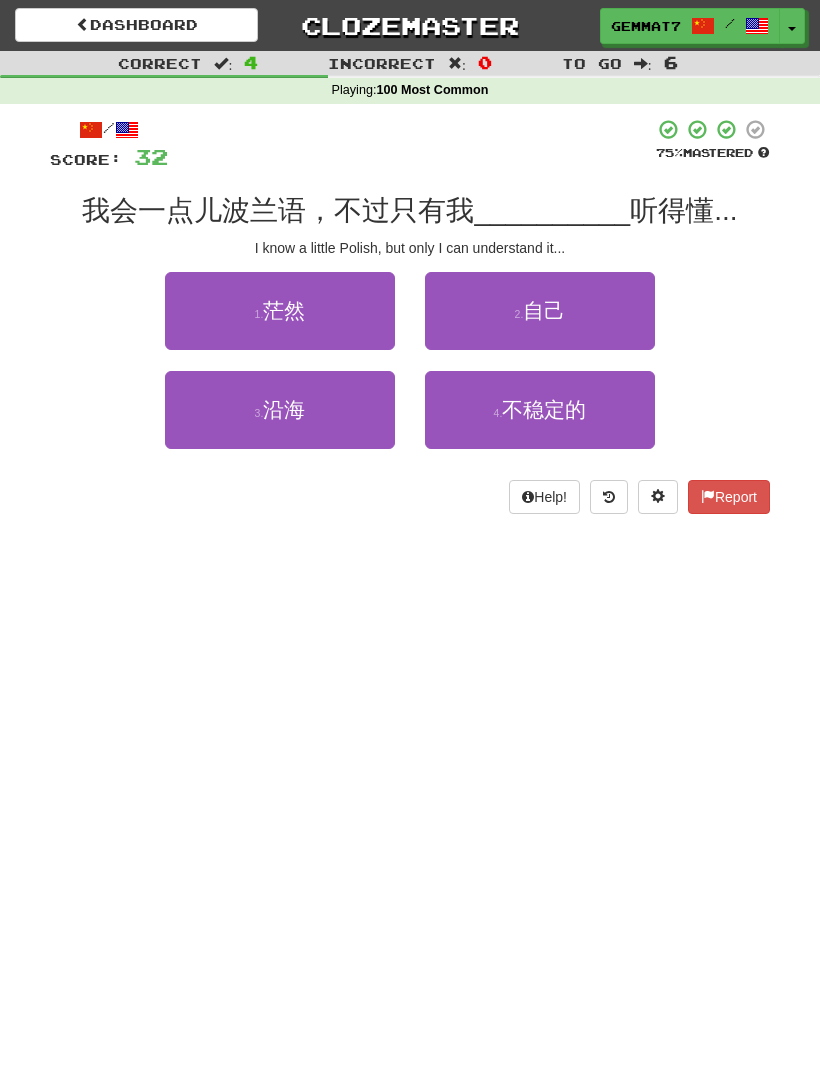 click on "自己" at bounding box center (544, 310) 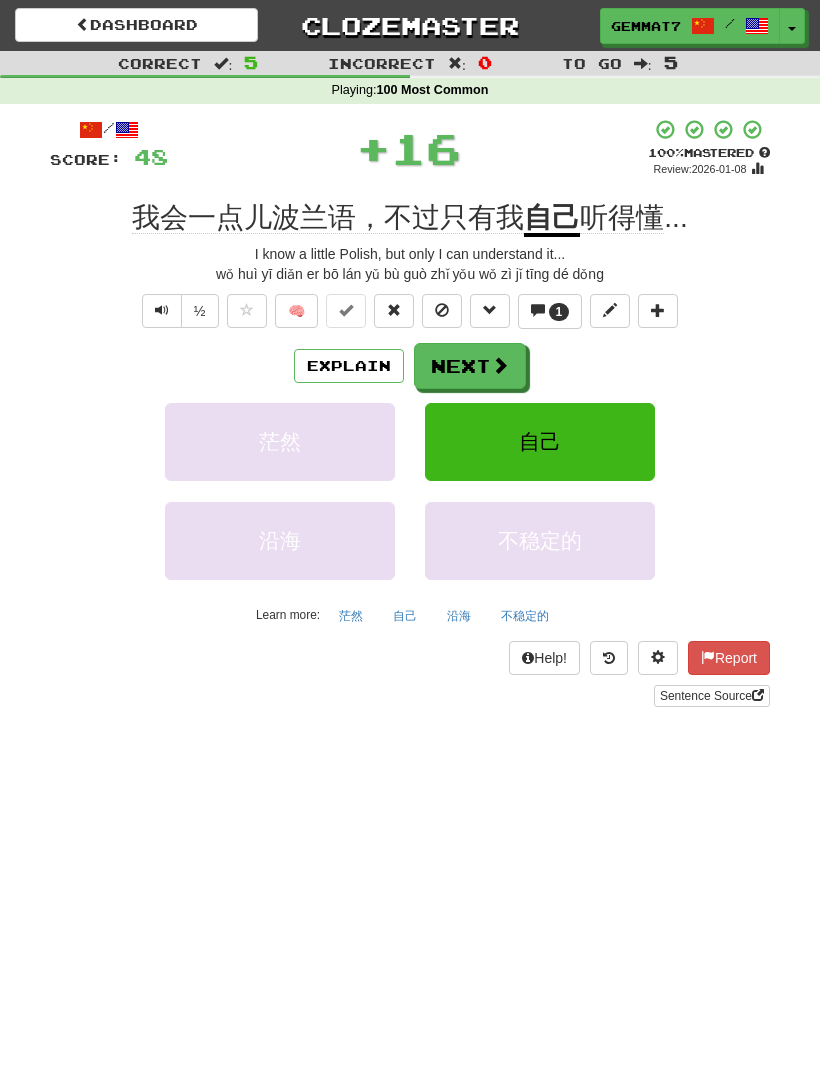 click on "Next" at bounding box center [470, 366] 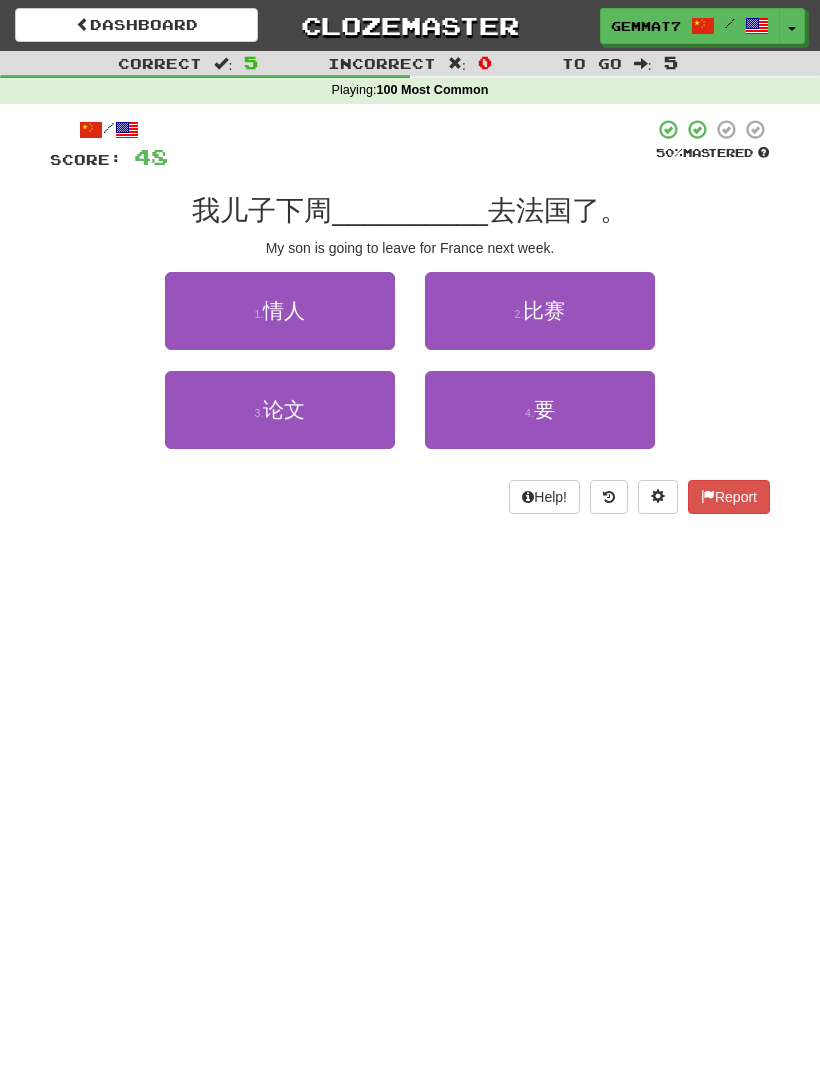 click on "4 .  要" at bounding box center [540, 410] 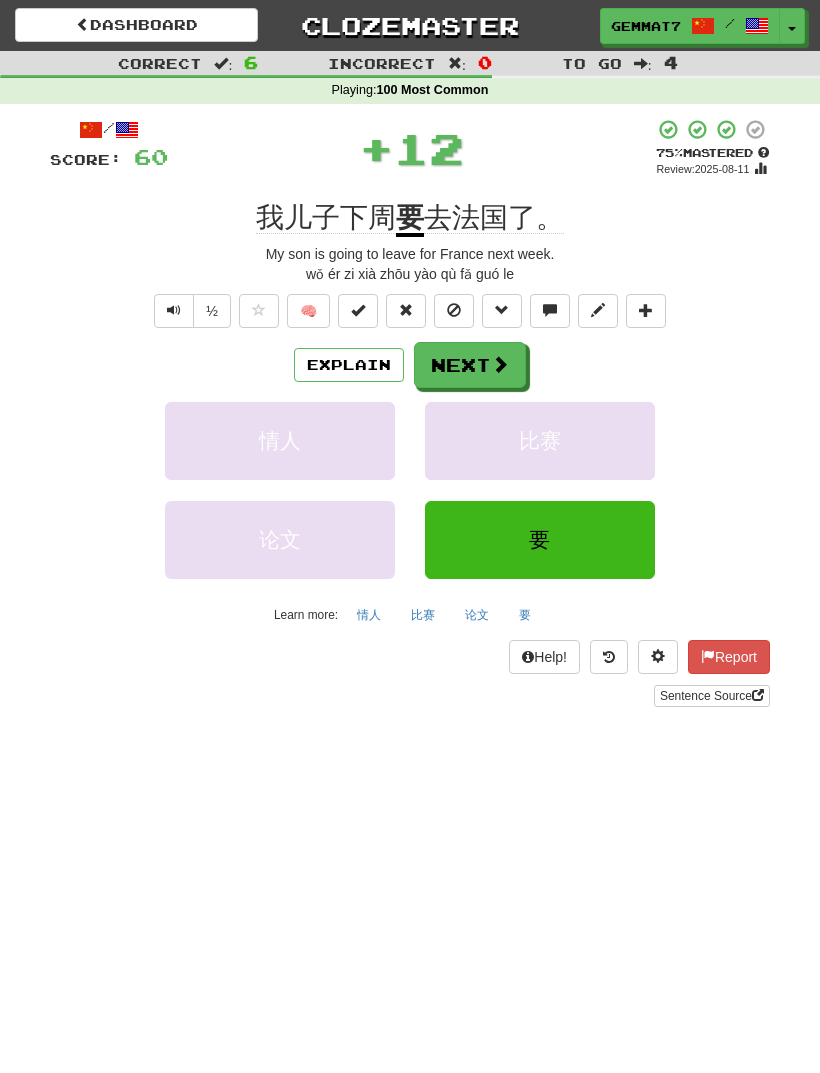 click at bounding box center [500, 364] 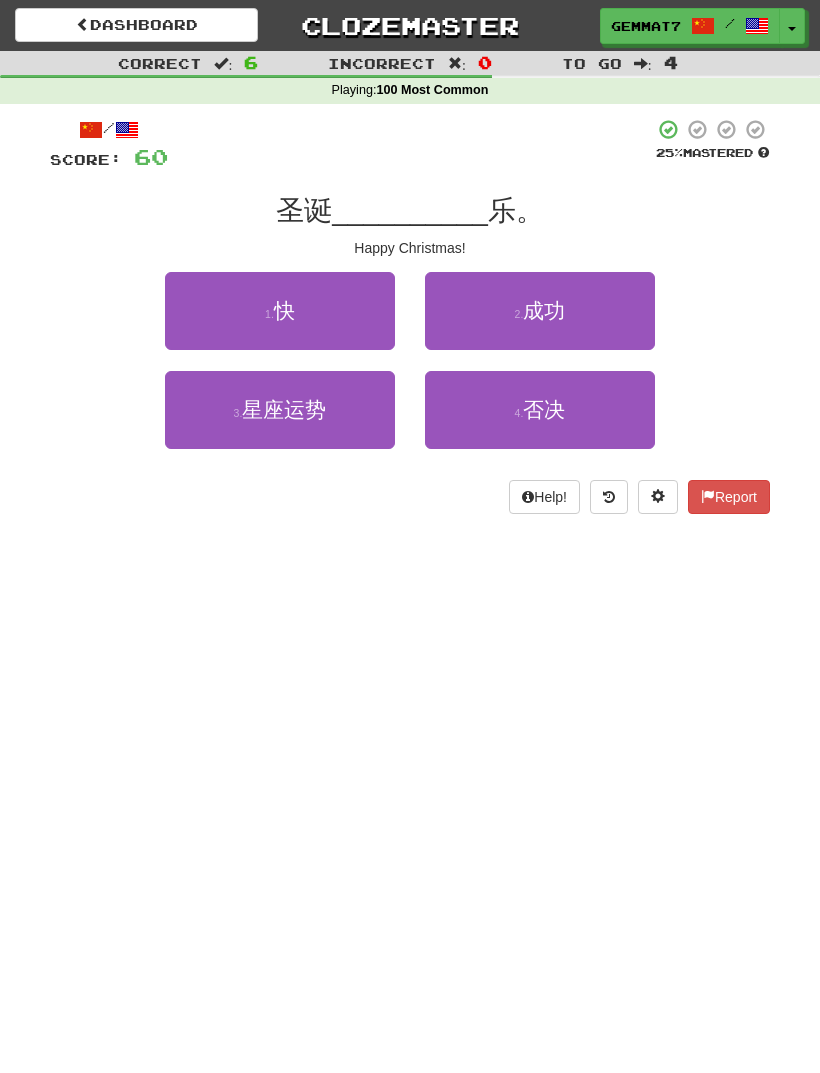 click on "1 .  快" at bounding box center (280, 311) 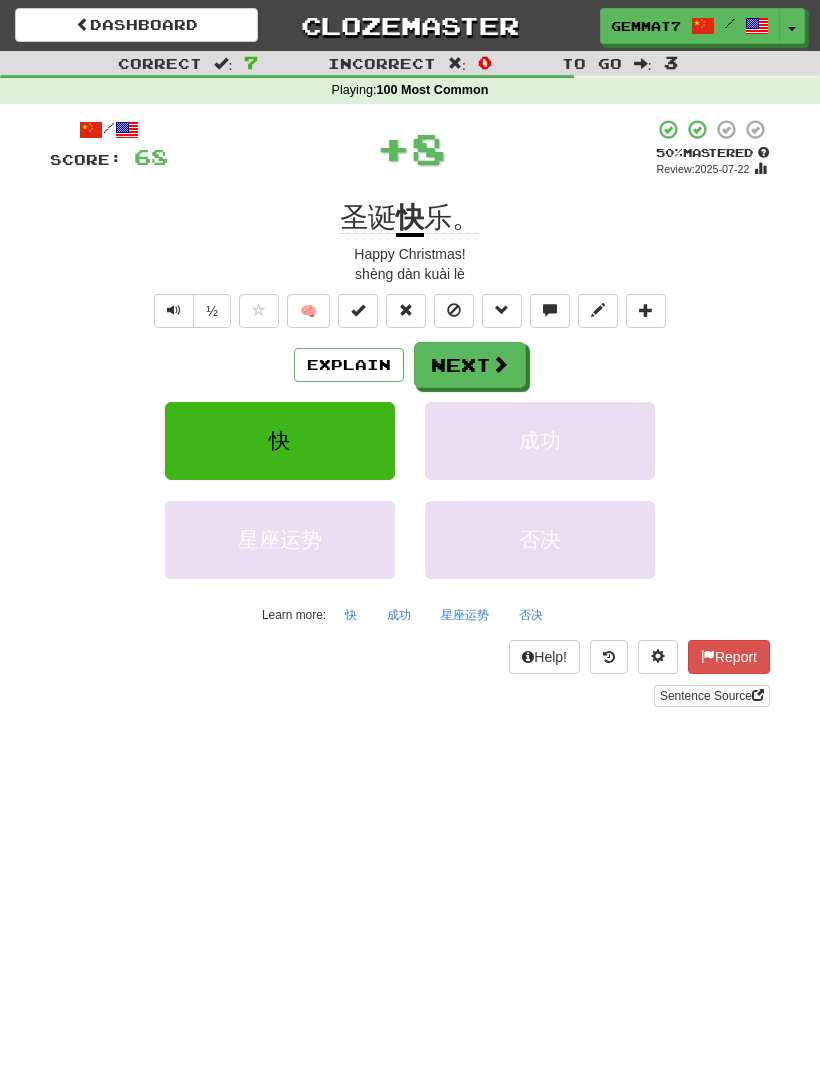 click on "Next" at bounding box center (470, 365) 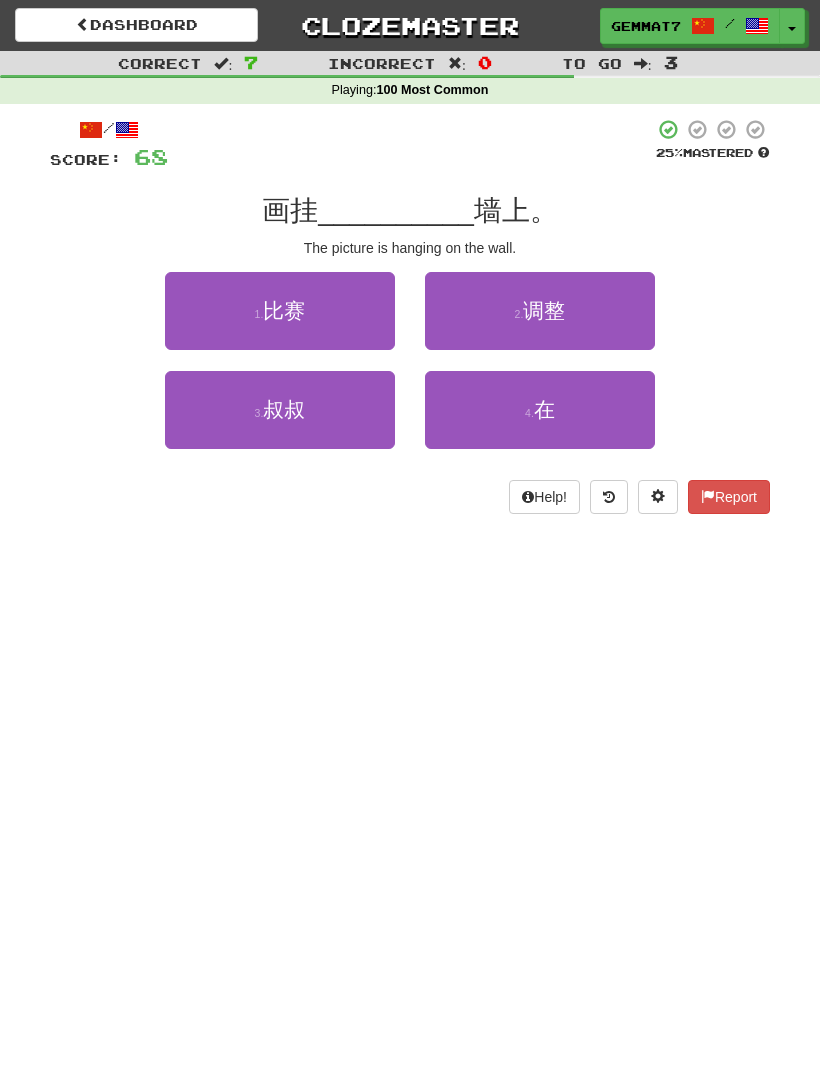 click on "4 .  在" at bounding box center (540, 410) 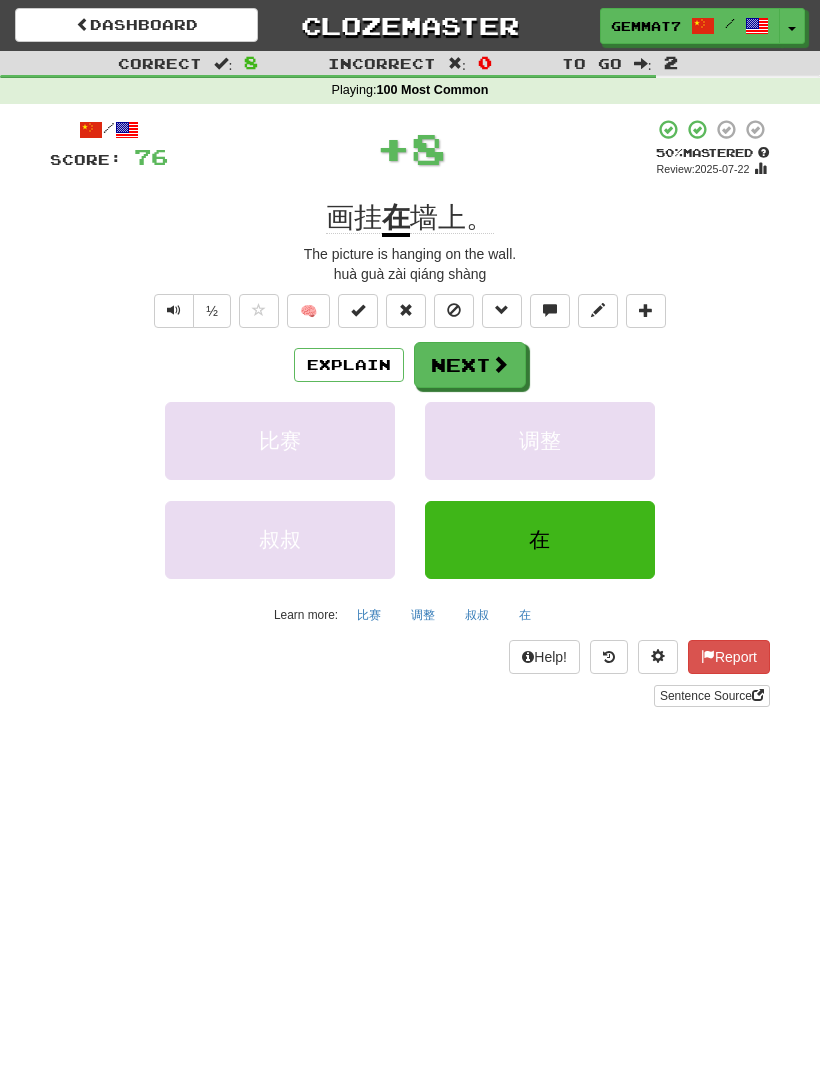 click at bounding box center [500, 364] 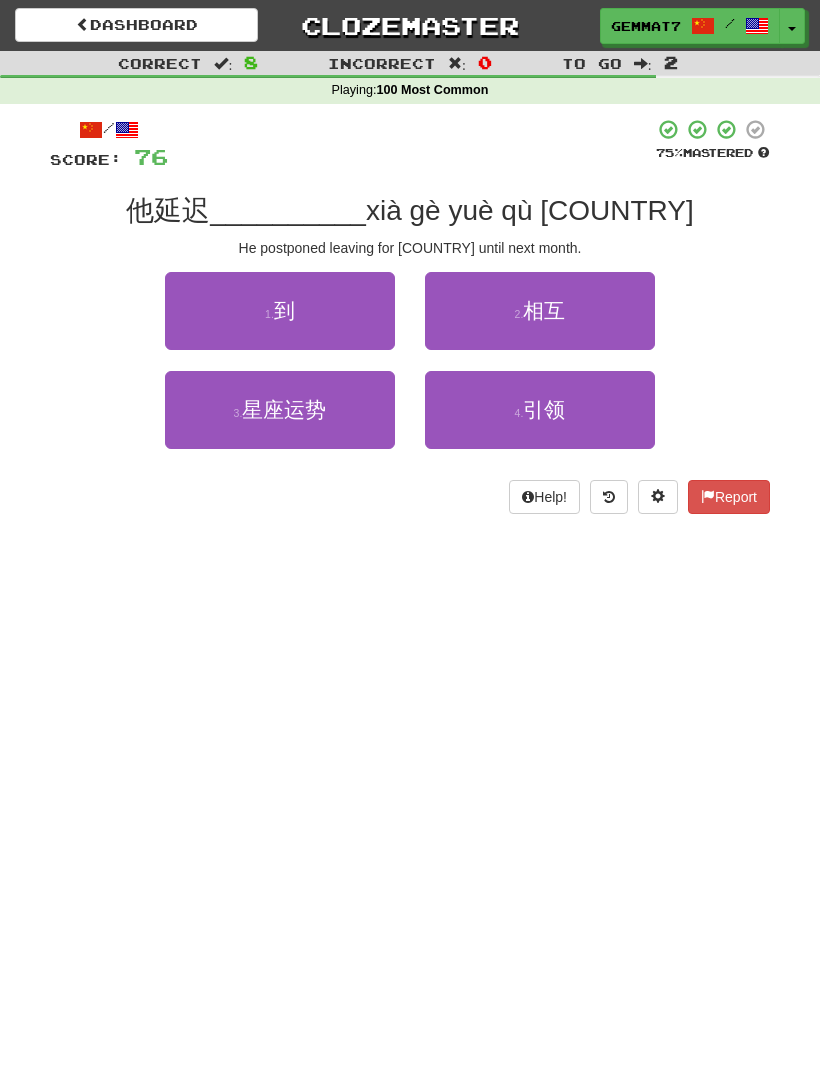 click on "1 .  到" at bounding box center [280, 311] 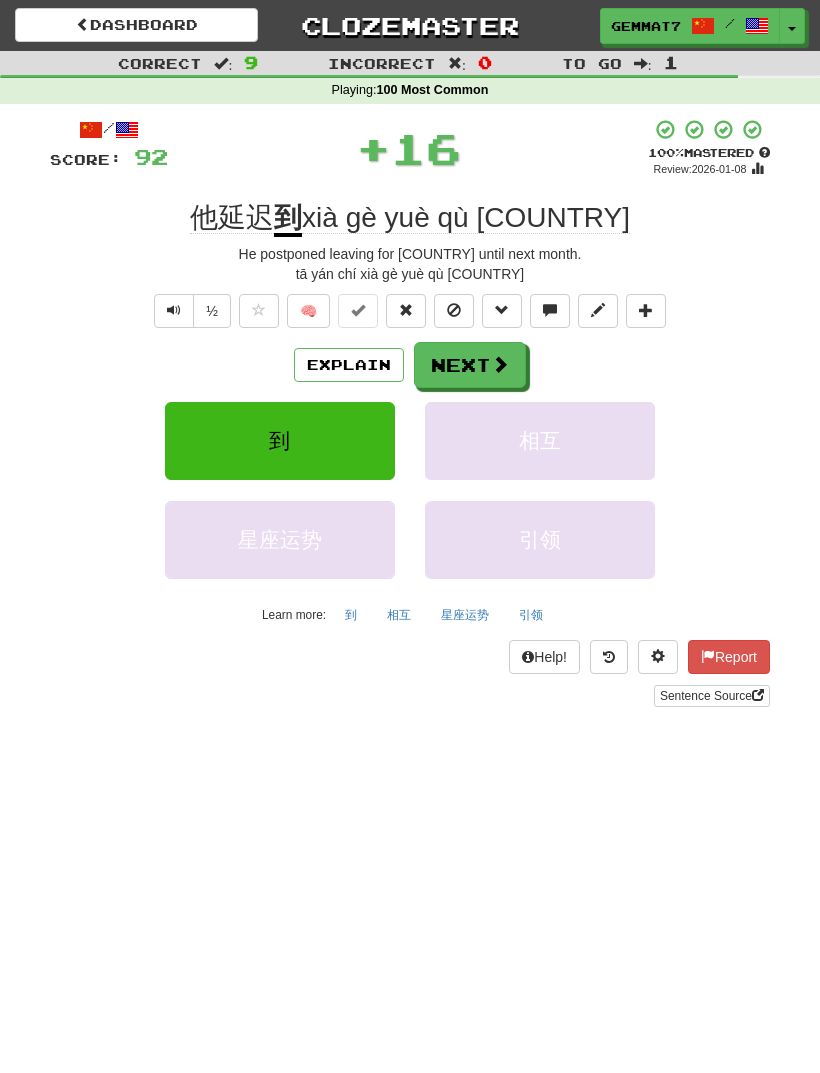 click at bounding box center [500, 364] 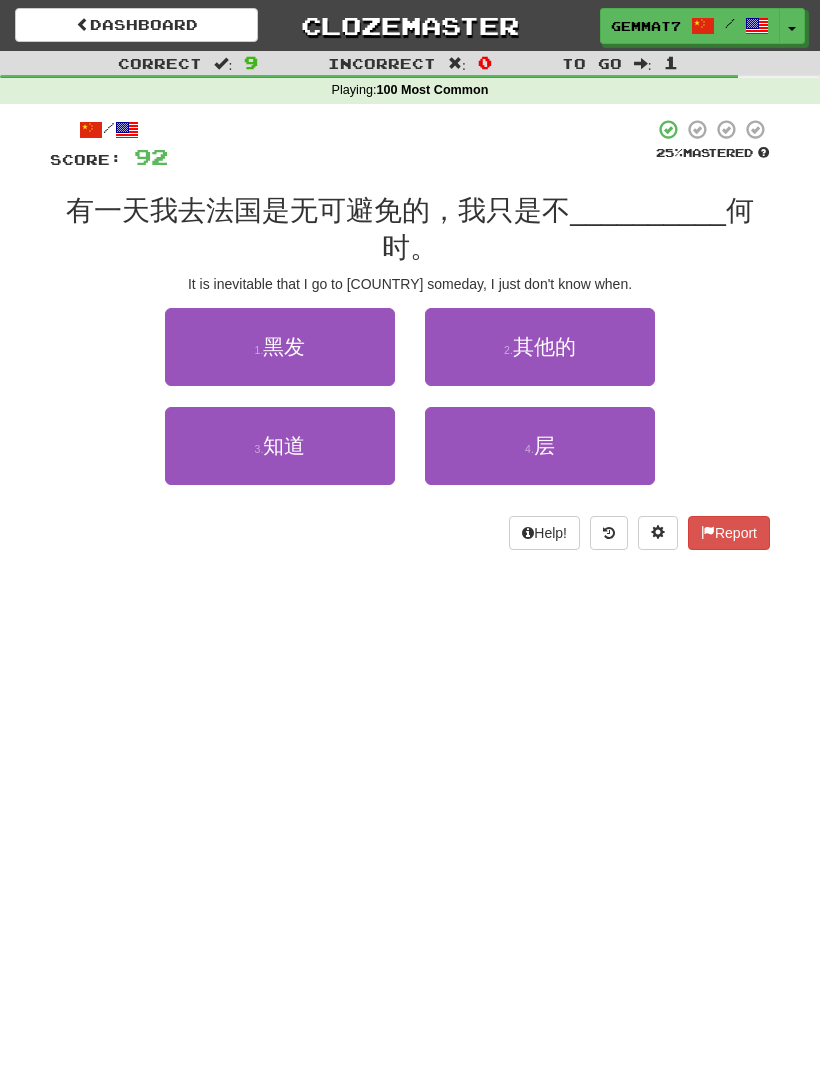 click on "3 .  知道" at bounding box center (280, 446) 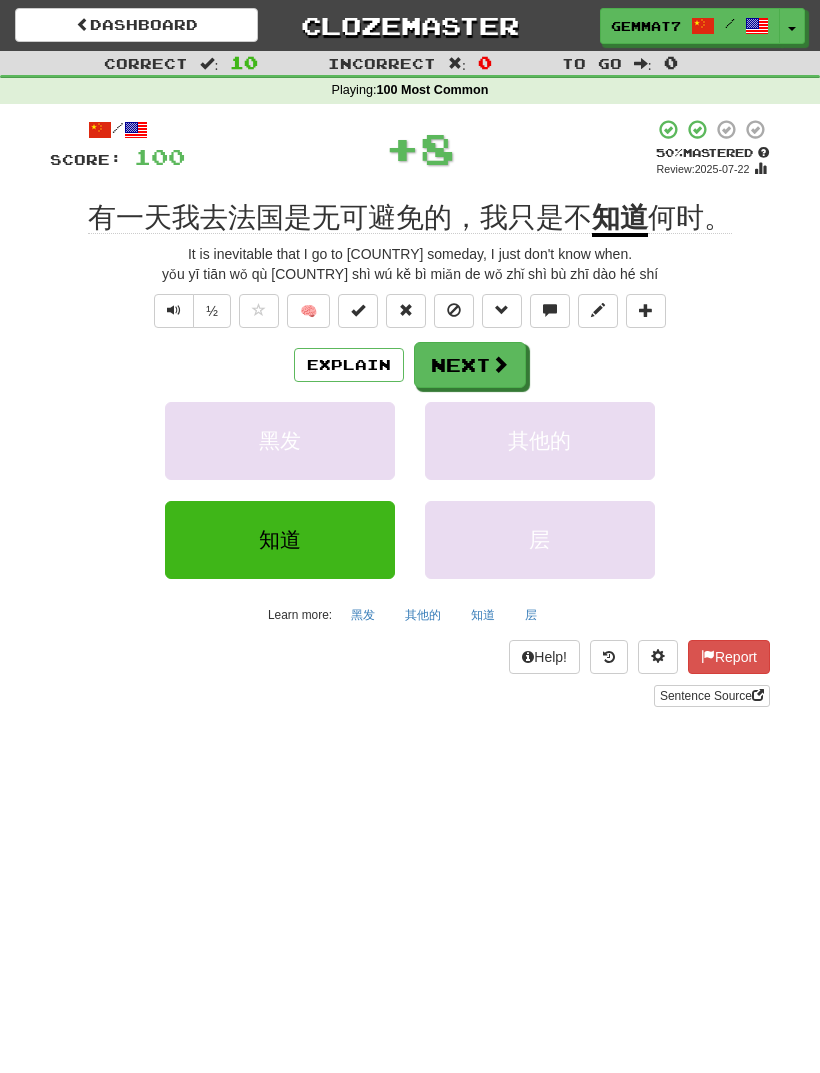 click on "Next" at bounding box center (470, 365) 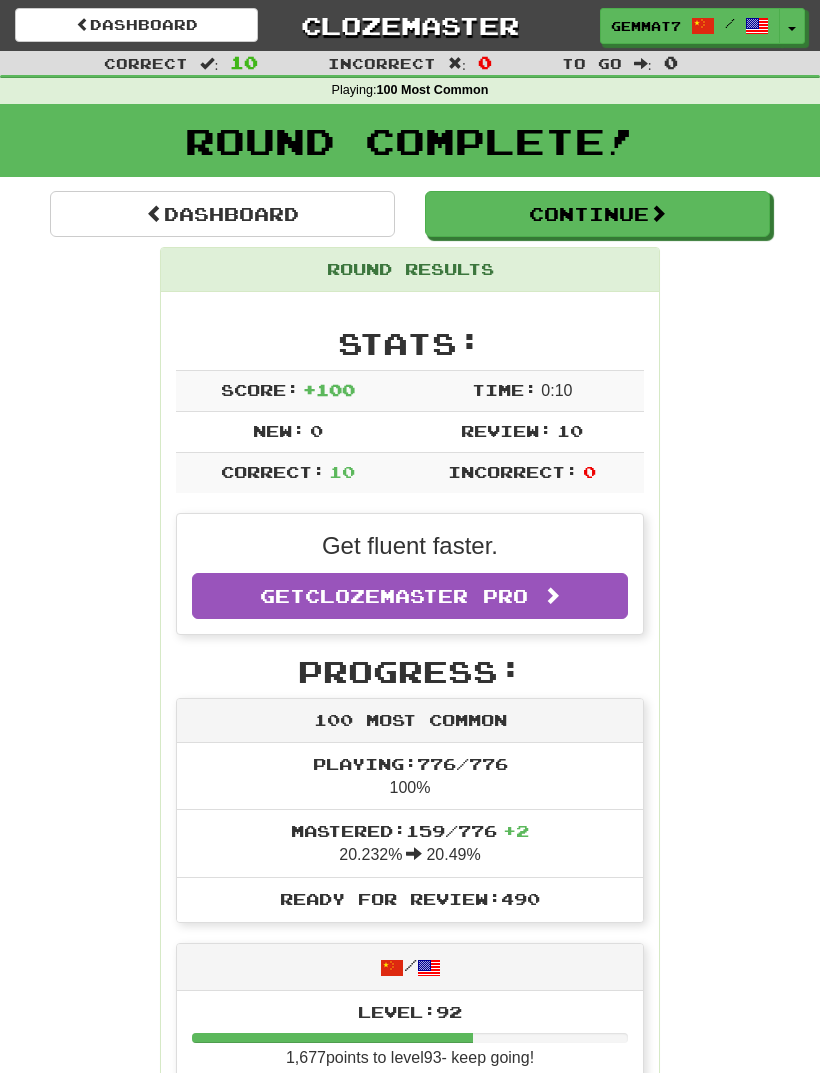 click on "Dashboard" at bounding box center (222, 214) 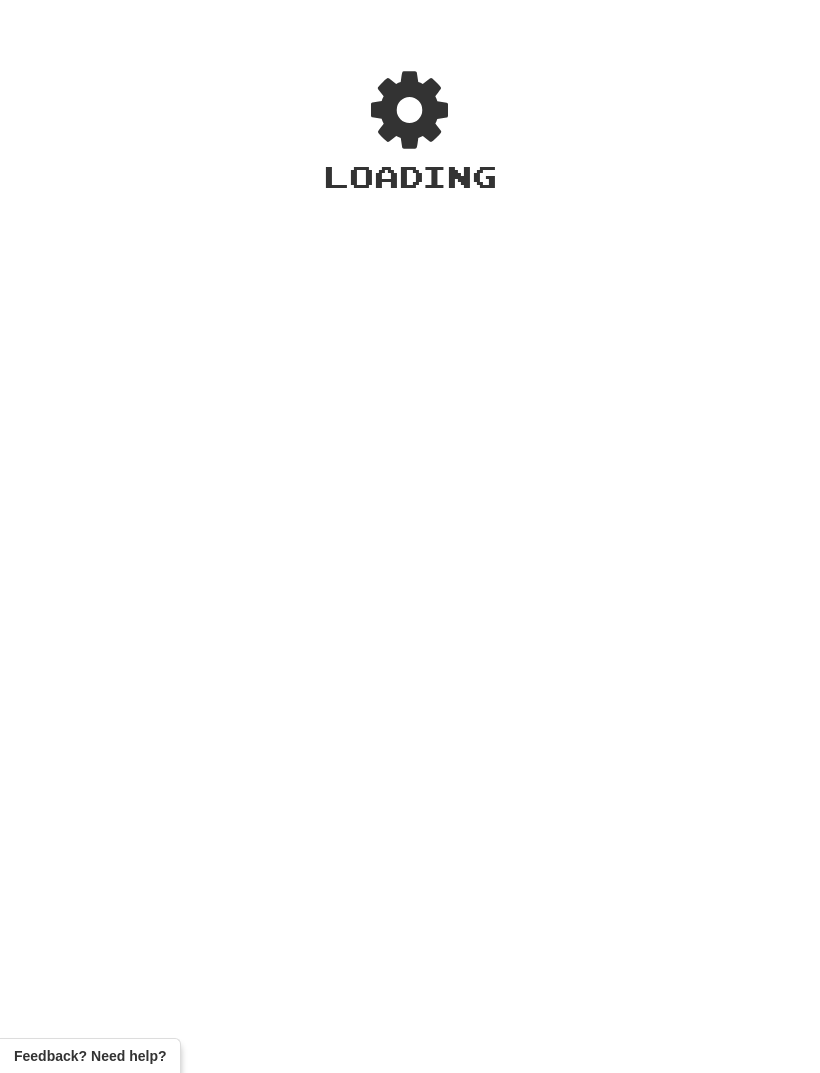 scroll, scrollTop: 0, scrollLeft: 0, axis: both 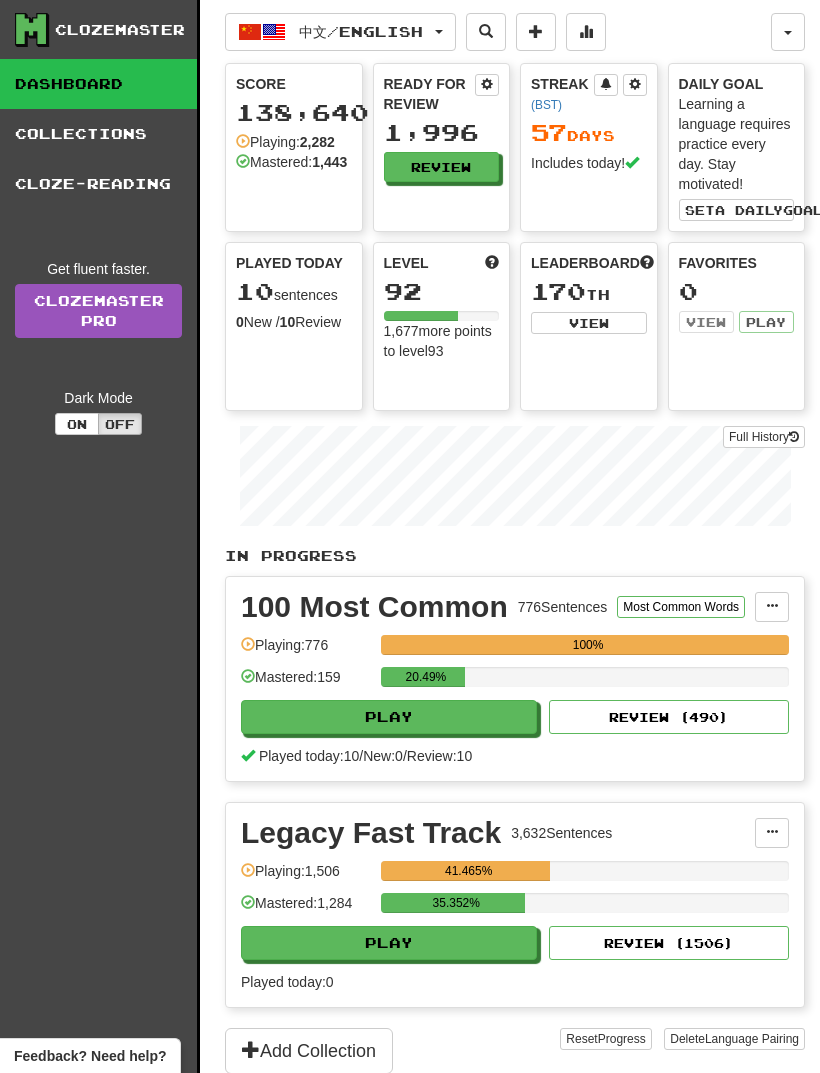 click on "中文  /  English" at bounding box center (361, 31) 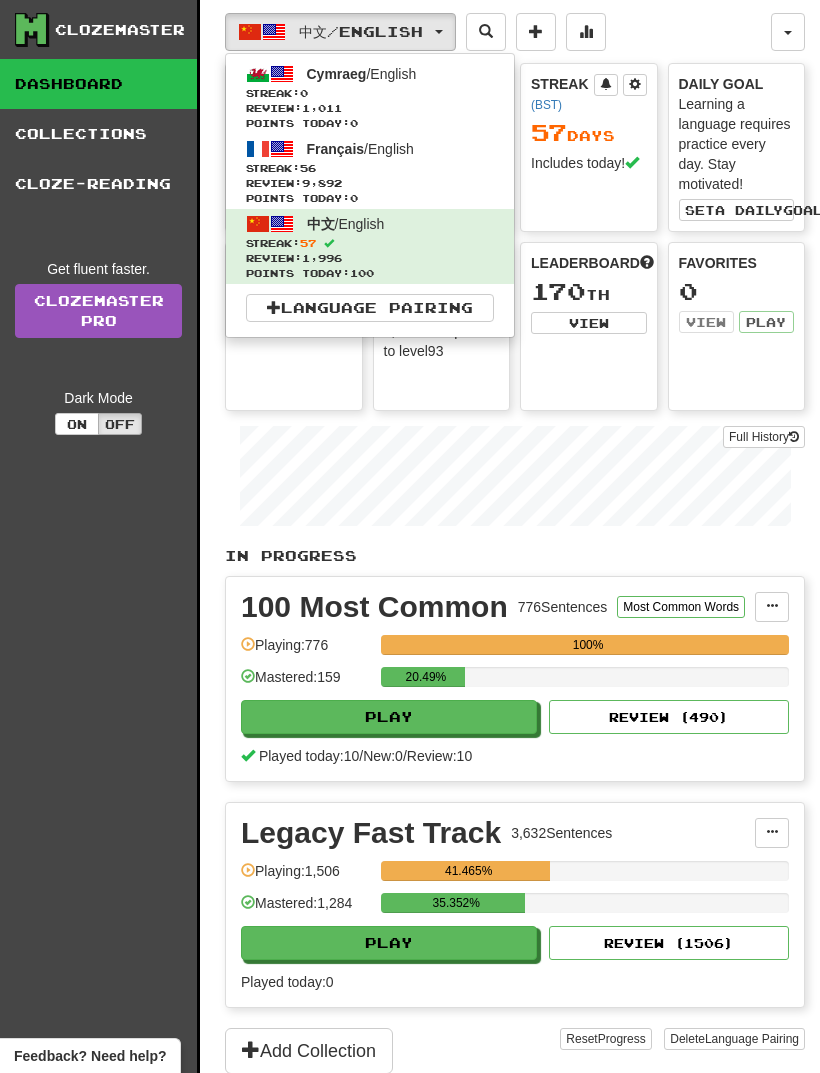 click on "Streak:  56" at bounding box center [370, 168] 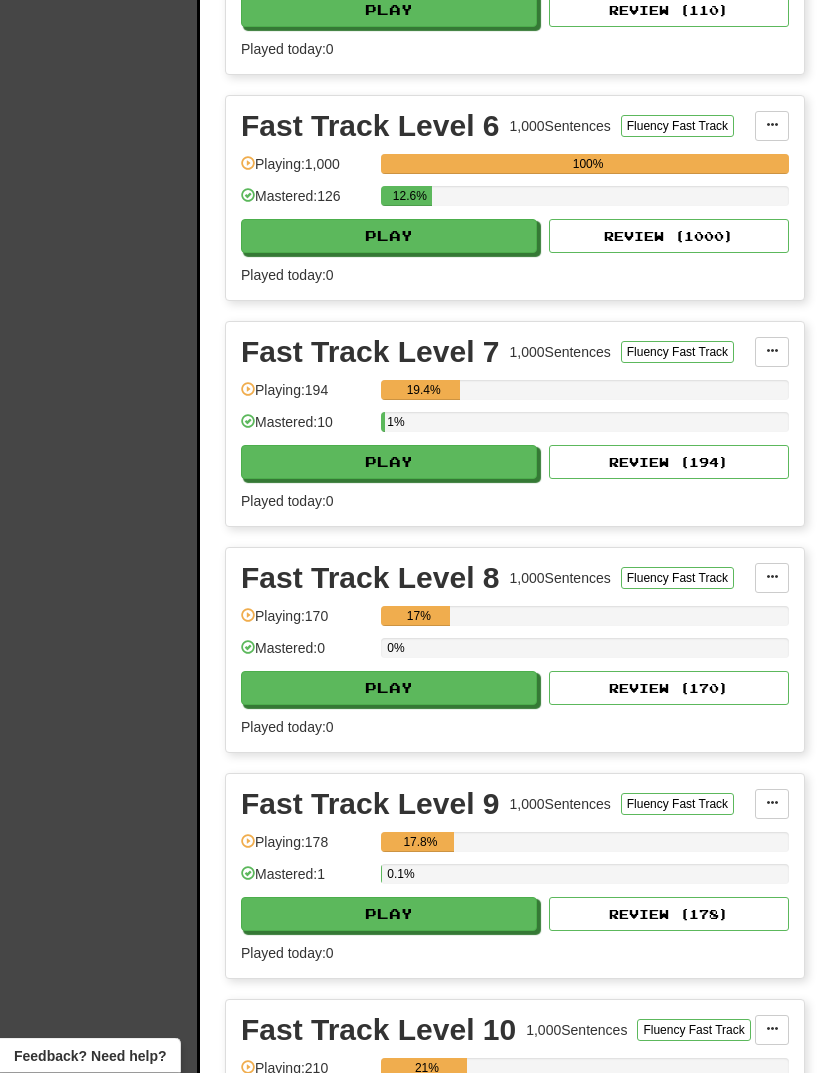scroll, scrollTop: 2266, scrollLeft: 0, axis: vertical 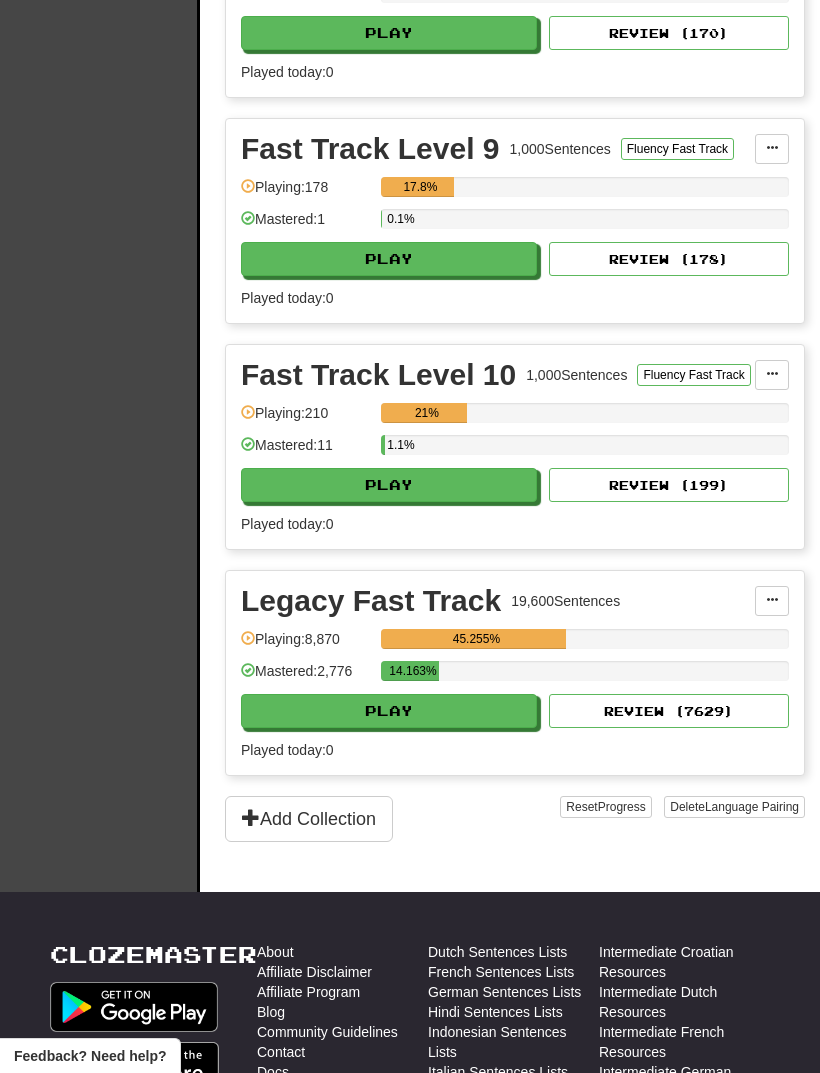 click on "Play" at bounding box center [389, 711] 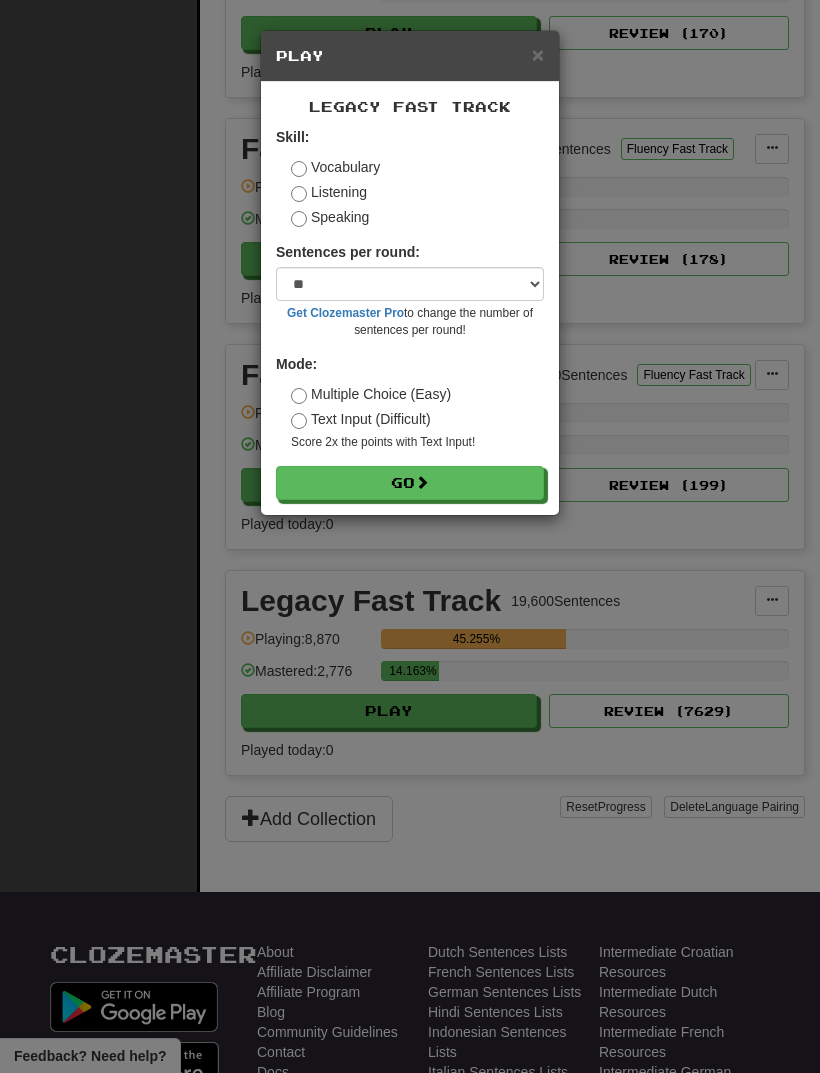 click on "Listening" at bounding box center (329, 192) 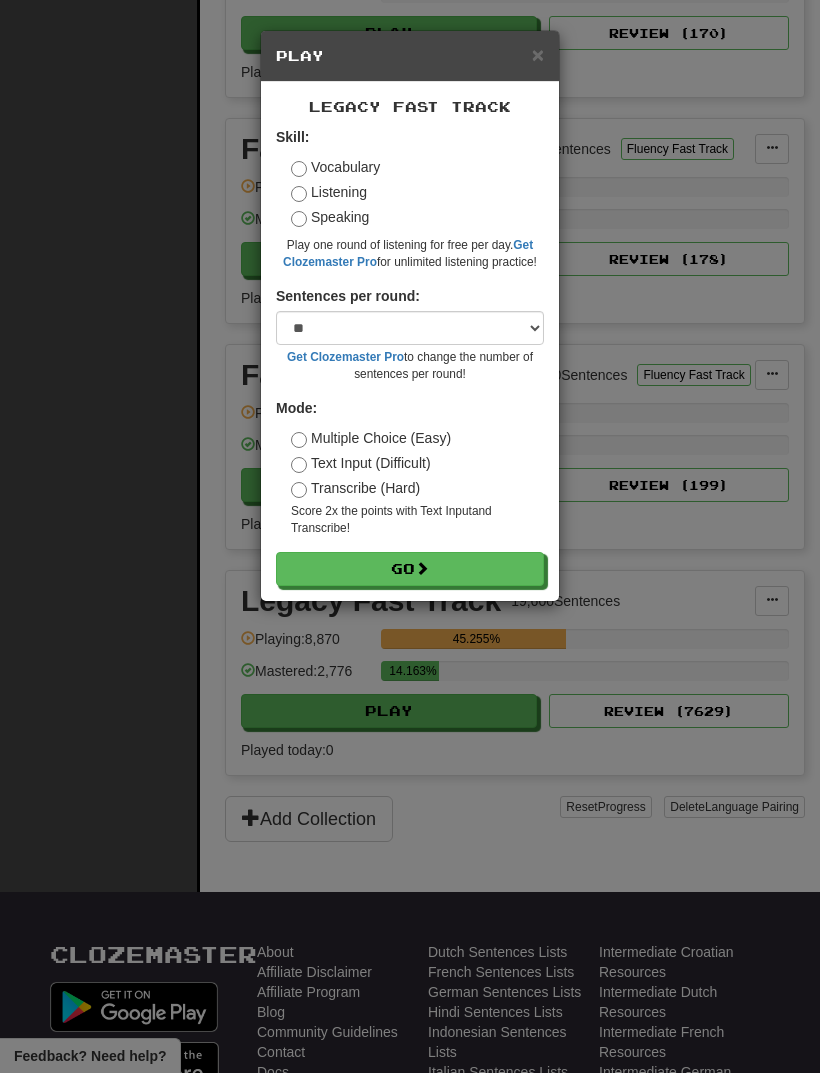 click on "Go" at bounding box center (410, 569) 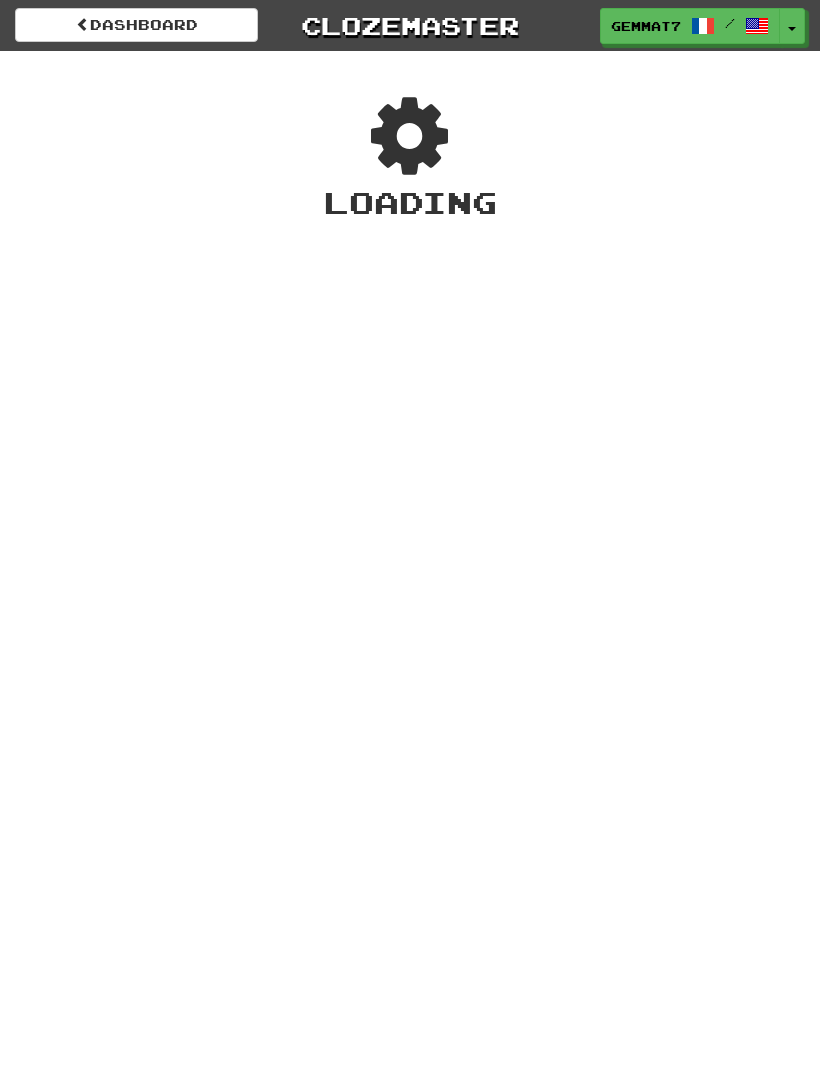 scroll, scrollTop: 0, scrollLeft: 0, axis: both 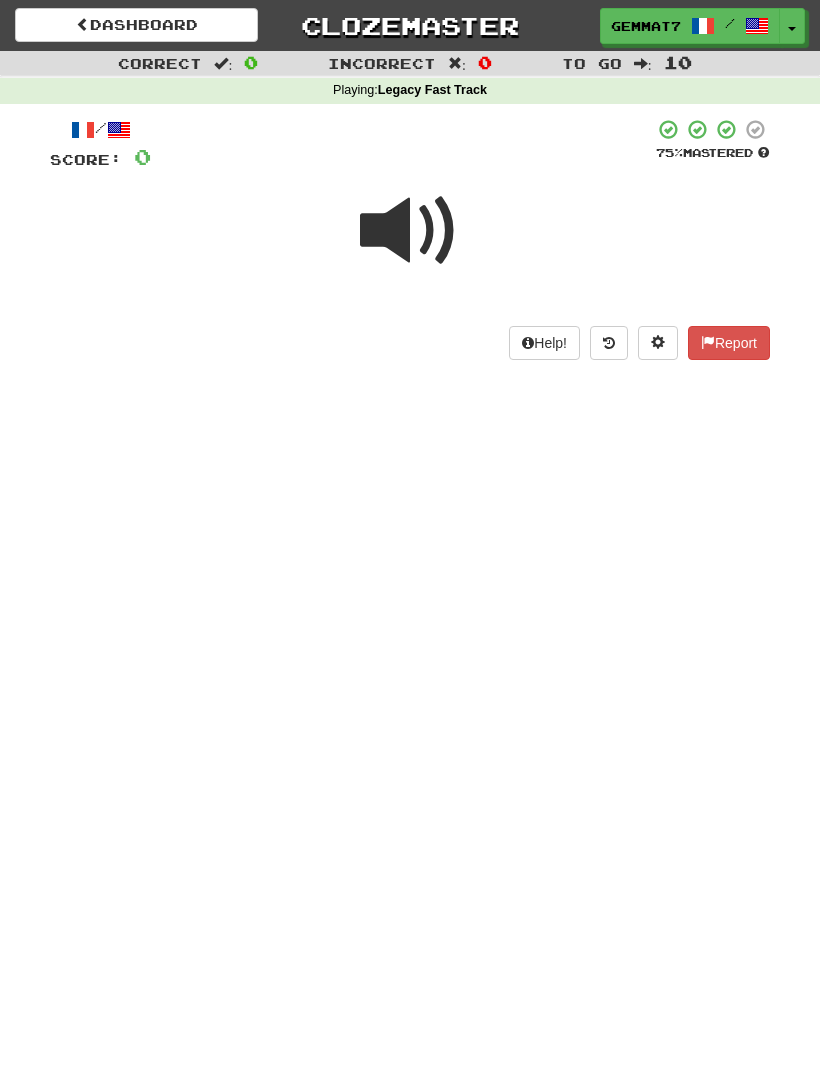 click at bounding box center (410, 231) 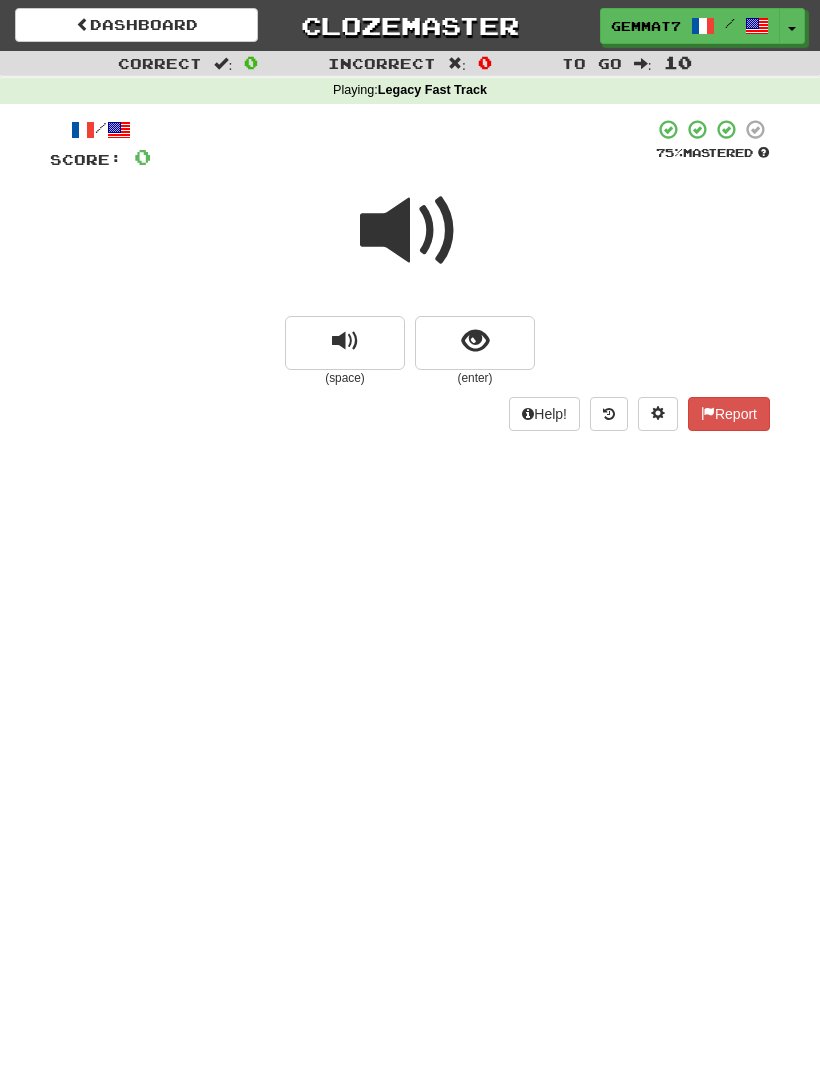 click at bounding box center [475, 341] 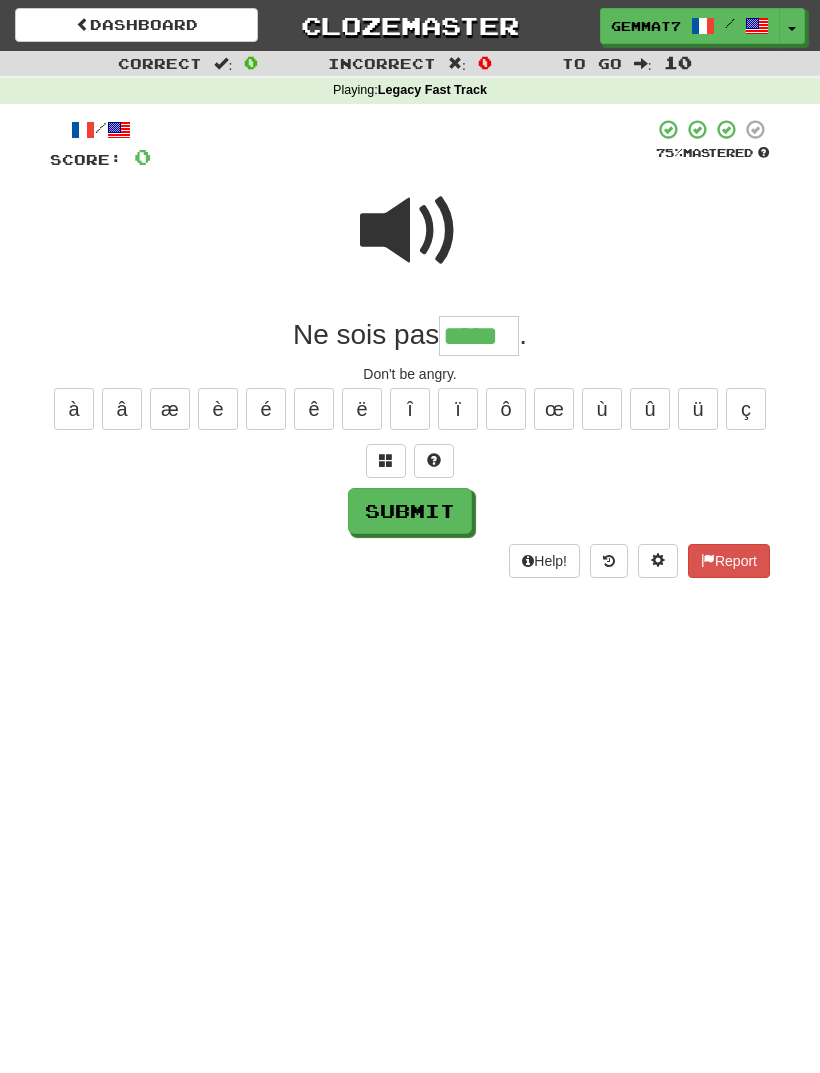 type on "*****" 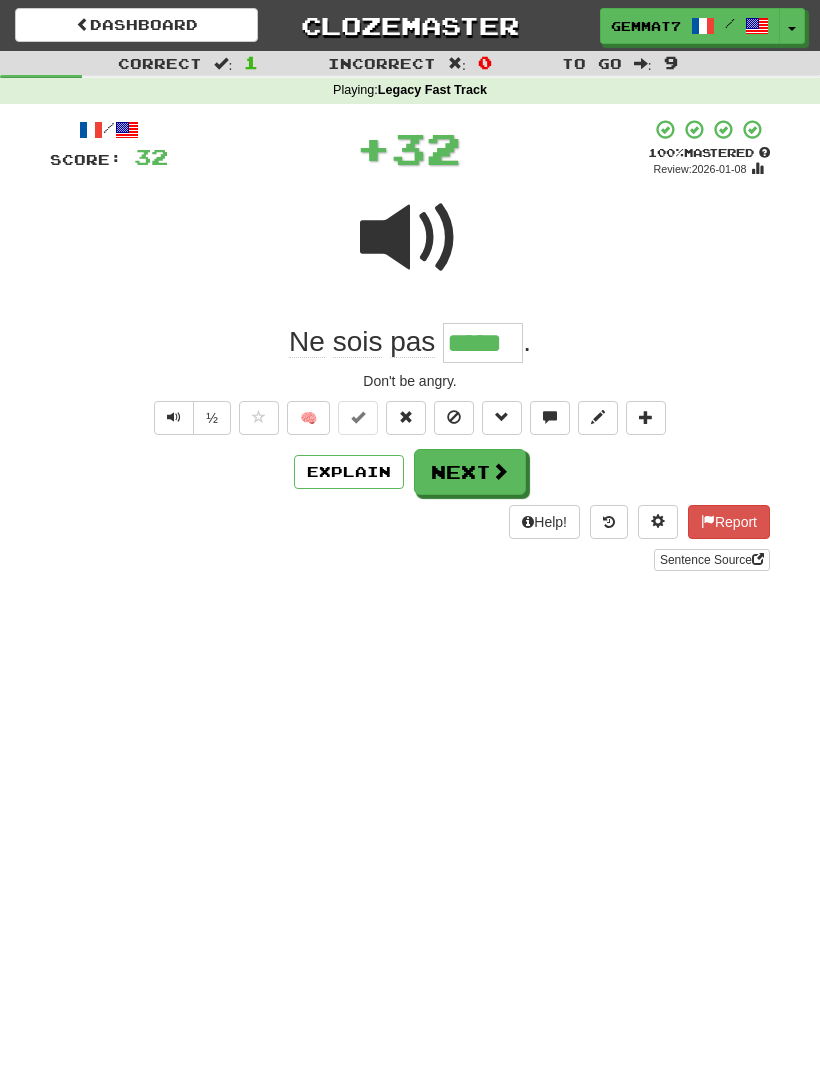 click on "Explain" at bounding box center [349, 472] 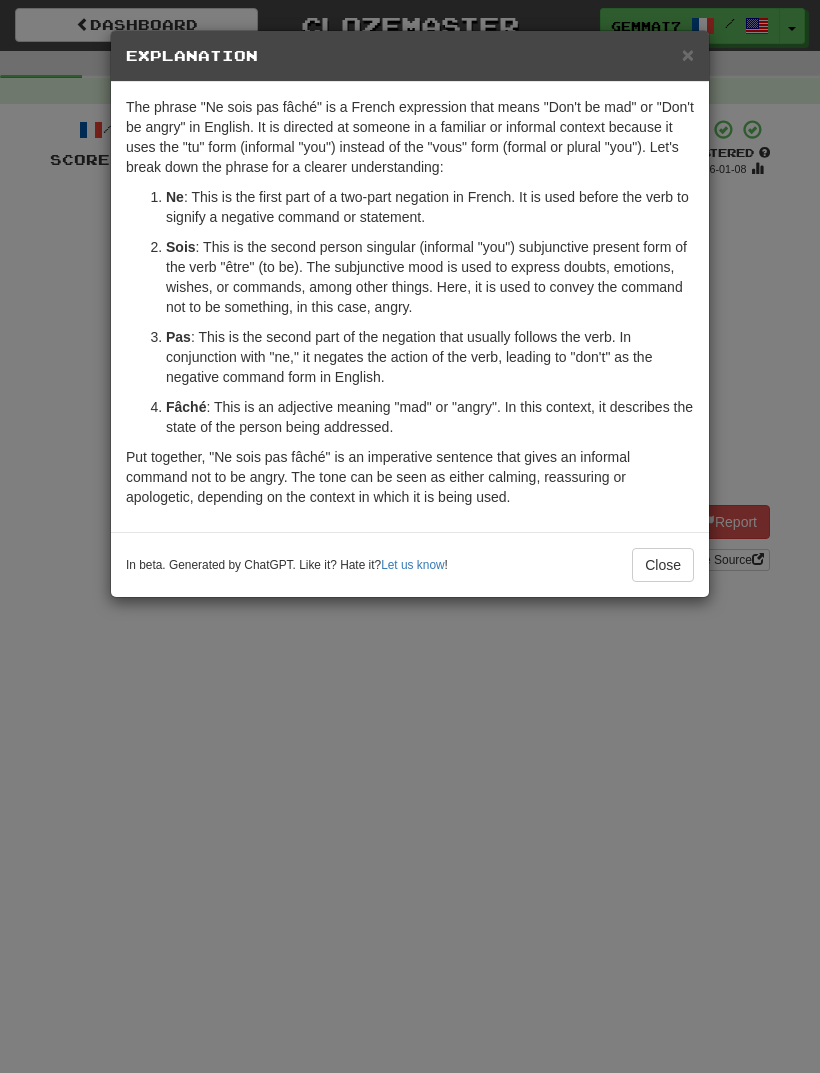 click on "× Explanation The phrase "Ne sois pas fâché" is a French expression that means "Don't be mad" or "Don't be angry" in English. It is directed at someone in a familiar or informal context because it uses the "tu" form (informal "you") instead of the "vous" form (formal or plural "you"). Let's break down the phrase for a clearer understanding:
Ne : This is the first part of a two-part negation in French. It is used before the verb to signify a negative command or statement.
Sois : This is the second person singular (informal "you") subjunctive present form of the verb "être" (to be). The subjunctive mood is used to express doubts, emotions, wishes, or commands, among other things. Here, it is used to convey the command not to be something, in this case, angry.
Pas : This is the second part of the negation that usually follows the verb. In conjunction with "ne," it negates the action of the verb, leading to "don't" as the negative command form in English.
Fâché
Let us know !" at bounding box center (410, 536) 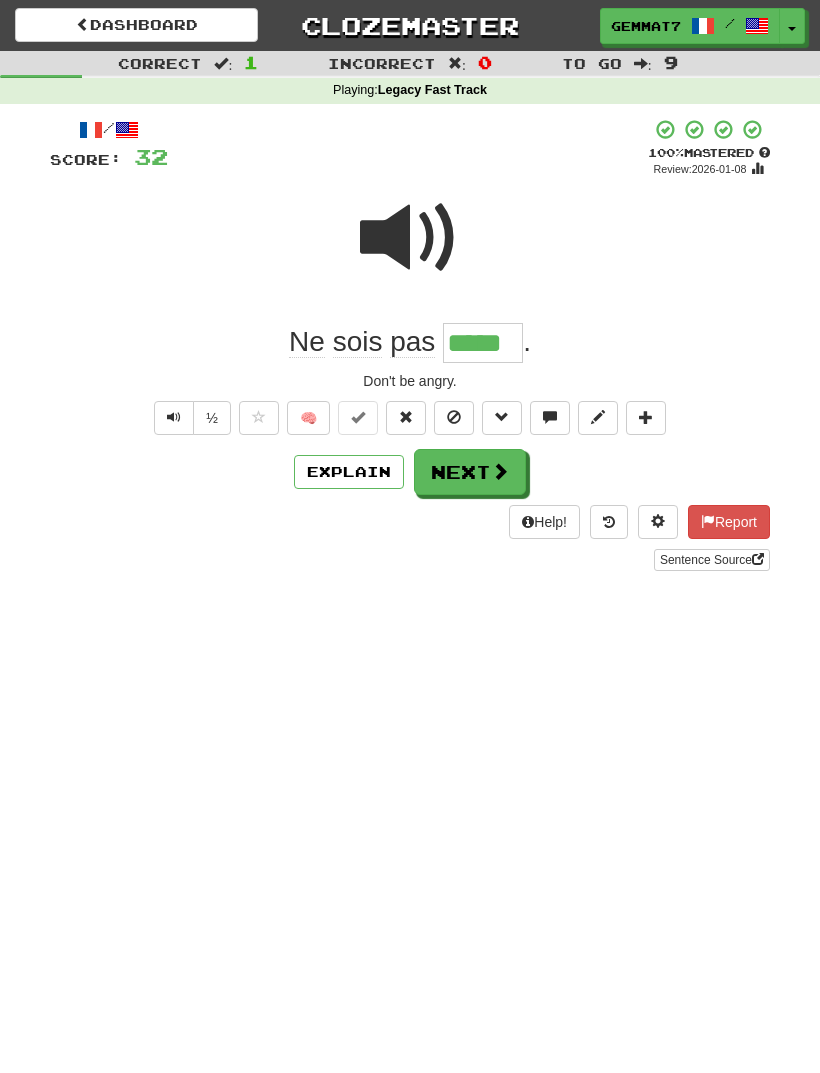 click on "Next" at bounding box center (470, 472) 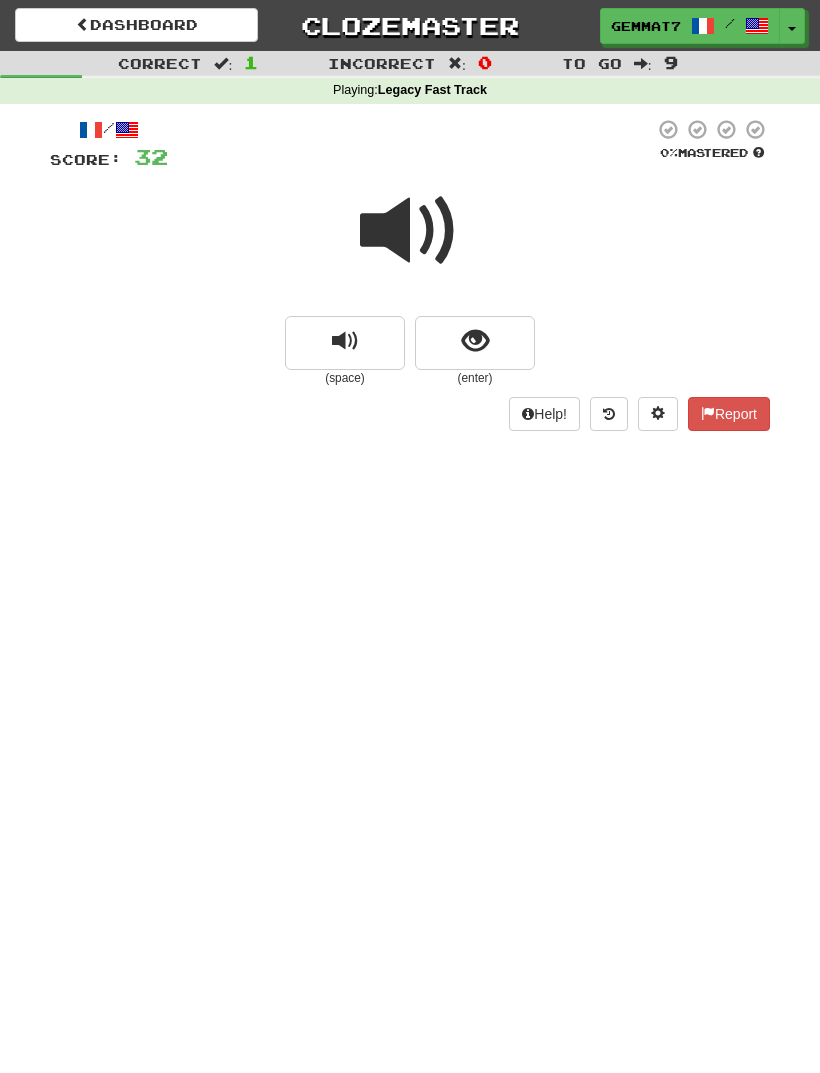 click at bounding box center (475, 343) 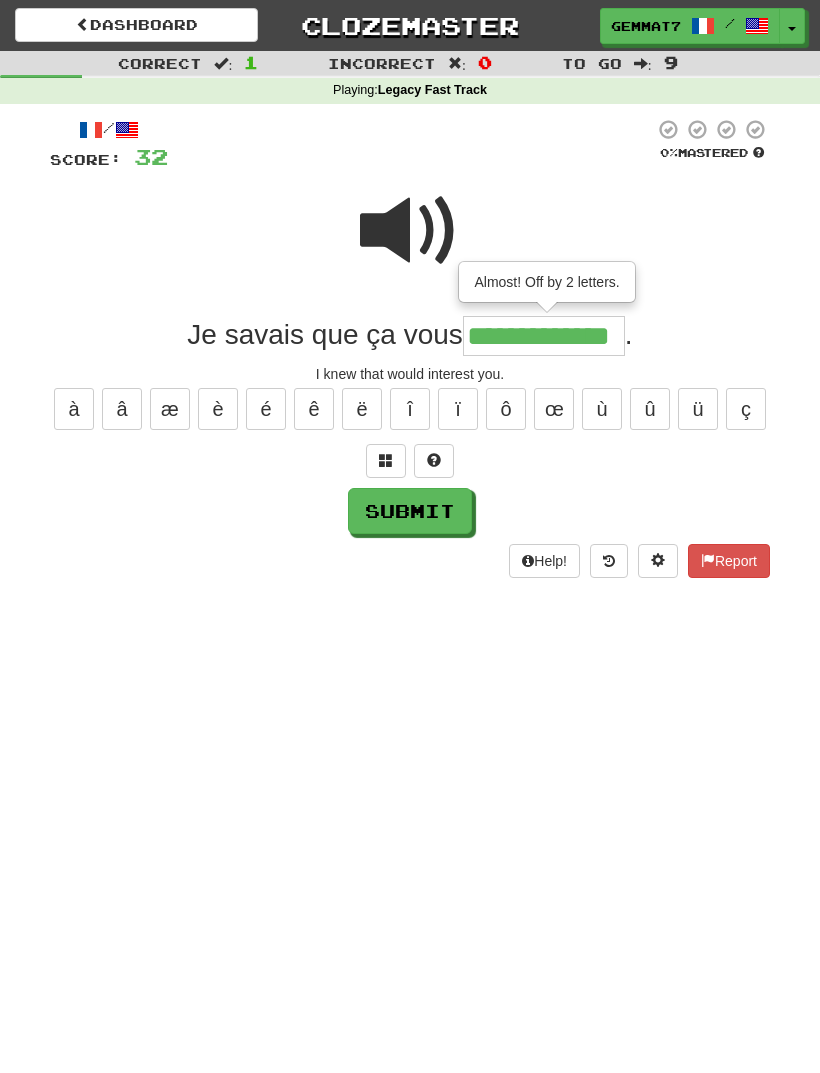 type on "**********" 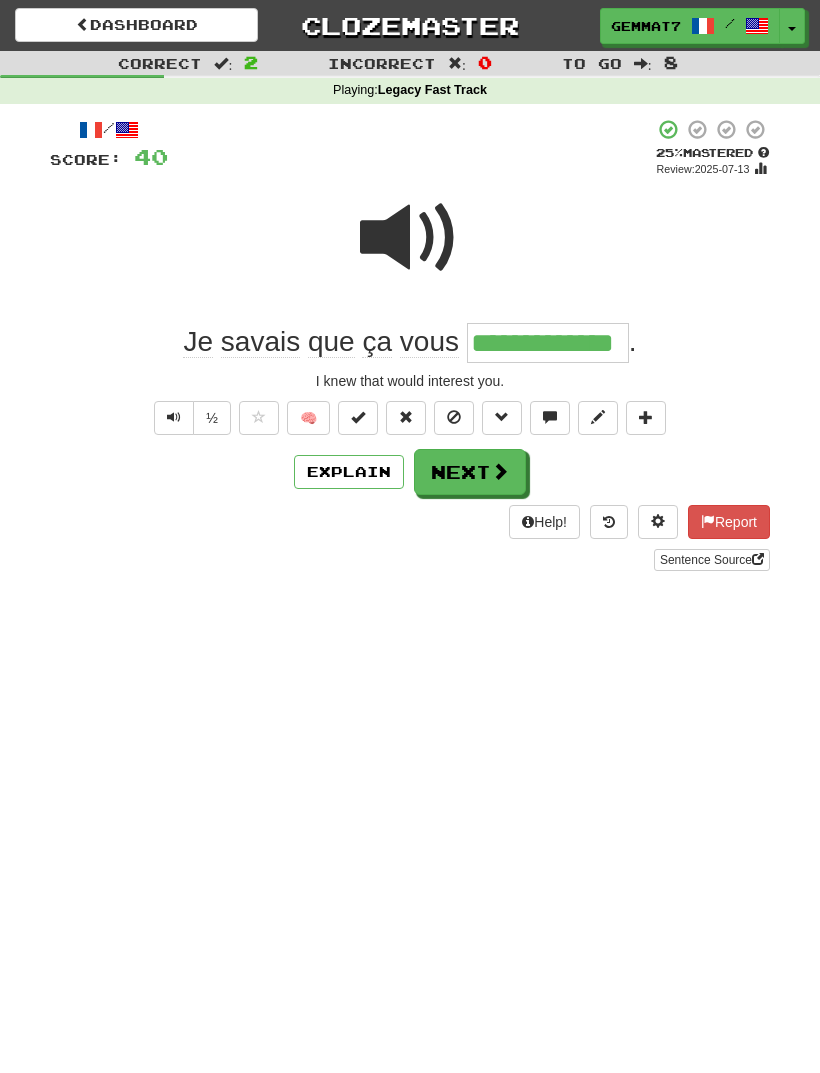 click on "Next" at bounding box center [470, 472] 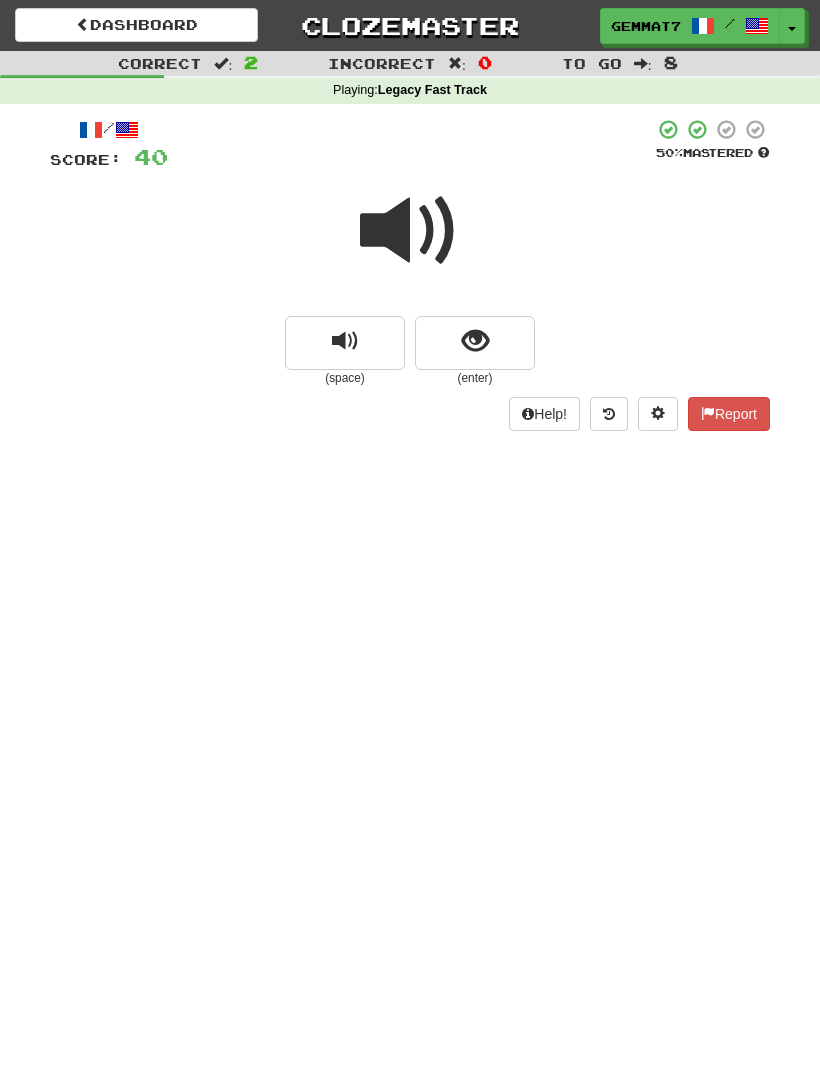 click at bounding box center (475, 341) 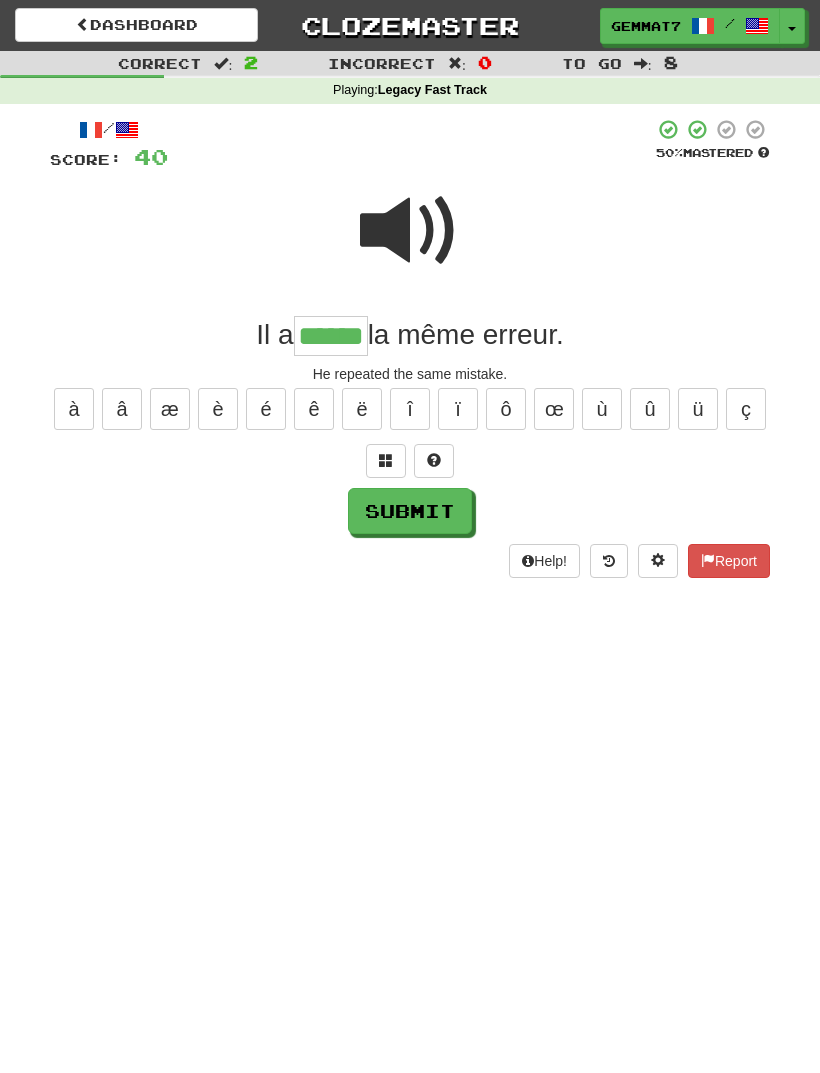 type on "******" 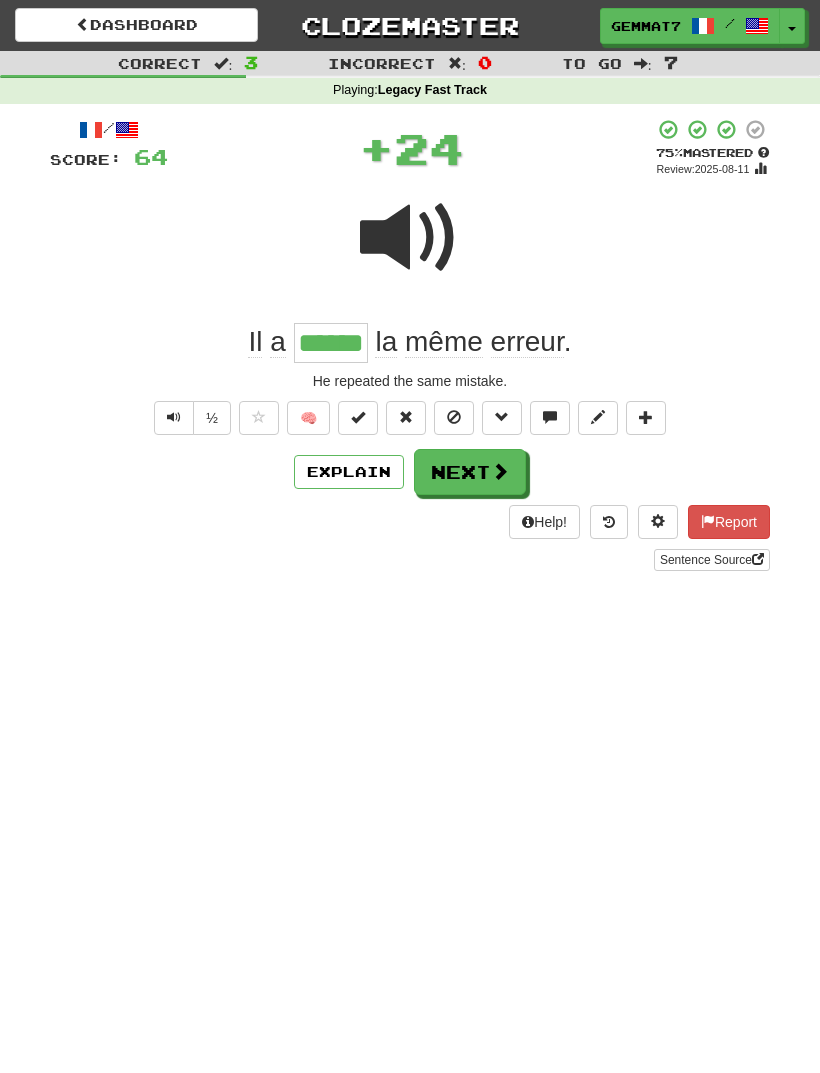 click on "Next" at bounding box center [470, 472] 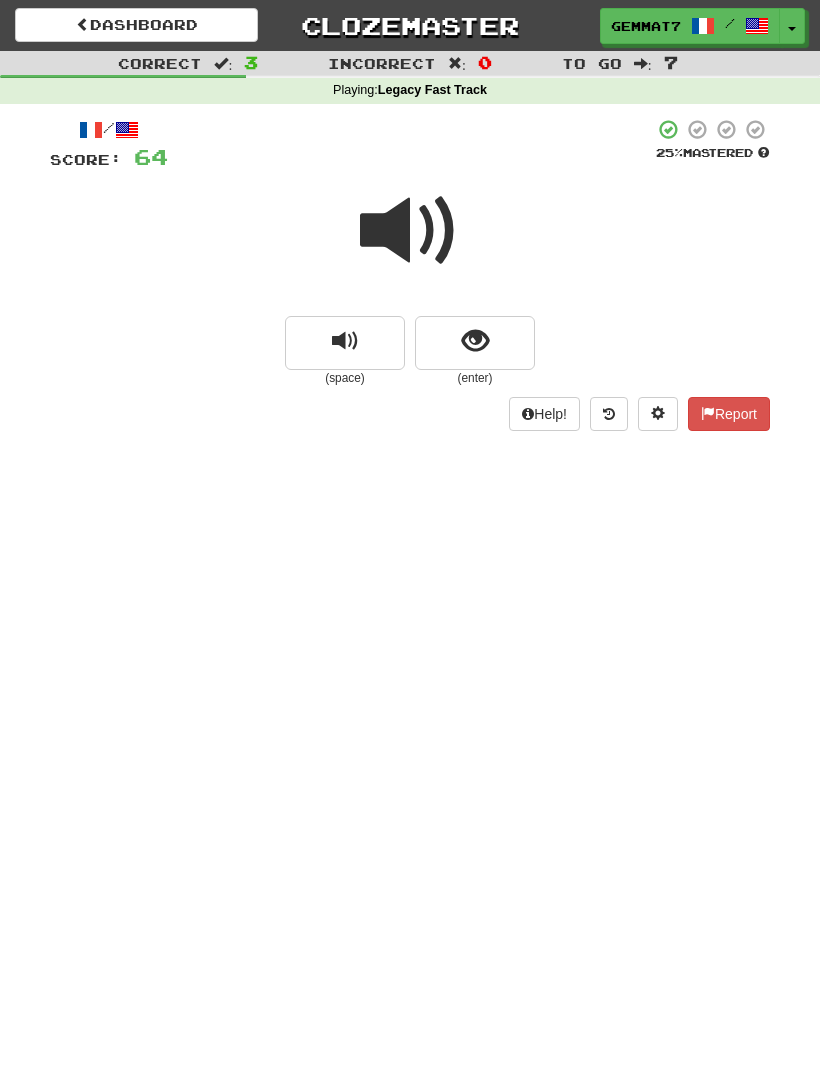 click at bounding box center (475, 341) 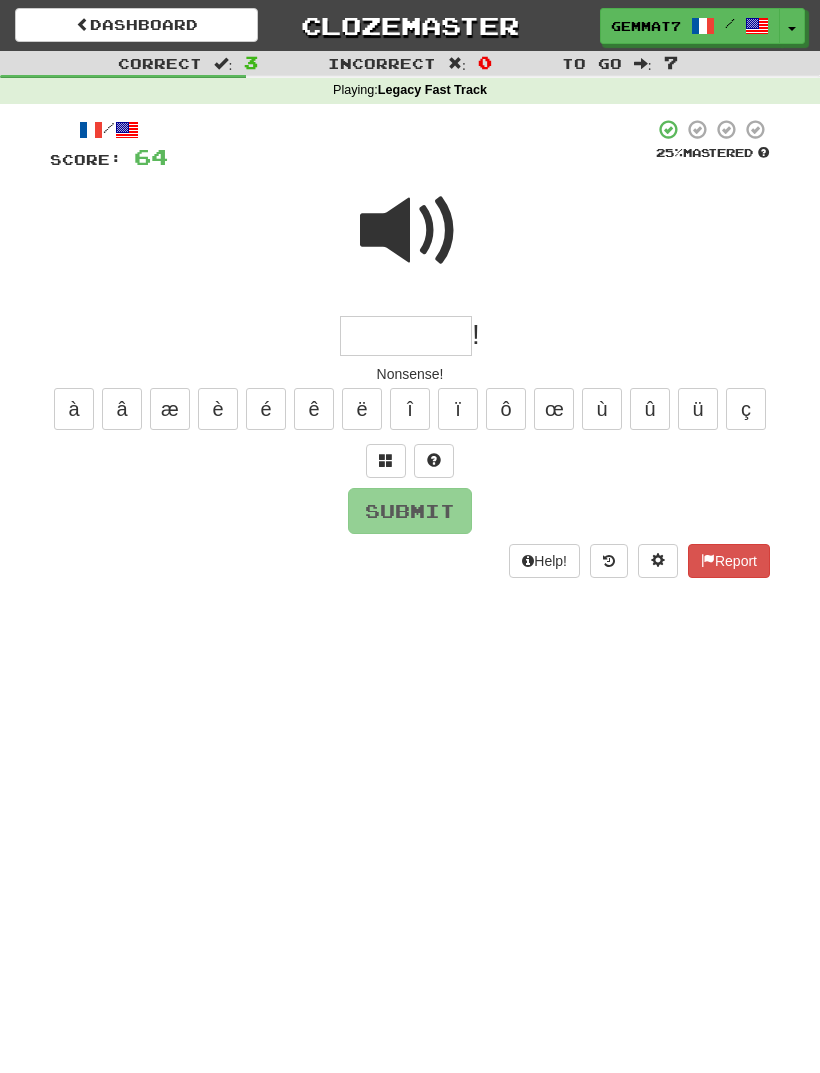 click at bounding box center [410, 231] 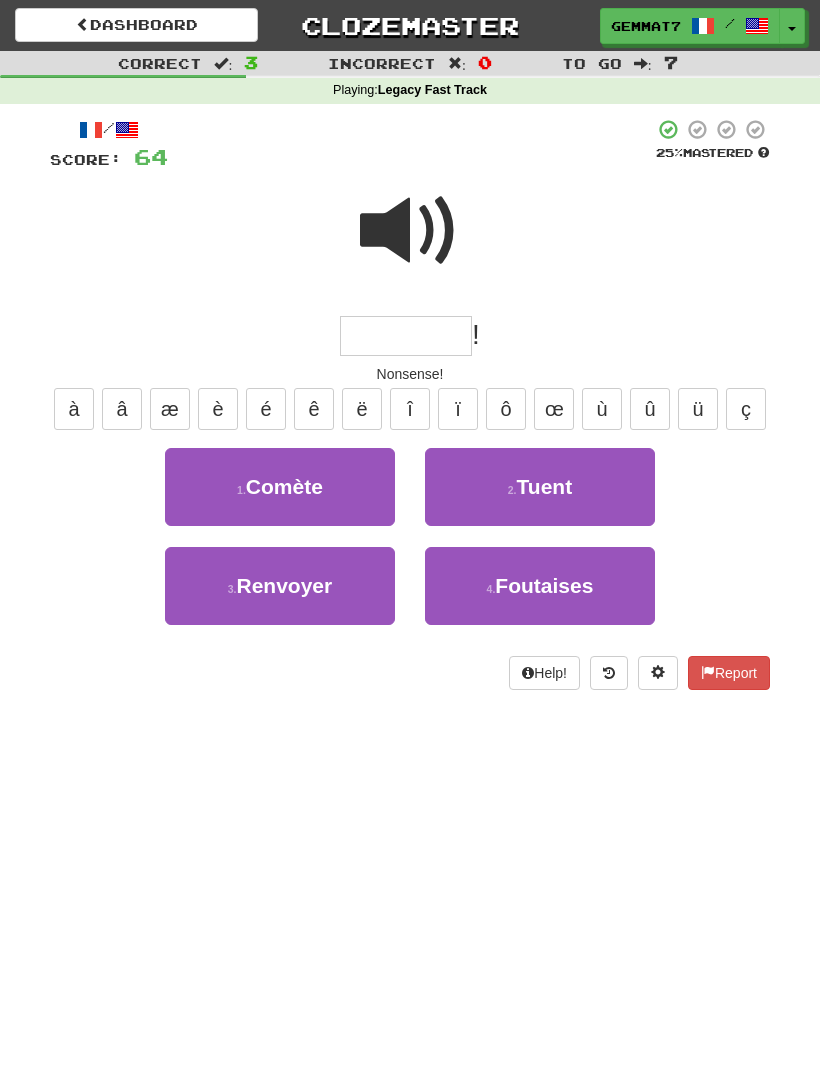 click on "Foutaises" at bounding box center [544, 585] 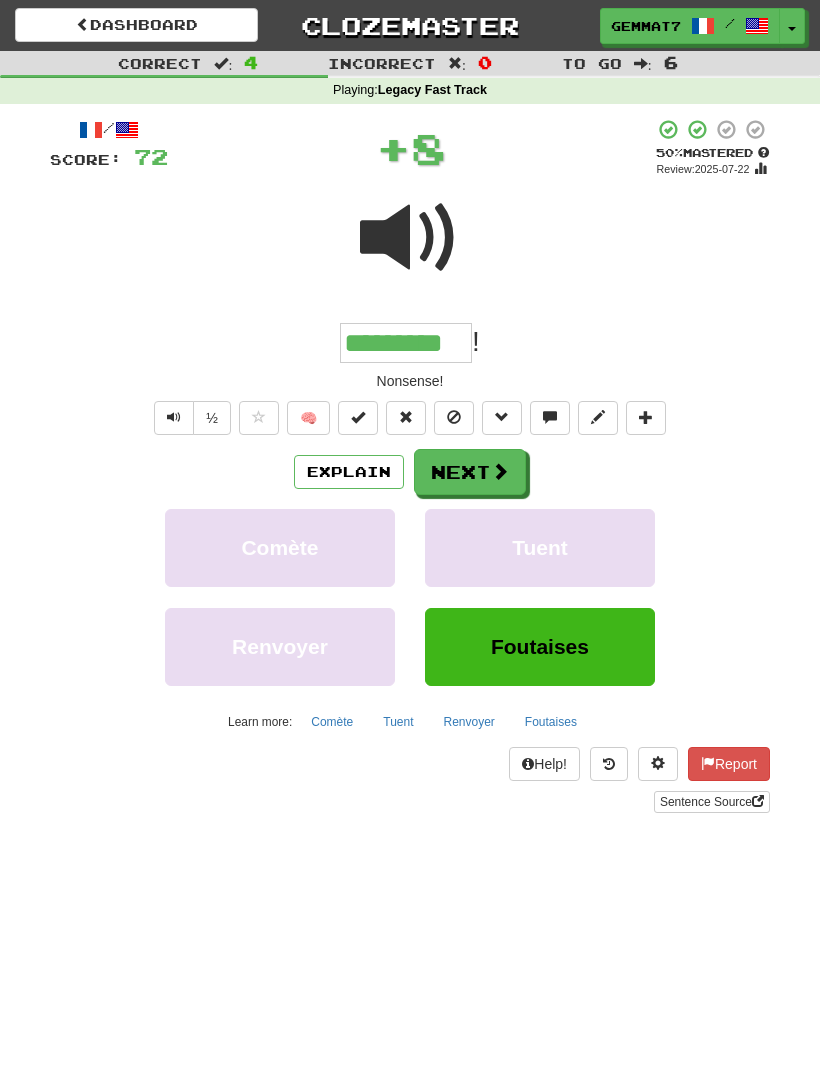 click on "Foutaises" at bounding box center (551, 722) 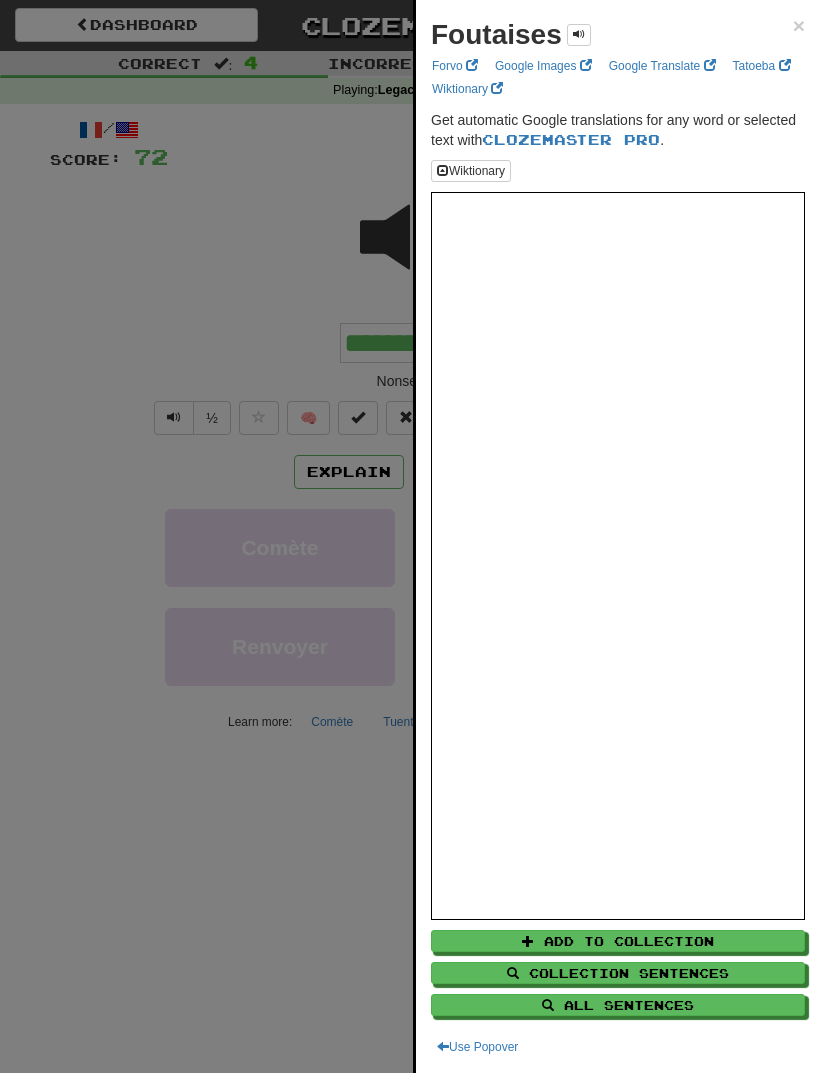 click at bounding box center [410, 536] 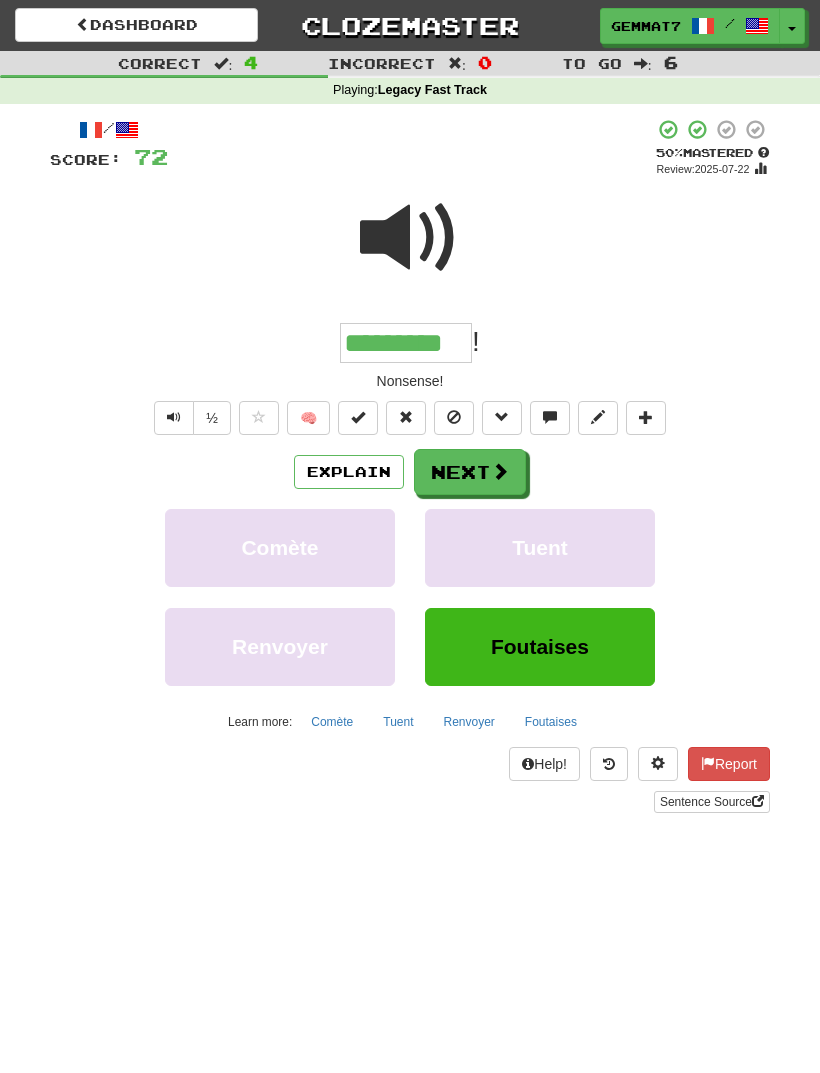 click on "Next" at bounding box center (470, 472) 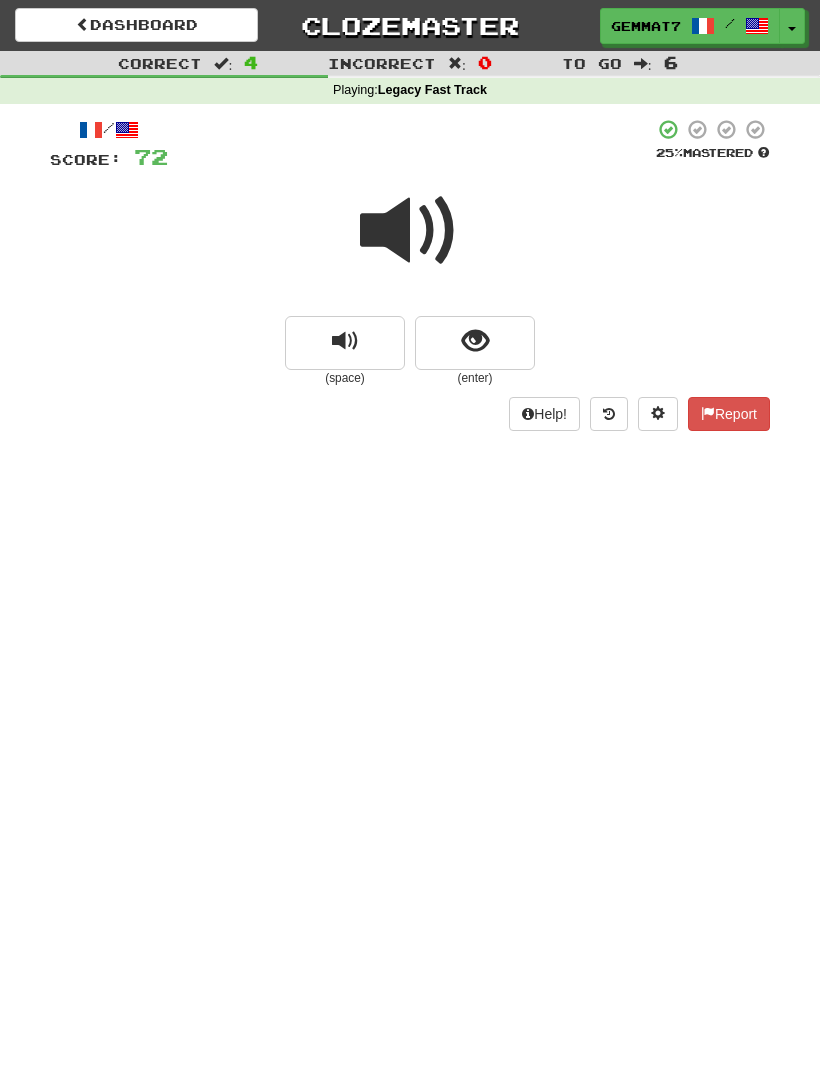 click at bounding box center [475, 343] 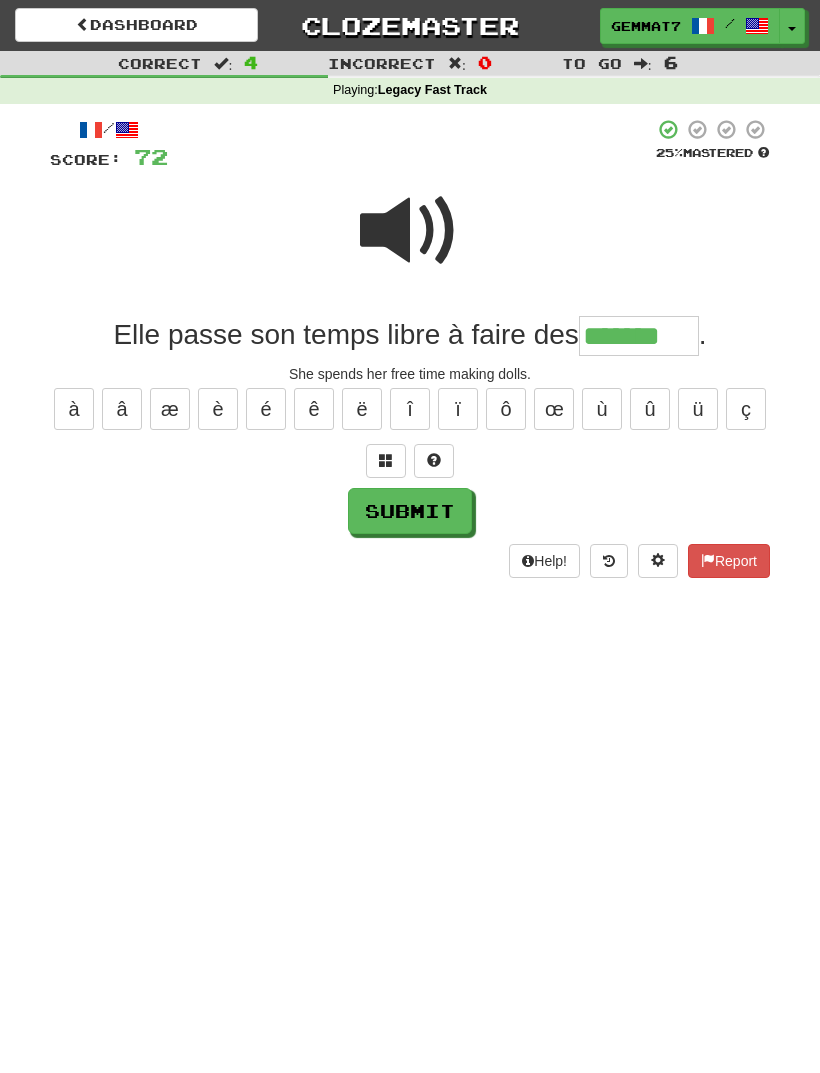type on "*******" 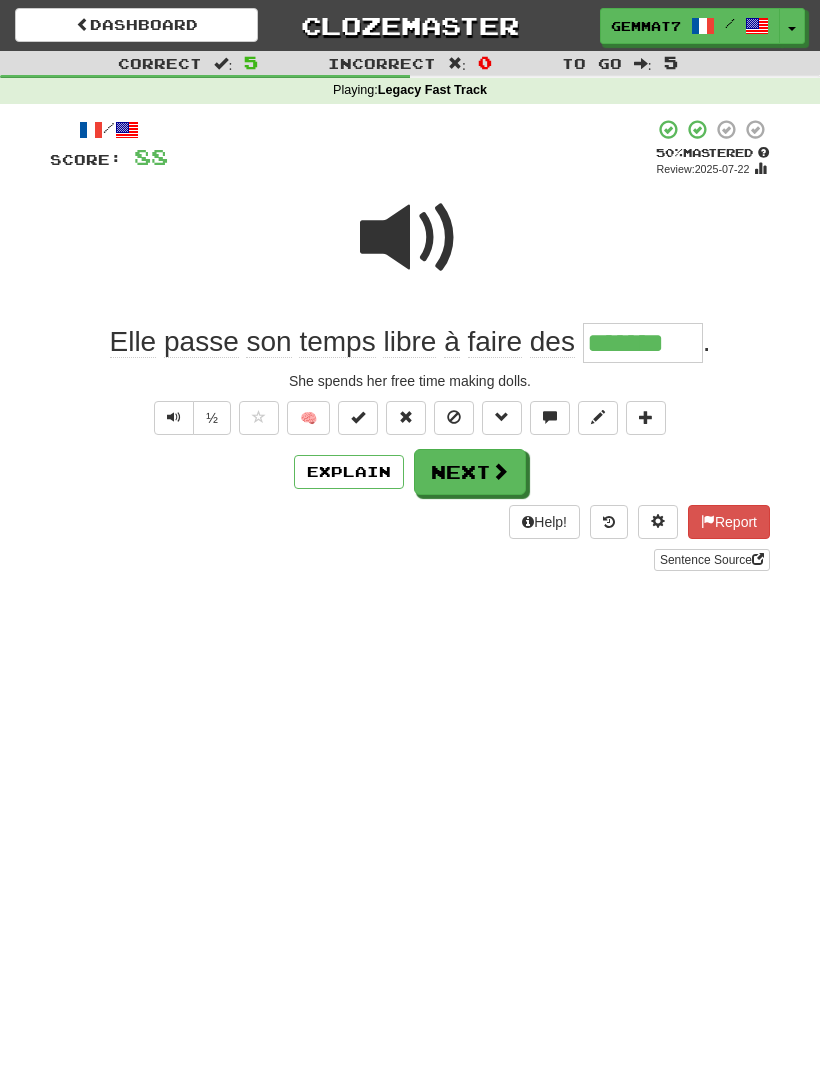 click on "Next" at bounding box center [470, 472] 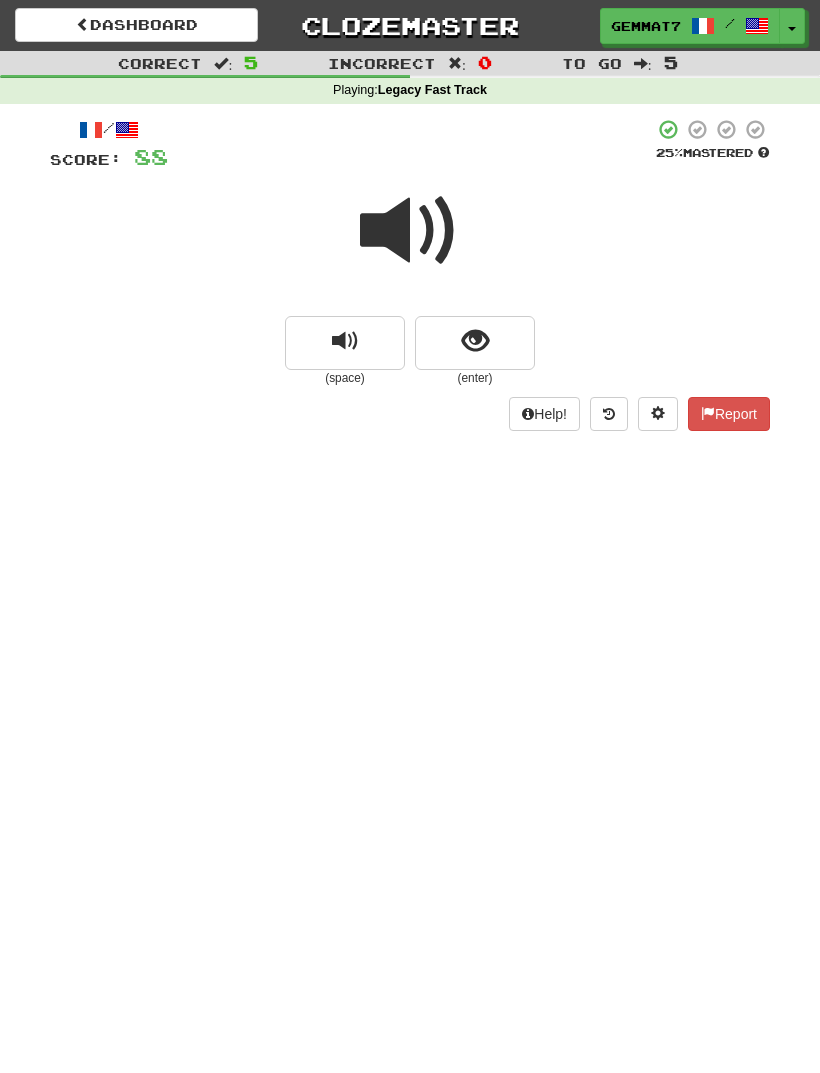 click at bounding box center [475, 343] 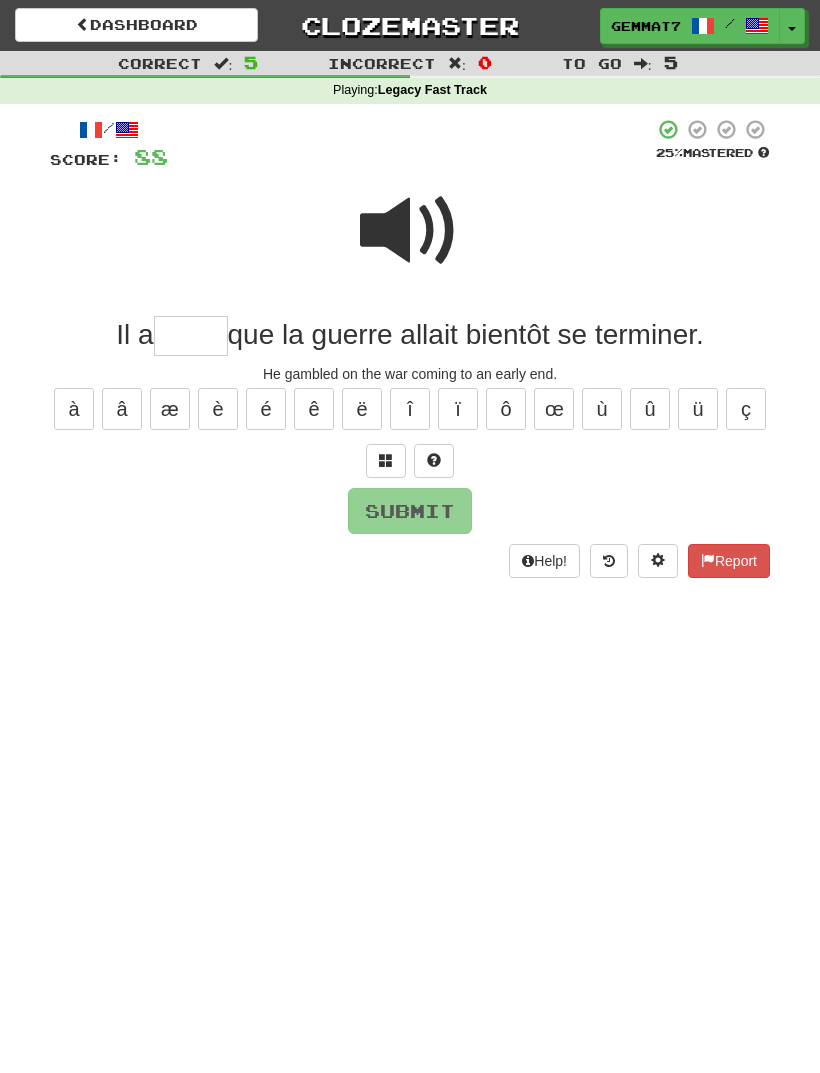 type on "*" 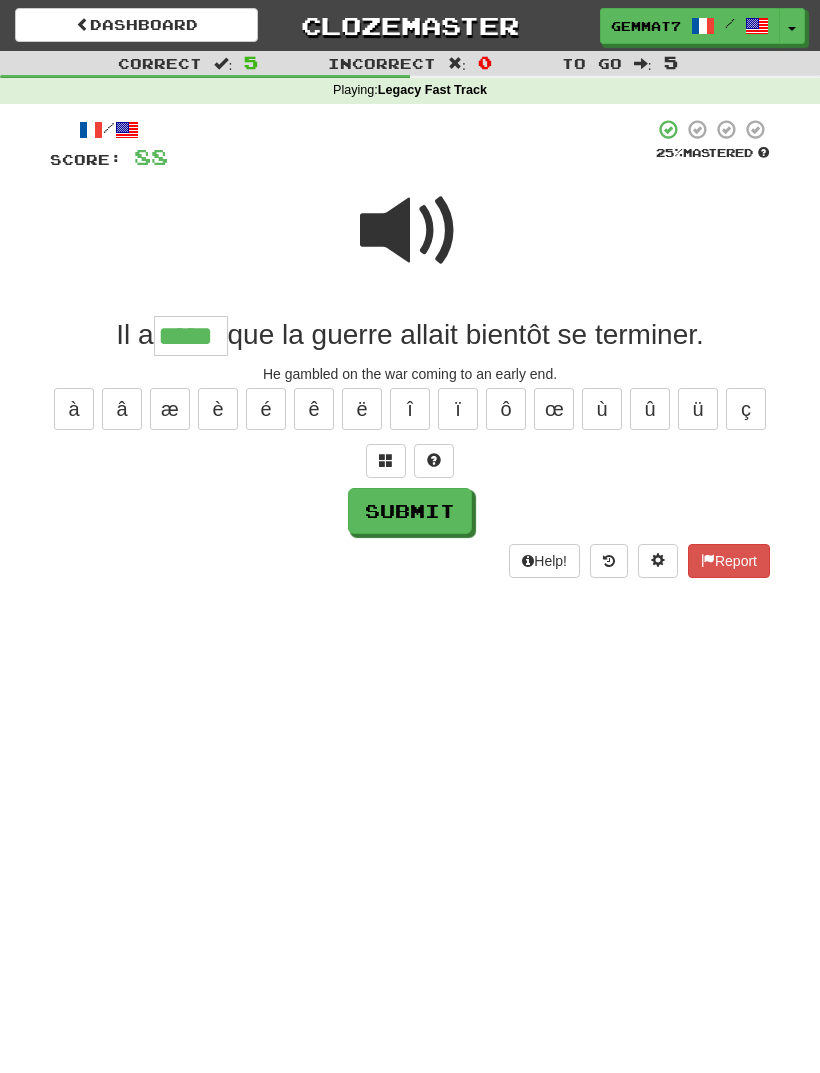 type on "*****" 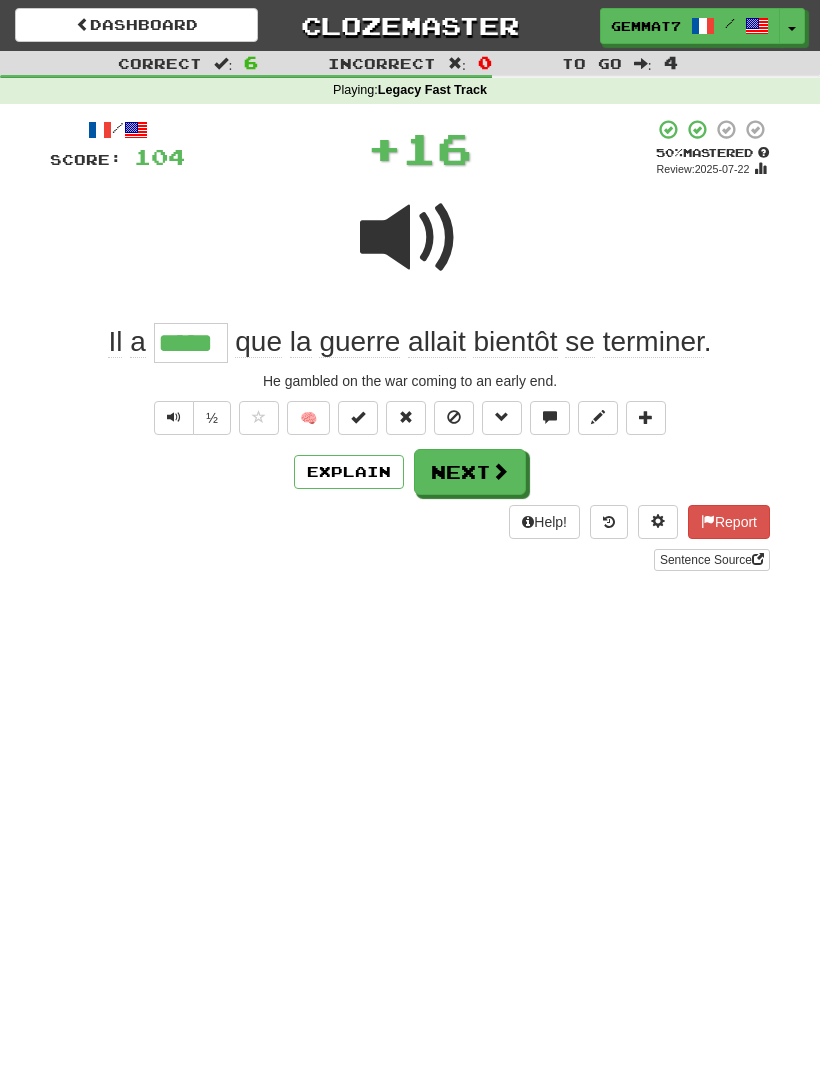 click on "Next" at bounding box center [470, 472] 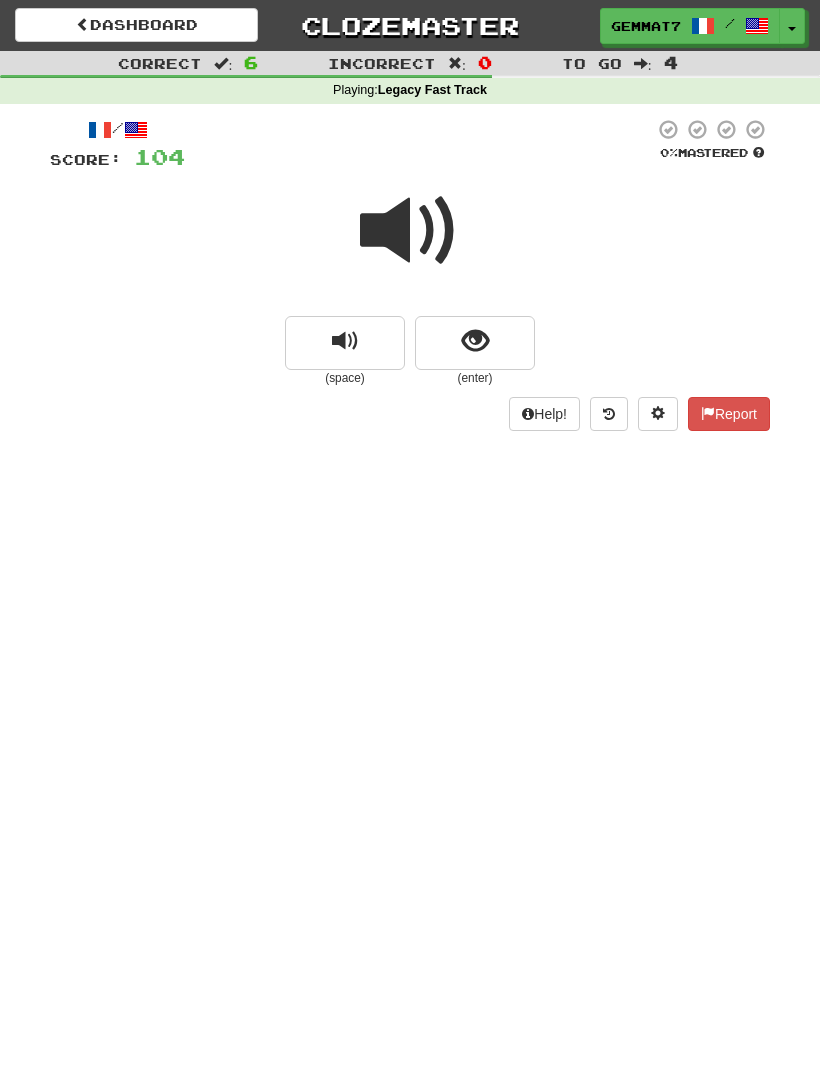 click at bounding box center (475, 341) 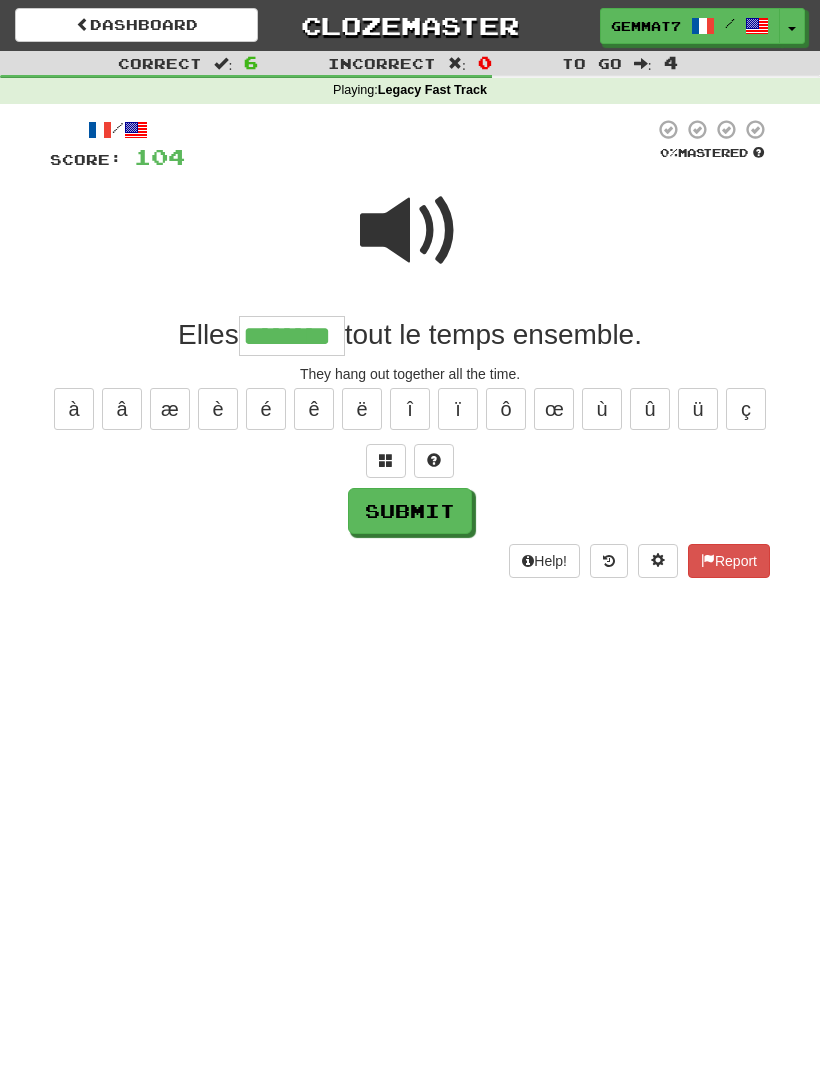 type on "********" 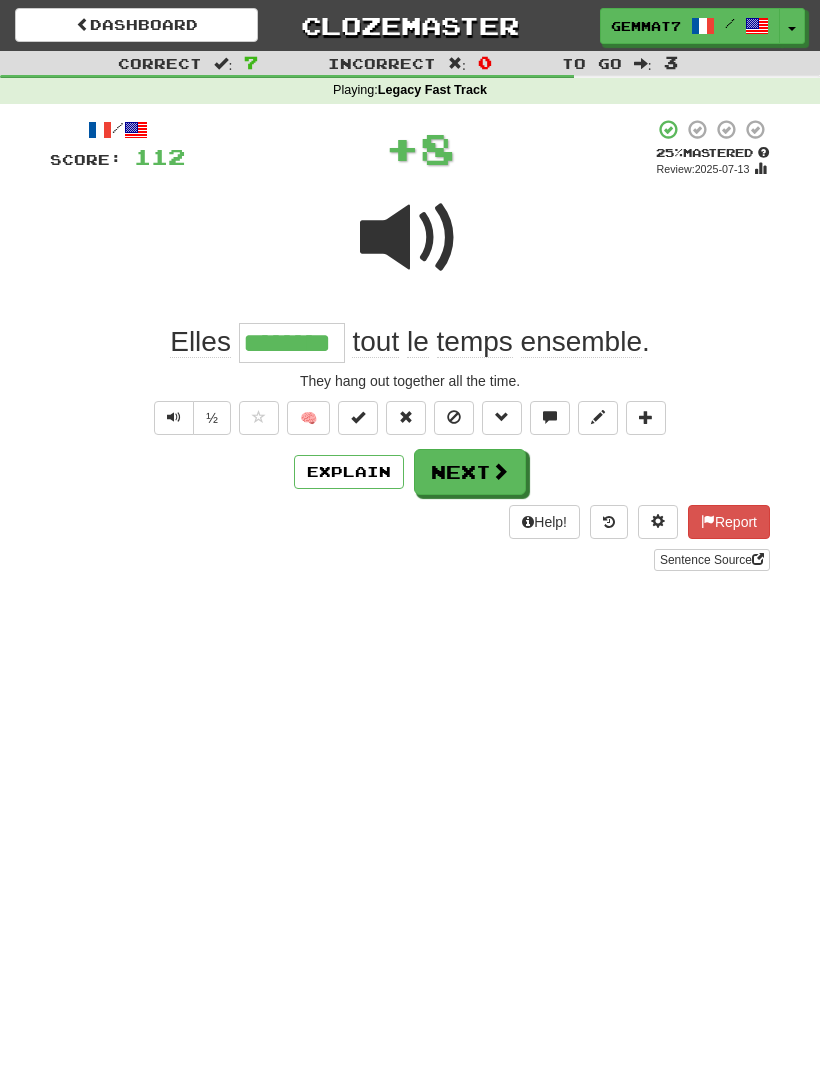 click on "Next" at bounding box center [470, 472] 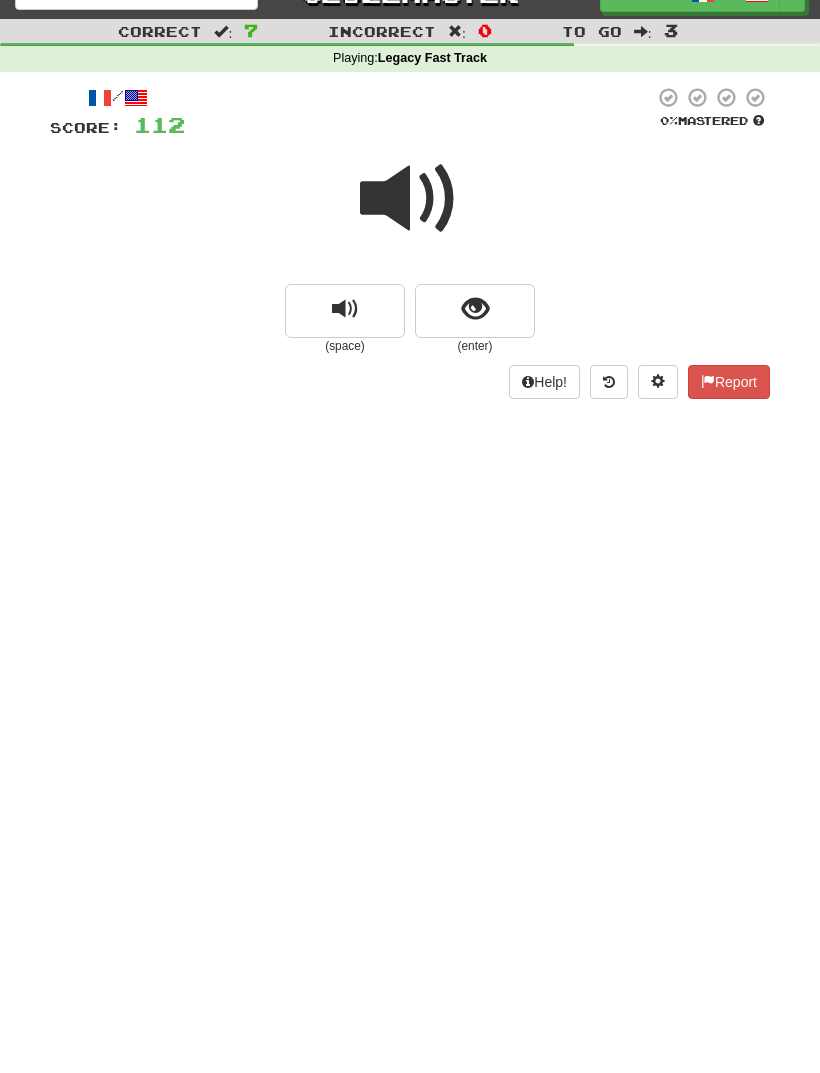 scroll, scrollTop: 33, scrollLeft: 0, axis: vertical 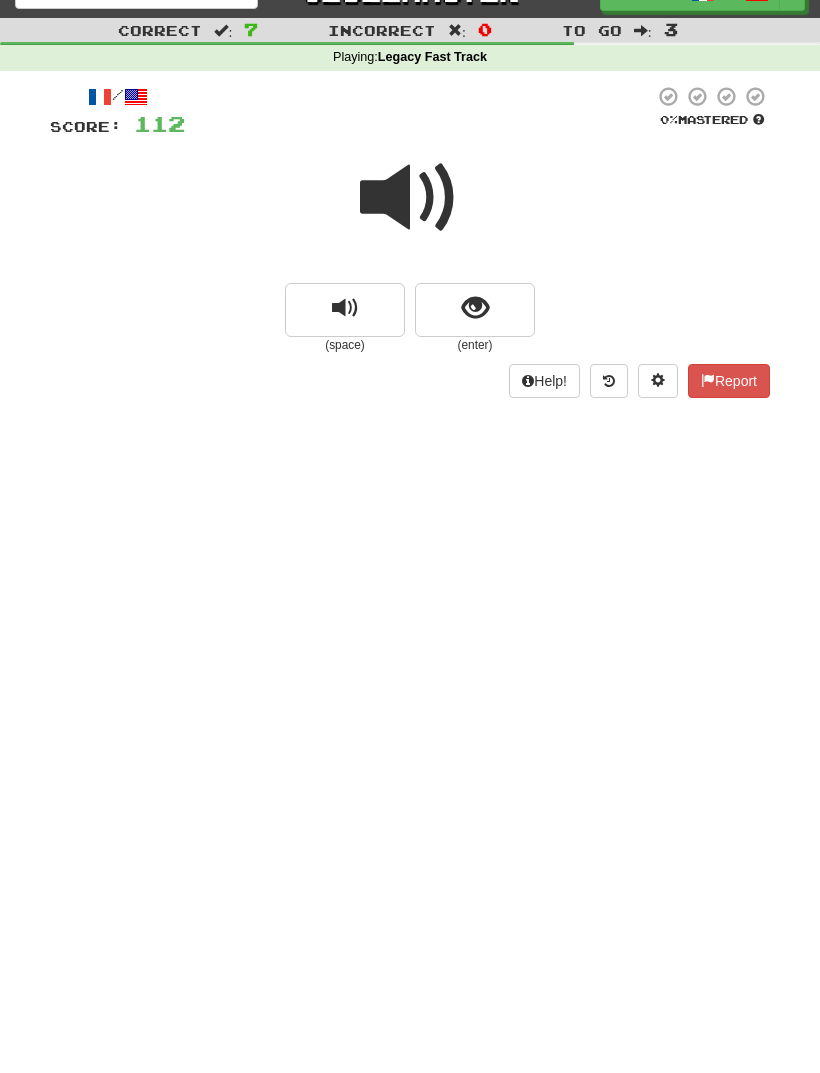 click at bounding box center (475, 308) 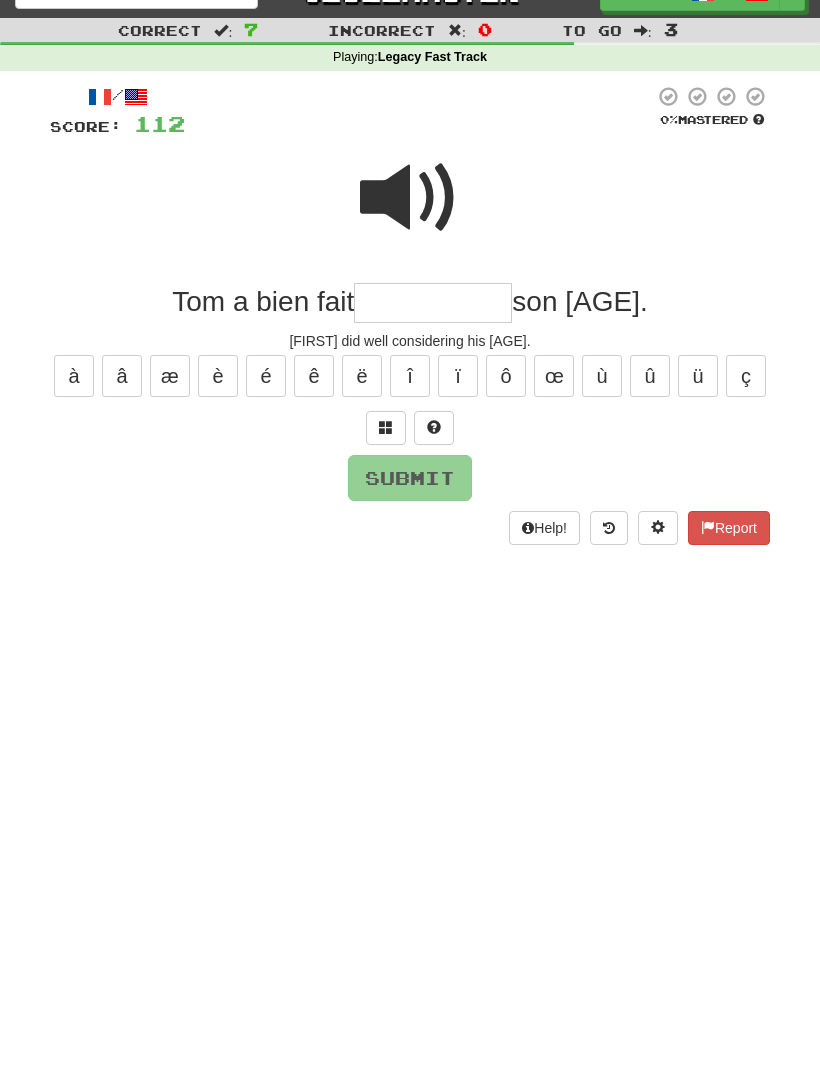 click at bounding box center (410, 198) 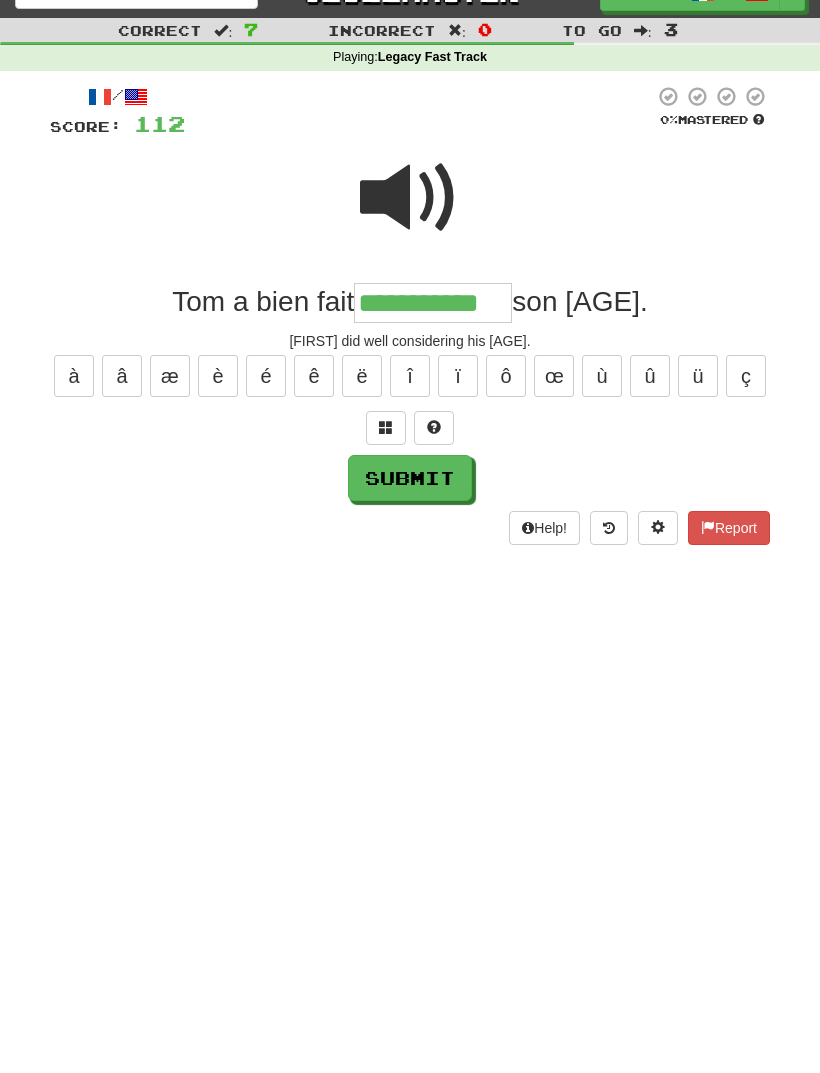 type on "**********" 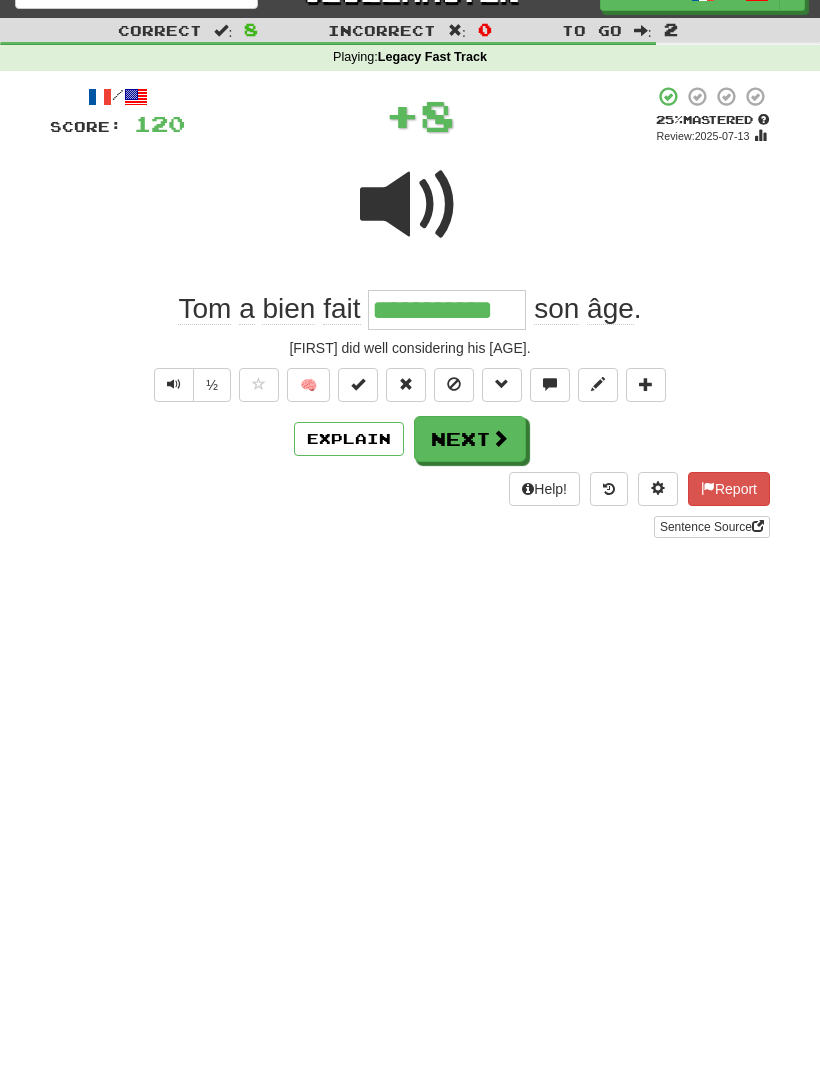 click on "Next" at bounding box center (470, 439) 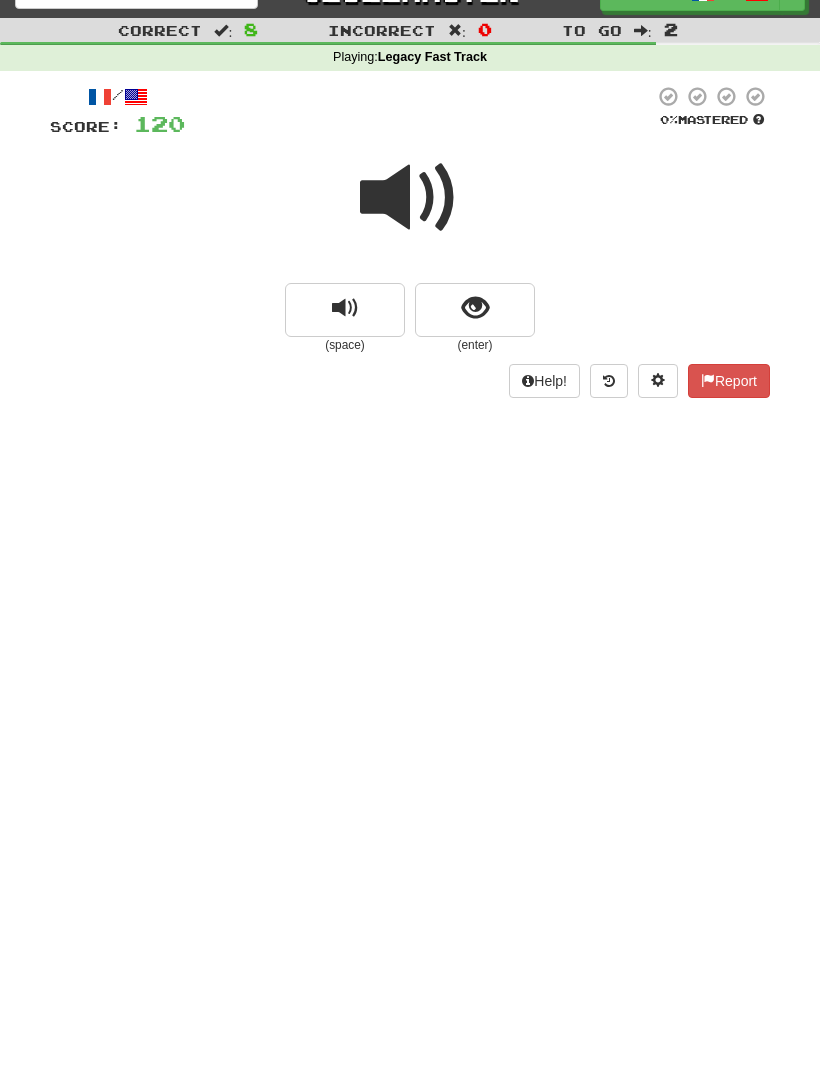 click at bounding box center [475, 308] 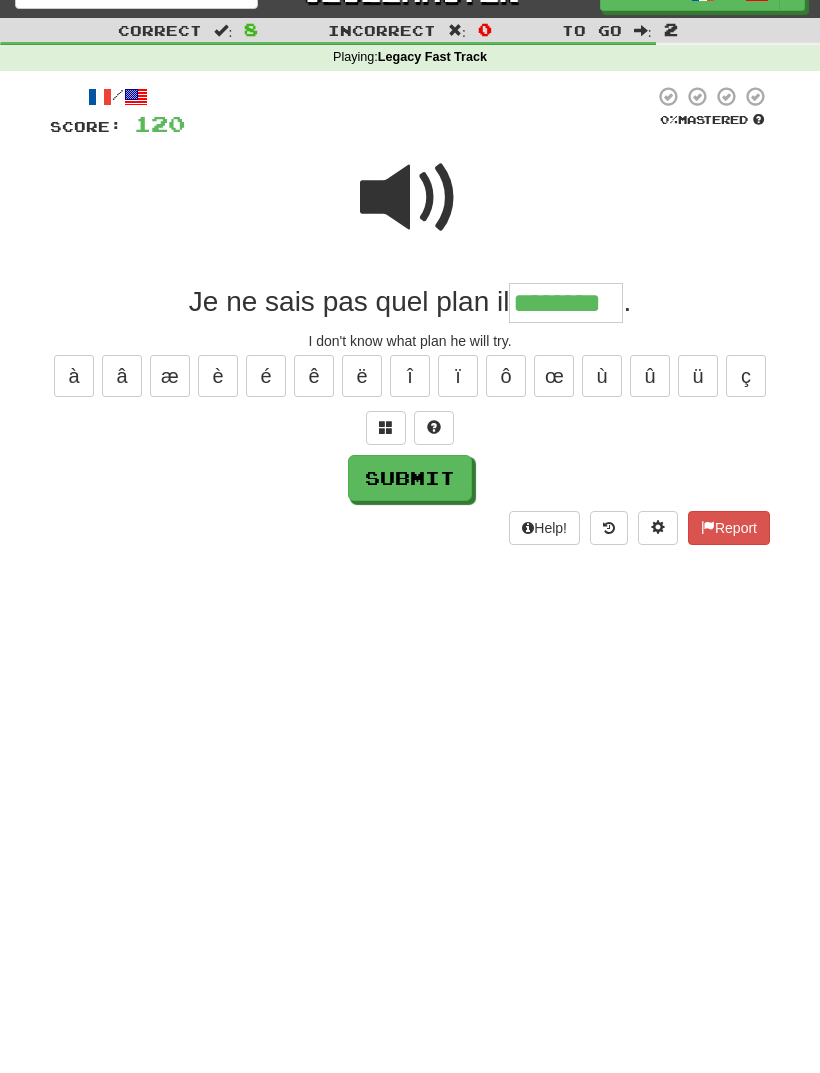 type on "********" 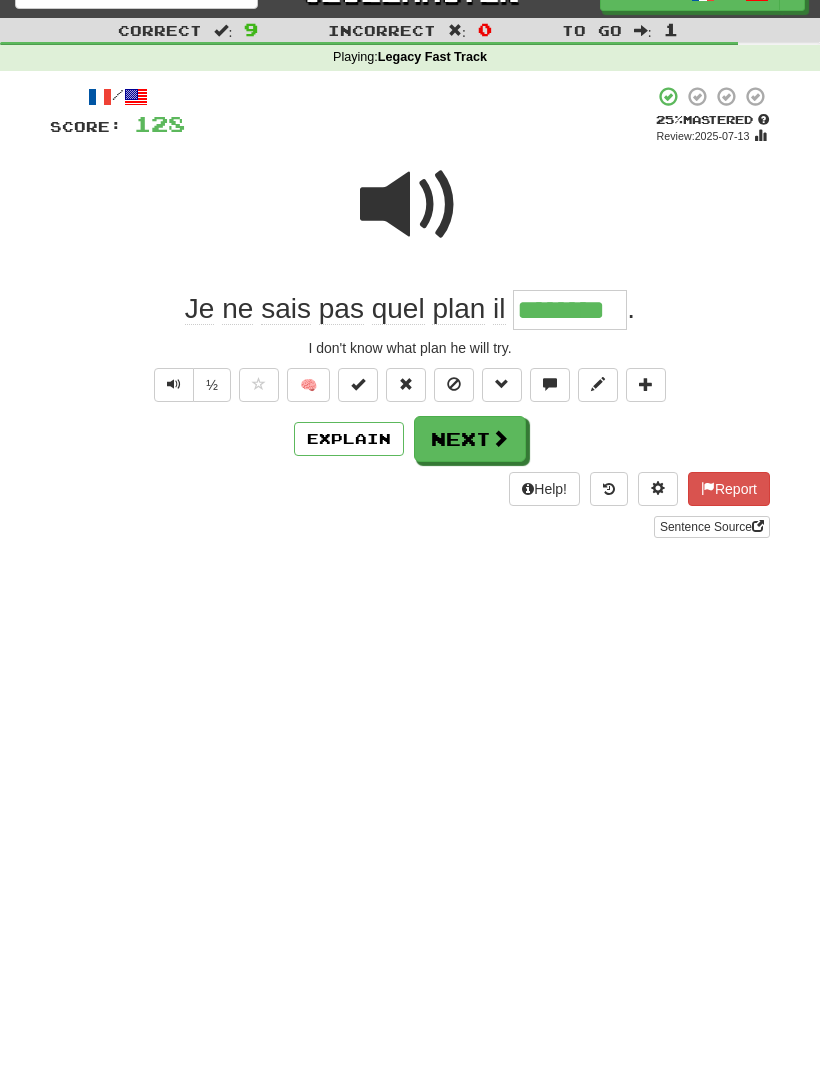click on "Next" at bounding box center (470, 439) 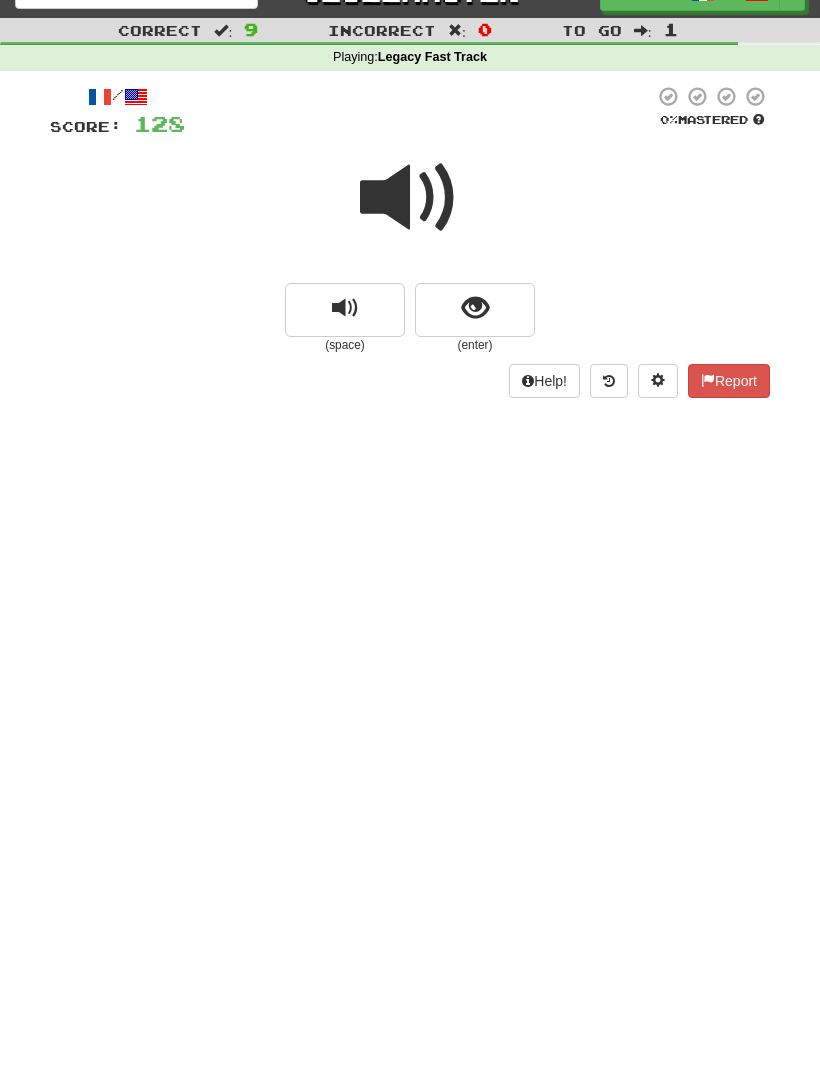click at bounding box center (475, 308) 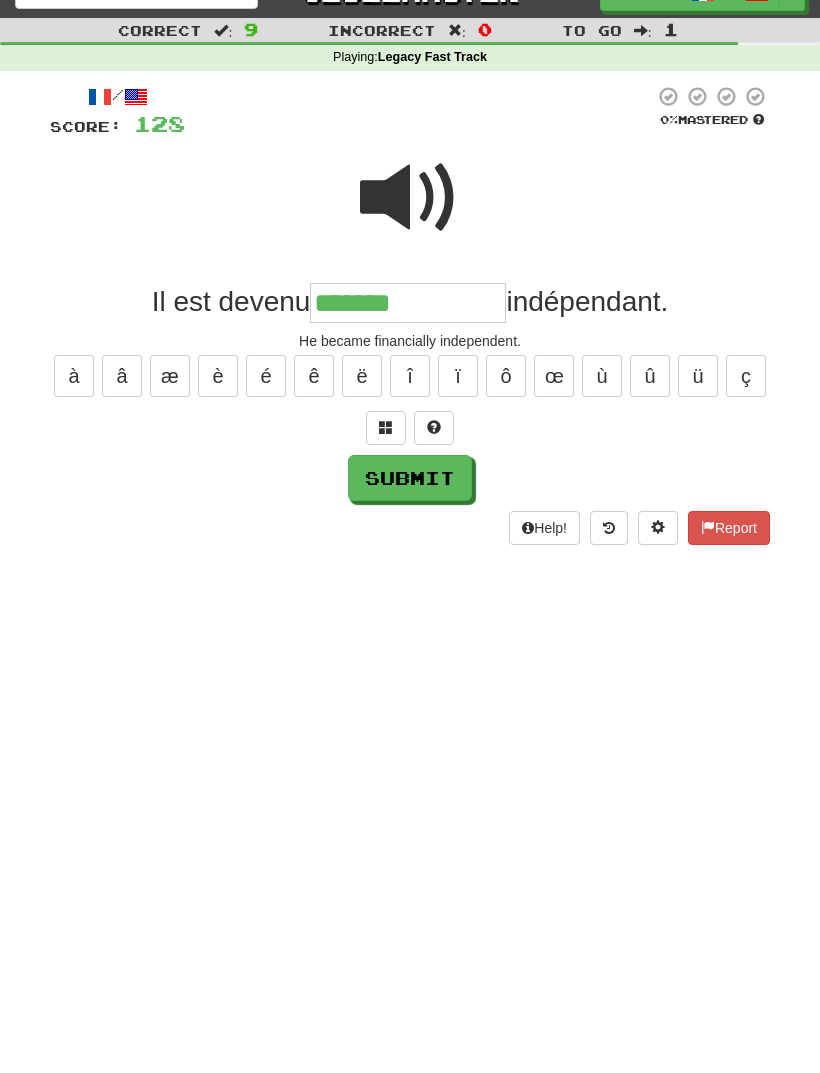 click at bounding box center [386, 428] 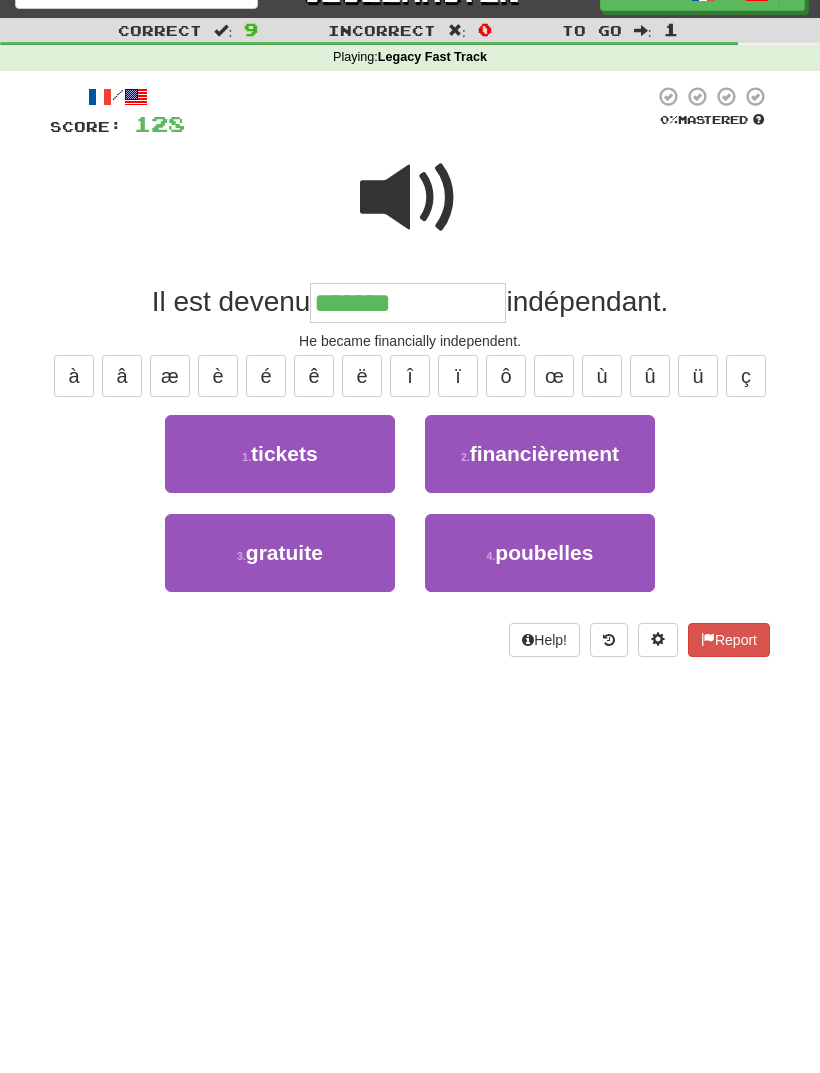 click on "financièrement" at bounding box center (544, 453) 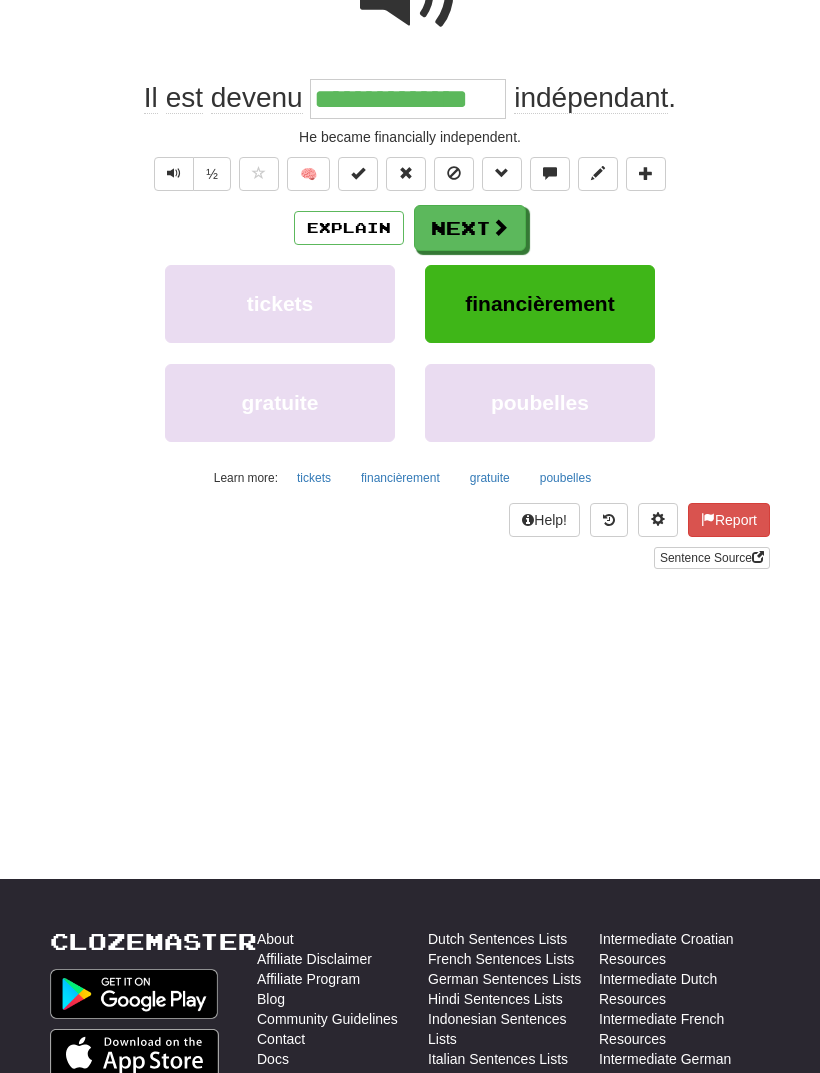 scroll, scrollTop: 0, scrollLeft: 0, axis: both 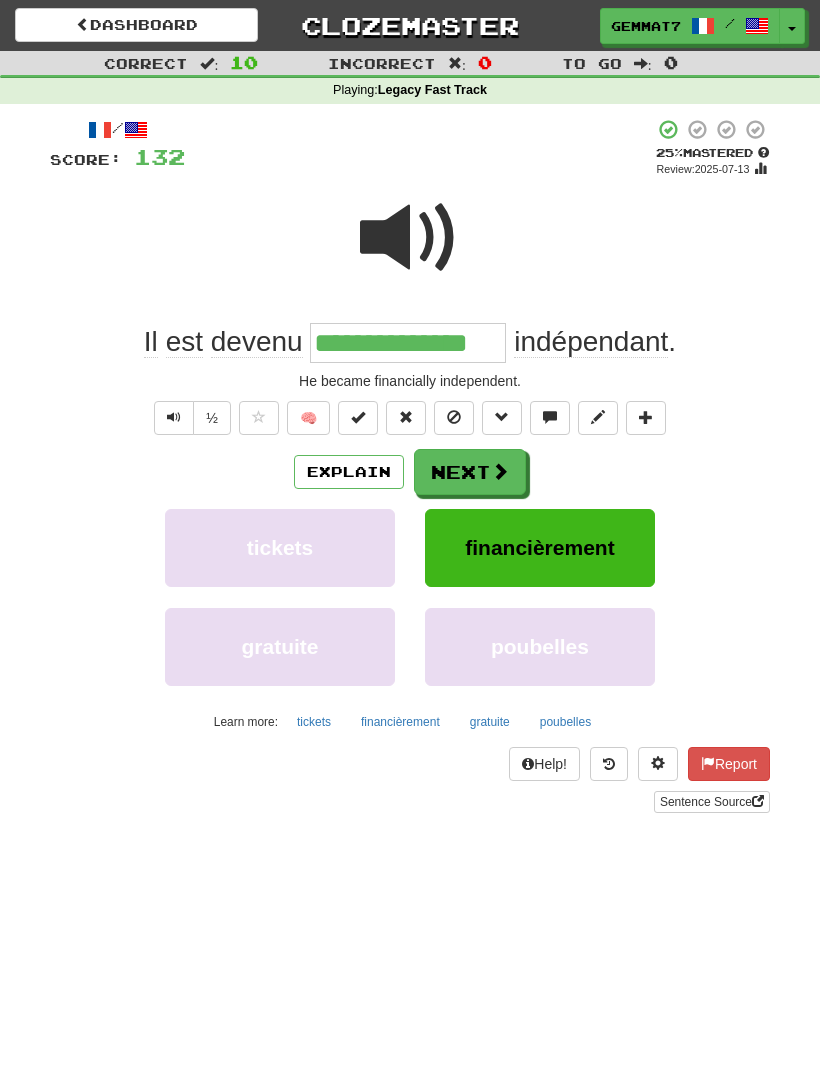 click on "Next" at bounding box center [470, 472] 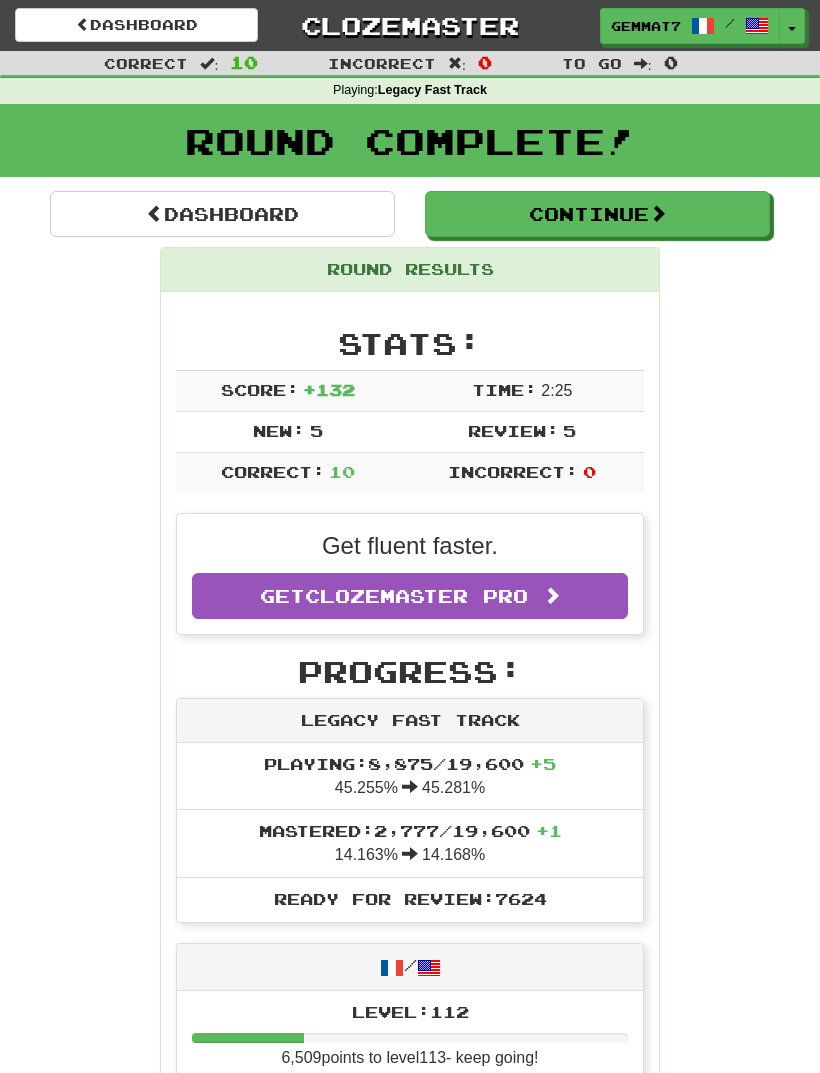 click on "Dashboard" at bounding box center [222, 214] 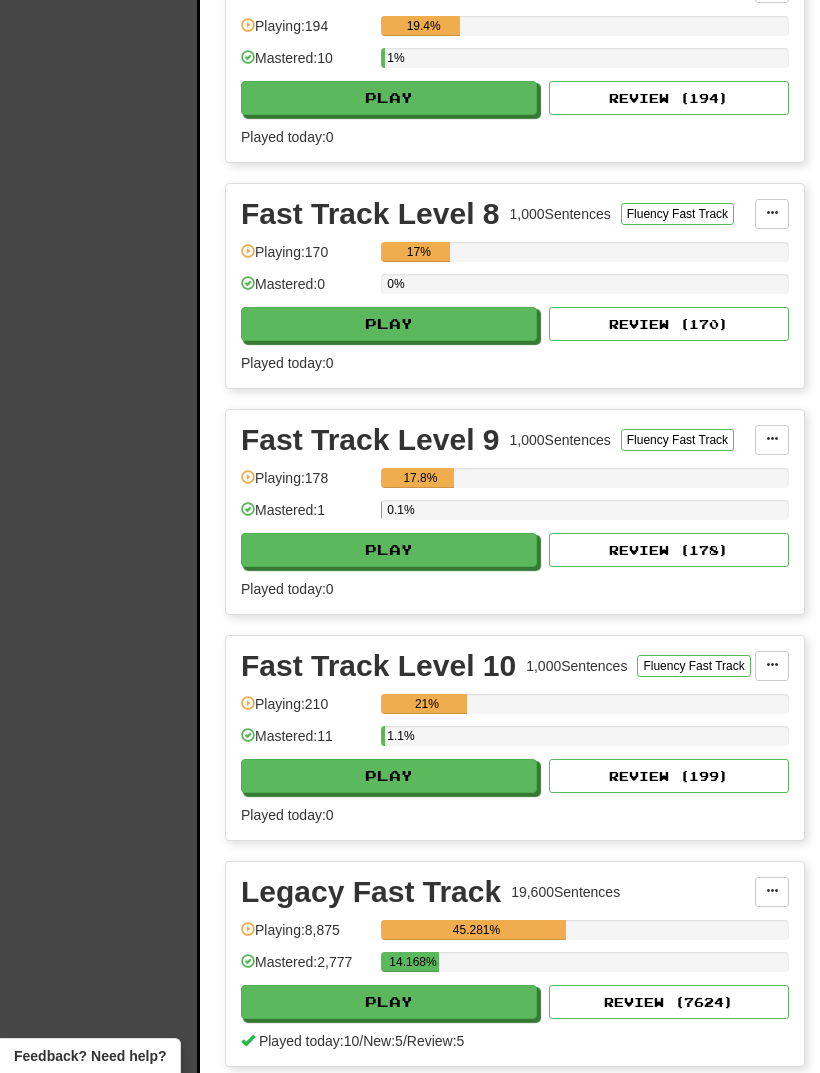 scroll, scrollTop: 2060, scrollLeft: 0, axis: vertical 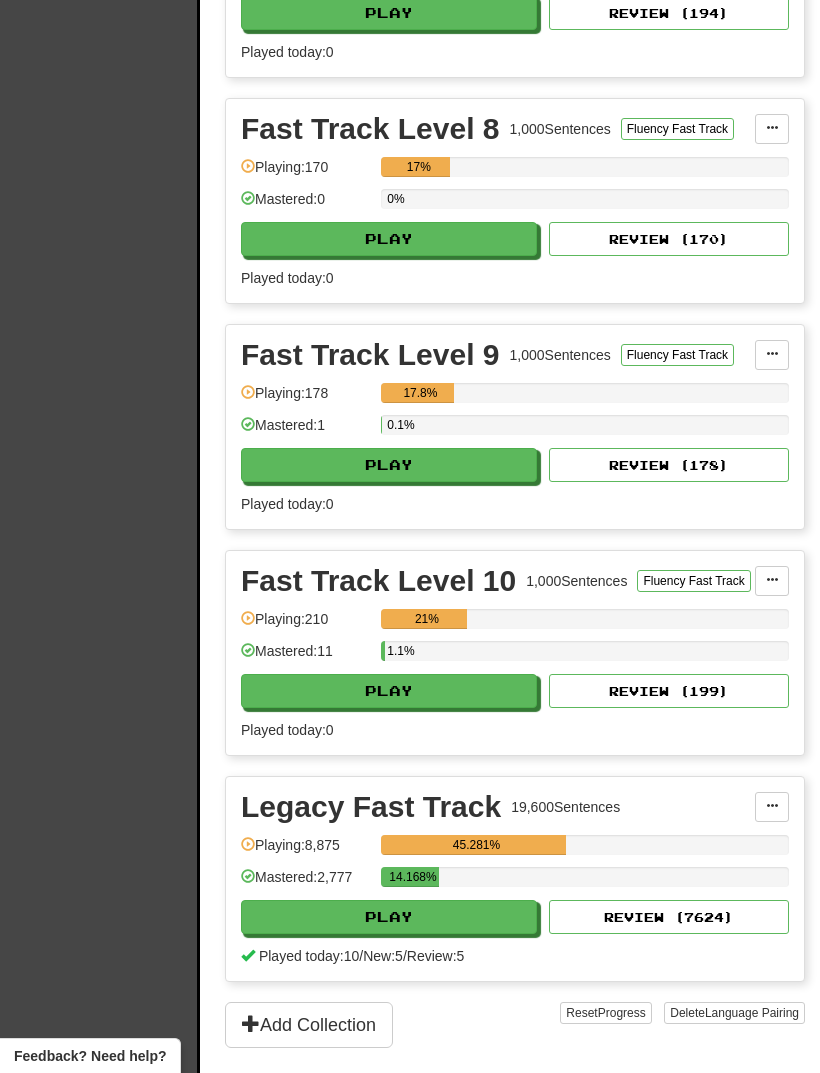 click on "Play" at bounding box center [389, 917] 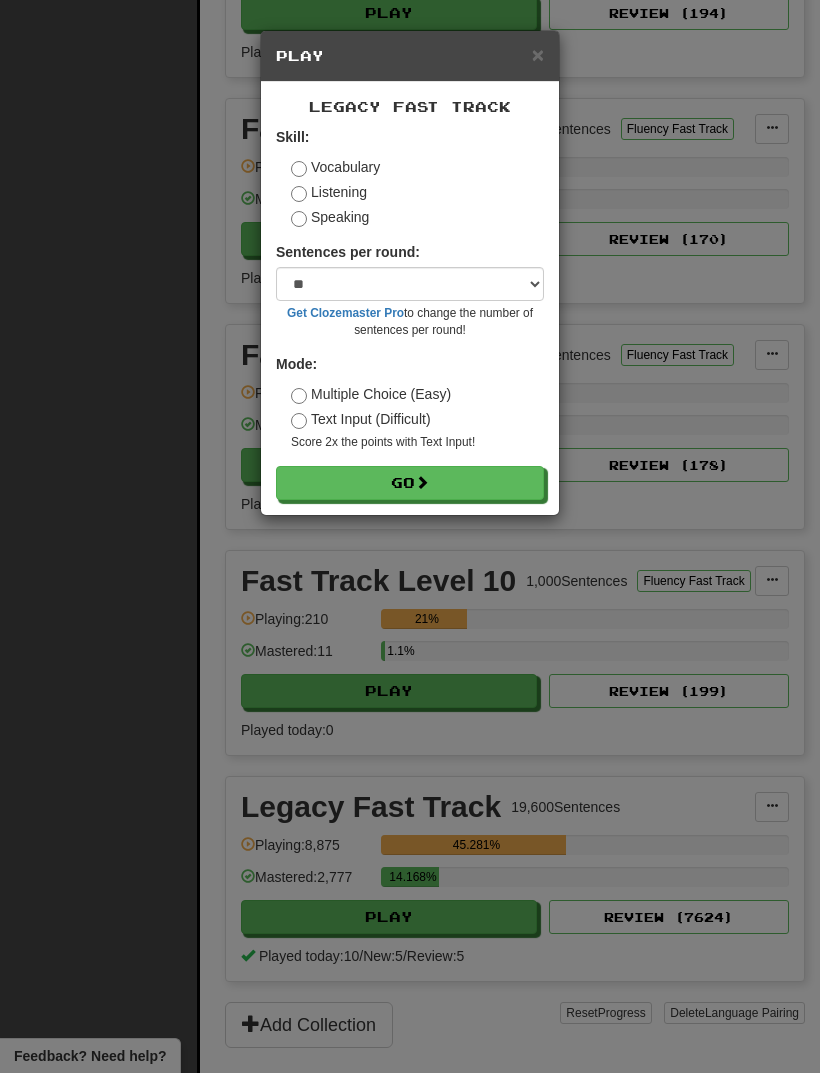 click on "Go" at bounding box center (410, 483) 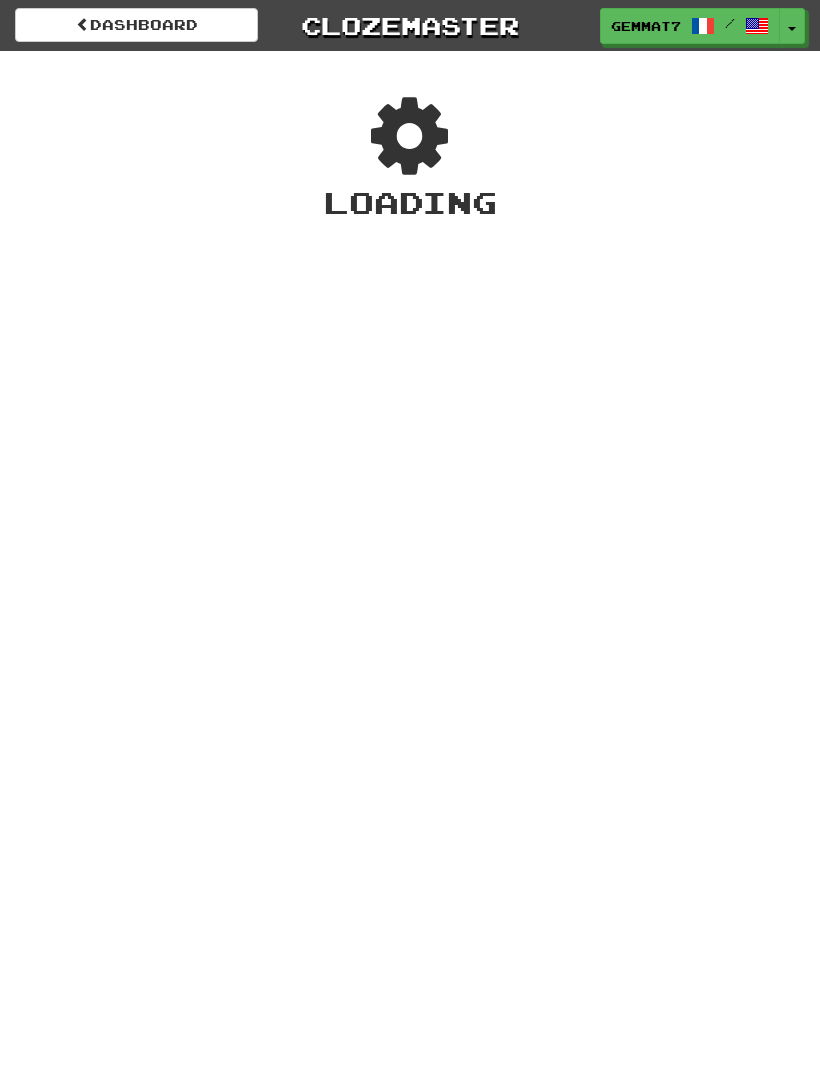 scroll, scrollTop: 0, scrollLeft: 0, axis: both 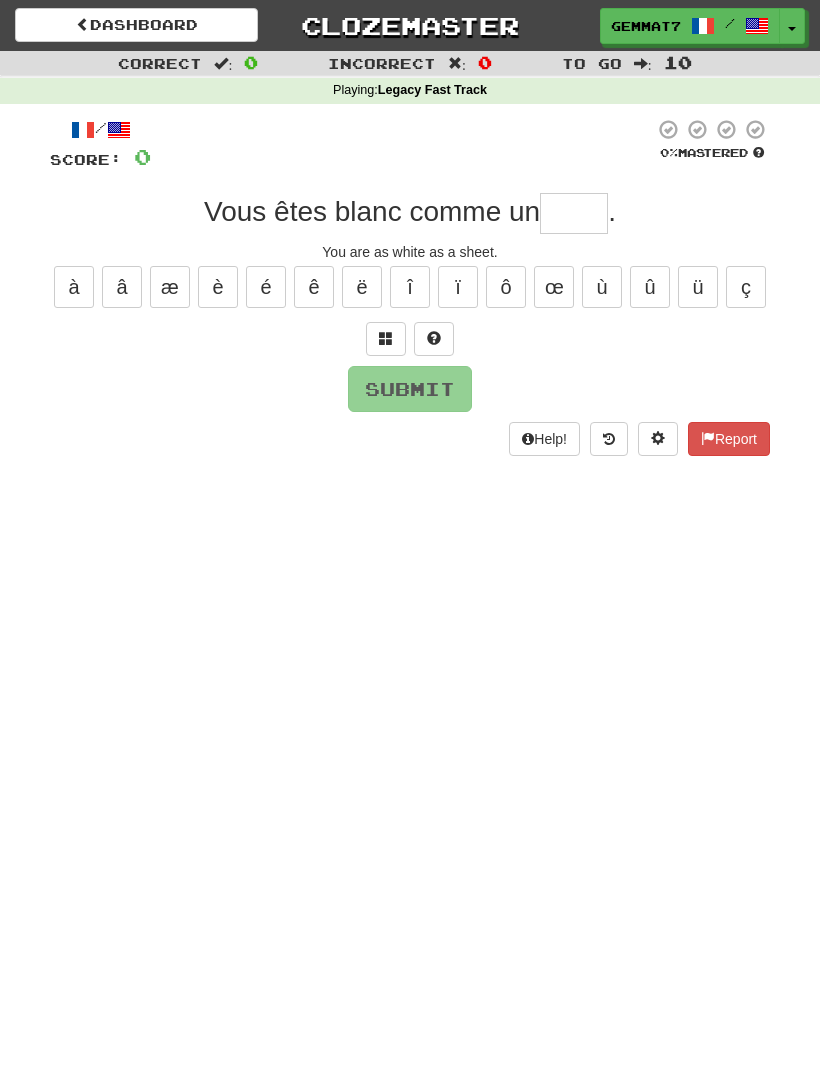 click at bounding box center [574, 213] 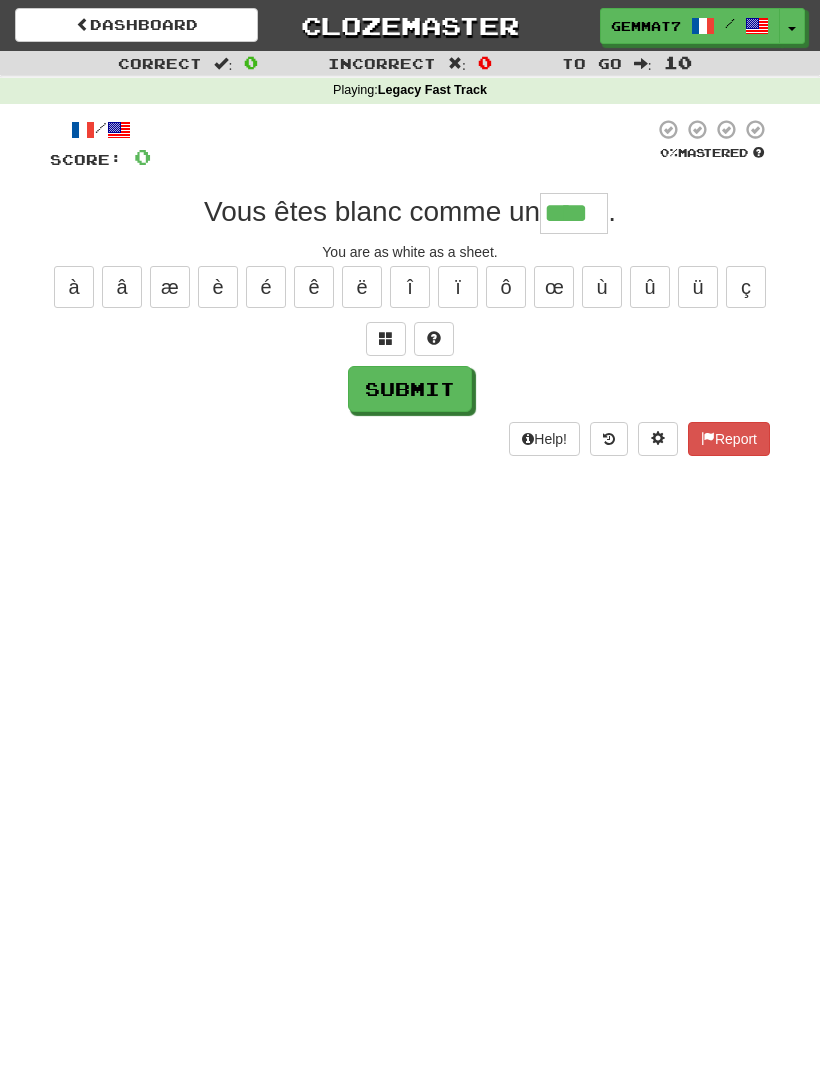 type on "****" 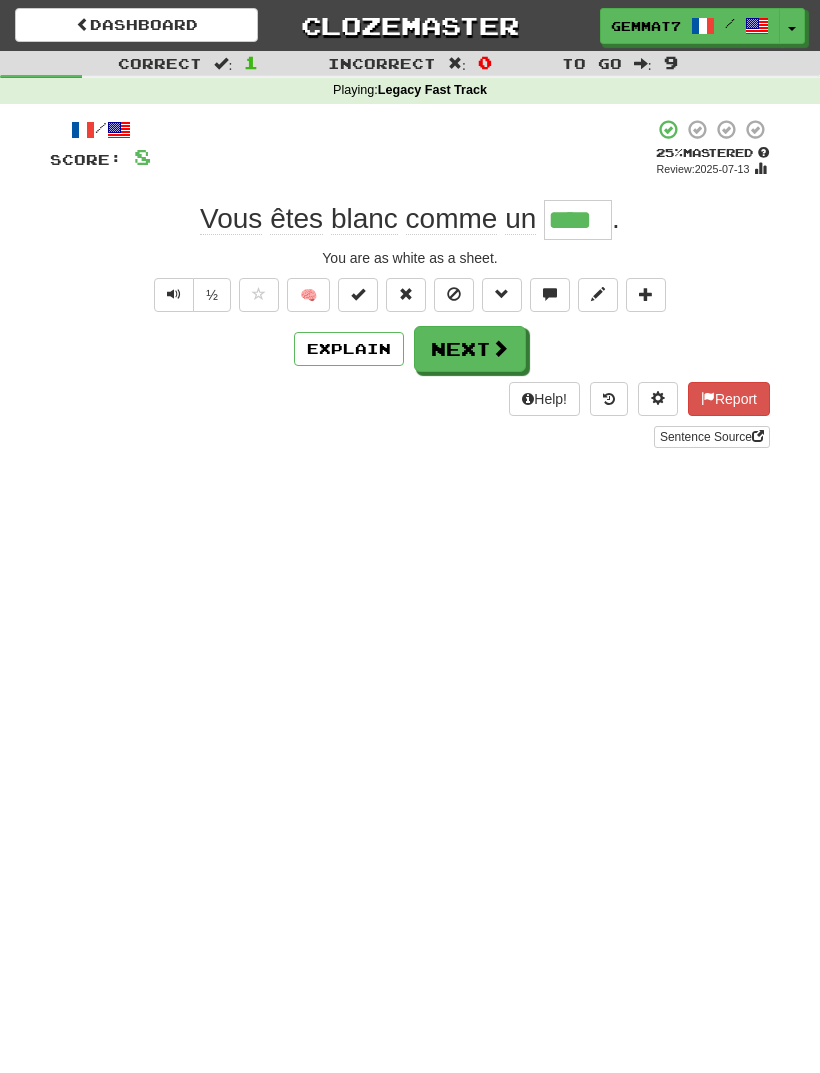 click at bounding box center (454, 295) 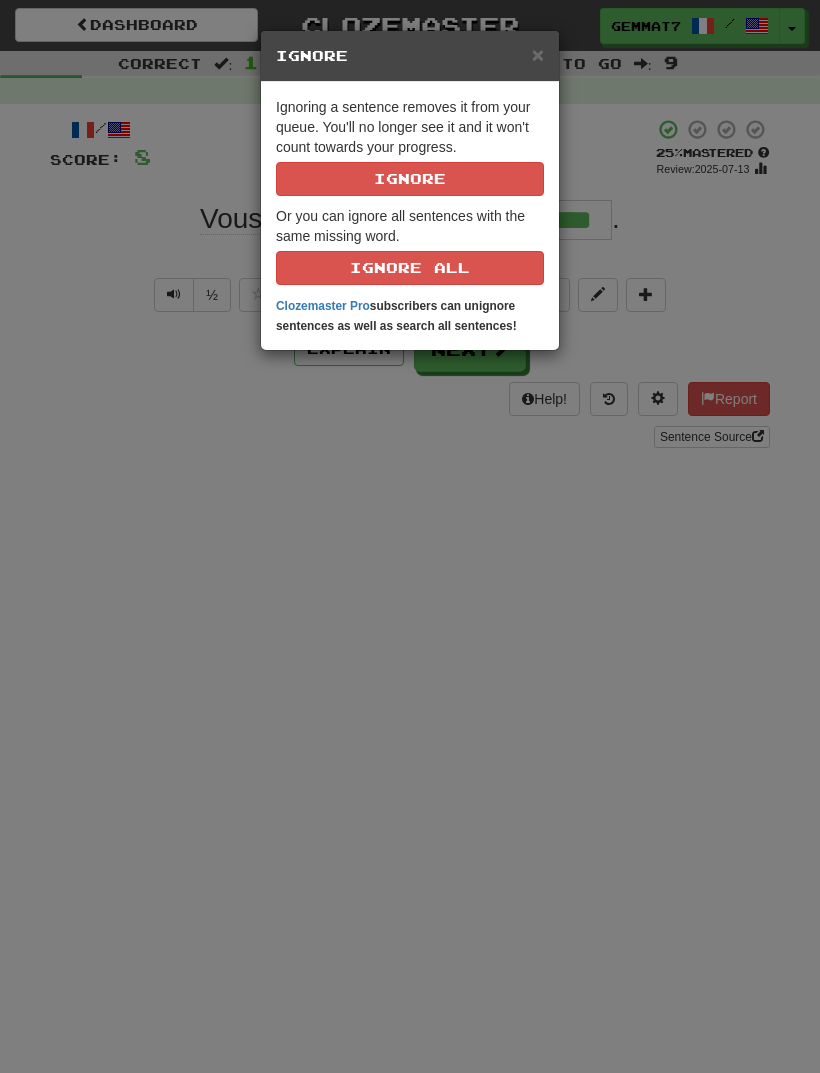 click on "× Ignore Ignoring a sentence removes it from your queue. You'll no longer see it and it won't count towards your progress. Ignore Or you can ignore all sentences with the same missing word. Ignore All Clozemaster Pro  subscribers can unignore sentences as well as search all sentences!" at bounding box center (410, 536) 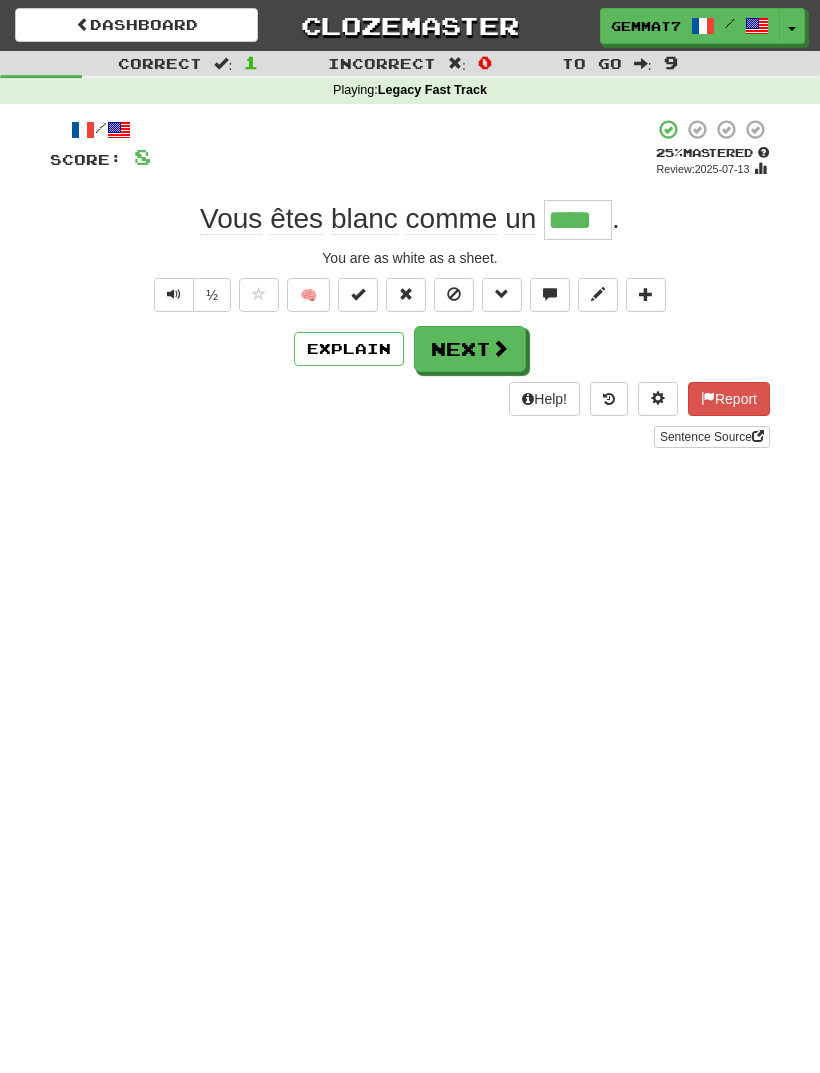 click on "Next" at bounding box center [470, 349] 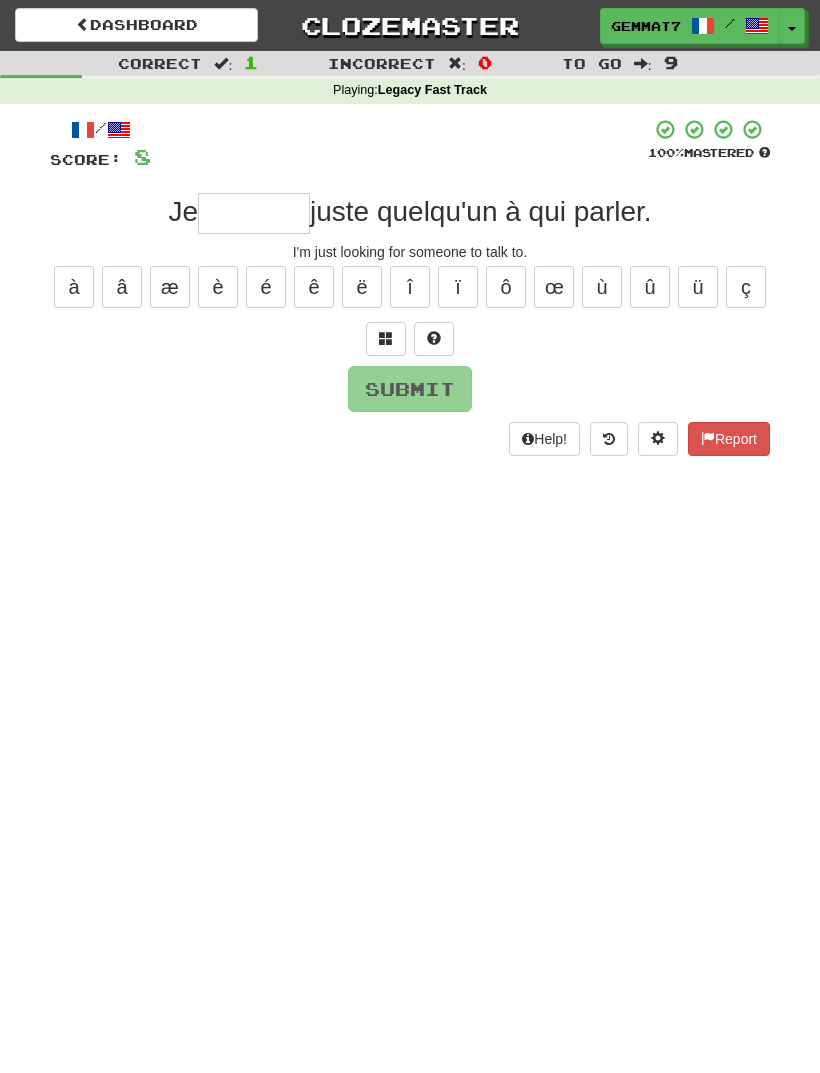 type on "*" 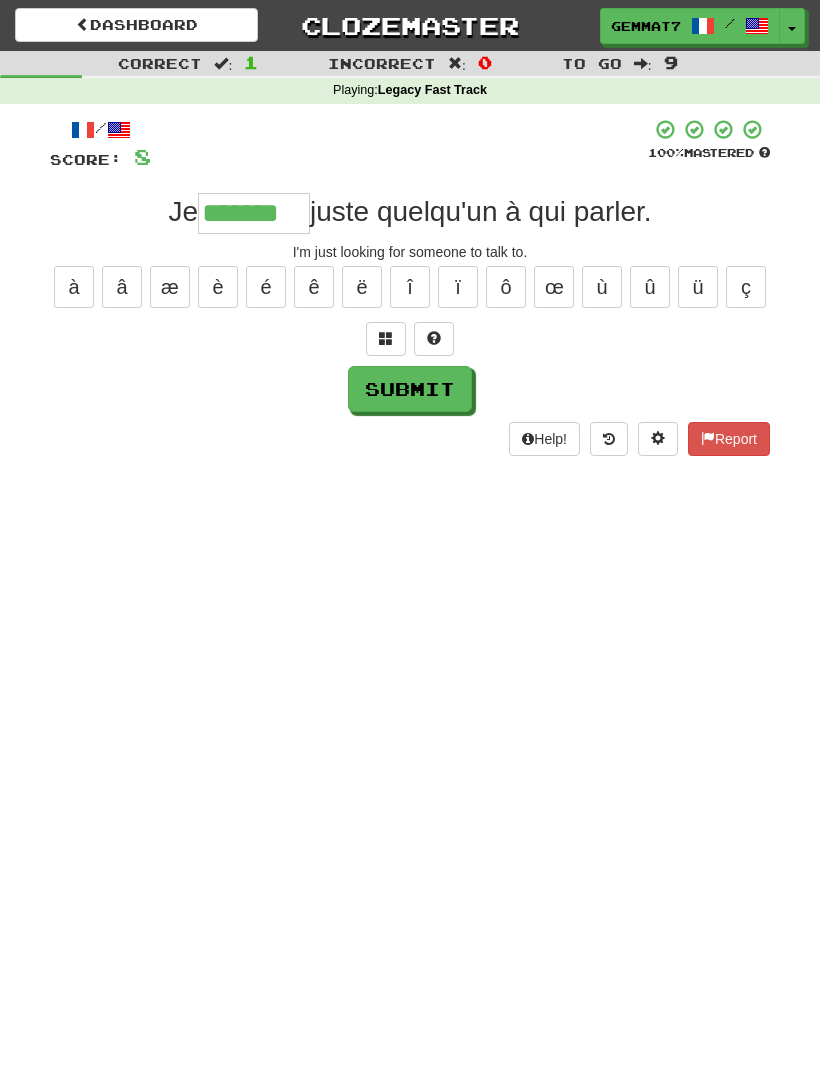 type on "*******" 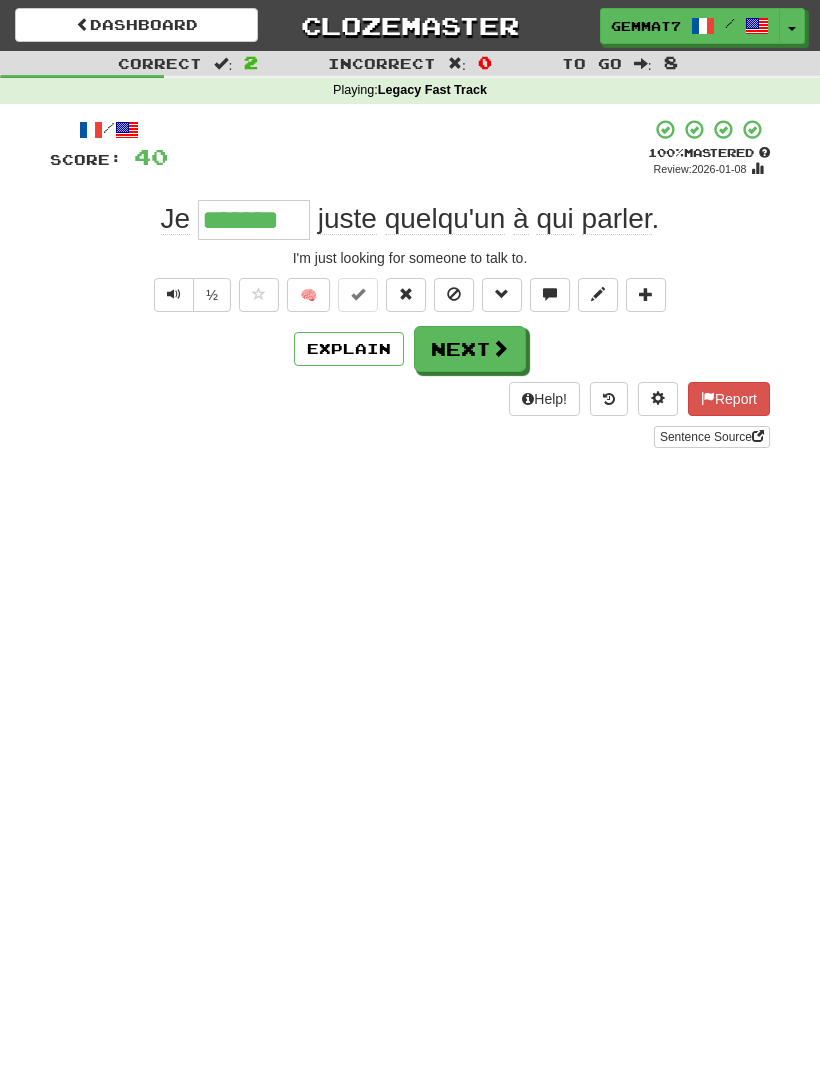 click on "Next" at bounding box center [470, 349] 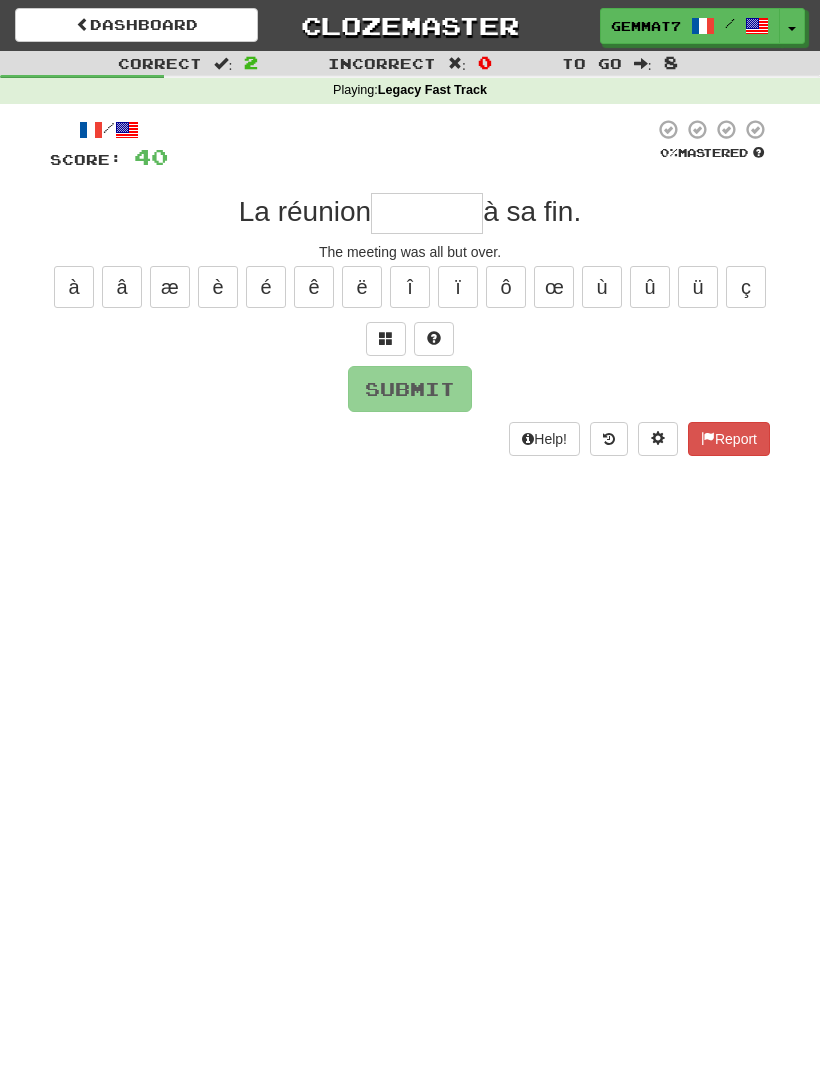click at bounding box center (386, 338) 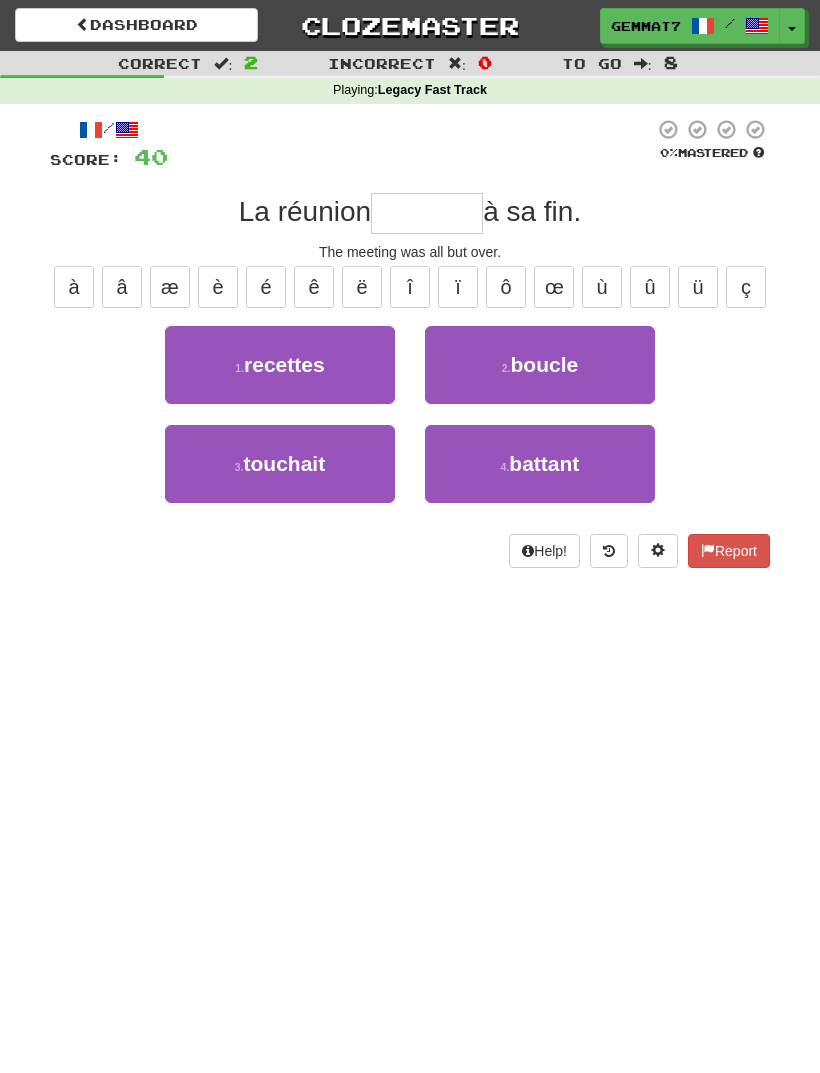 type on "*" 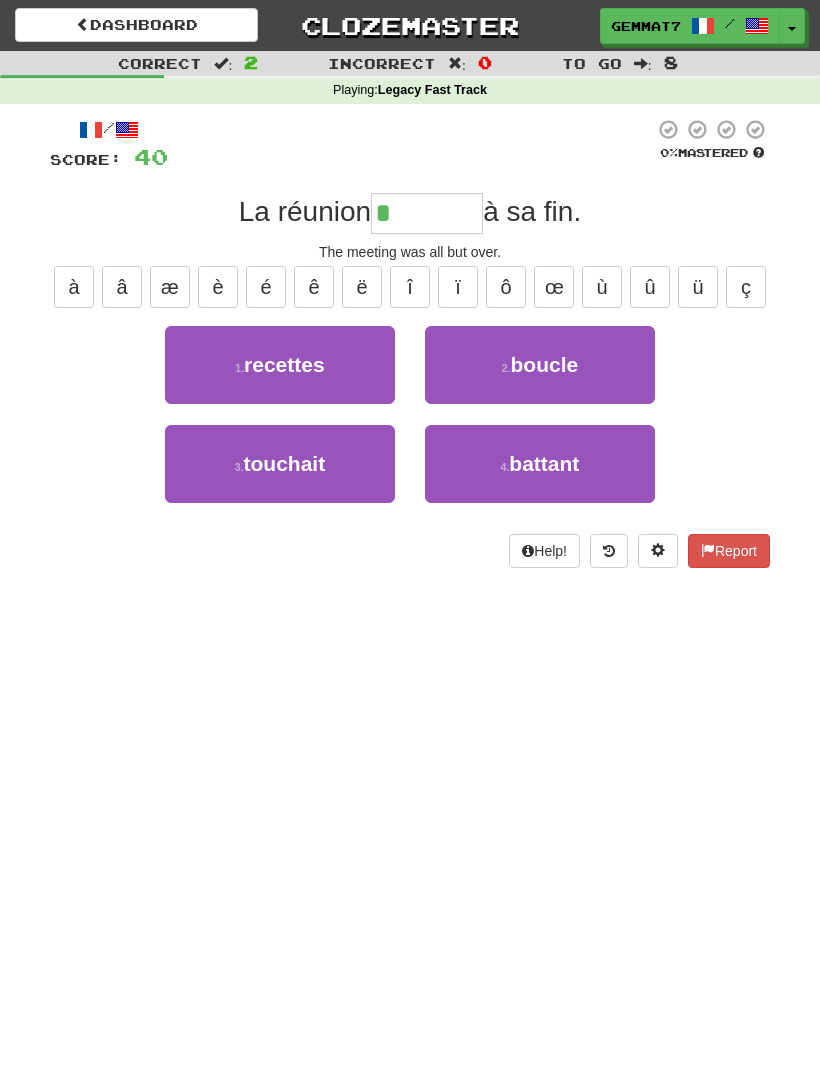 click on "3 .  touchait" at bounding box center [280, 464] 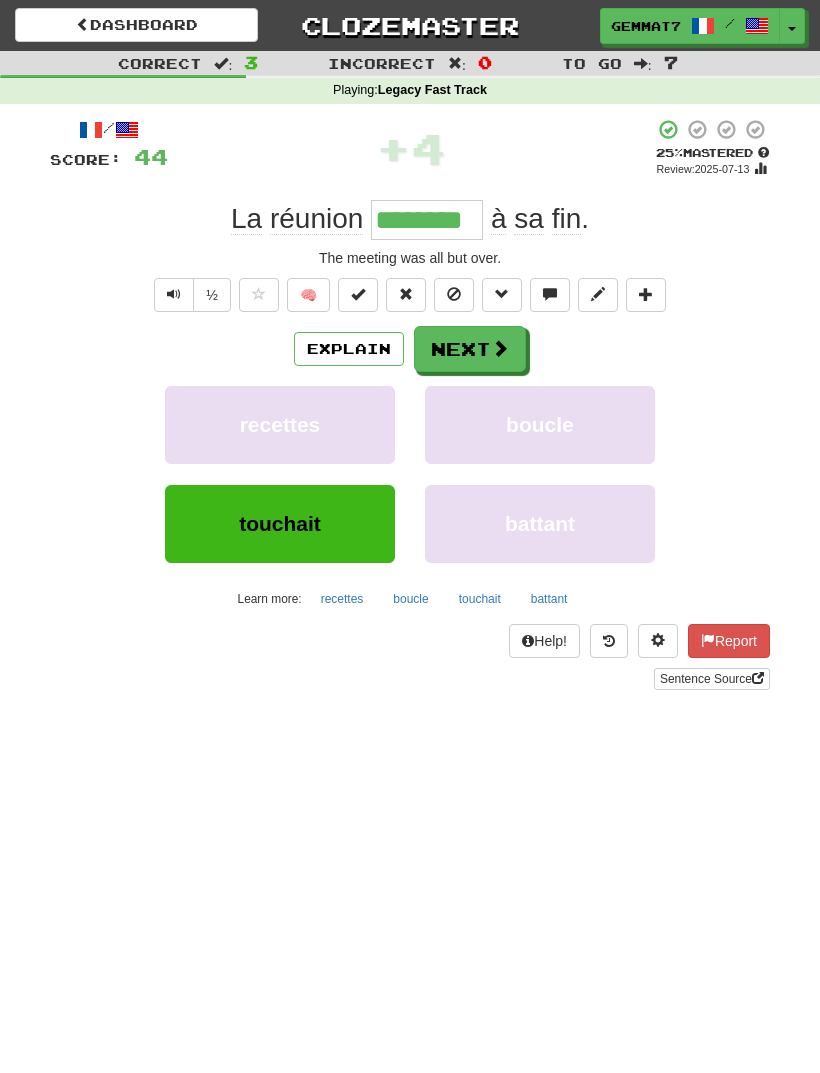 click on "Next" at bounding box center (470, 349) 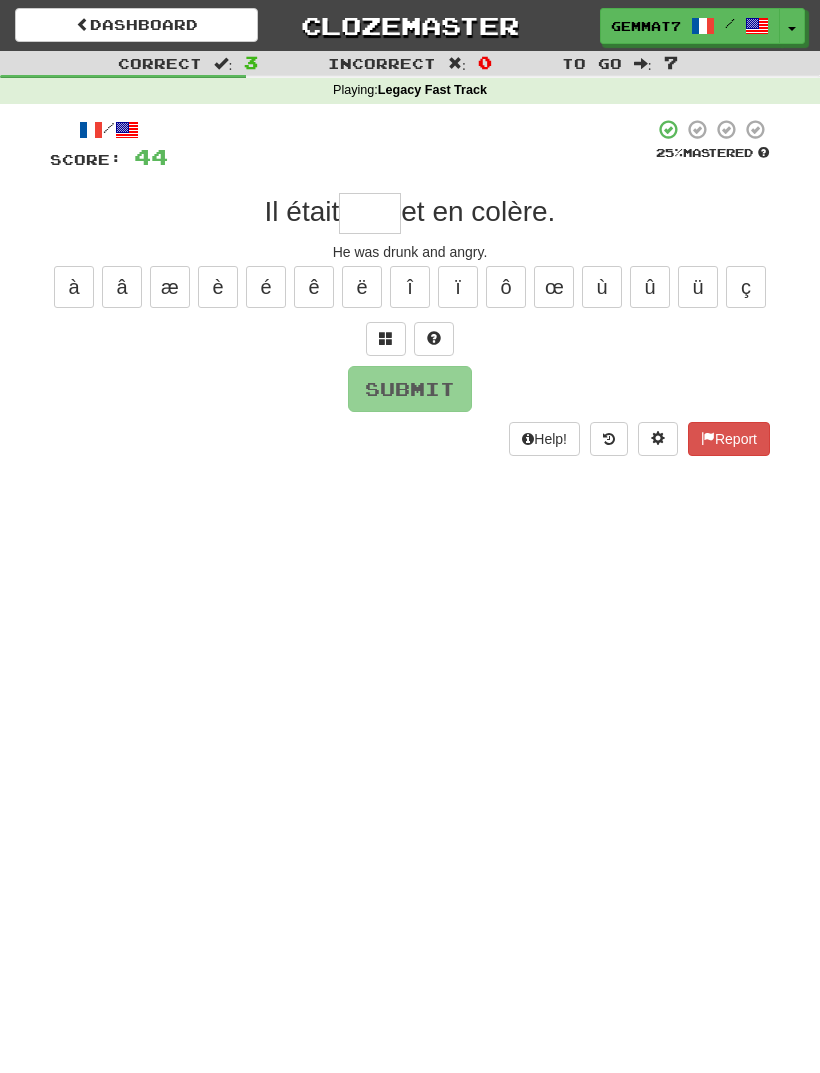 type on "*" 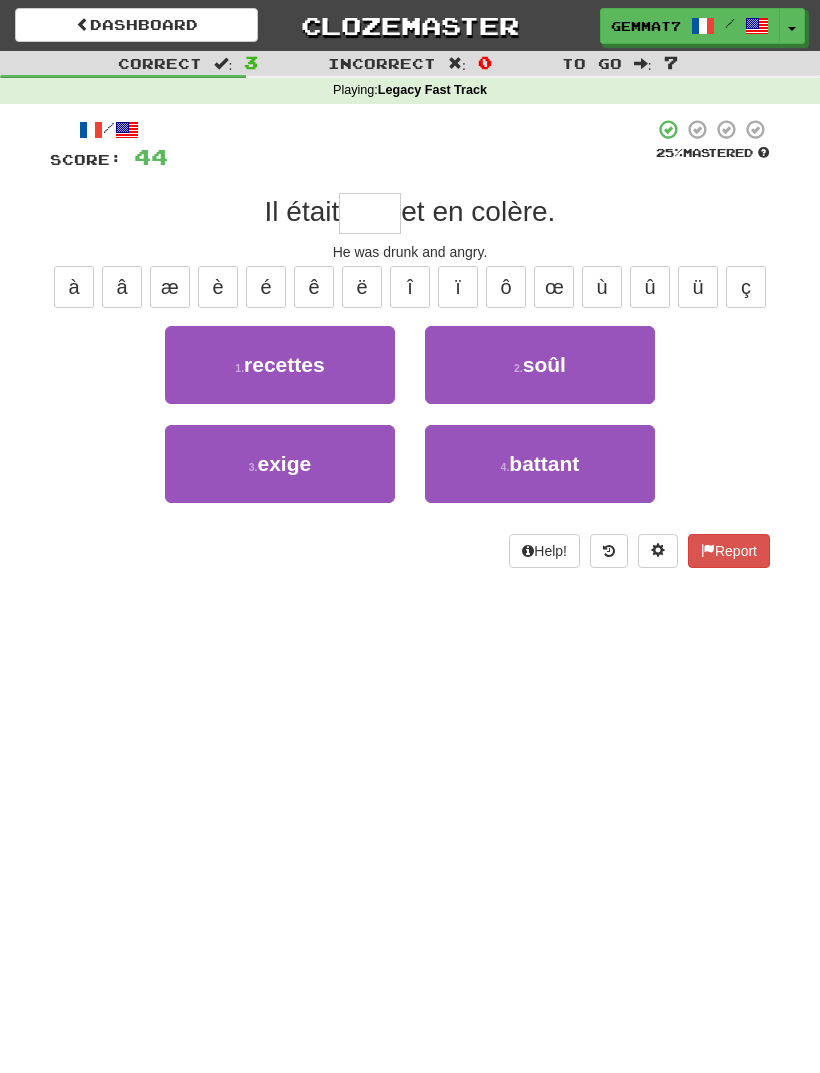 click on "2 .  soûl" at bounding box center [540, 365] 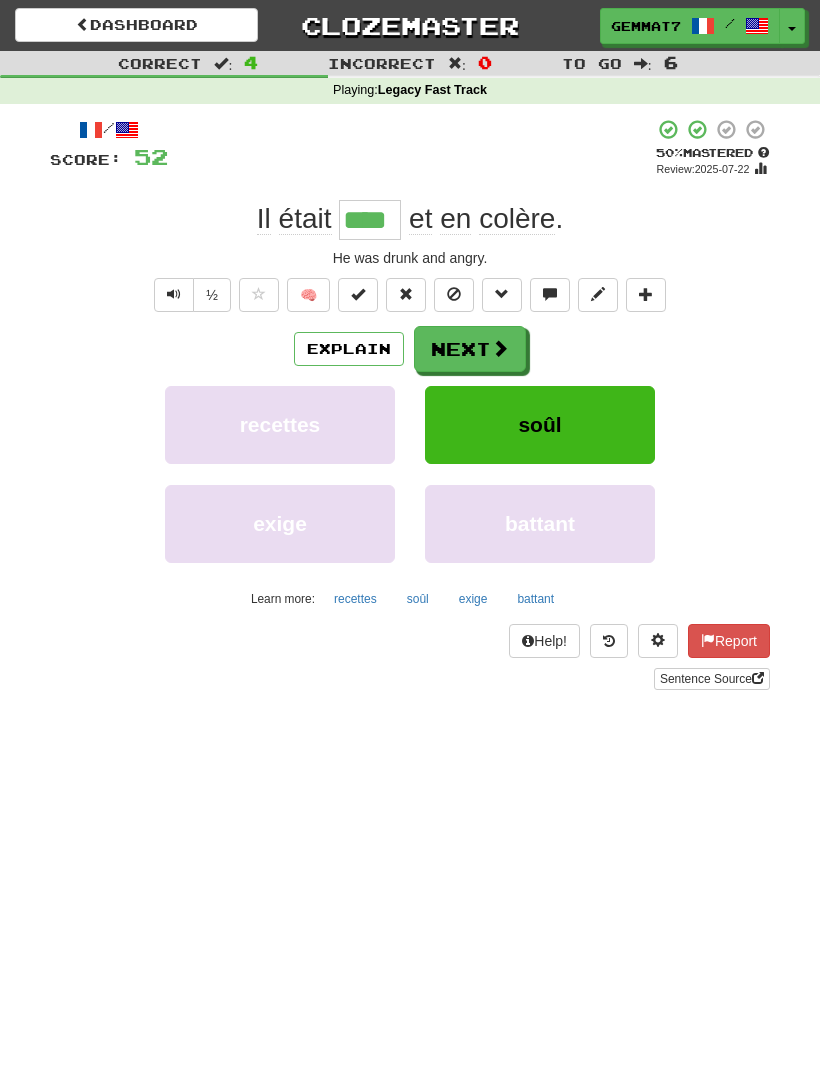 click on "Next" at bounding box center [470, 349] 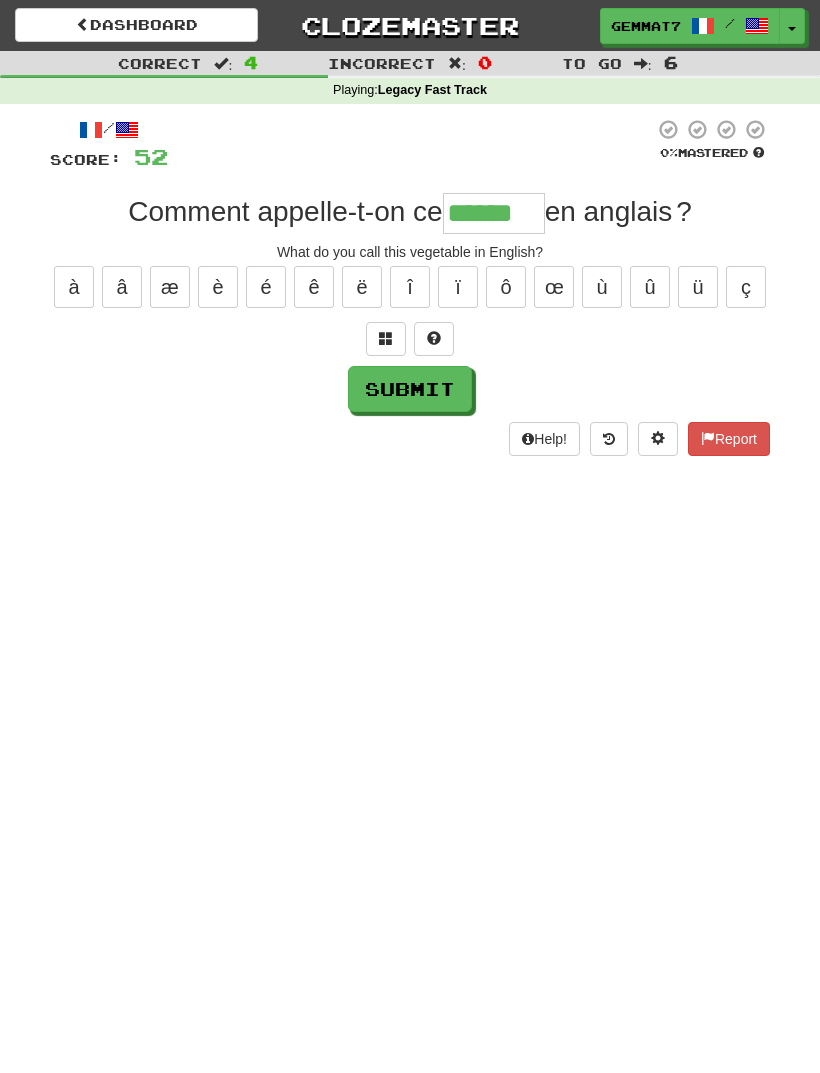 type on "******" 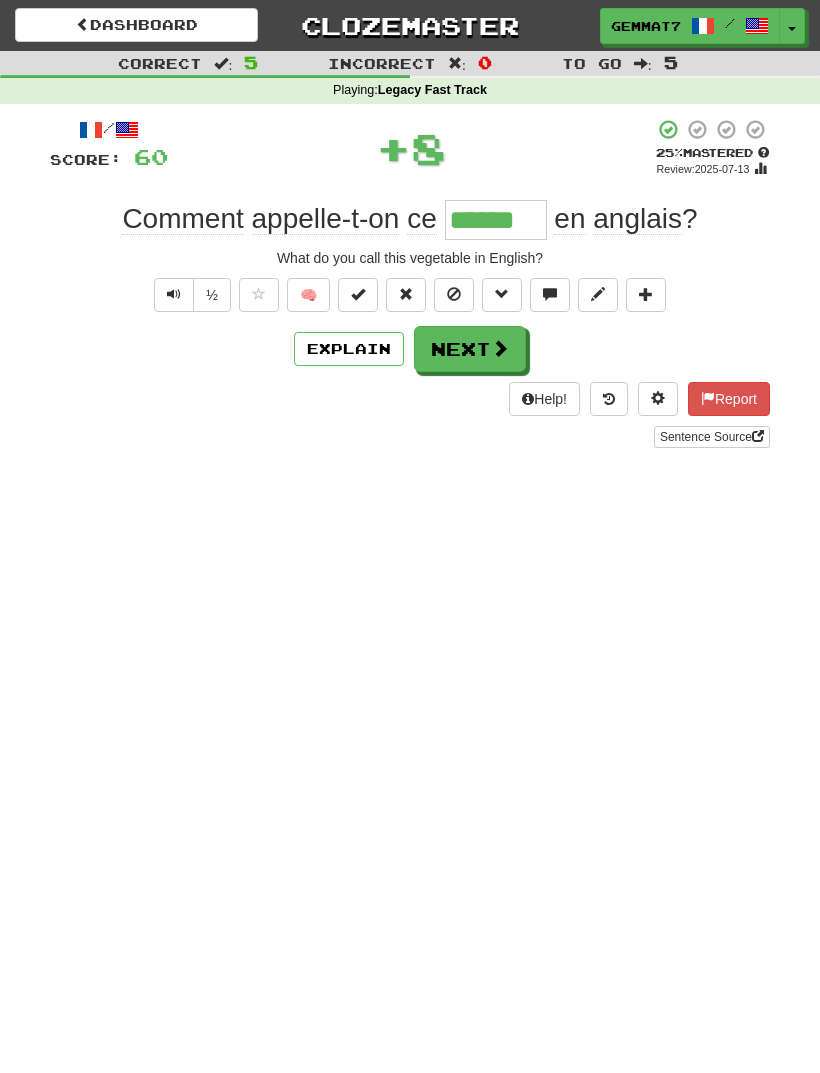 click on "Next" at bounding box center (470, 349) 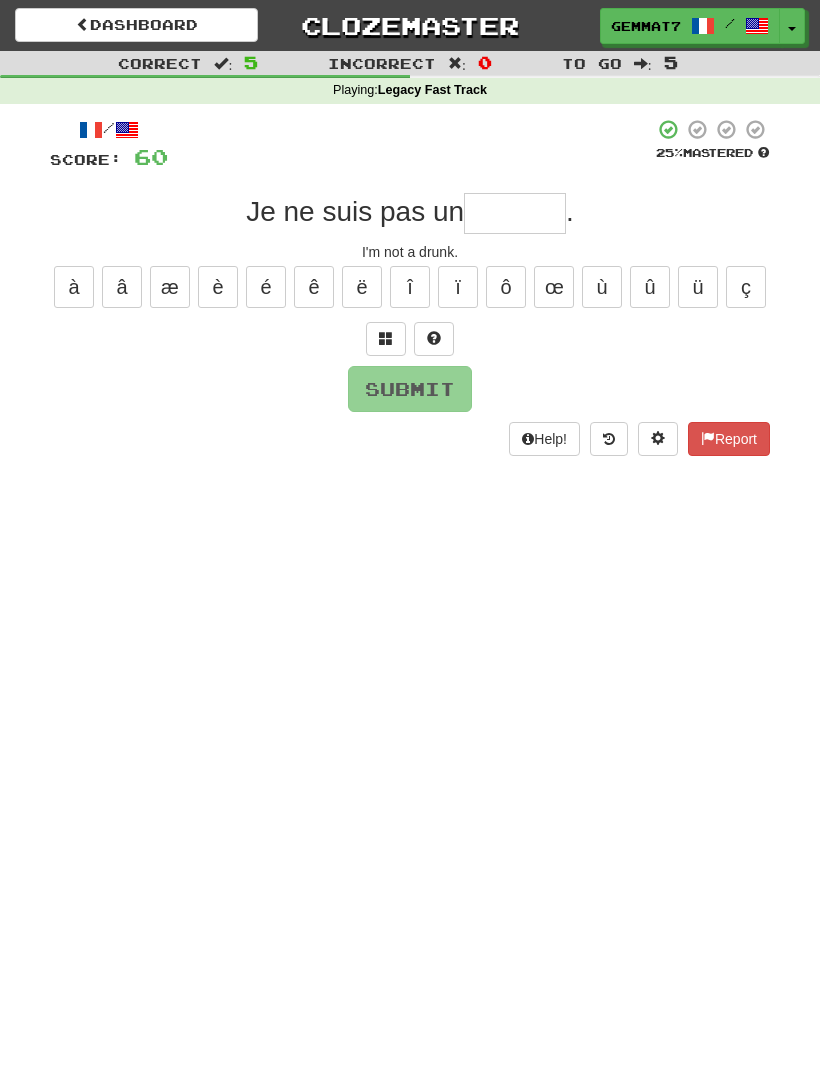 type on "*" 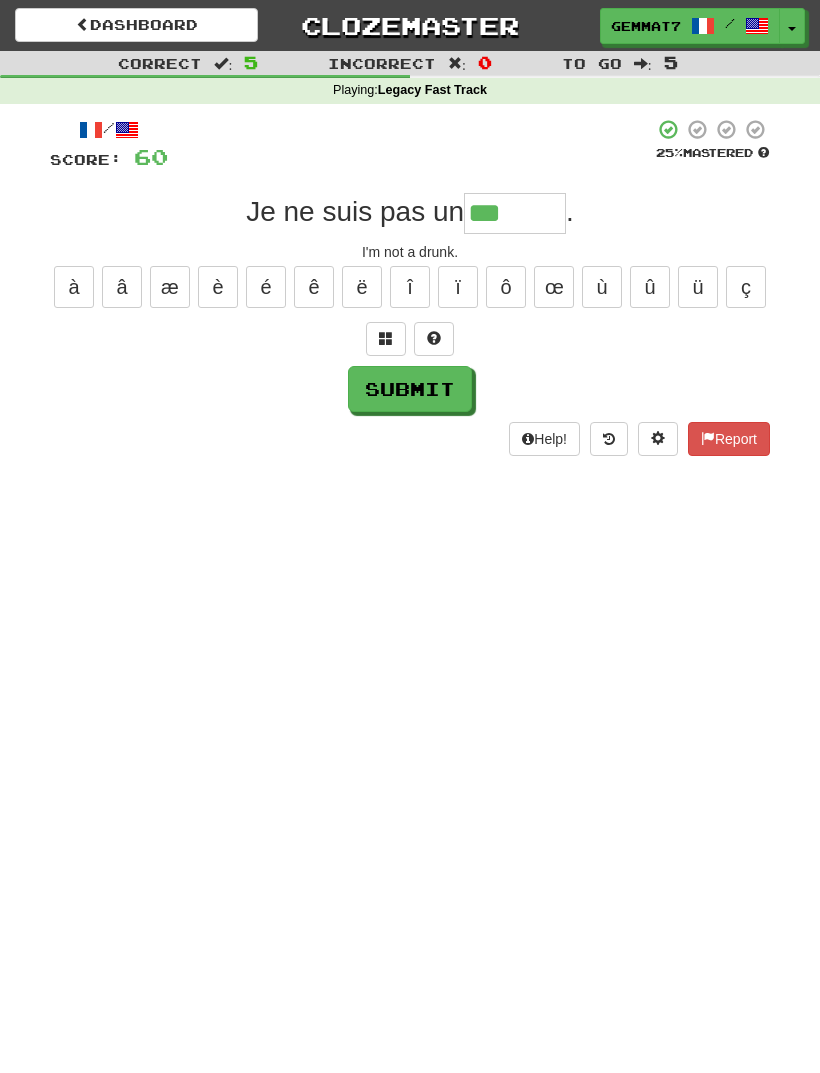 click on "/  Score:   60 25 %  Mastered Je ne suis pas un  *** . I'm not a drunk. à â æ è é ê ë î ï ô œ ù û ü ç Submit  Help!  Report" at bounding box center (410, 287) 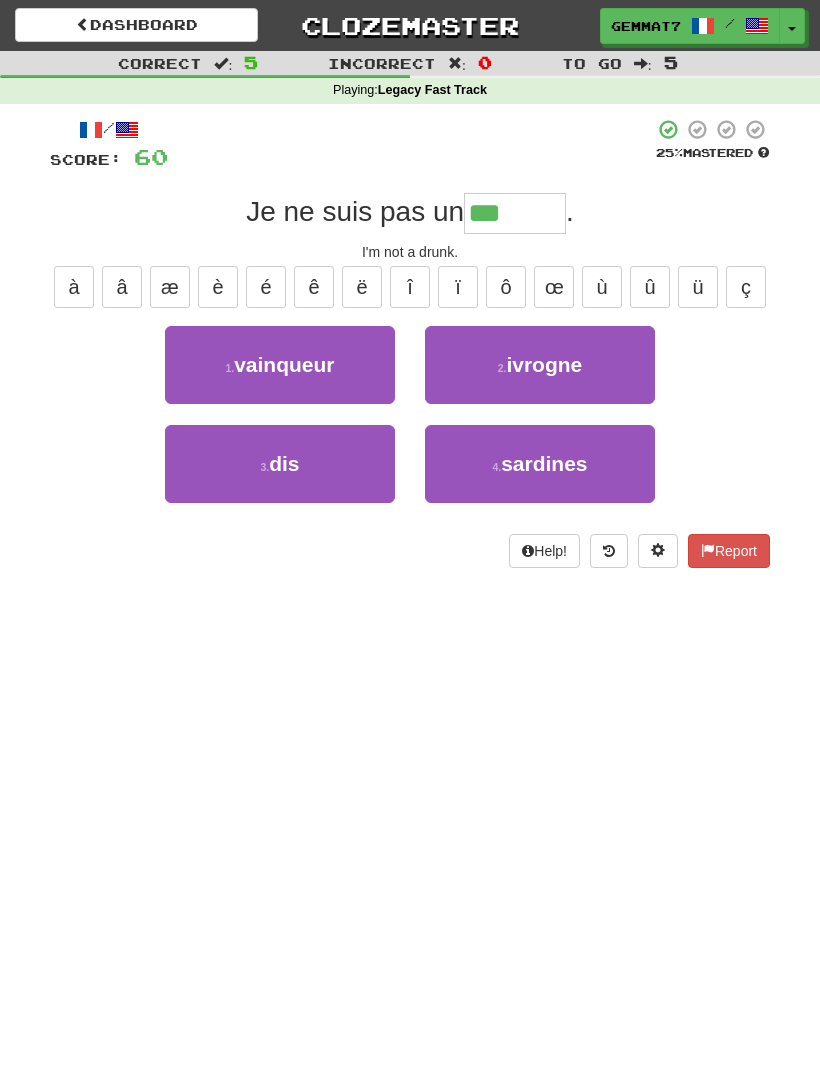click on "ivrogne" at bounding box center (544, 364) 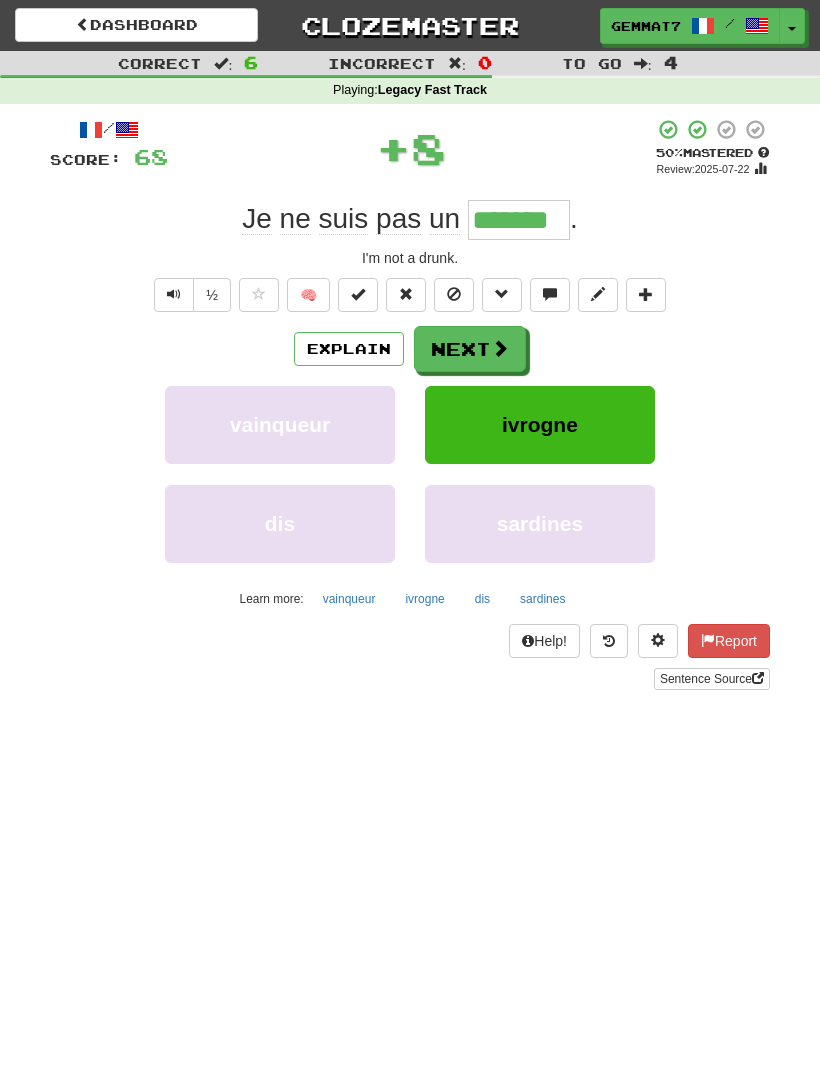 click on "ivrogne" at bounding box center [424, 599] 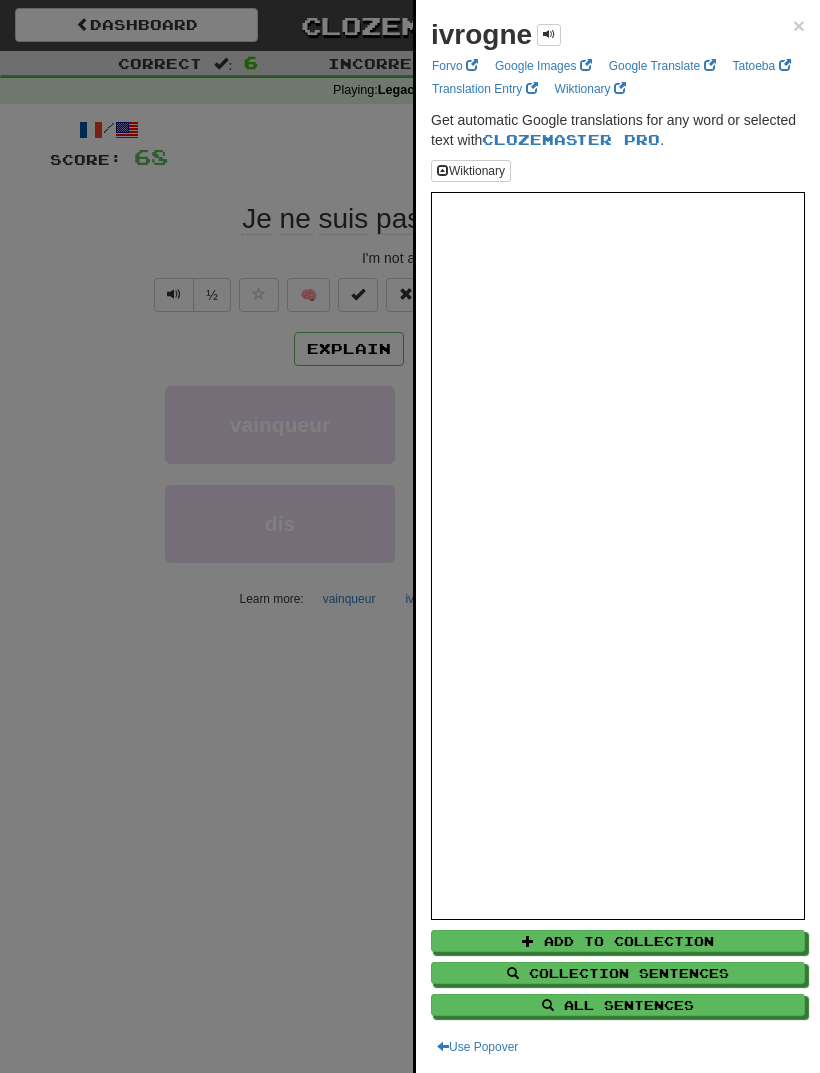 click at bounding box center [410, 536] 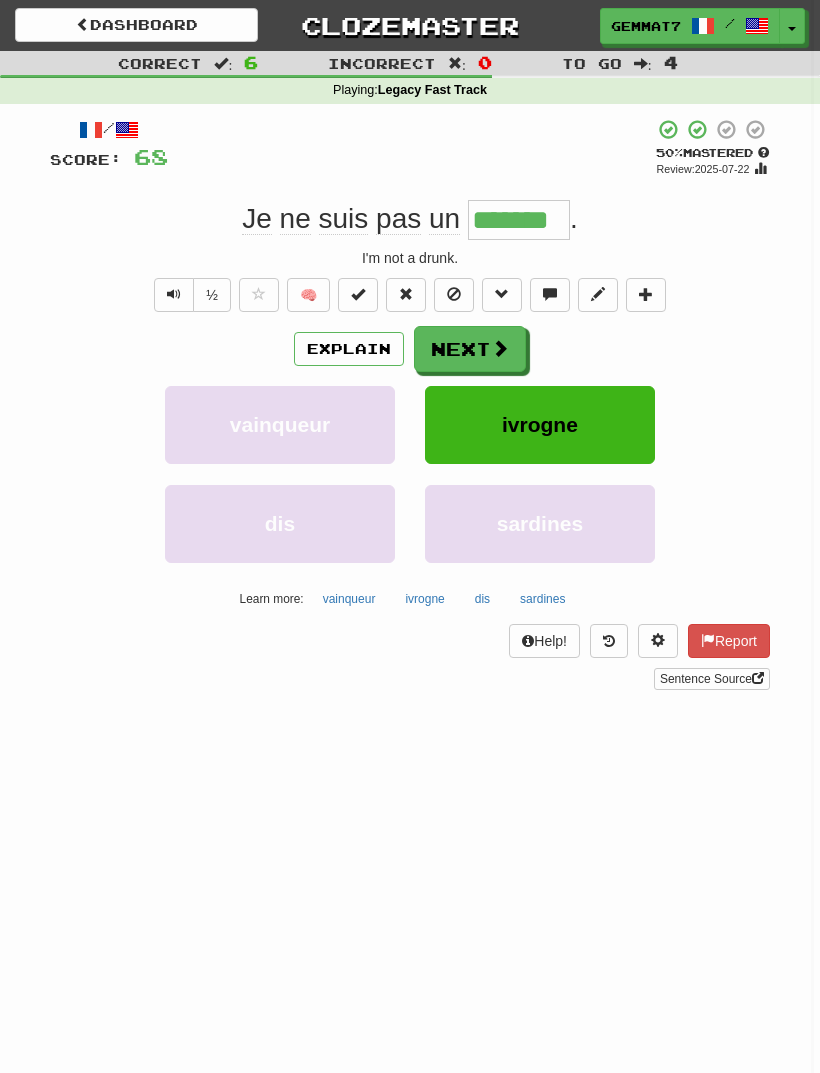 click on "Next" at bounding box center (470, 349) 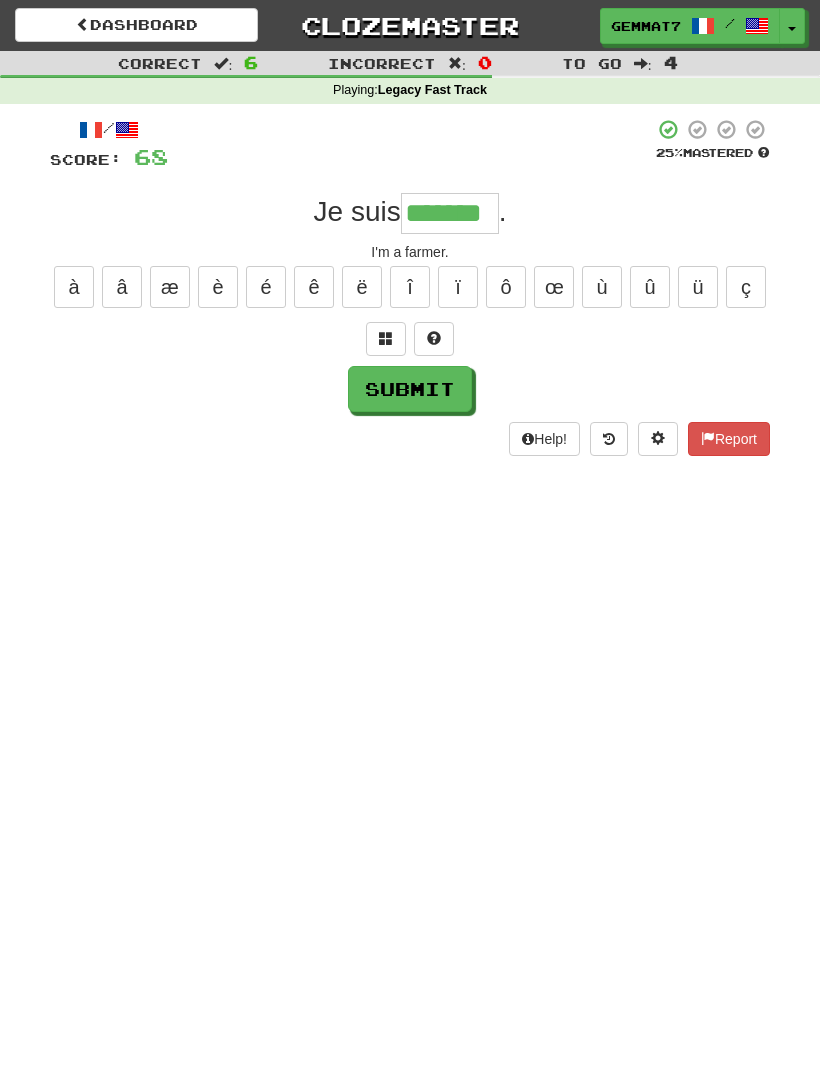 type on "*******" 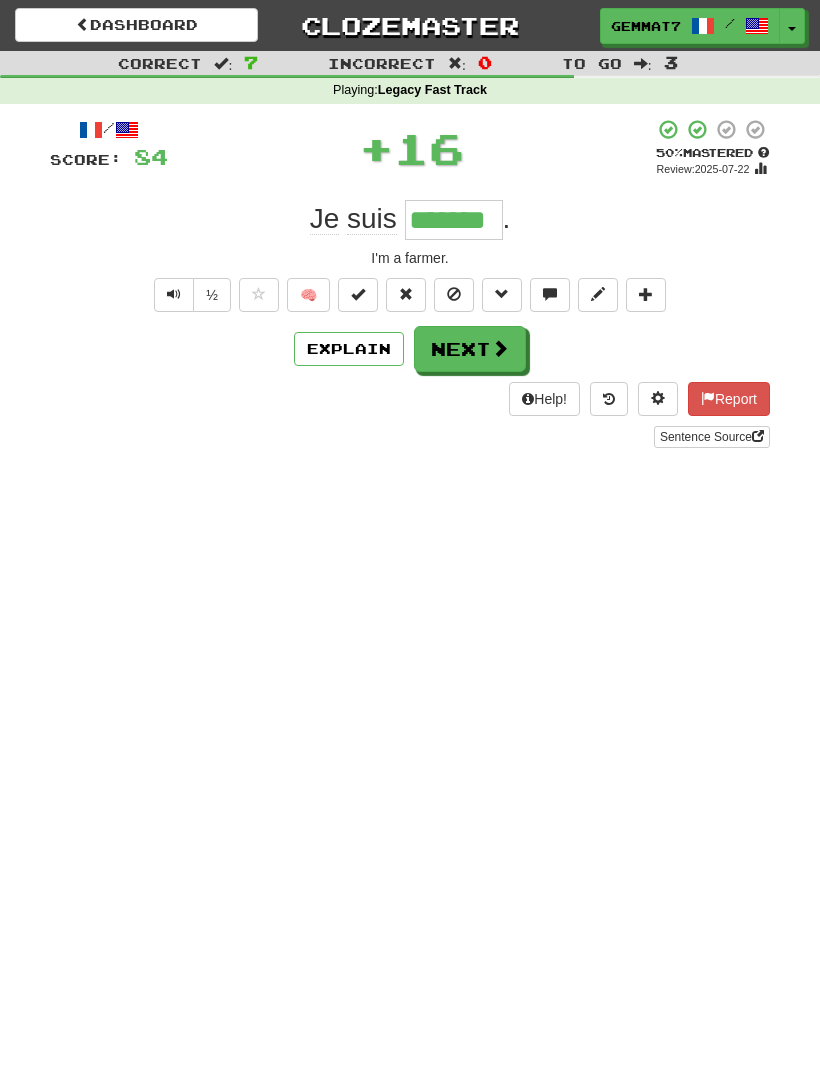 click on "Next" at bounding box center [470, 349] 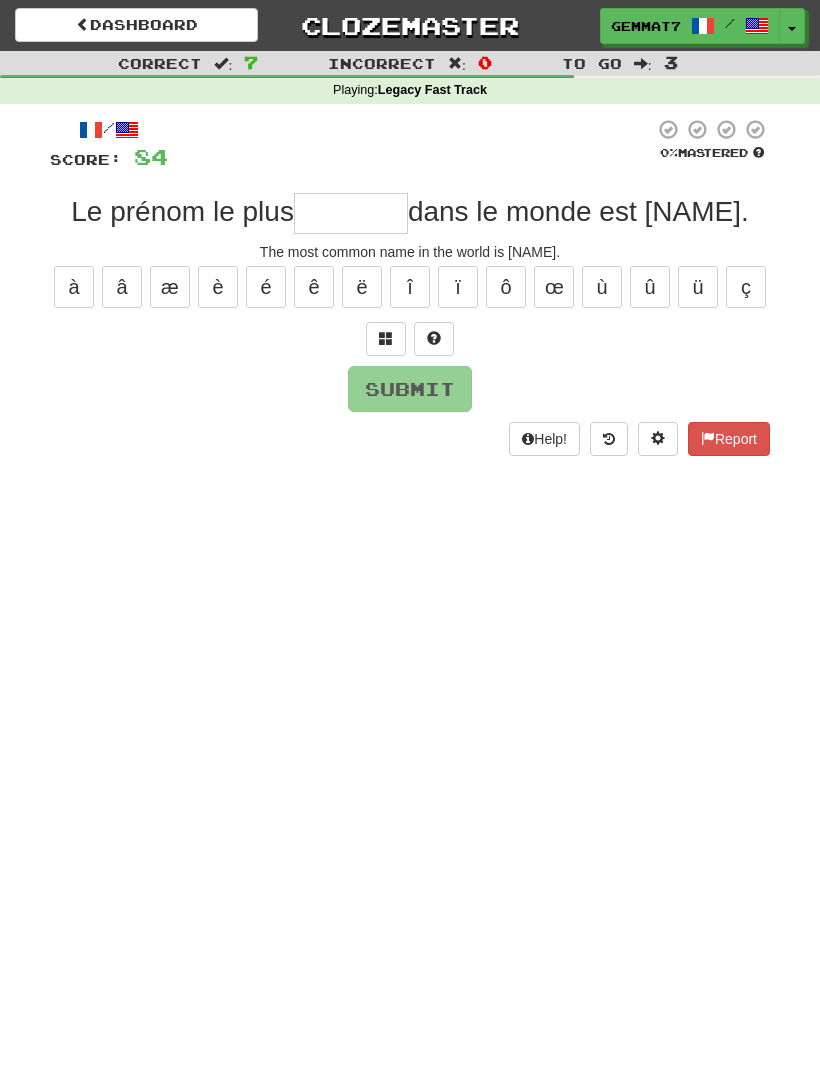 type on "*" 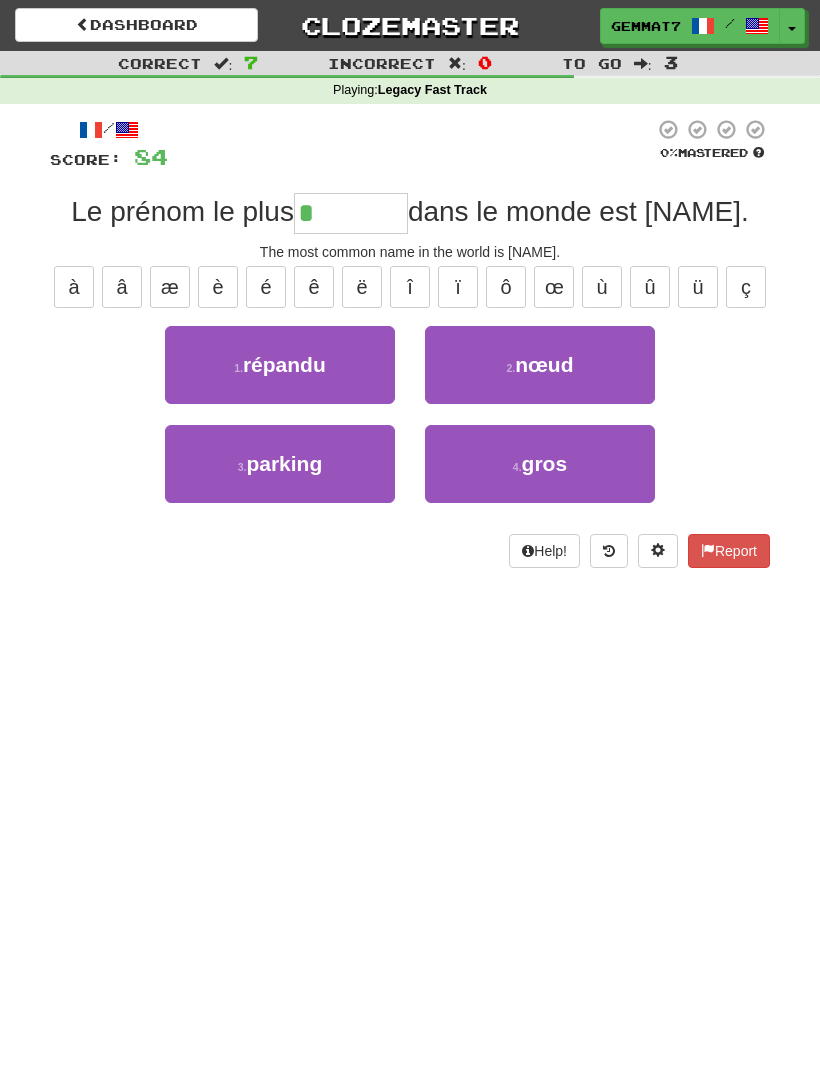 click on "1 .  répandu" at bounding box center [280, 375] 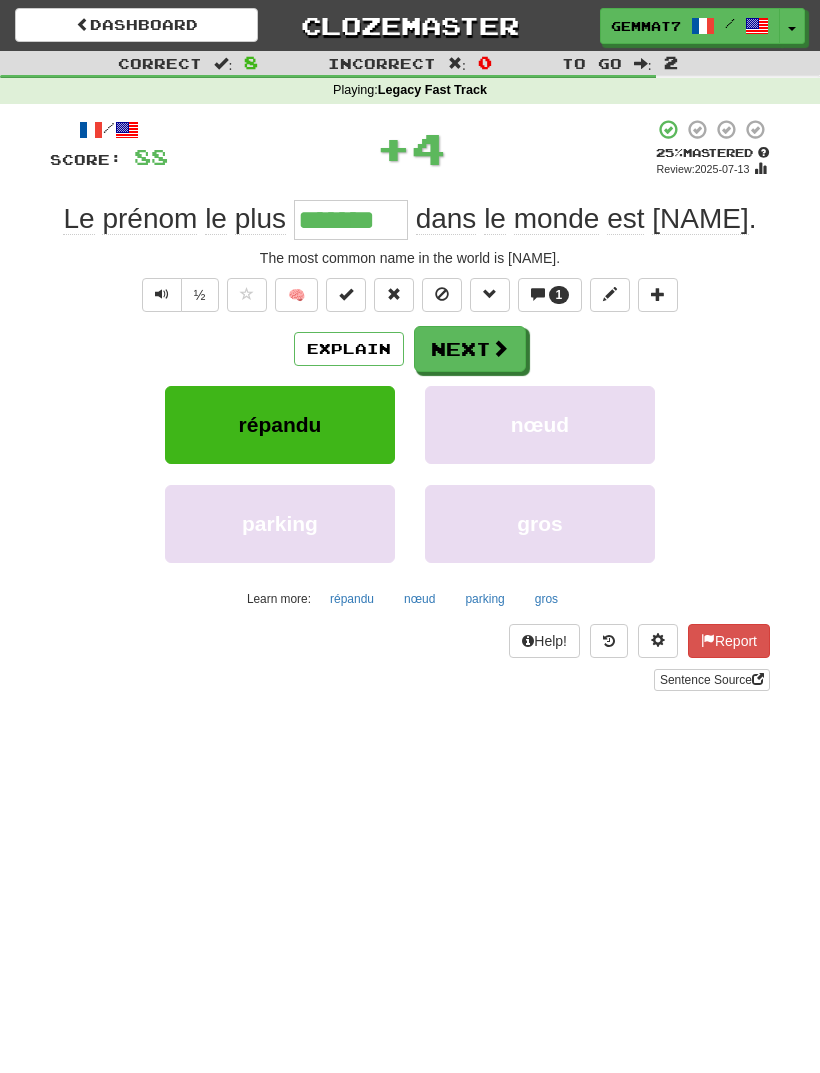 click on "répandu" at bounding box center (352, 599) 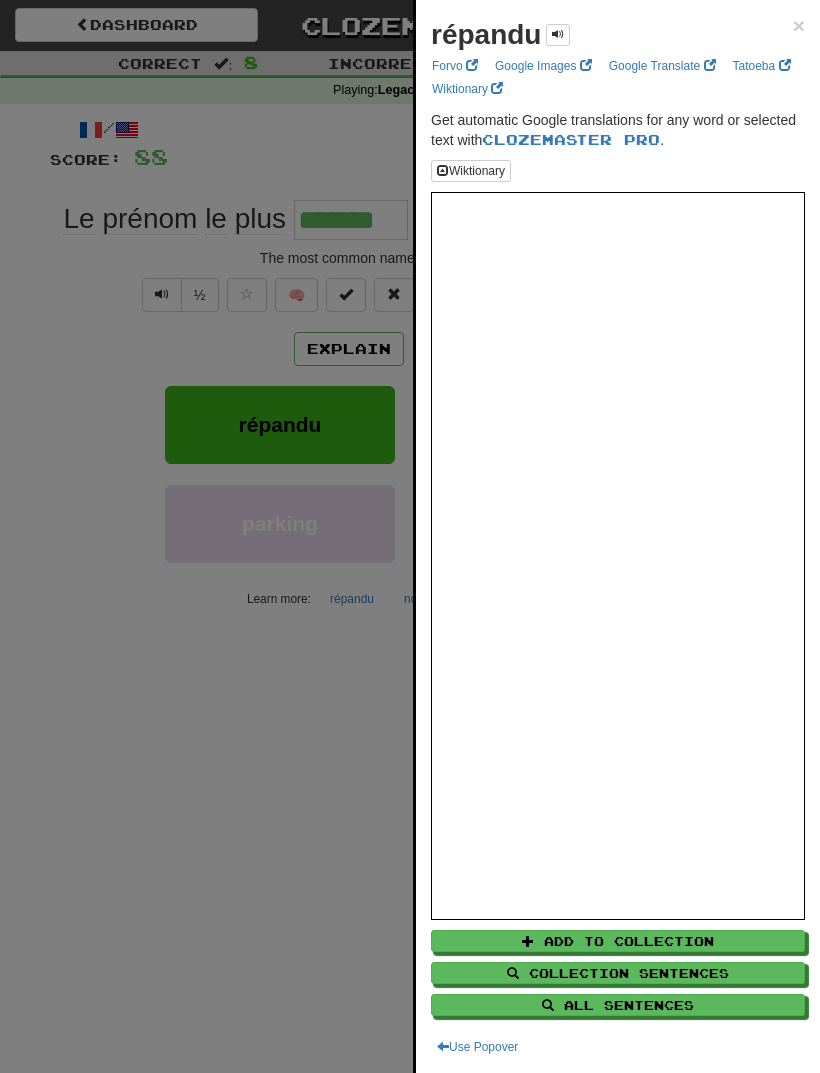 click at bounding box center (410, 536) 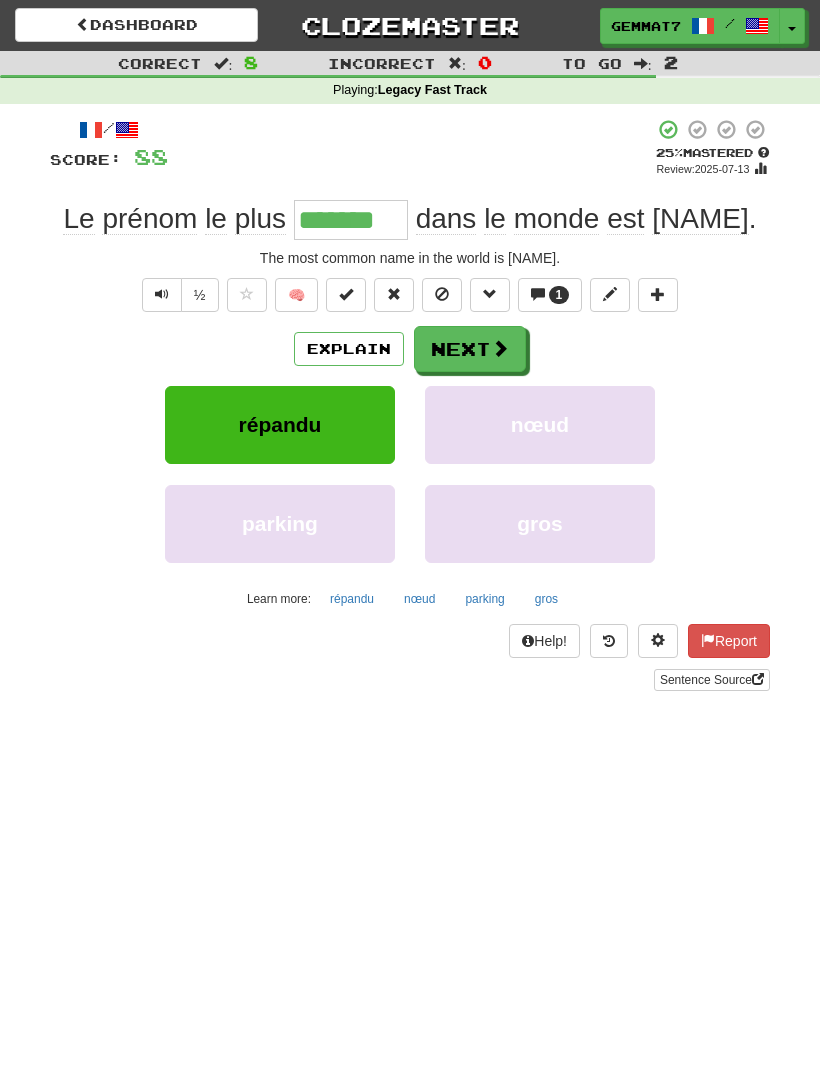 click on "Next" at bounding box center [470, 349] 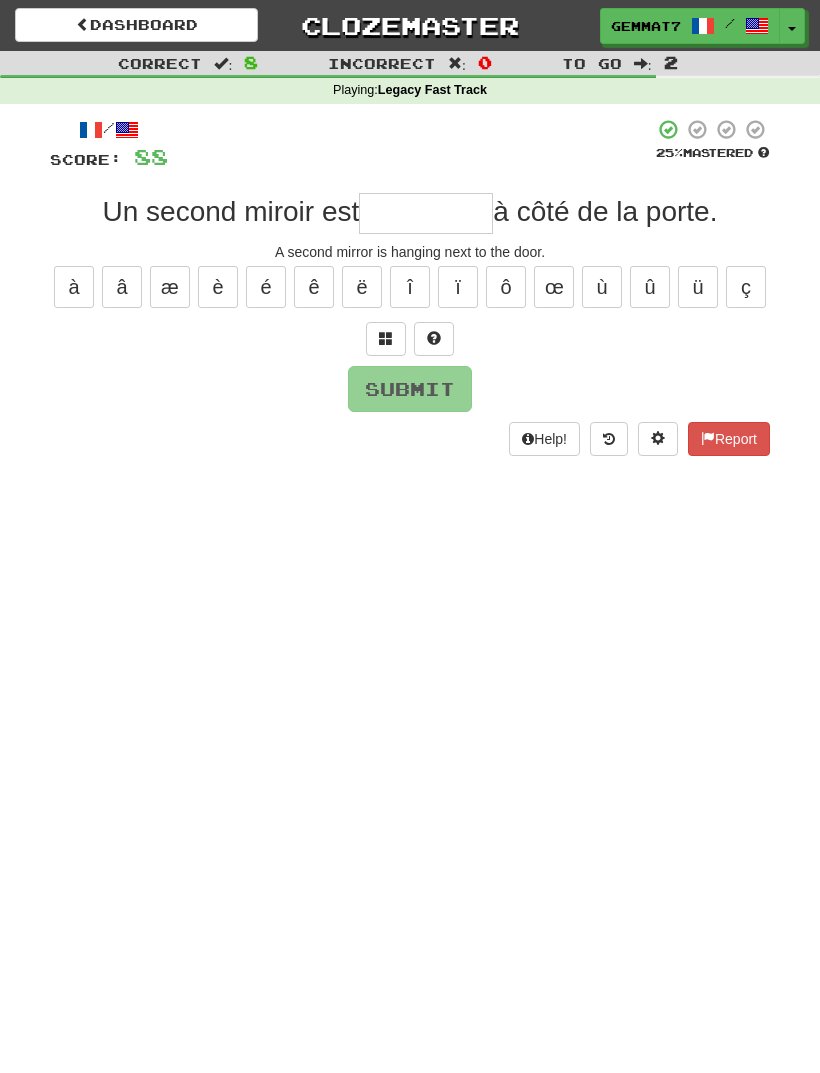 type on "*" 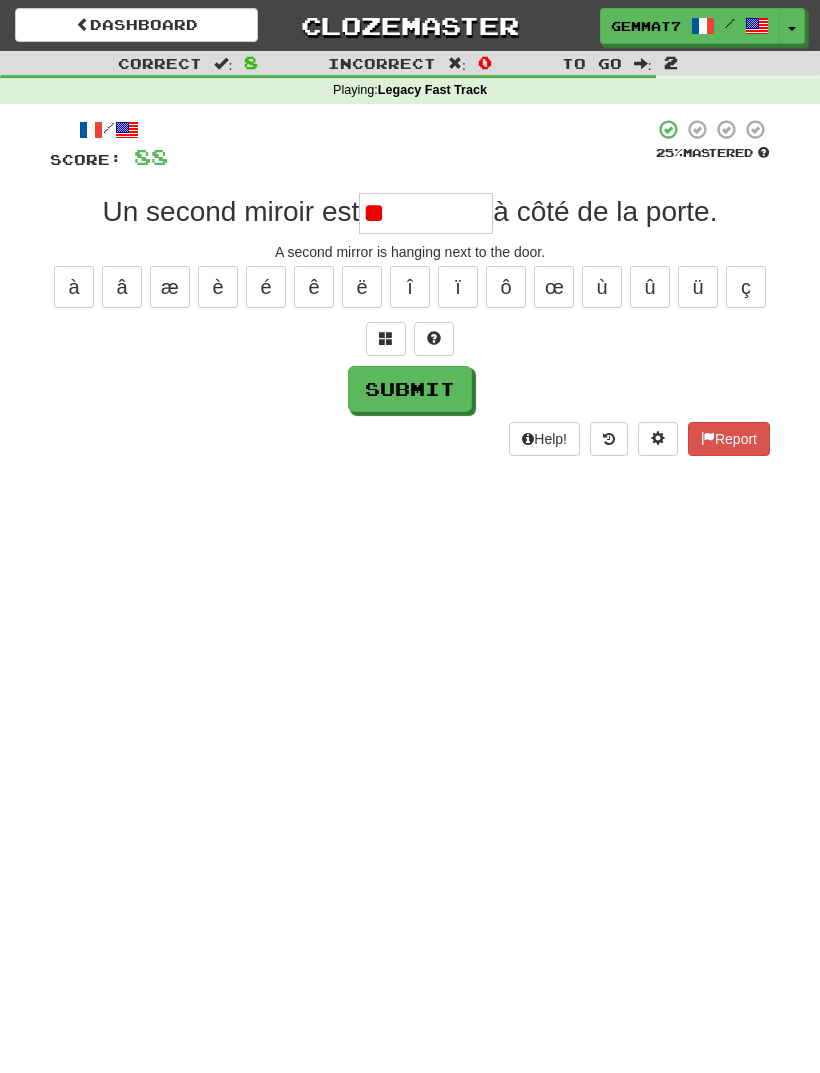 type on "*" 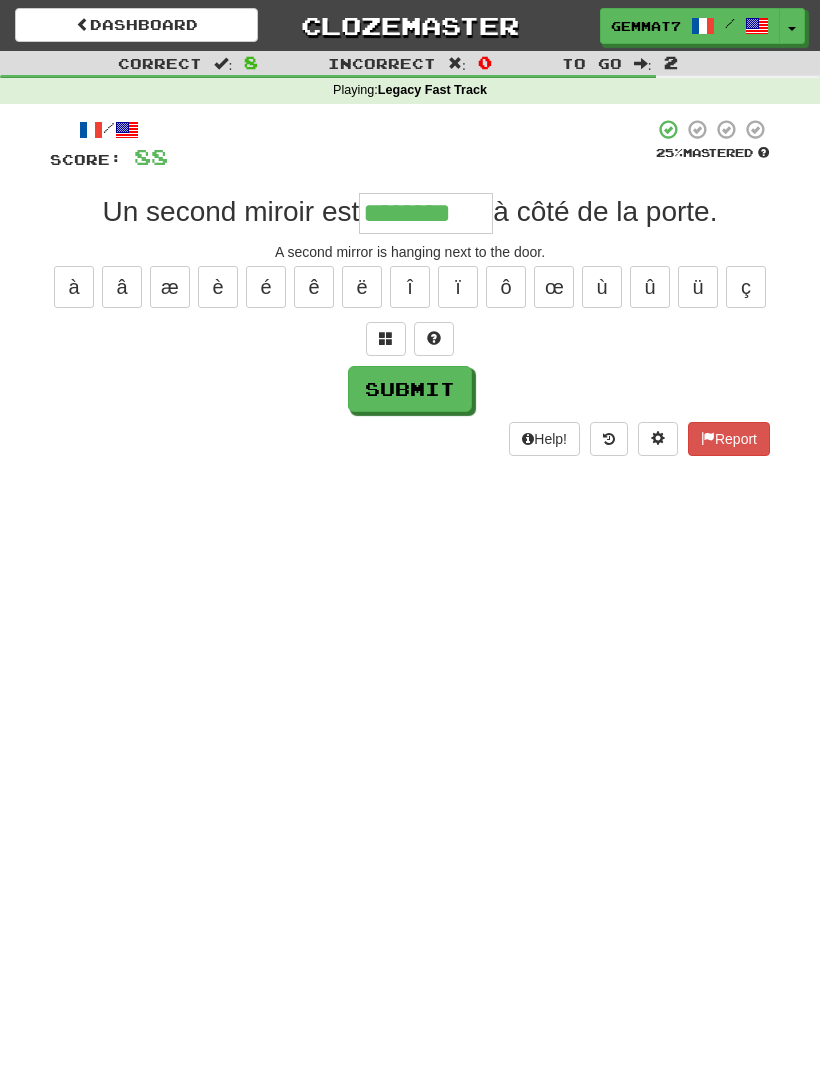 type on "********" 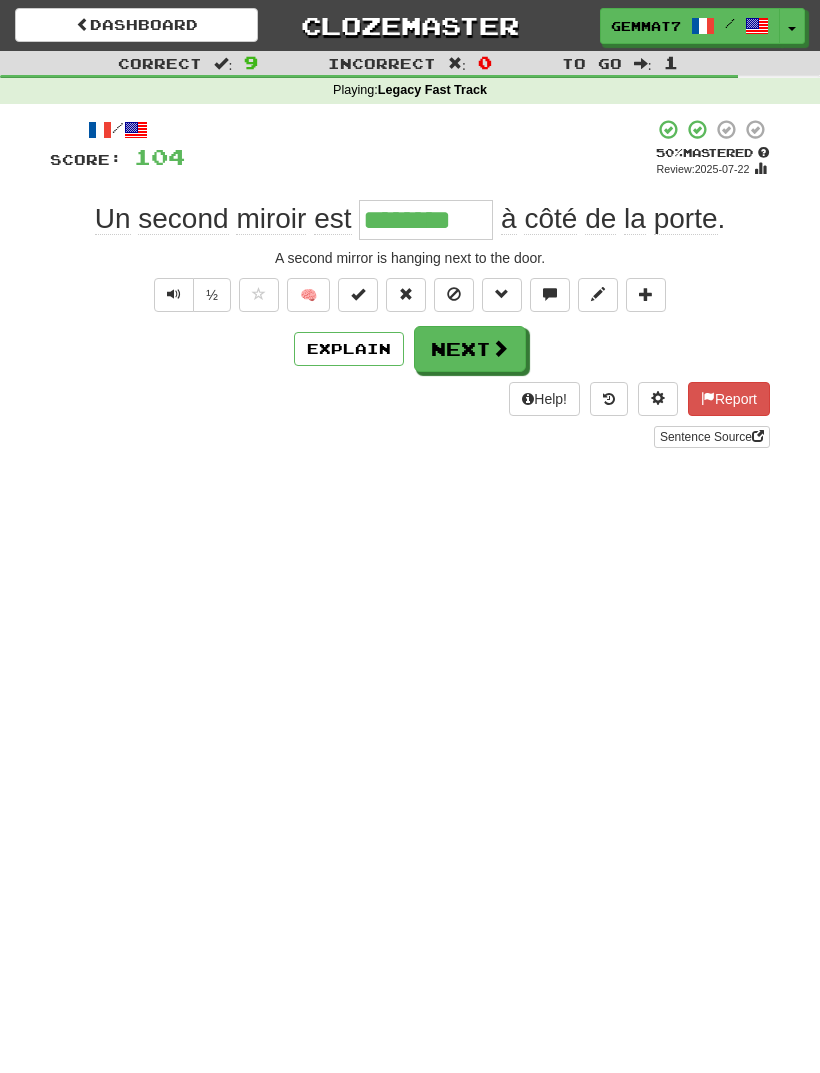 click on "Next" at bounding box center (470, 349) 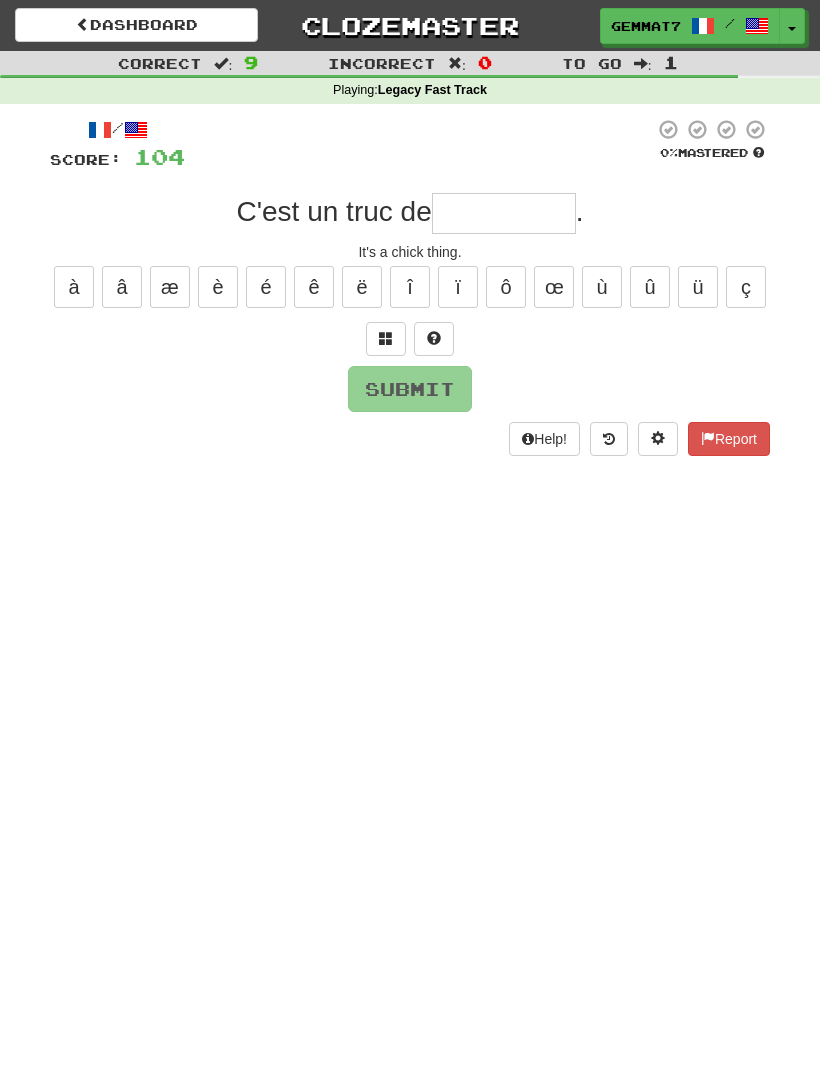 click at bounding box center [386, 339] 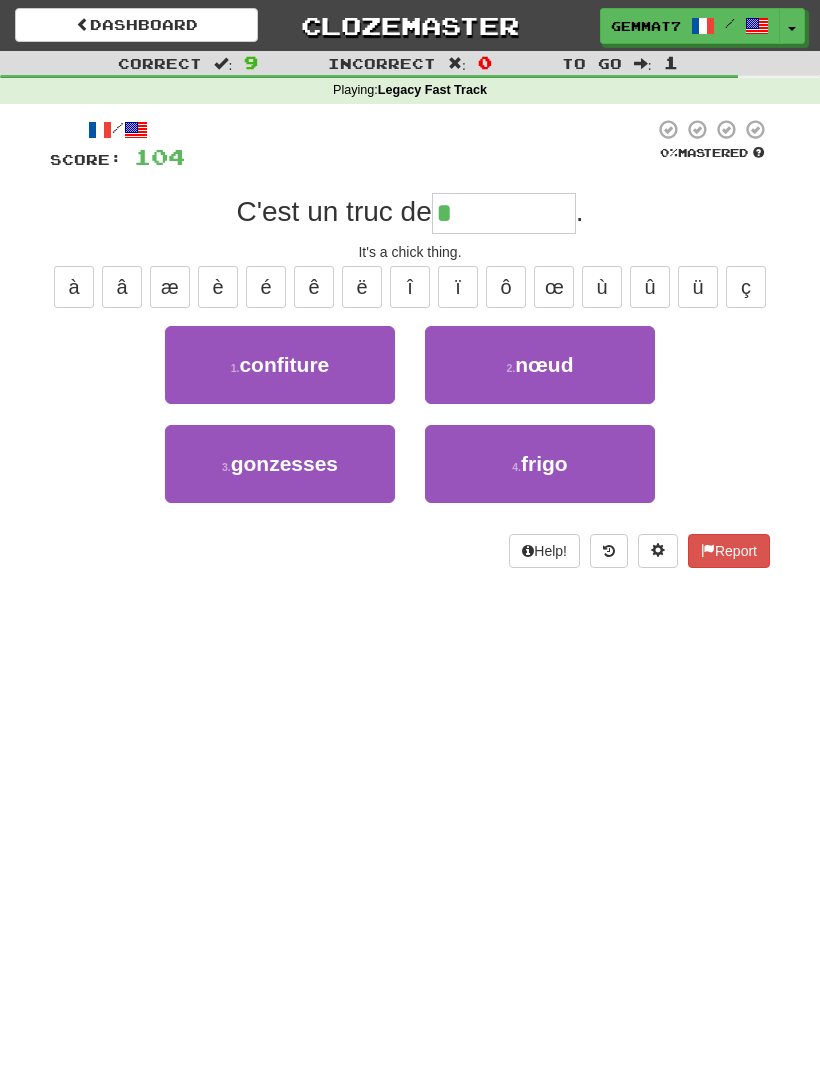 click on "3 .  gonzesses" at bounding box center [280, 464] 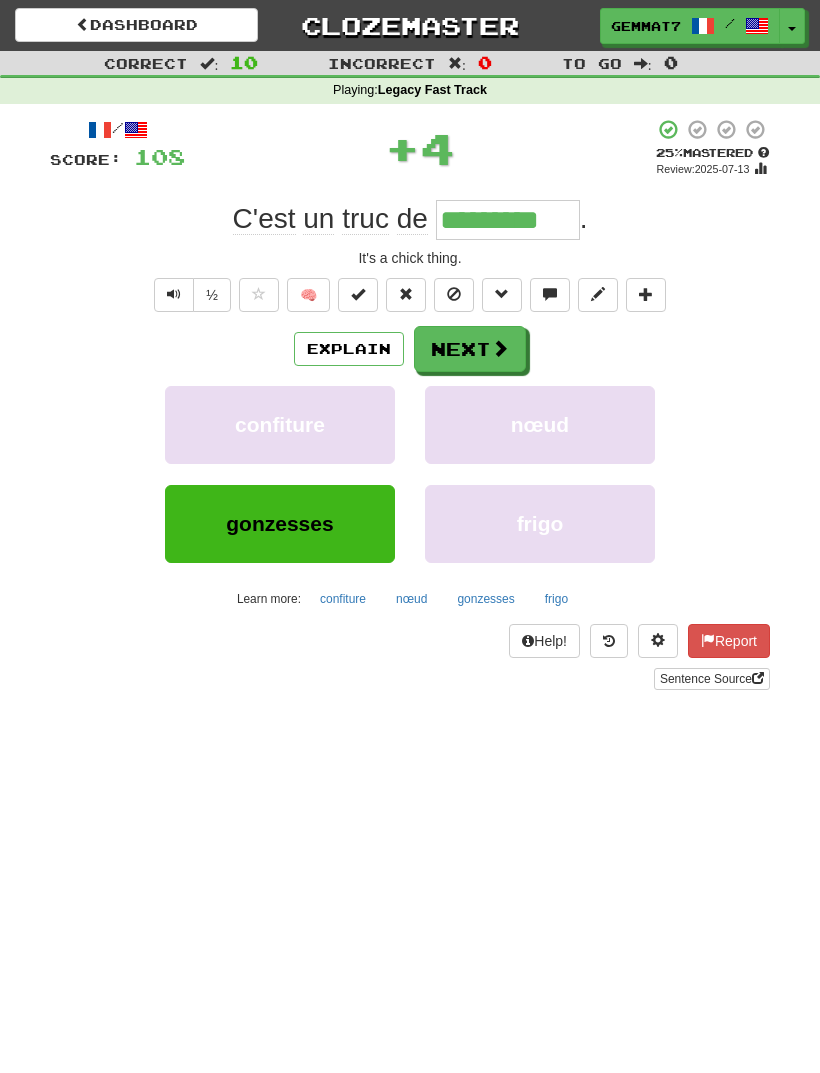 click on "Explain" at bounding box center [349, 349] 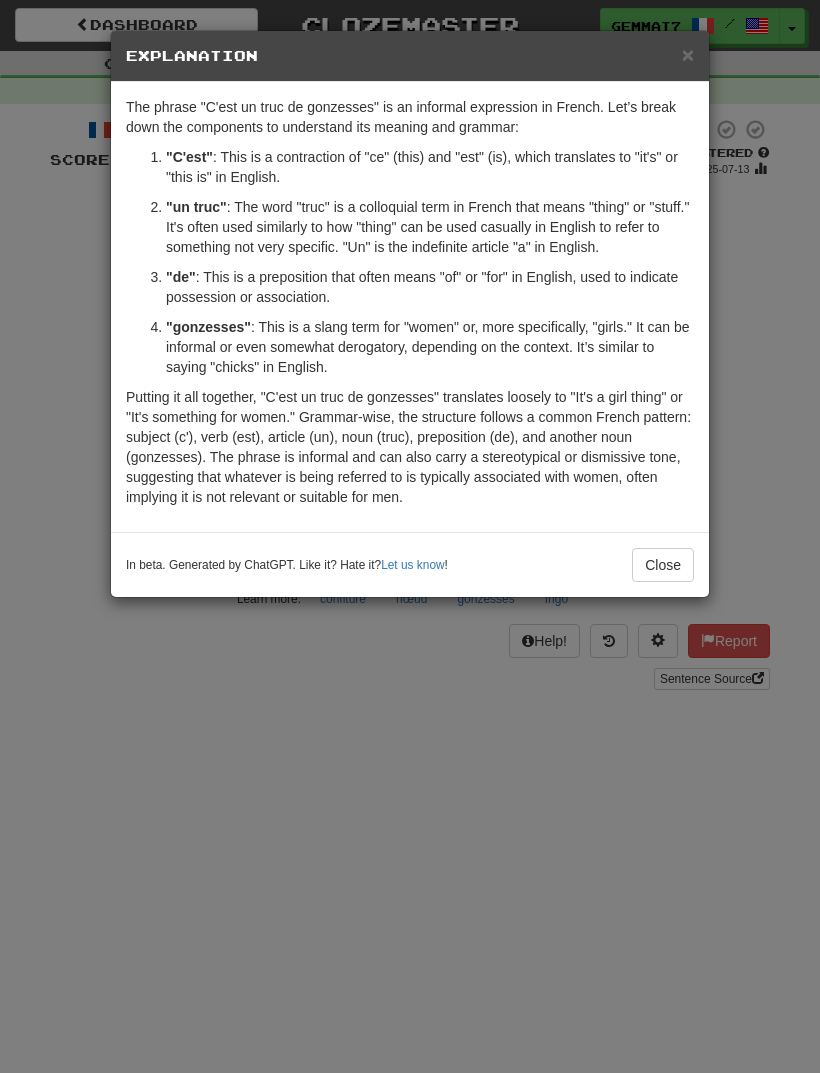 click on "× Explanation The phrase "C'est un truc de gonzesses" is an informal expression in French. Let’s break down the components to understand its meaning and grammar:
"C'est" : This is a contraction of "ce" (this) and "est" (is), which translates to "it's" or "this is" in English.
"un truc" : The word "truc" is a colloquial term in French that means "thing" or "stuff." It's often used similarly to how "thing" can be used casually in English to refer to something not very specific. "Un" is the indefinite article "a" in English.
"de" : This is a preposition that often means "of" or "for" in English, used to indicate possession or association.
"gonzesses" : This is a slang term for "women" or, more specifically, "girls." It can be informal or even somewhat derogatory, depending on the context. It’s similar to saying "chicks" in English.
In beta. Generated by ChatGPT. Like it? Hate it?  Let us know ! Close" at bounding box center (410, 536) 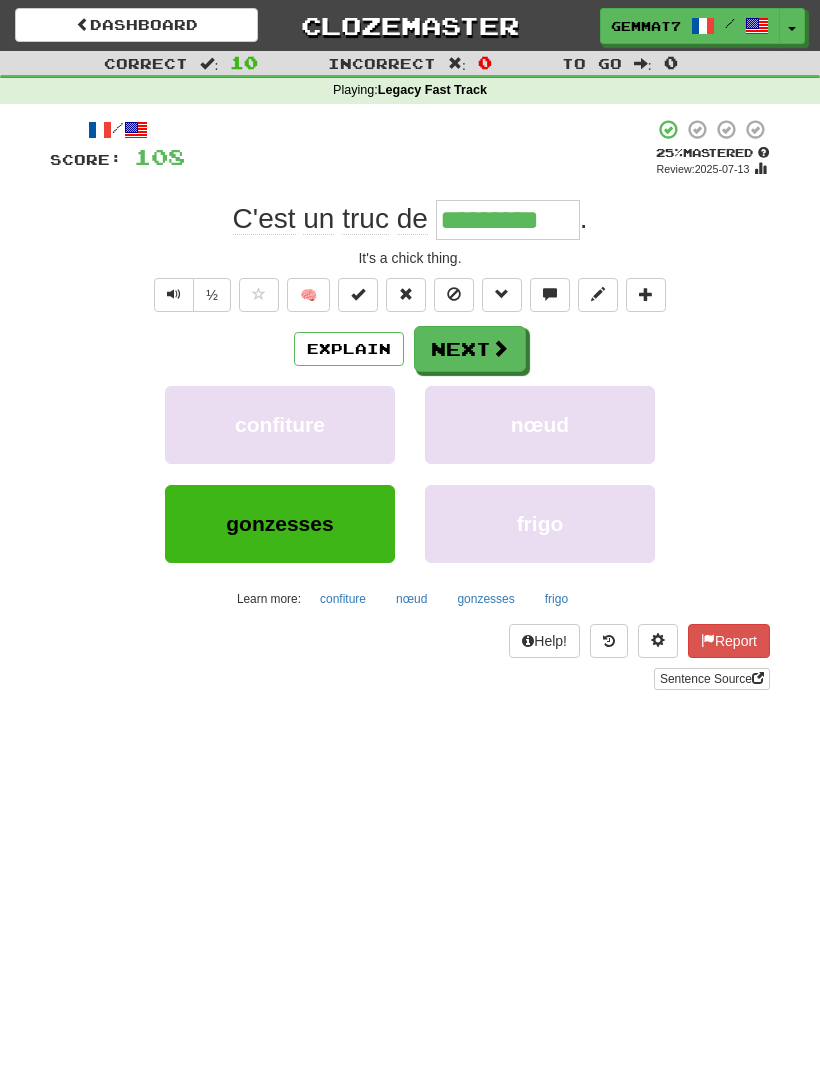 click on "Next" at bounding box center [470, 349] 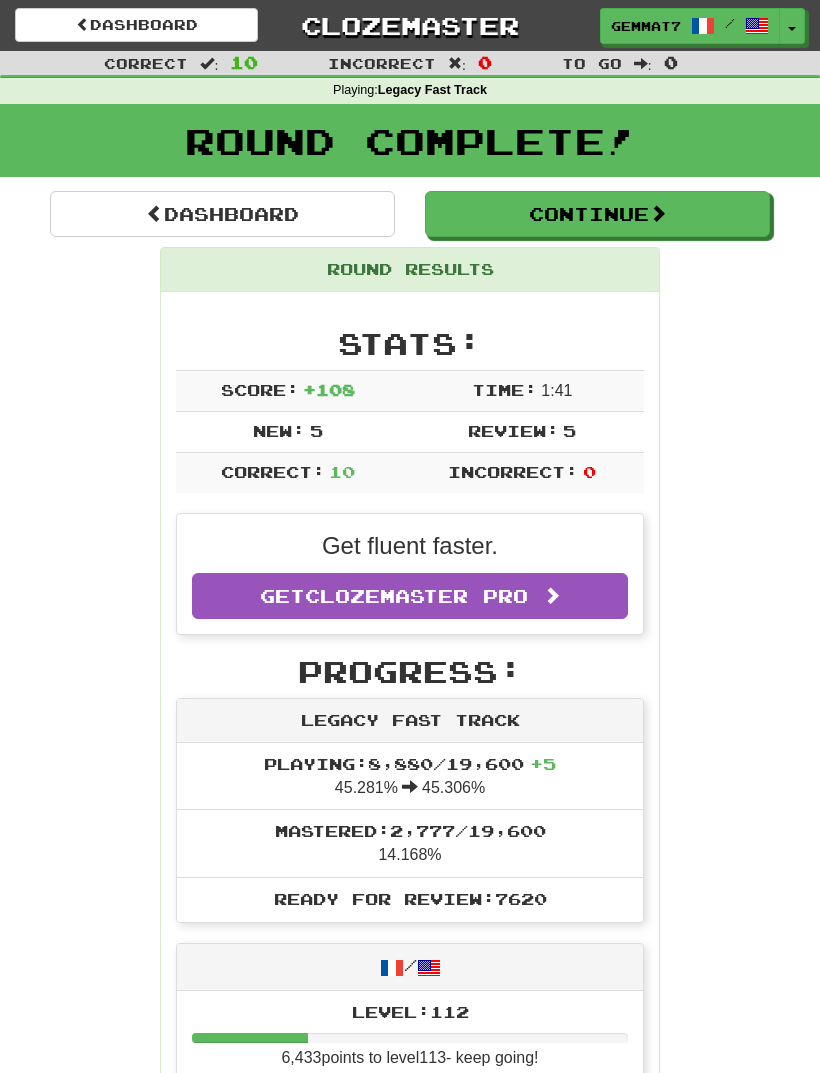 click on "Continue" at bounding box center [597, 214] 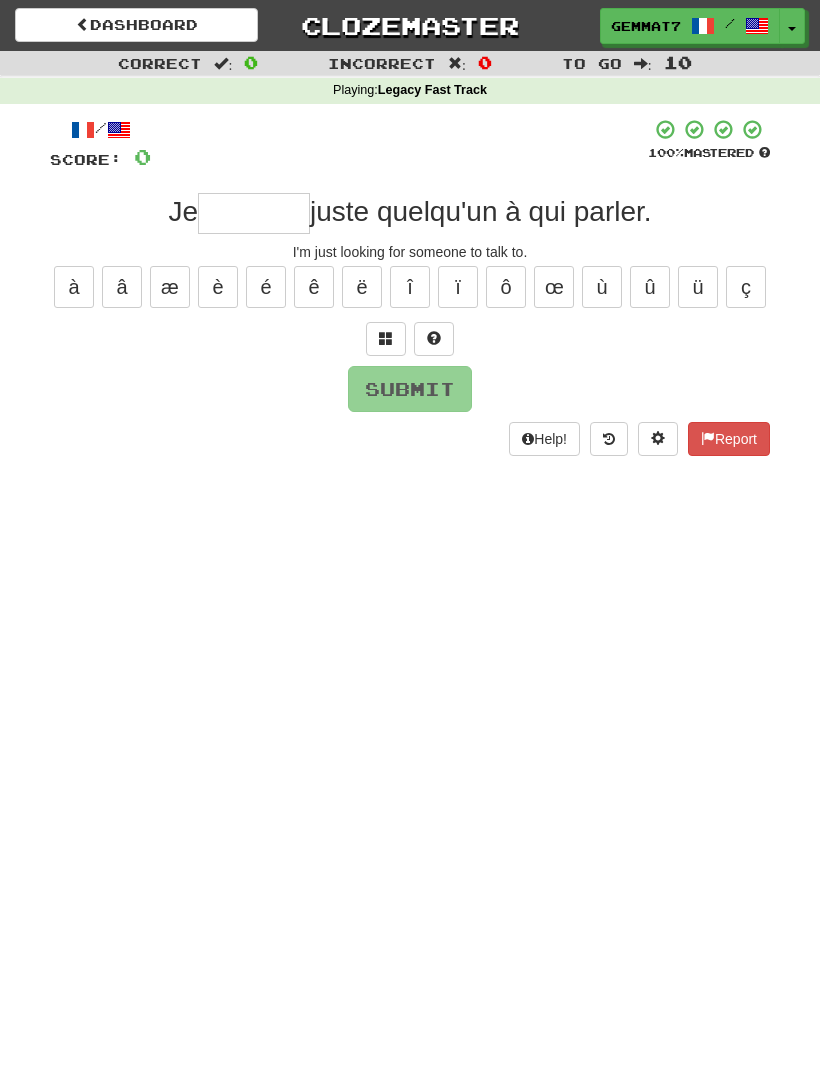 click at bounding box center (254, 213) 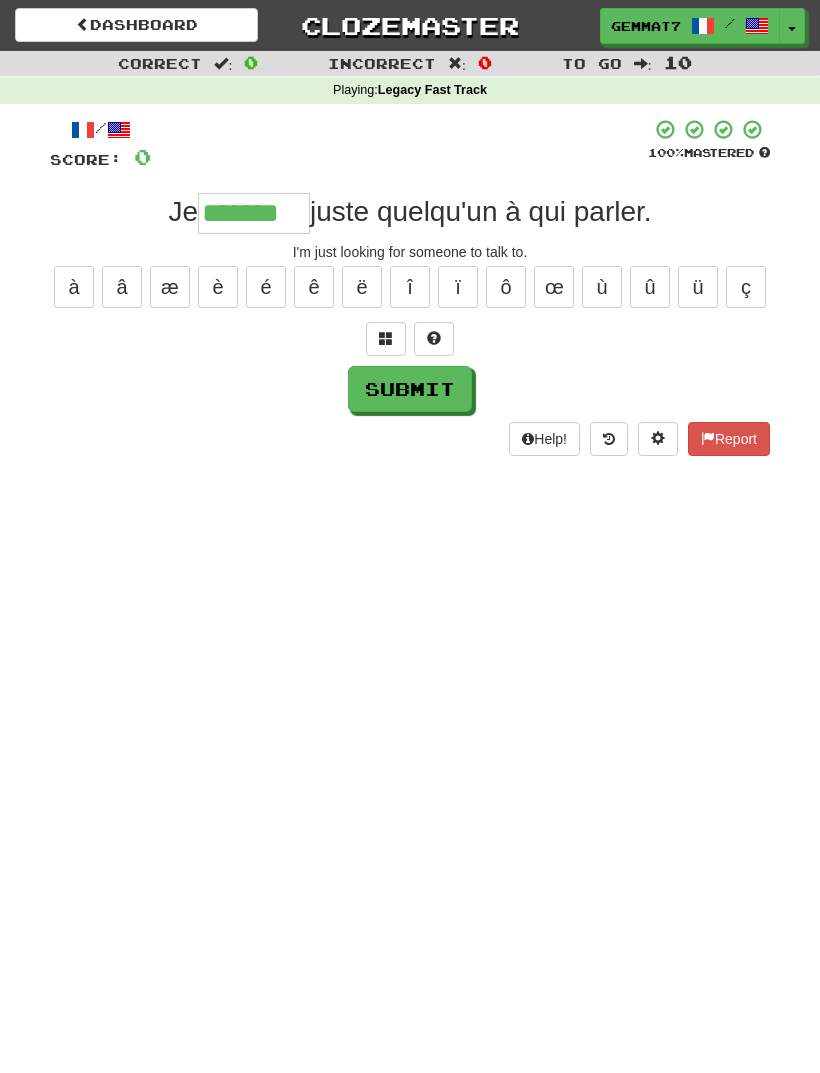 type on "*******" 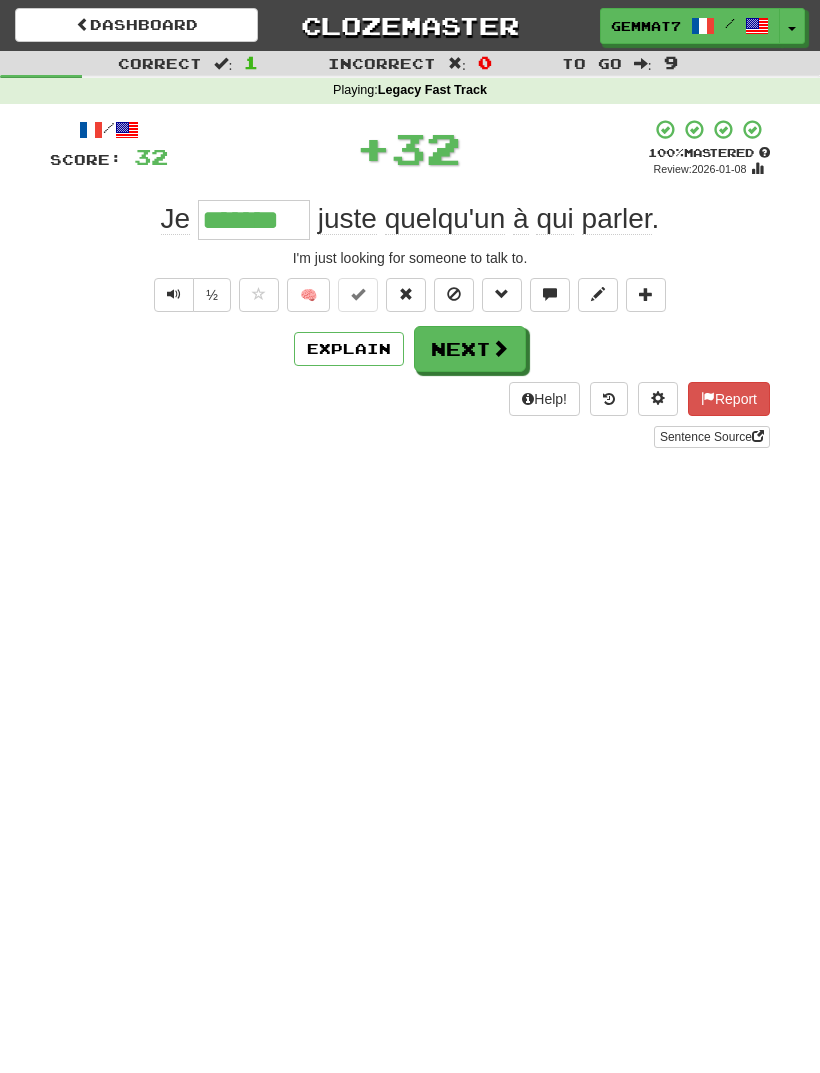 click on "Next" at bounding box center (470, 349) 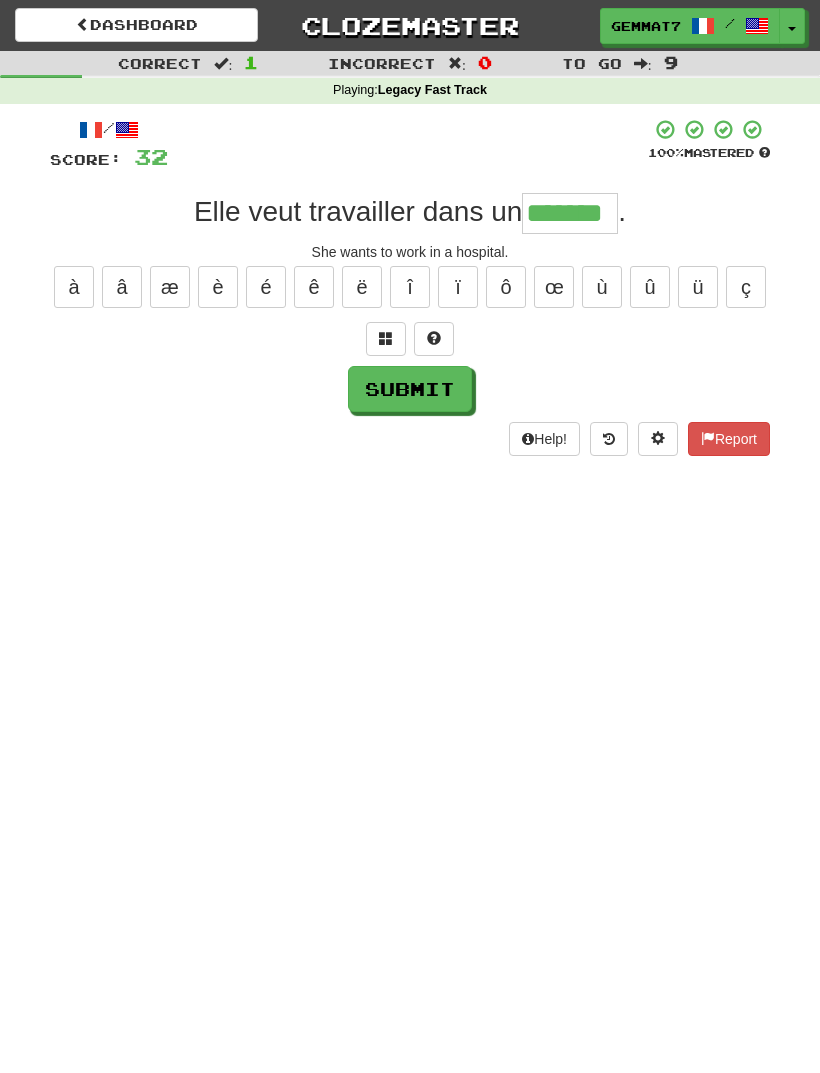 type on "*******" 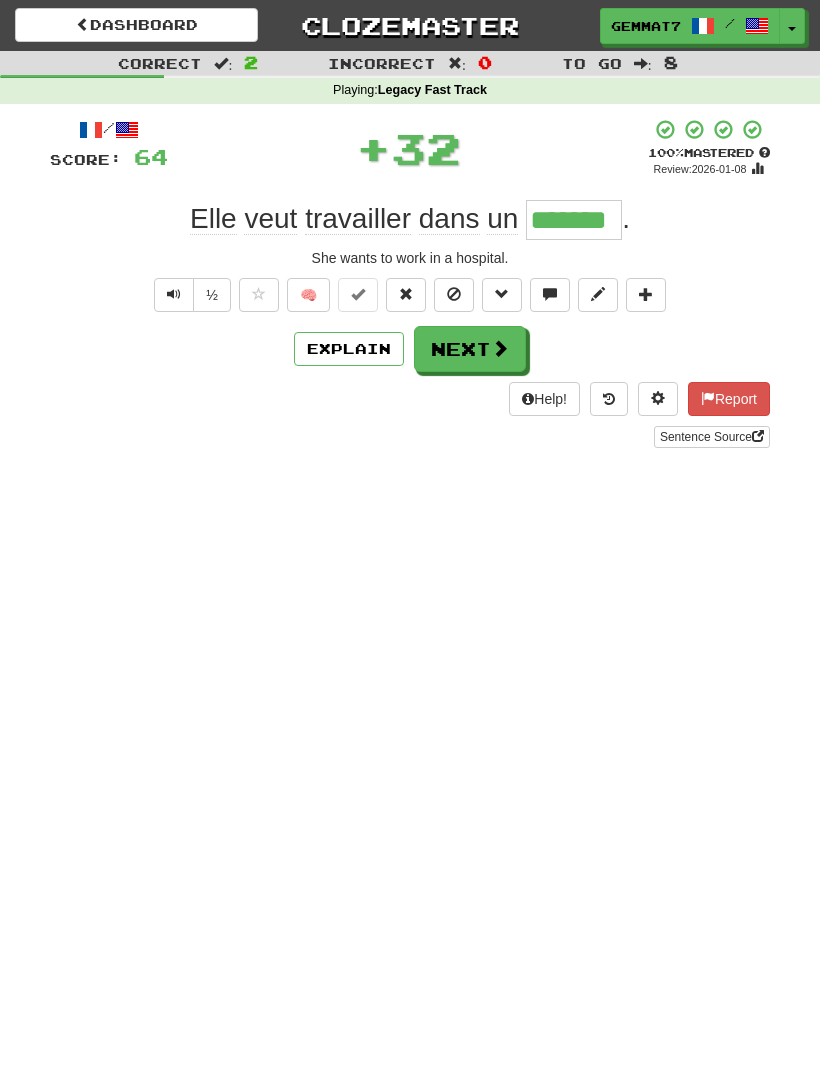 click on "Next" at bounding box center [470, 349] 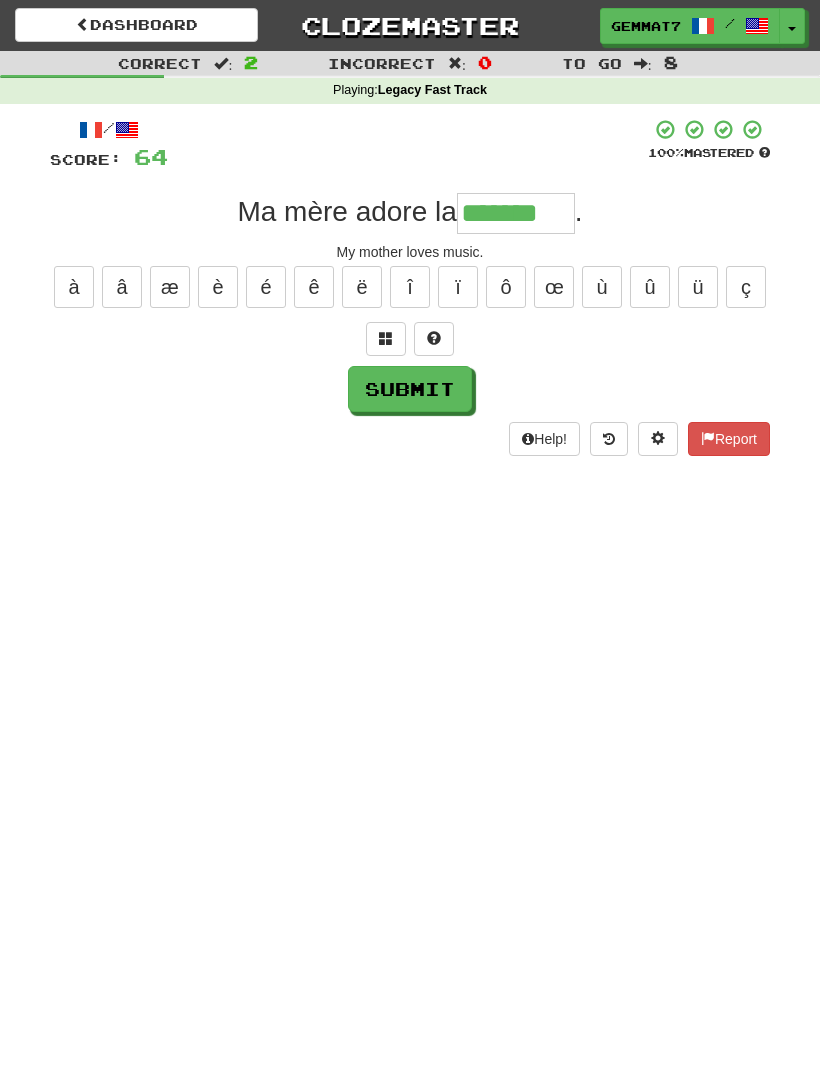 type on "*******" 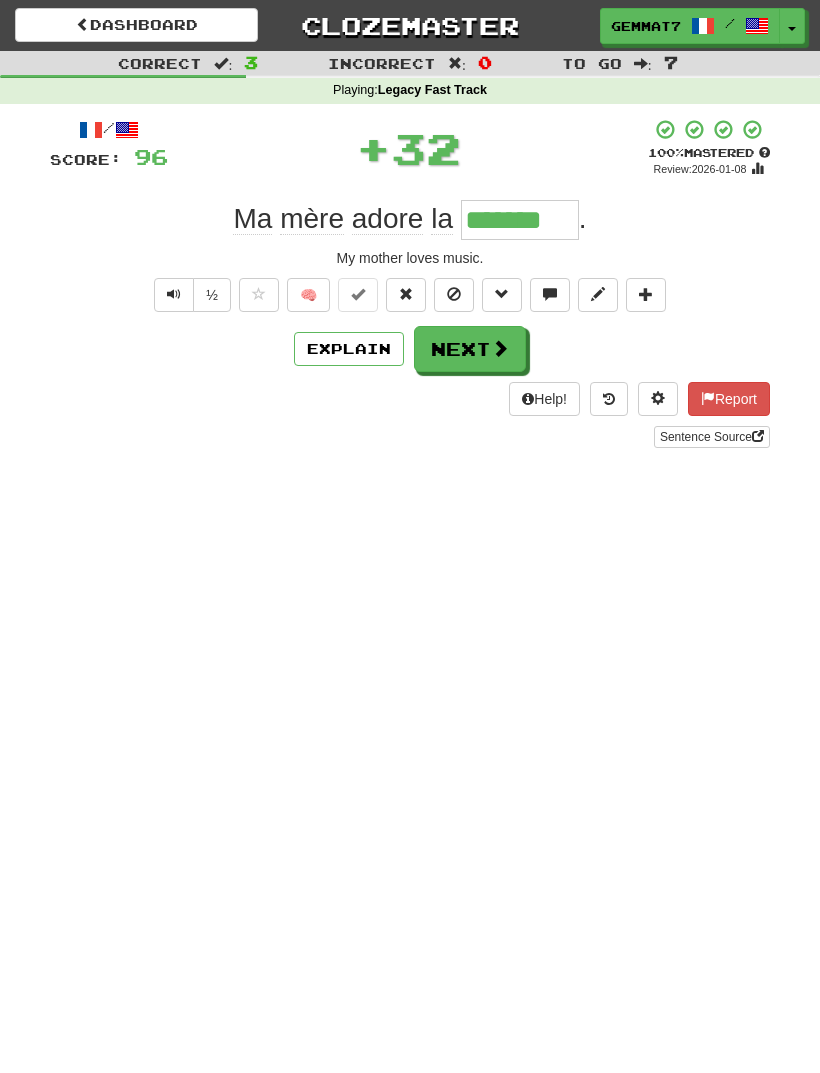 click on "Next" at bounding box center [470, 349] 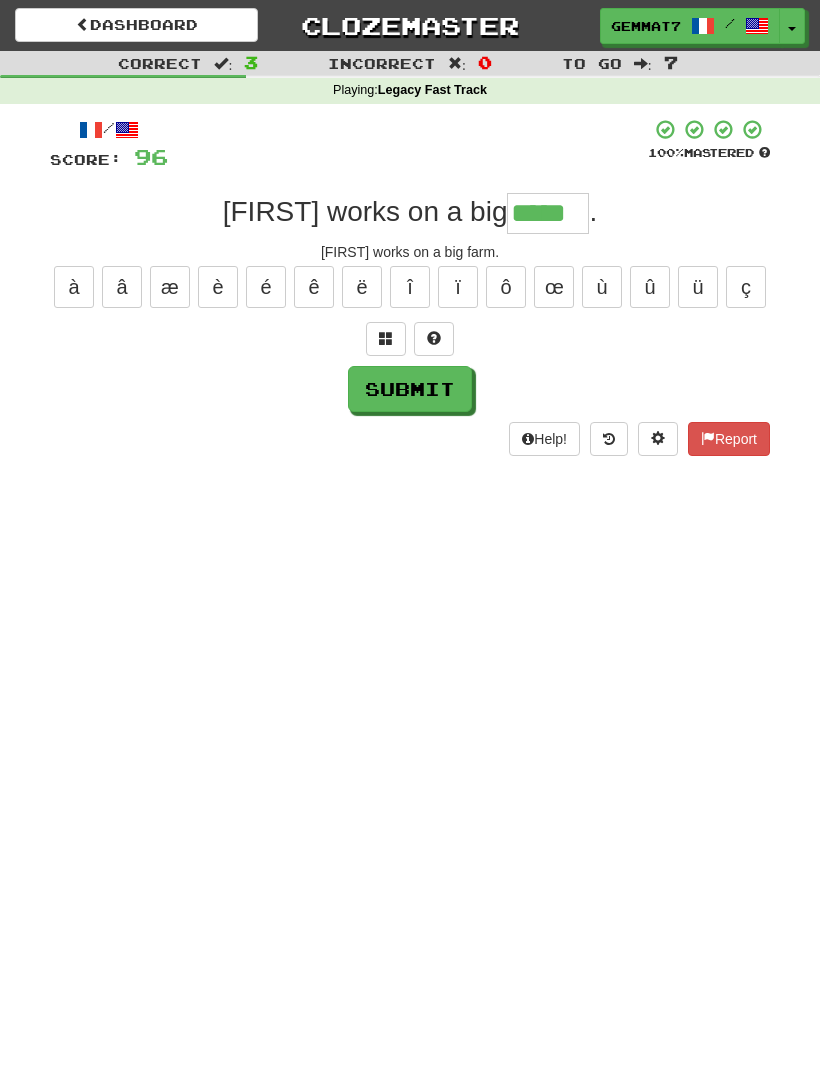 type on "*****" 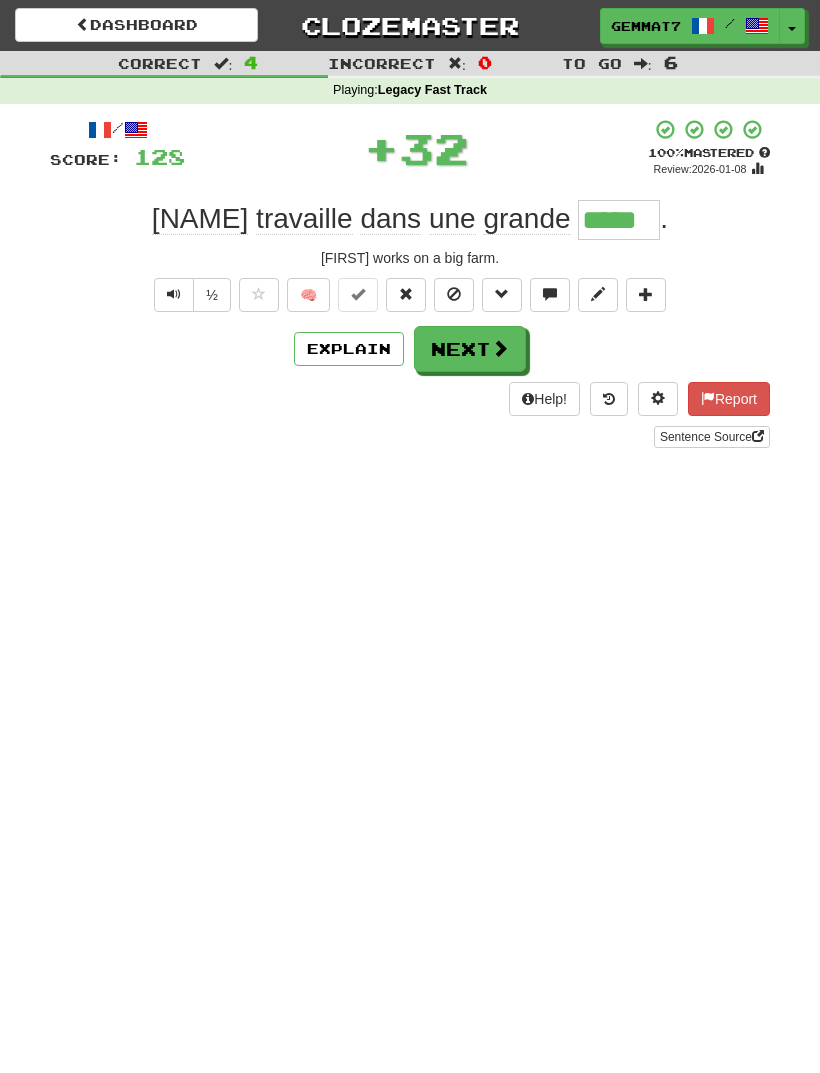 click on "Next" at bounding box center [470, 349] 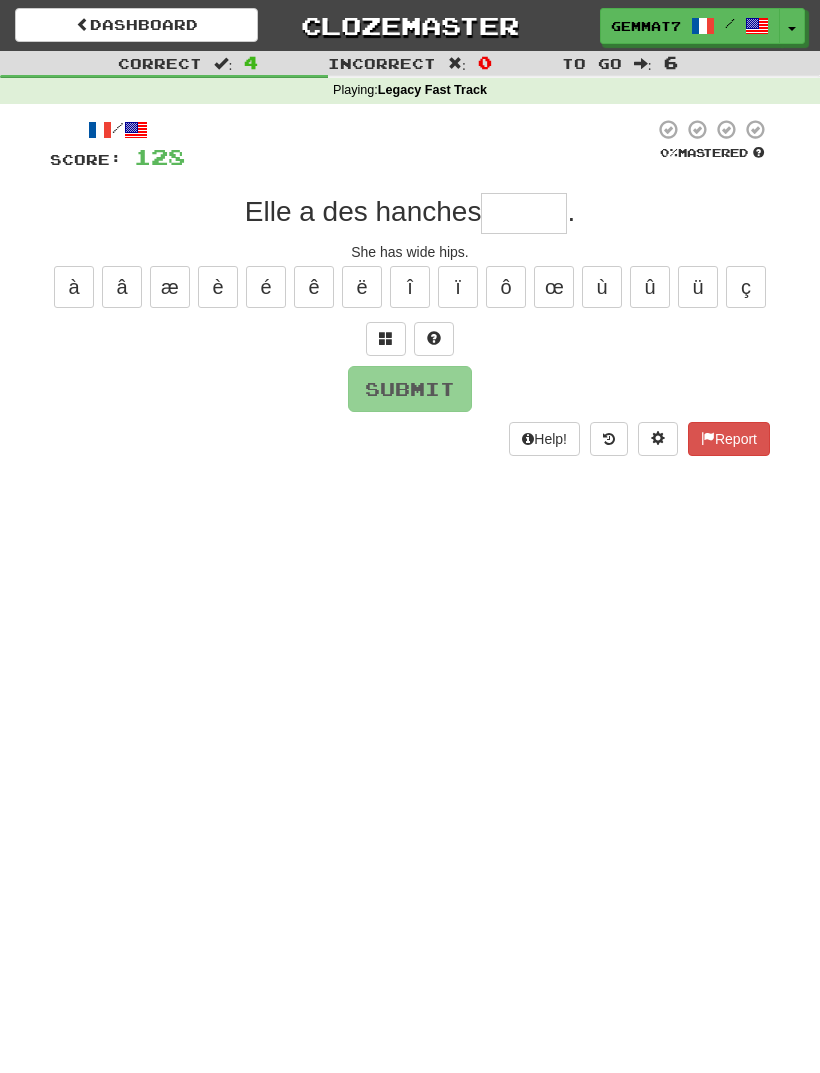 type on "*" 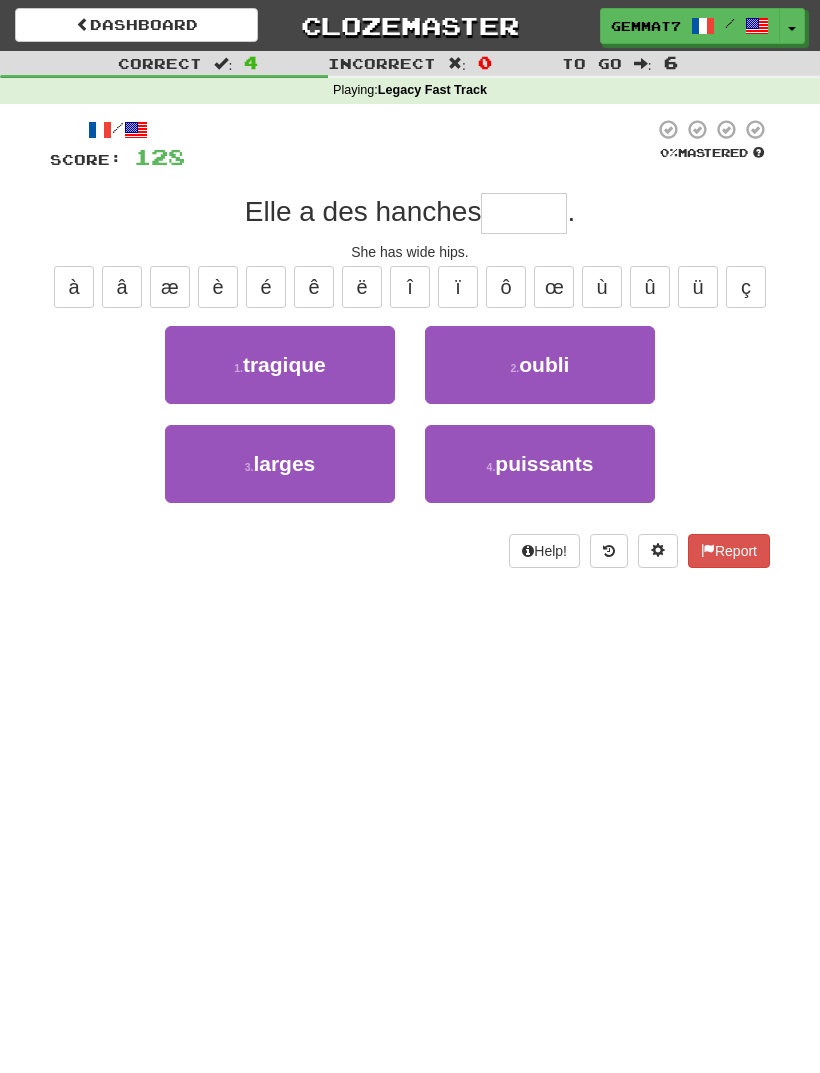 click on "3 .  larges" at bounding box center (280, 464) 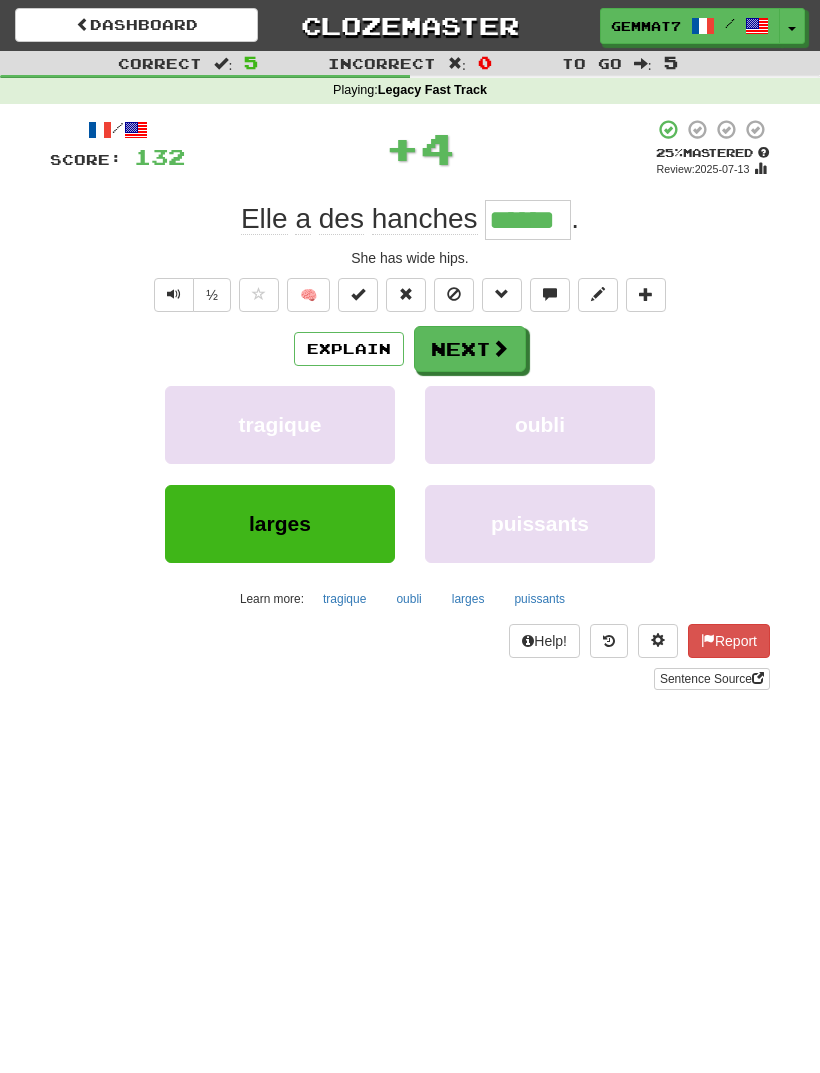 click on "Next" at bounding box center [470, 349] 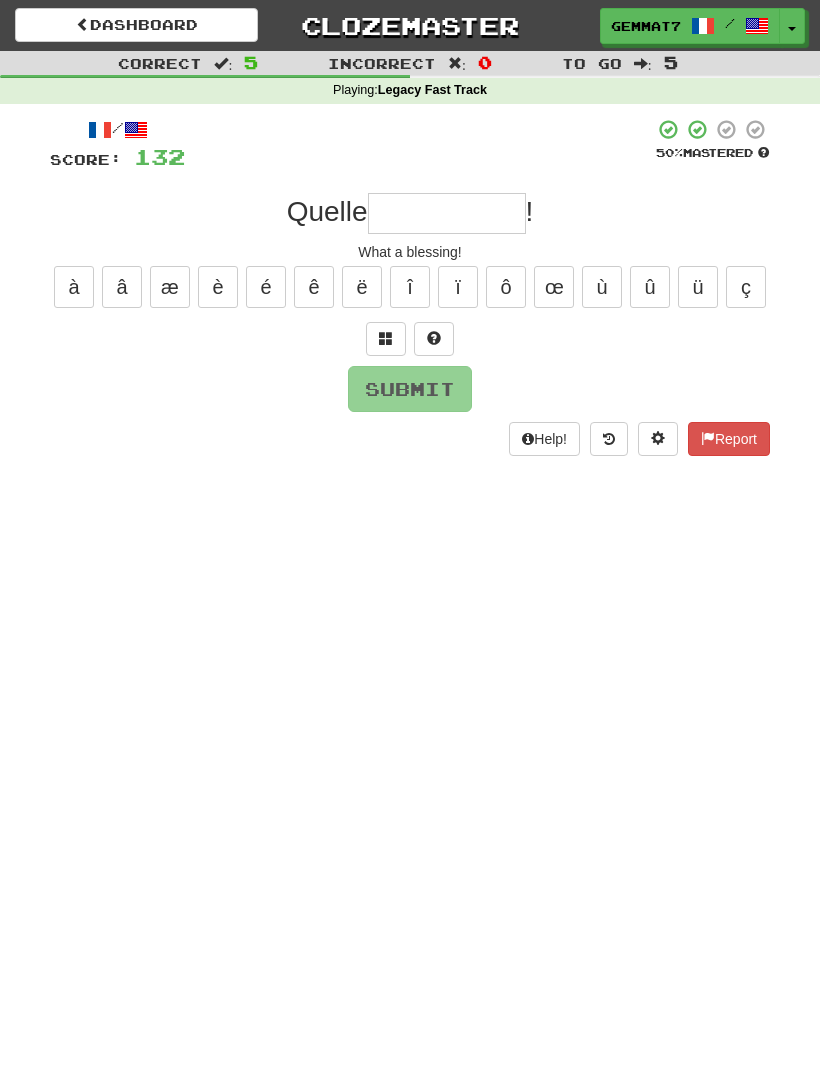 click at bounding box center [386, 339] 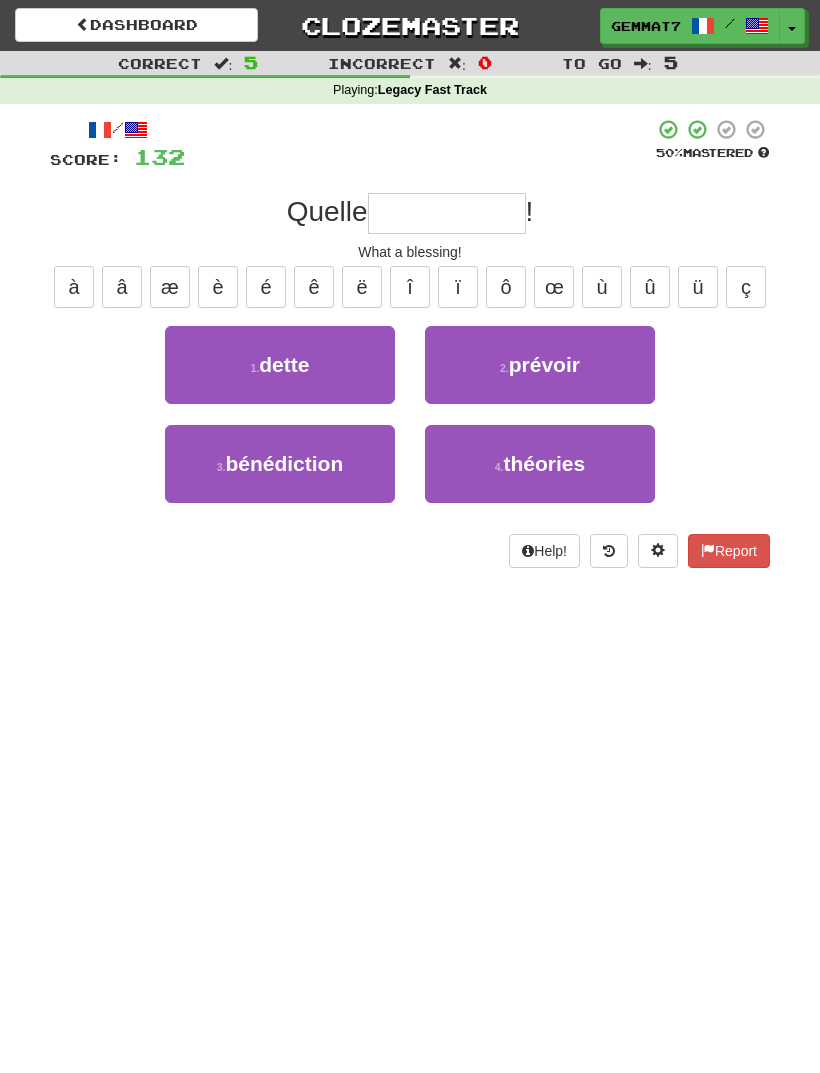 click on "bénédiction" at bounding box center [284, 463] 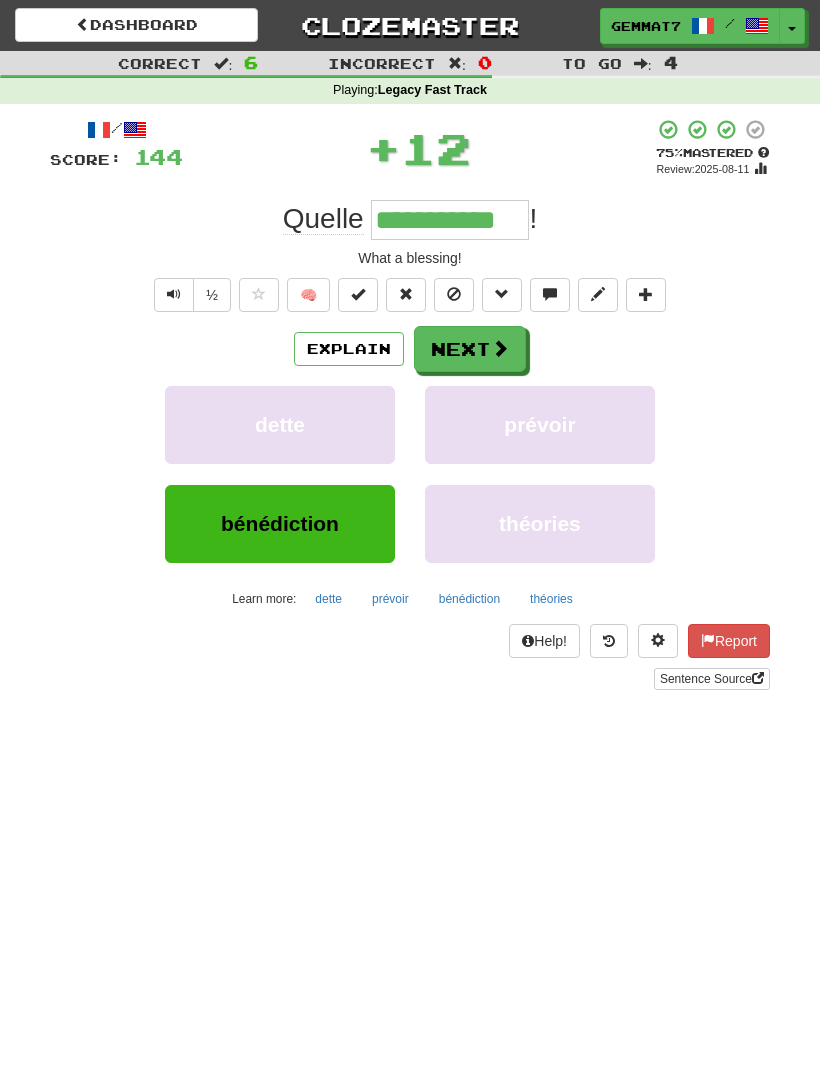 click on "Next" at bounding box center [470, 349] 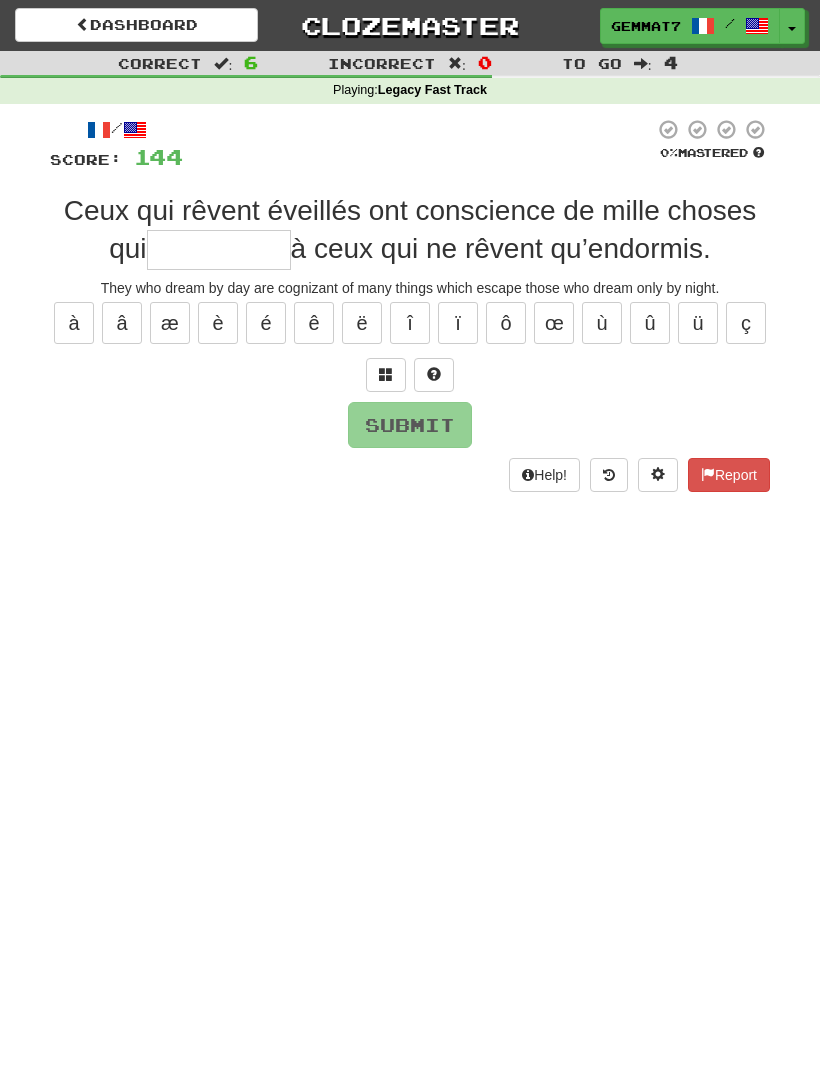 click at bounding box center (386, 374) 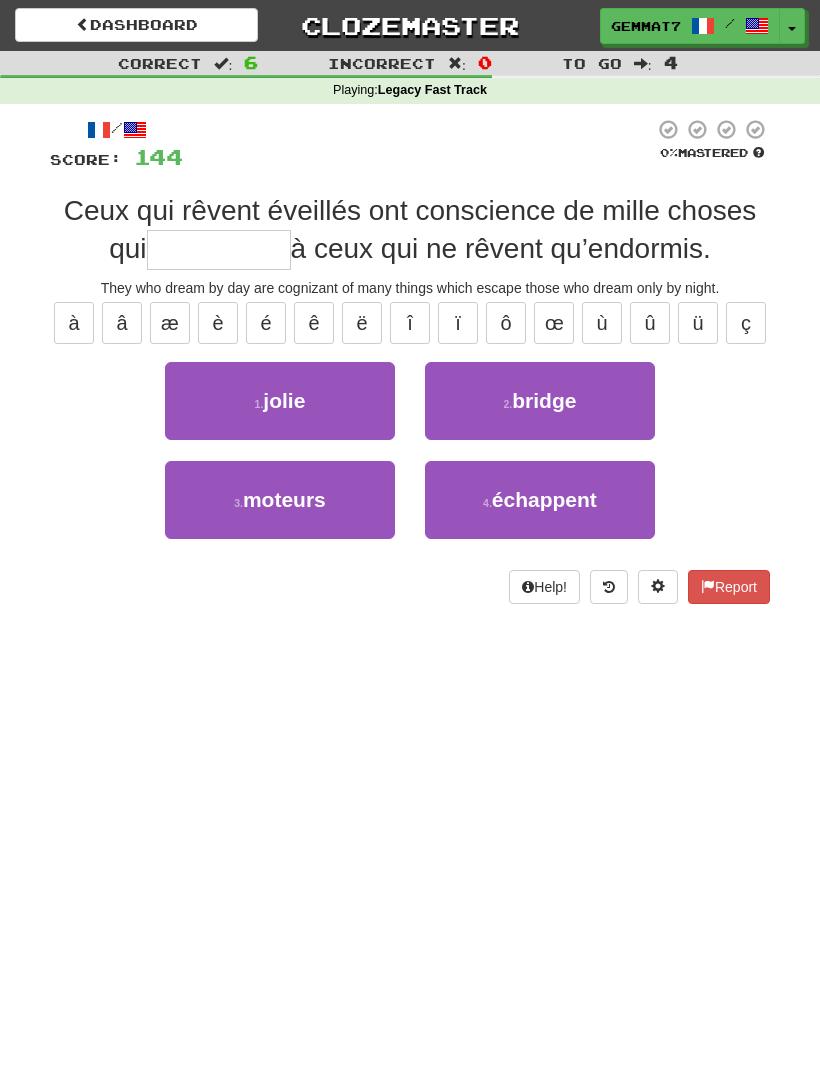 click on "4 .  échappent" at bounding box center (540, 500) 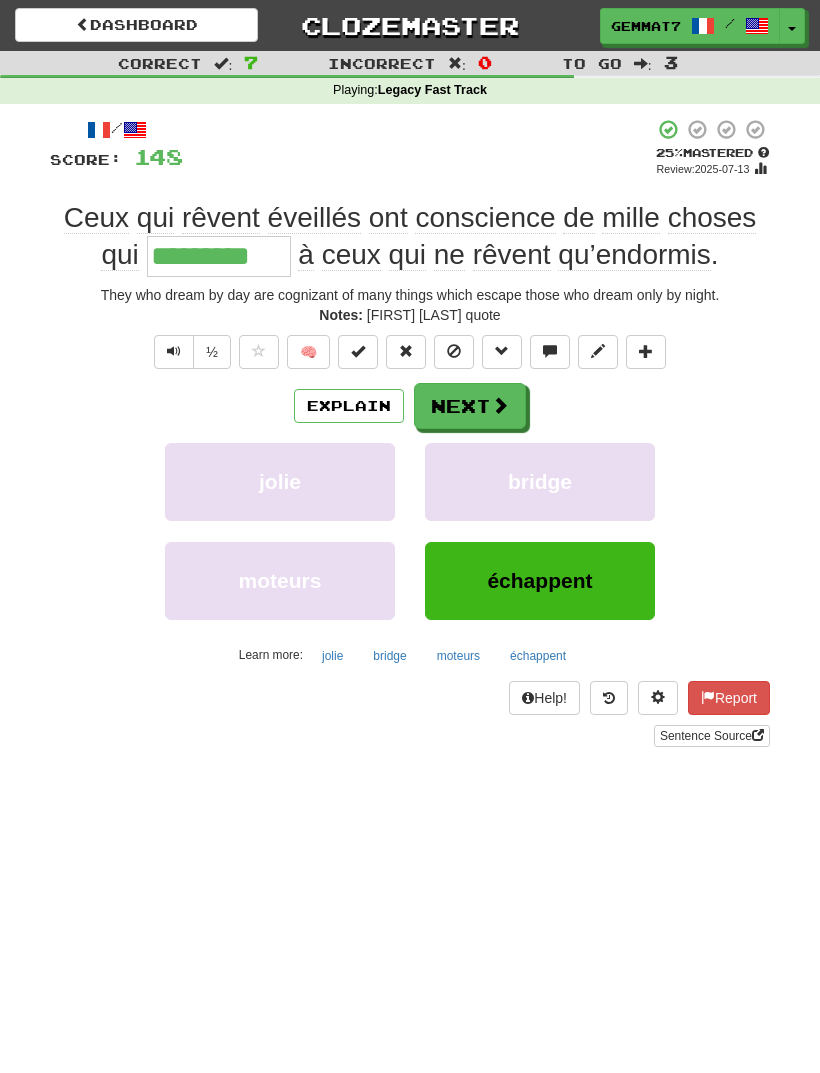 click on "Next" at bounding box center (470, 406) 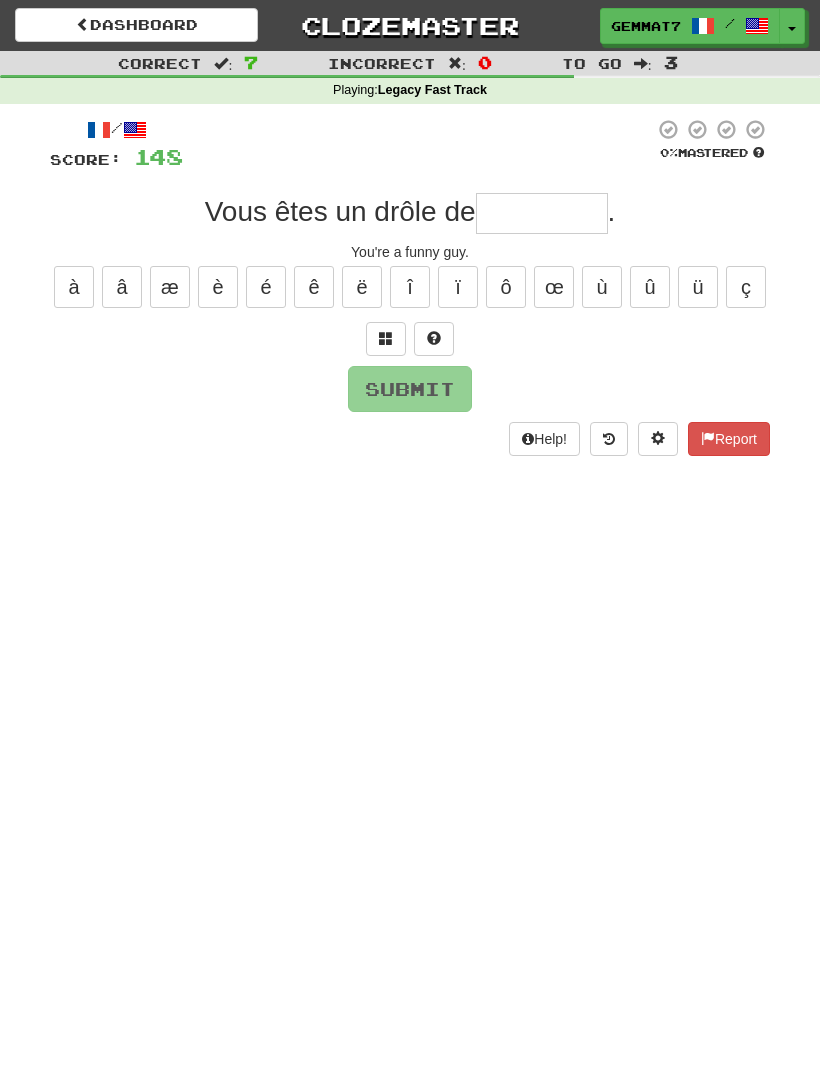 click at bounding box center [386, 339] 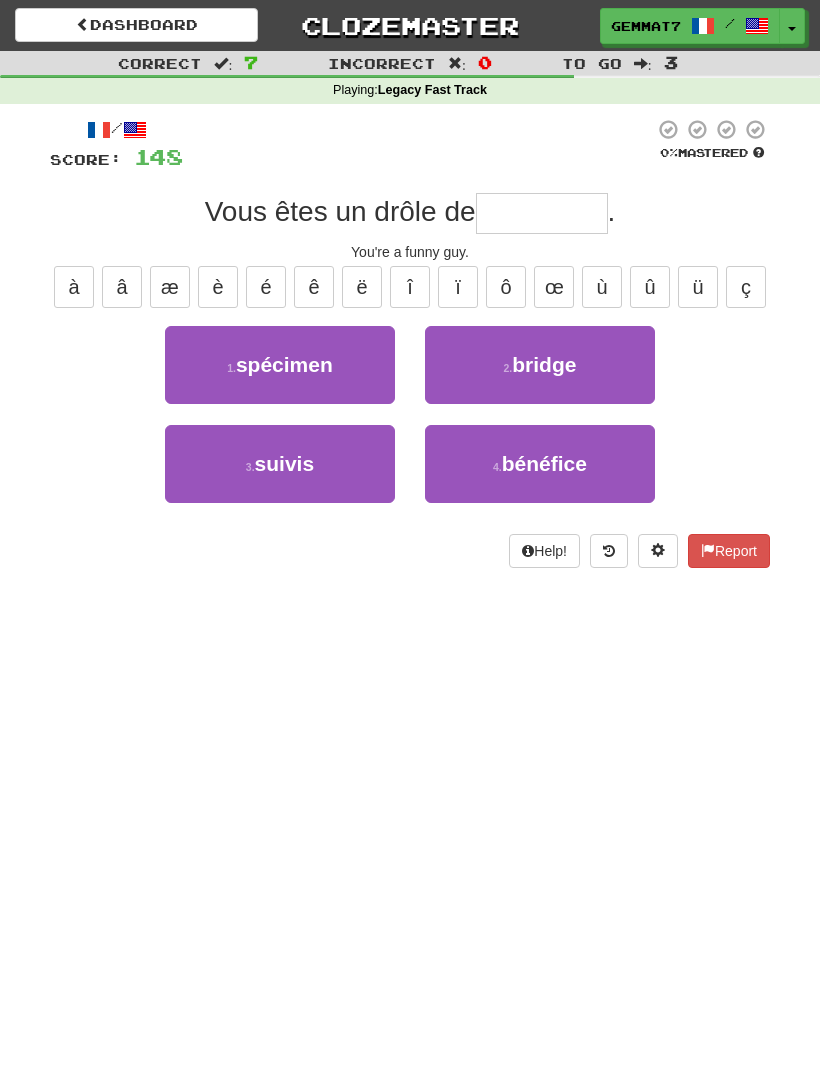 click on "spécimen" at bounding box center [284, 364] 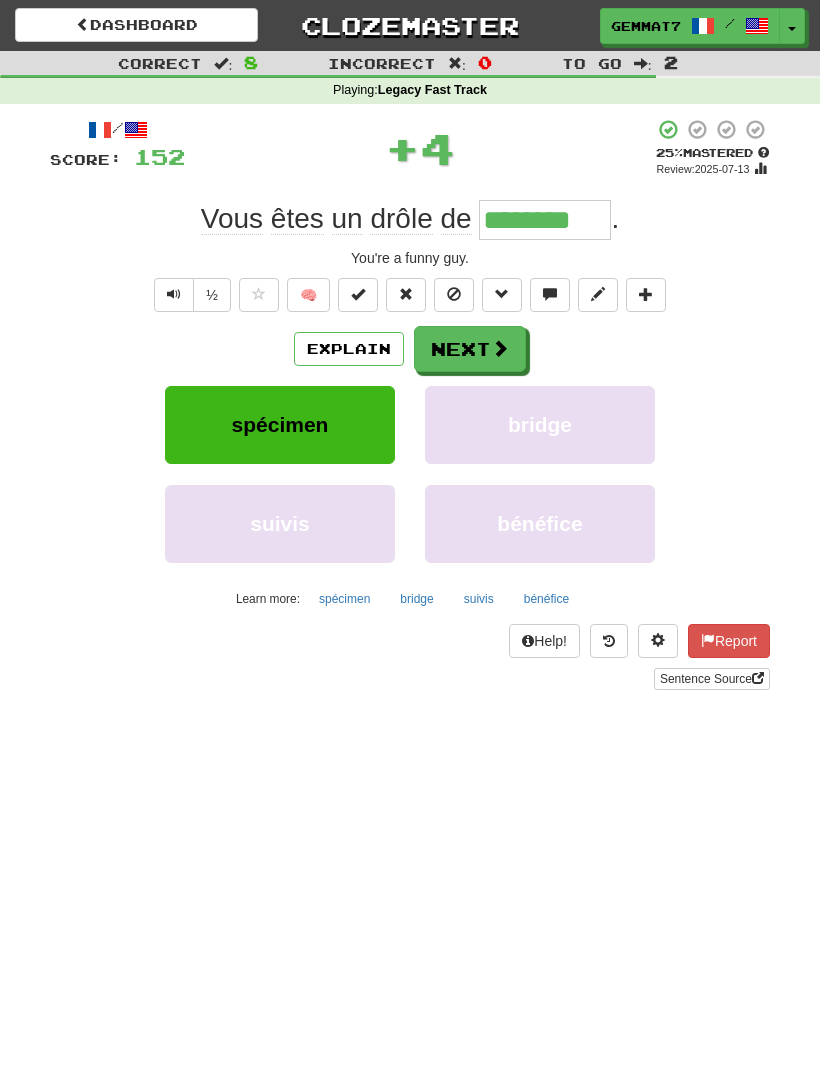 click on "Explain" at bounding box center (349, 349) 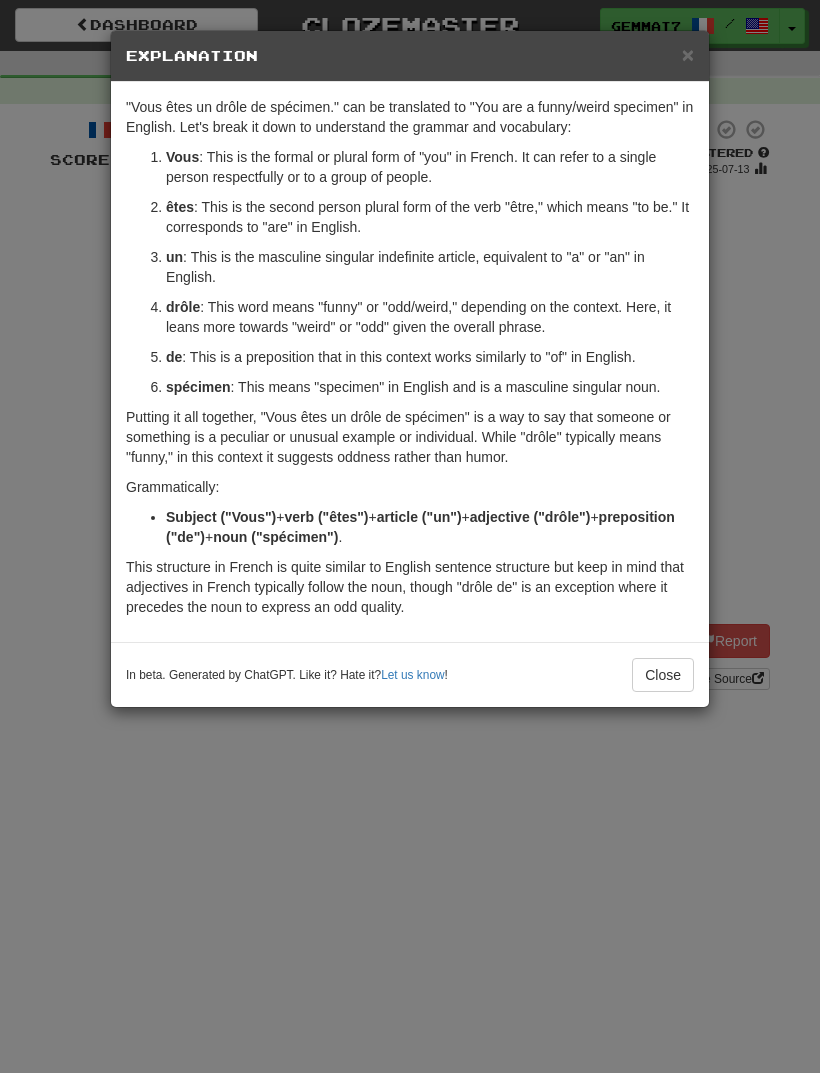 click on "× Explanation "Vous êtes un drôle de spécimen." can be translated to "You are a funny/weird specimen" in English. Let's break it down to understand the grammar and vocabulary:
Vous : This is the formal or plural form of "you" in French. It can refer to a single person respectfully or to a group of people.
êtes : This is the second person plural form of the verb "être," which means "to be." It corresponds to "are" in English.
un : This is the masculine singular indefinite article, equivalent to "a" or "an" in English.
drôle : This word means "funny" or "odd/weird," depending on the context. Here, it leans more towards "weird" or "odd" given the overall phrase.
de : This is a preposition that in this context works similarly to "of" in English.
spécimen : This means "specimen" in English and is a masculine singular noun.
Grammatically:
Subject ("Vous")  +  verb ("êtes")  +  article ("un")  +  adjective ("drôle")  +  preposition ("de")  +  .
! Close" at bounding box center [410, 536] 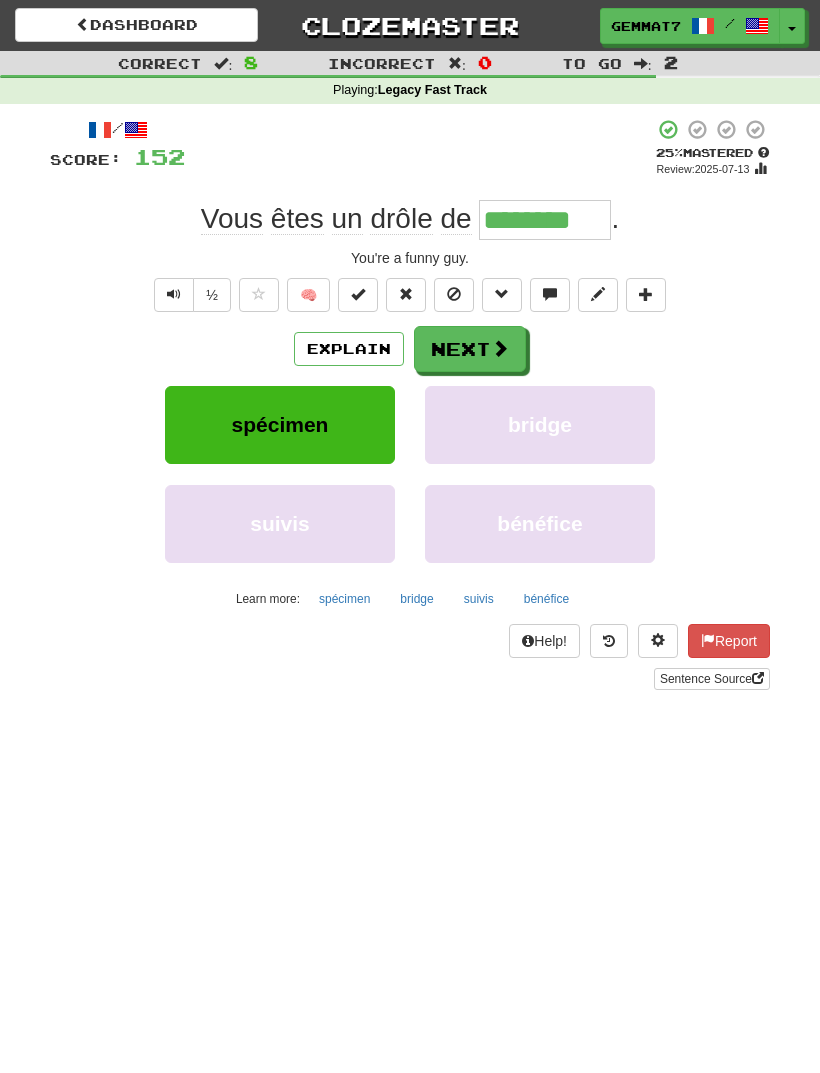 click on "Next" at bounding box center [470, 349] 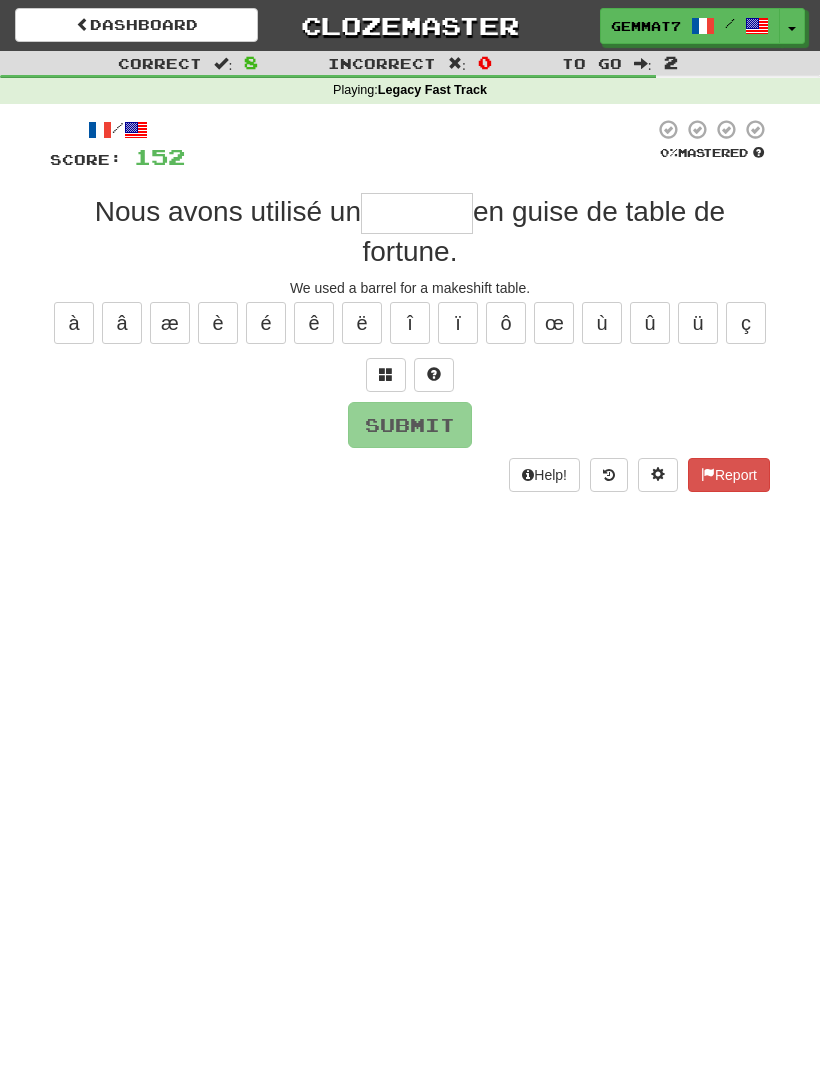 click at bounding box center (386, 374) 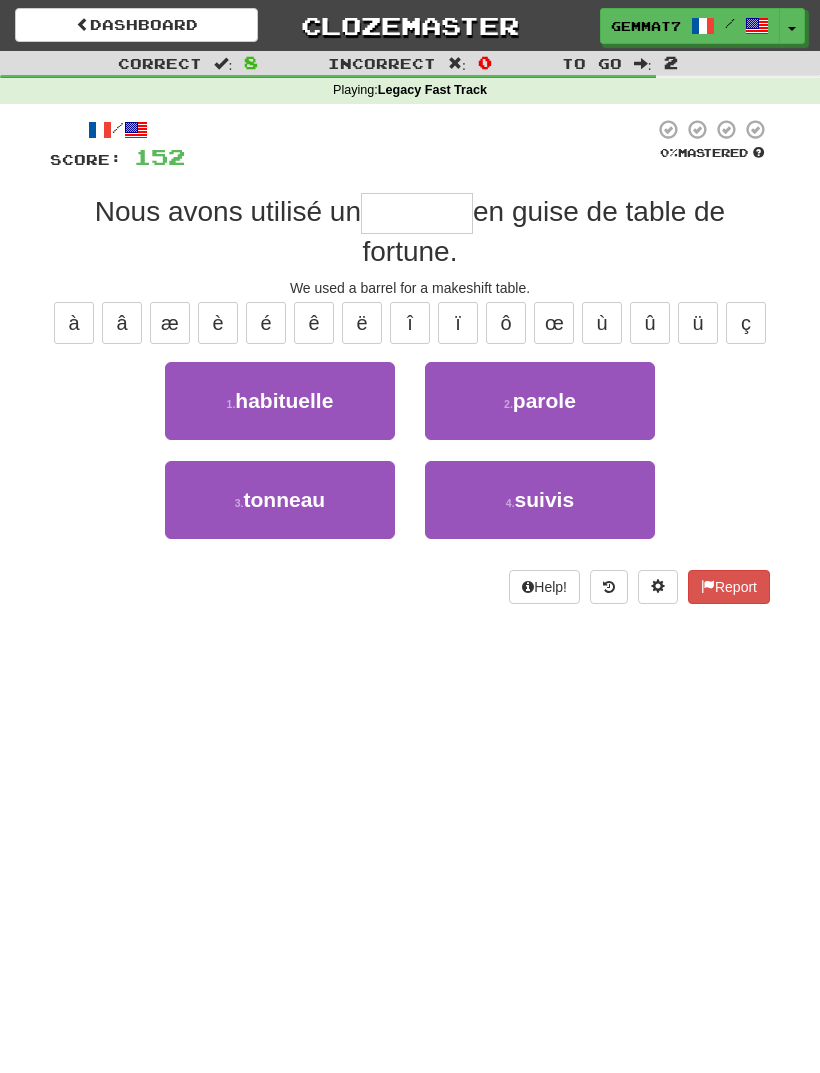 click on "3 .  tonneau" at bounding box center [280, 500] 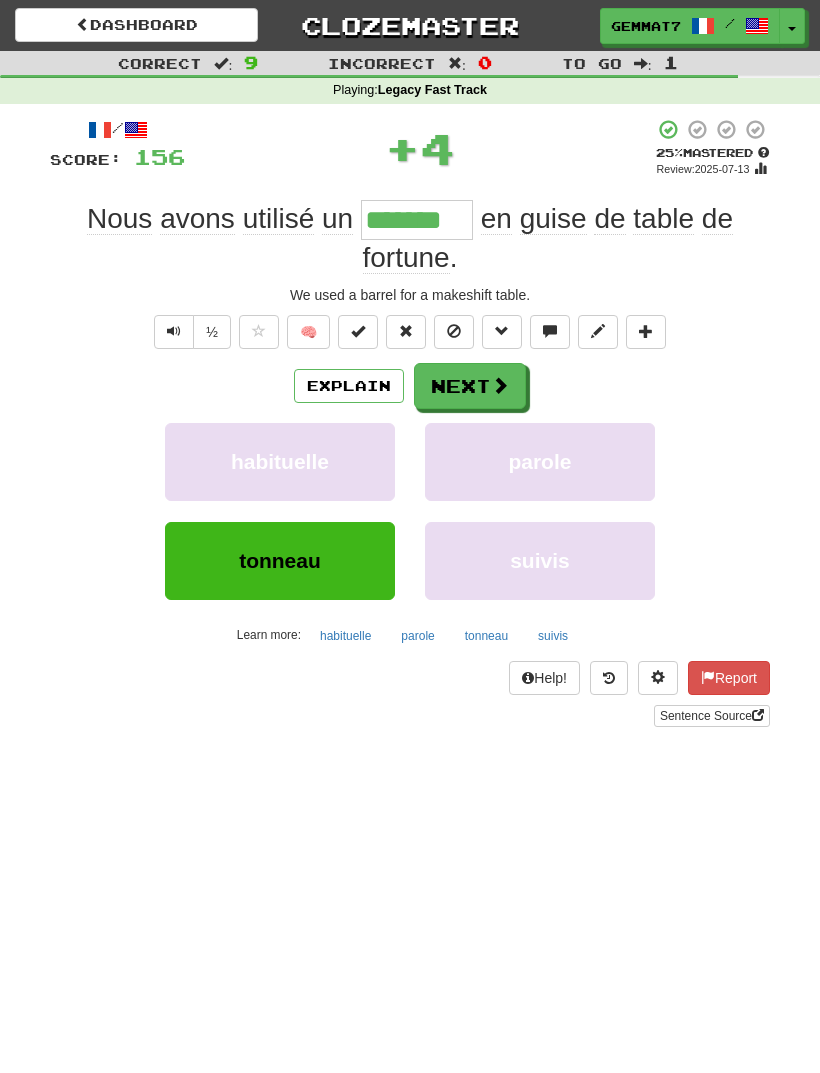 click on "tonneau" at bounding box center [486, 636] 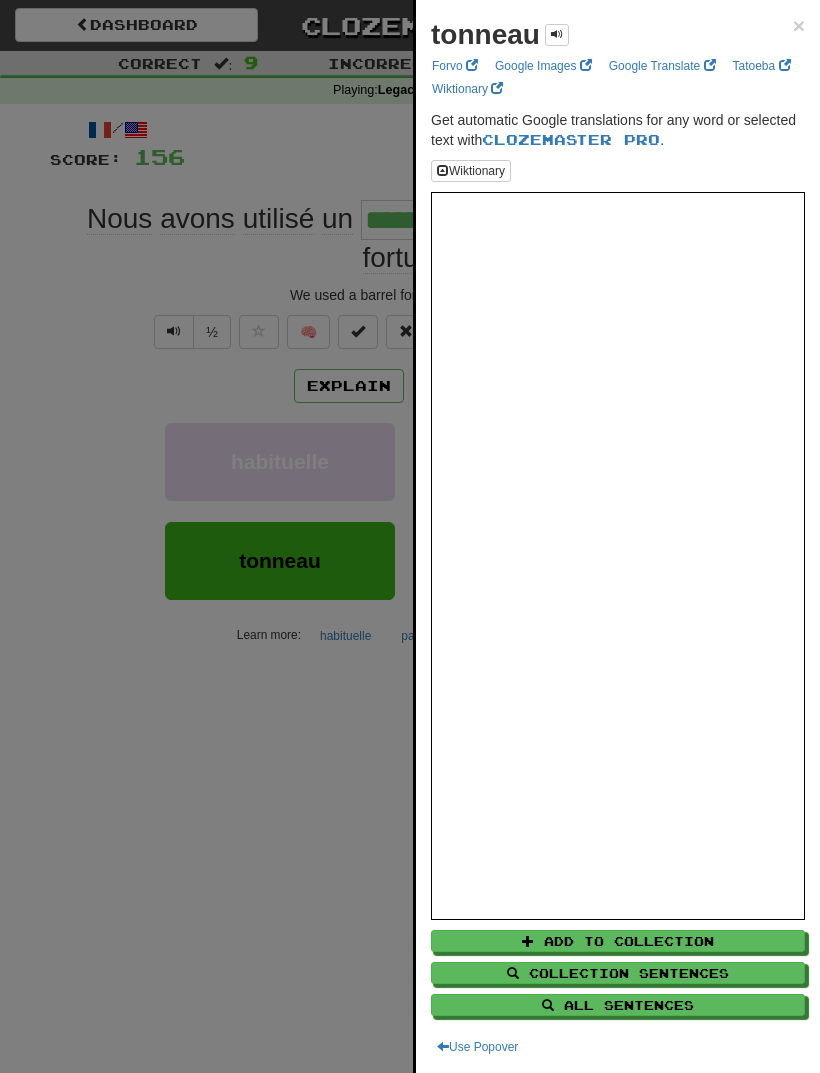 click at bounding box center [410, 536] 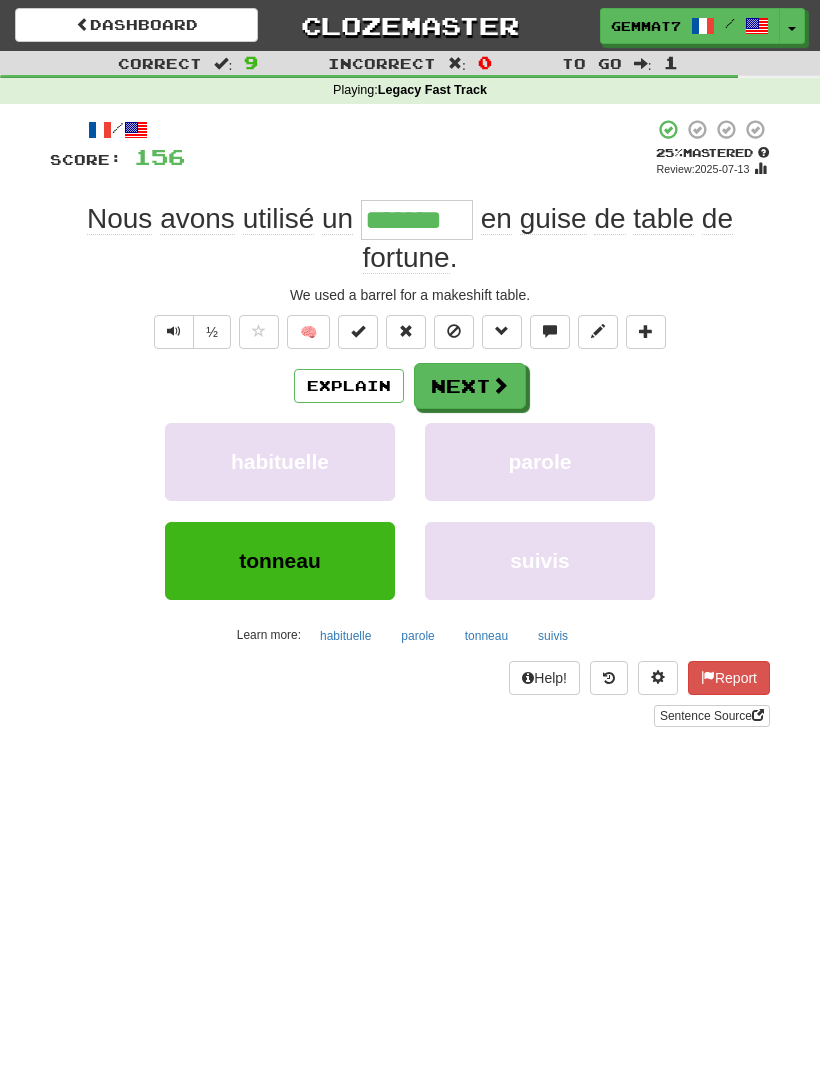 click on "Next" at bounding box center [470, 386] 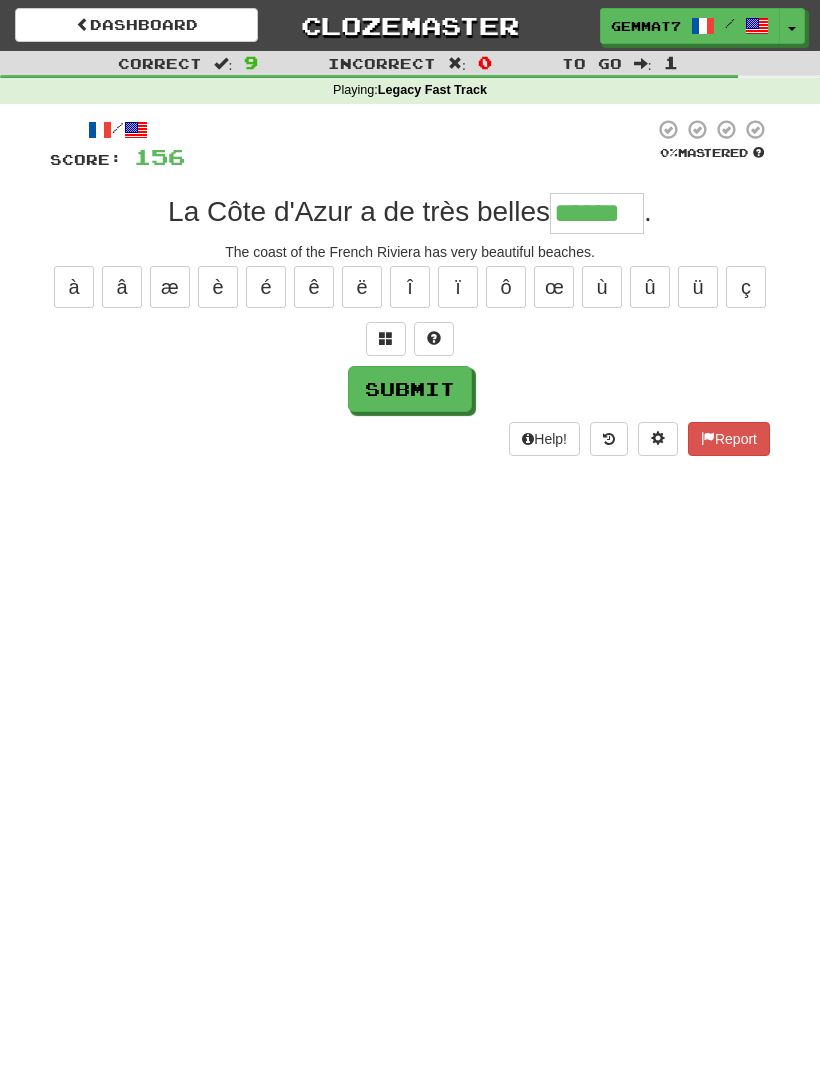 type on "******" 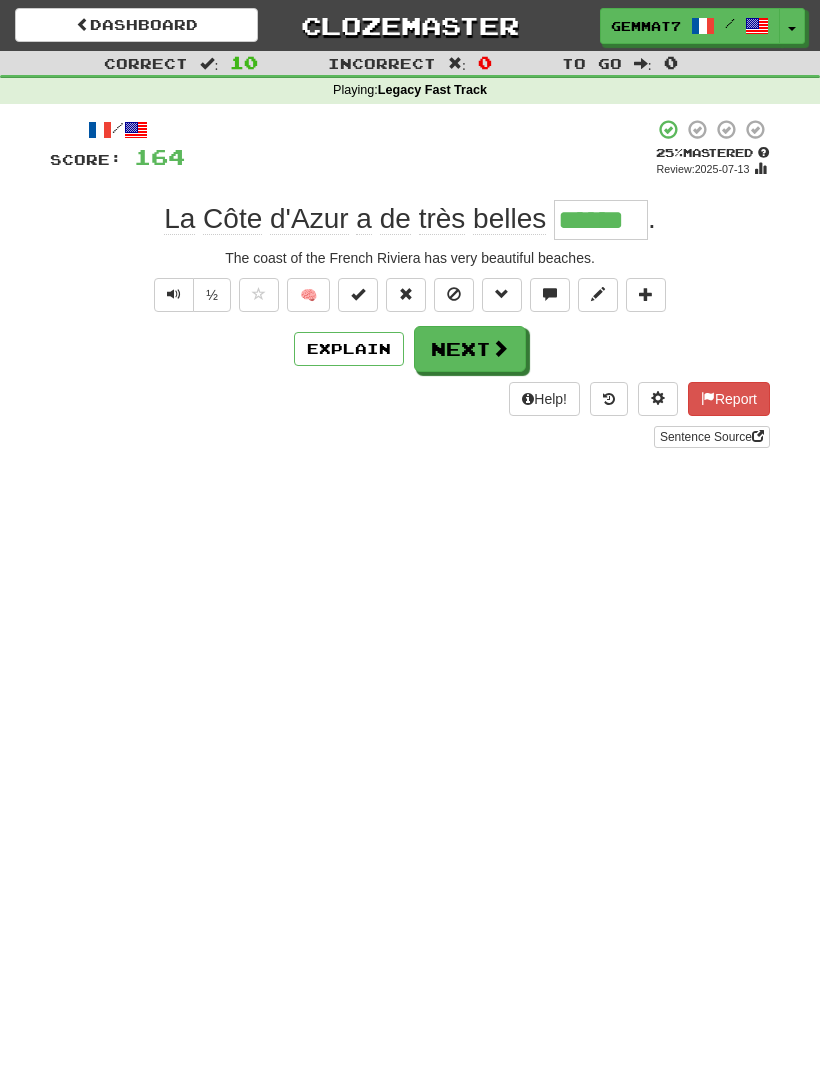 click on "Next" at bounding box center (470, 349) 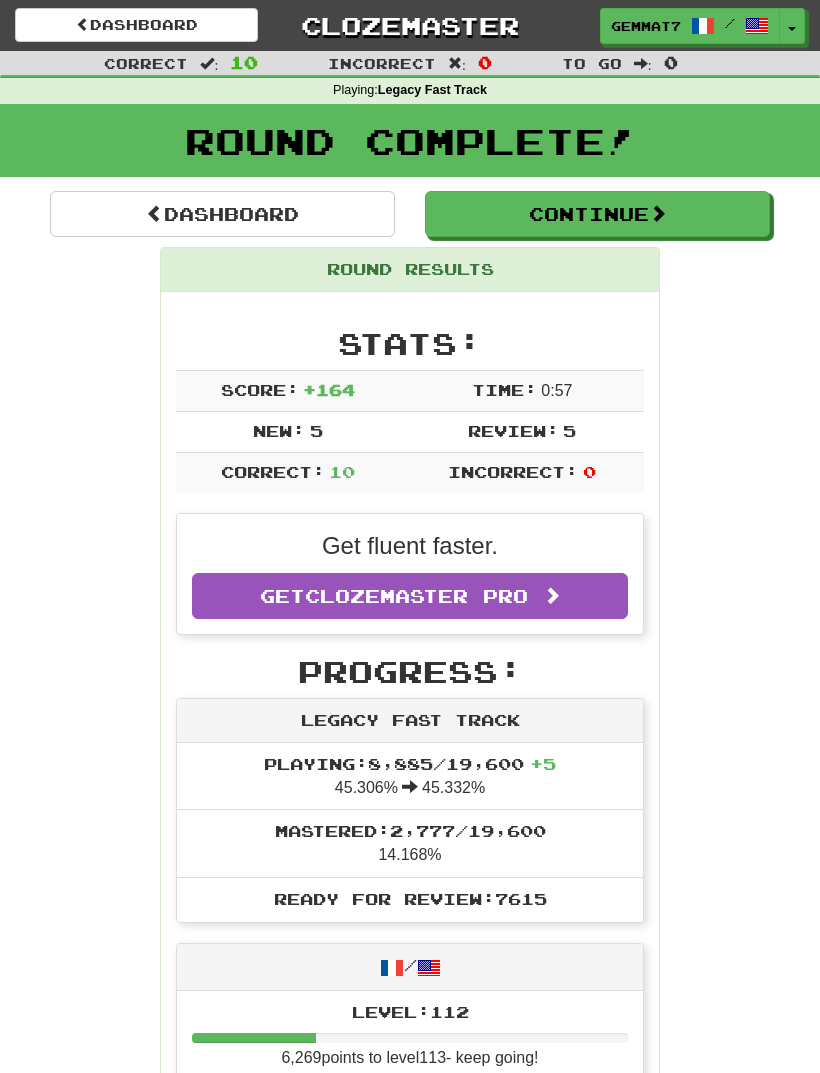 click on "Continue" at bounding box center (597, 214) 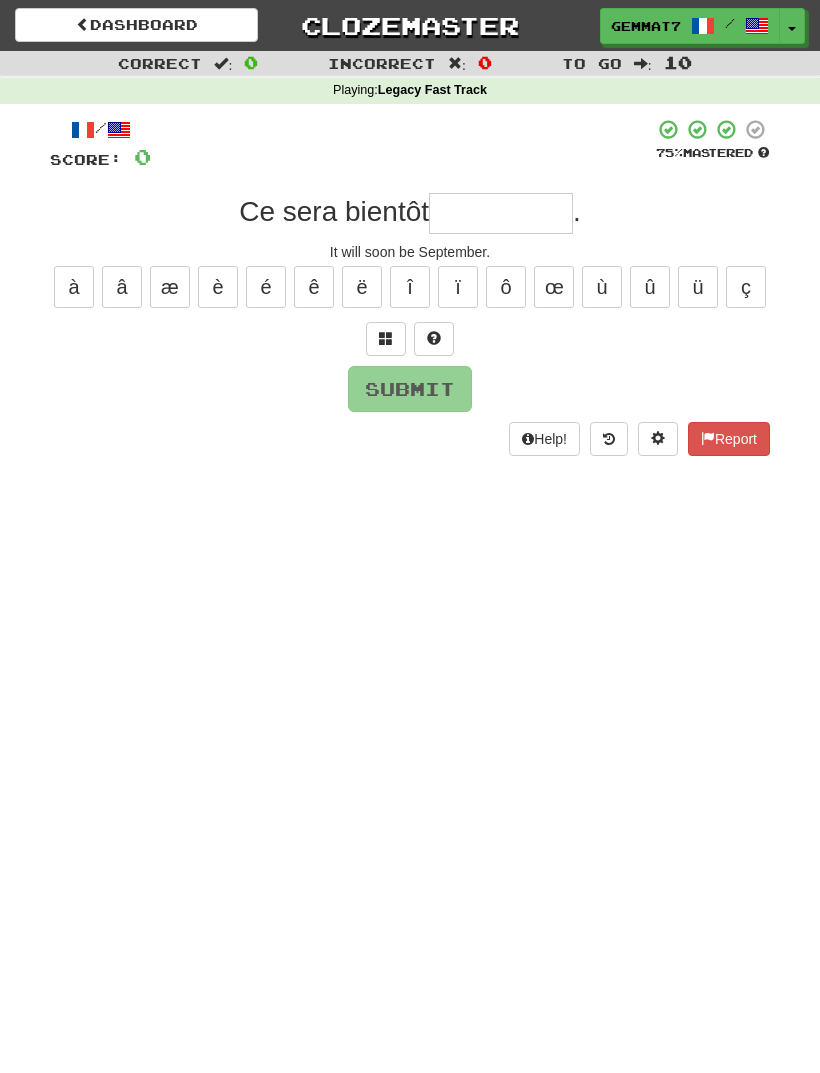 click at bounding box center [501, 213] 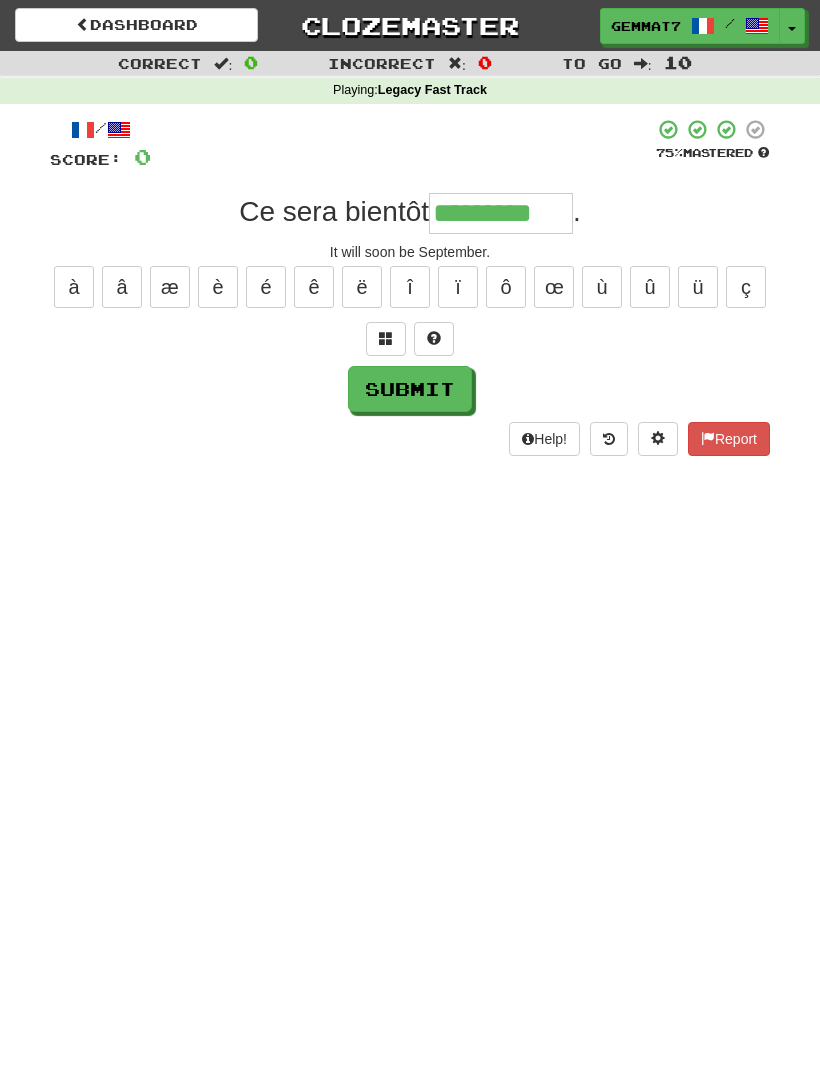 type on "*********" 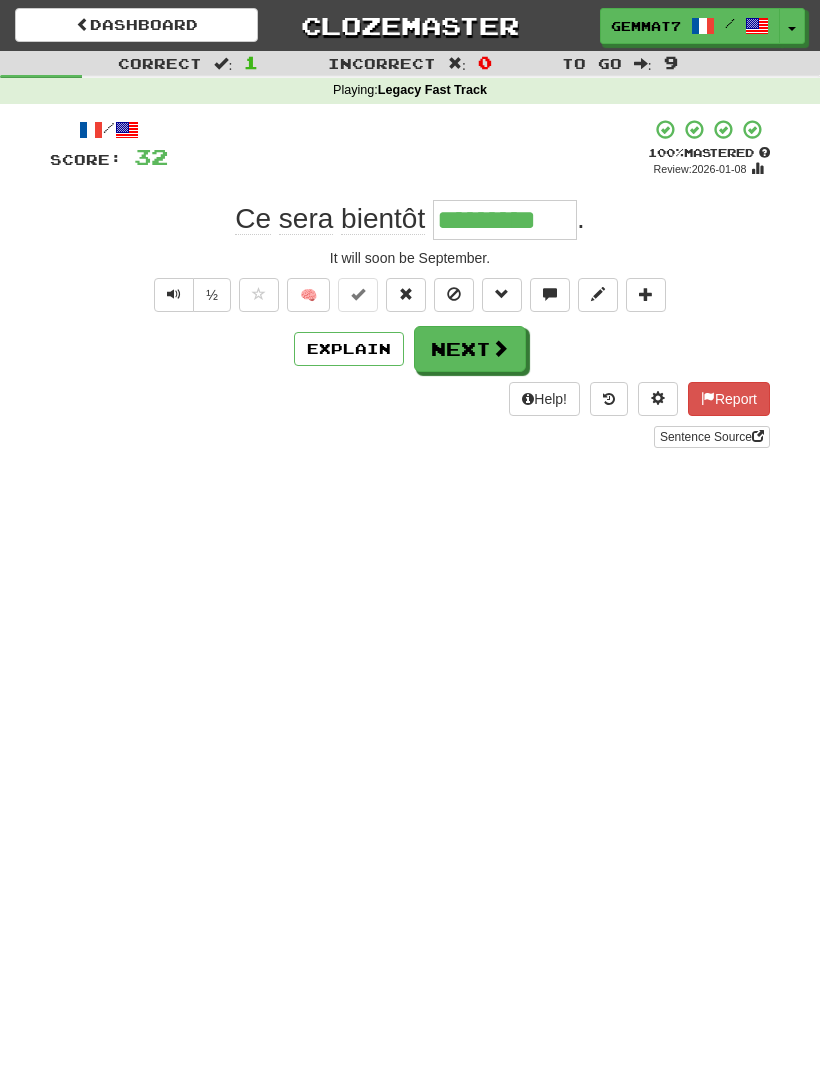 click on "Next" at bounding box center [470, 349] 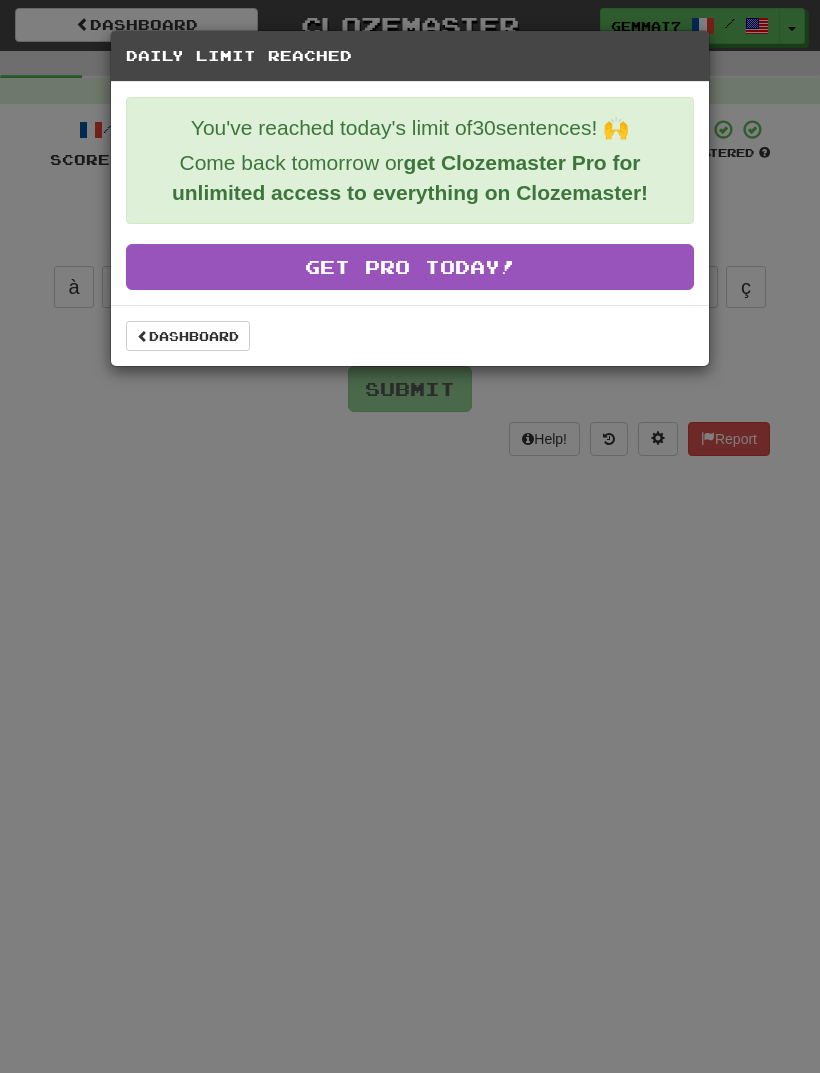 click on "Dashboard" at bounding box center [188, 336] 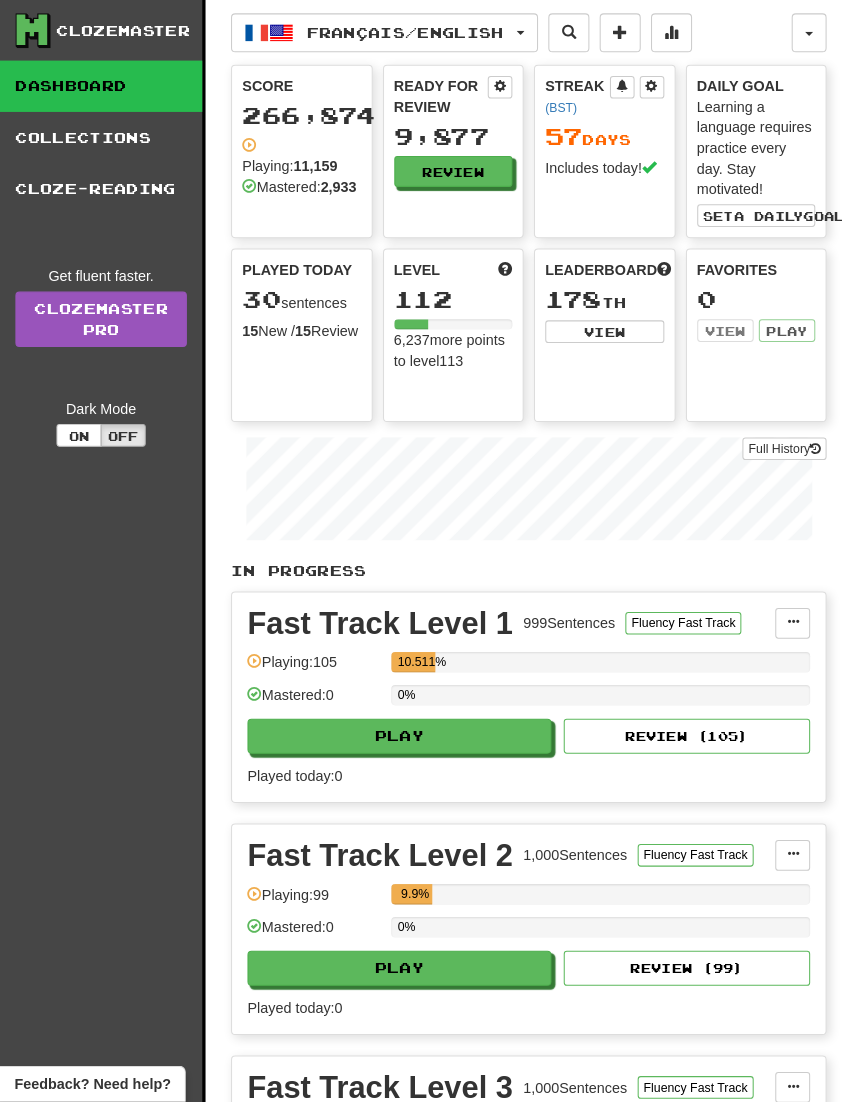 scroll, scrollTop: 0, scrollLeft: 0, axis: both 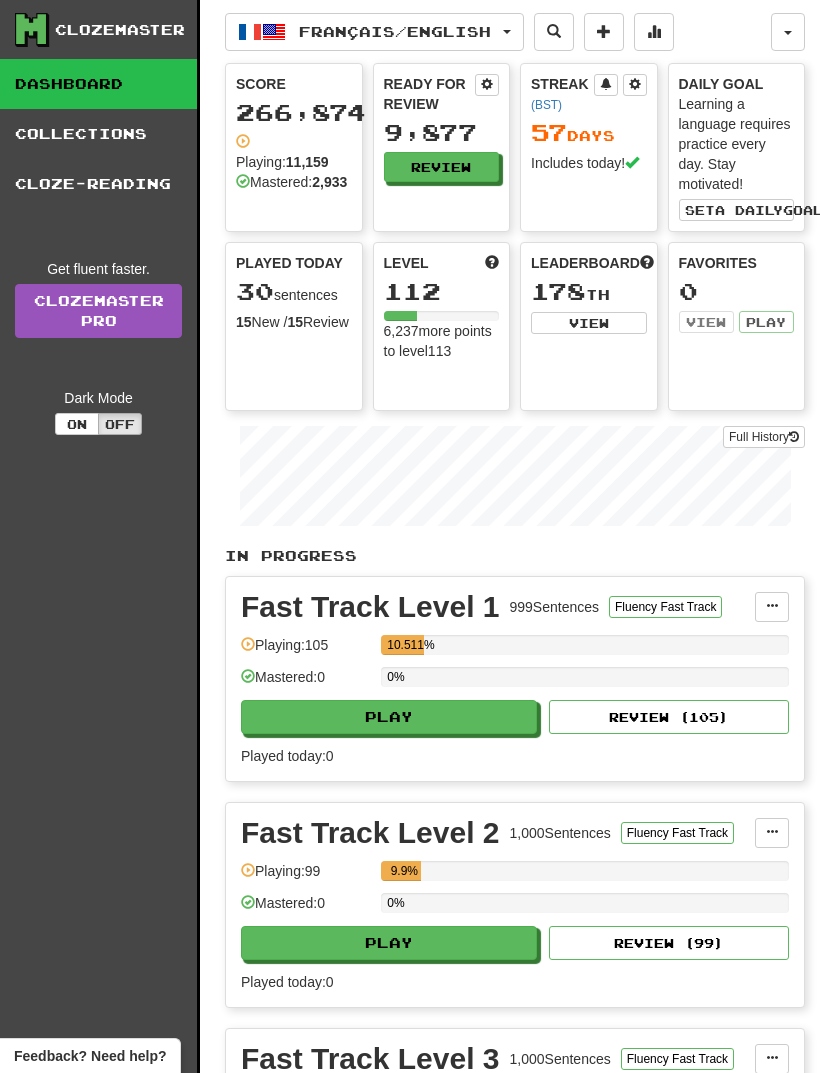 click on "In Progress" at bounding box center [515, 556] 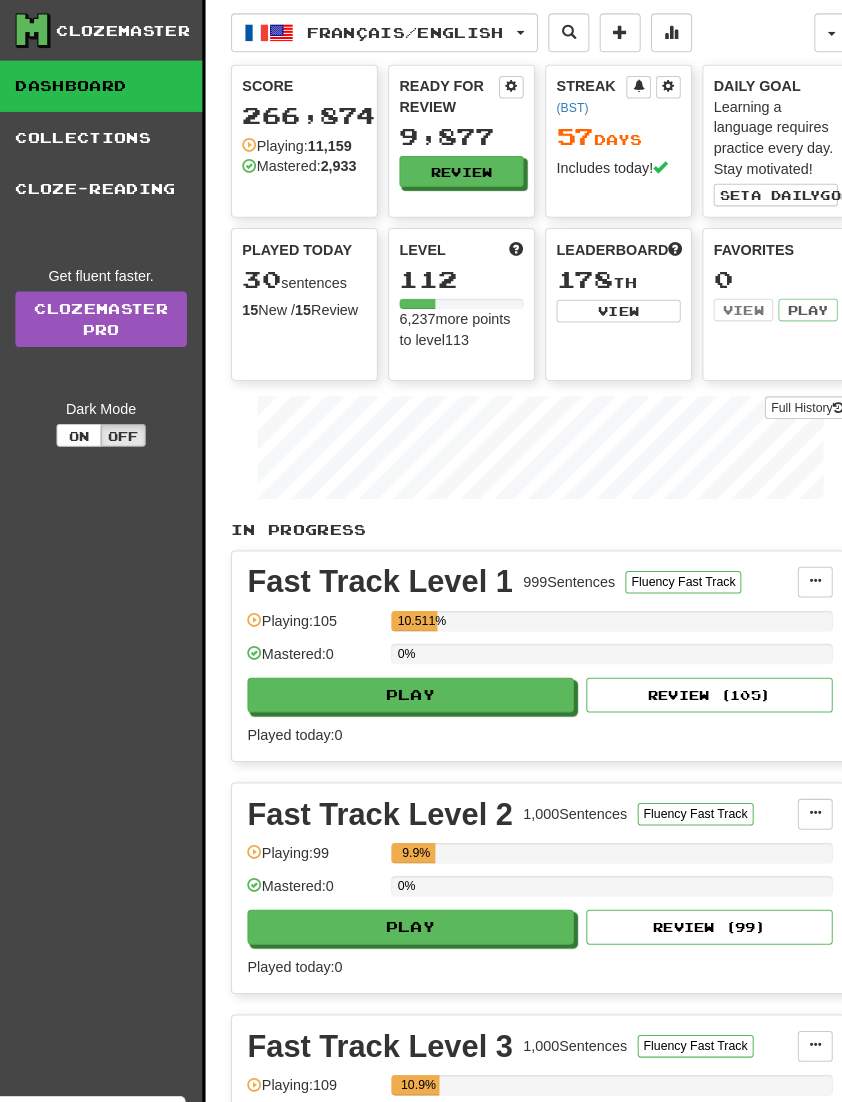 click on "Français  /  English" at bounding box center (374, 32) 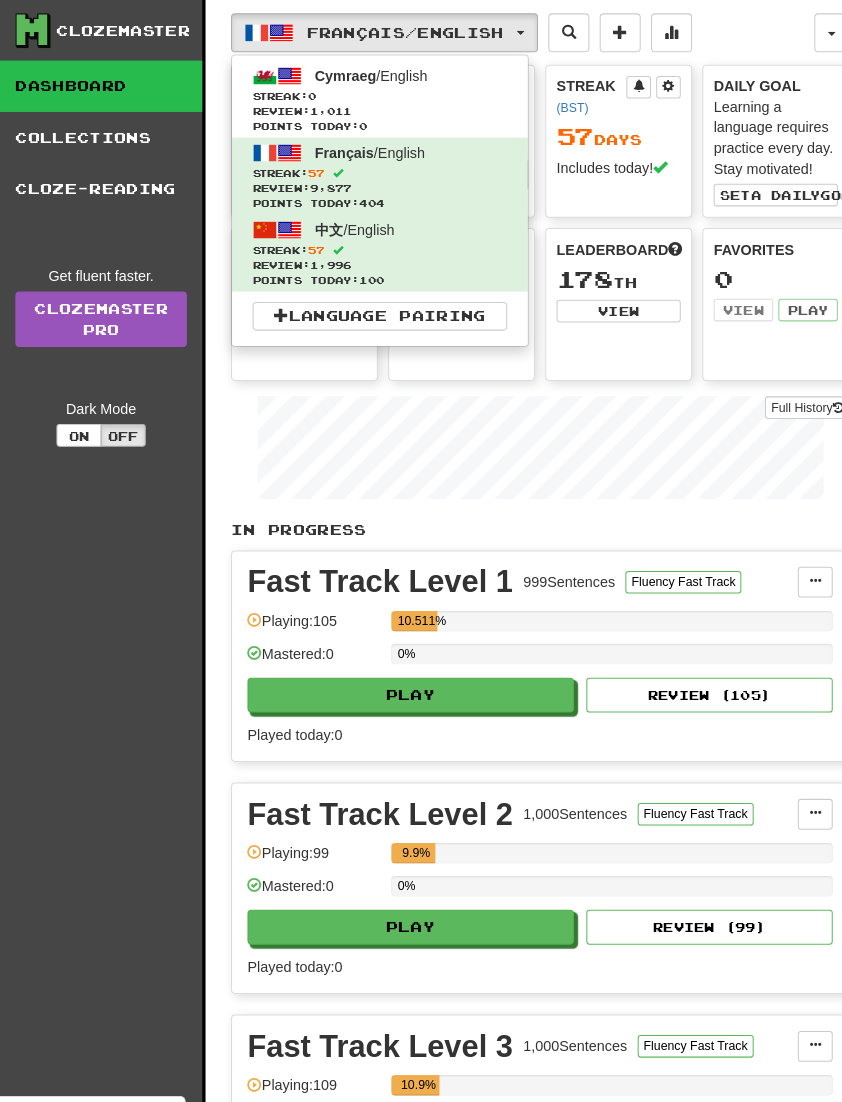 click on "Streak:  0" at bounding box center [370, 93] 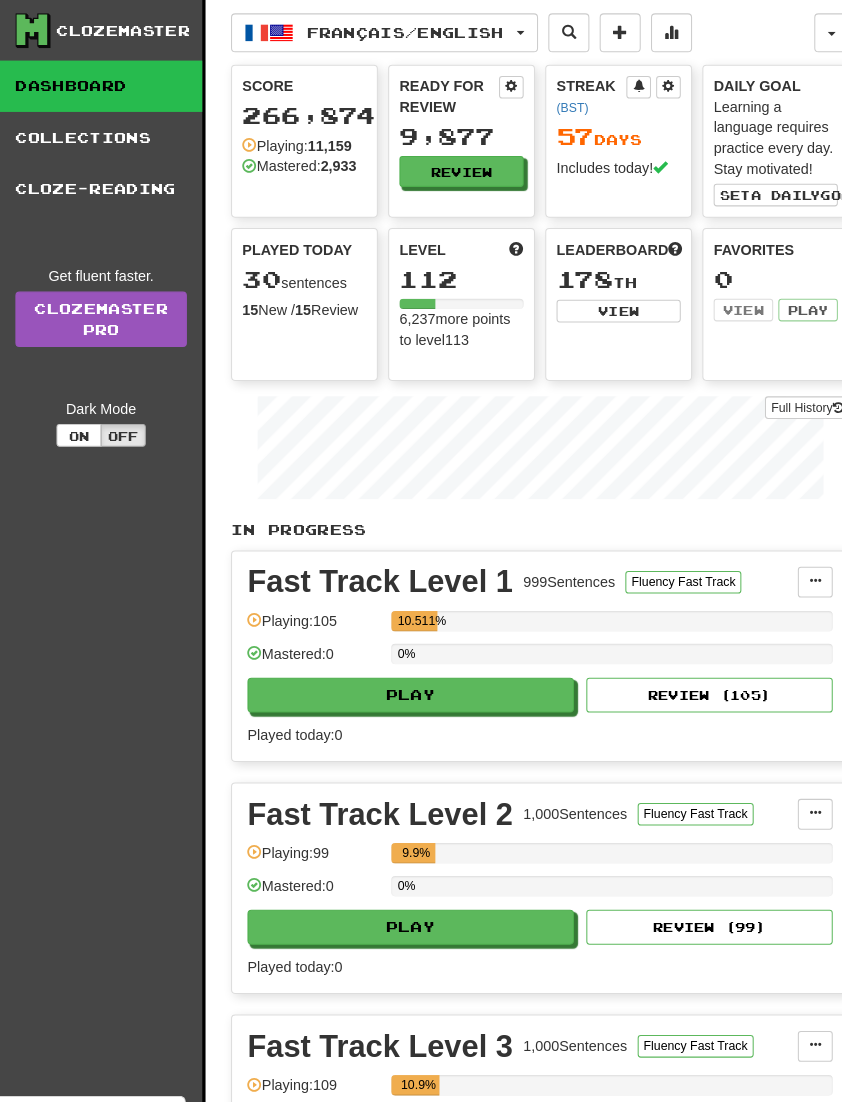 click on "Play" at bounding box center [400, 677] 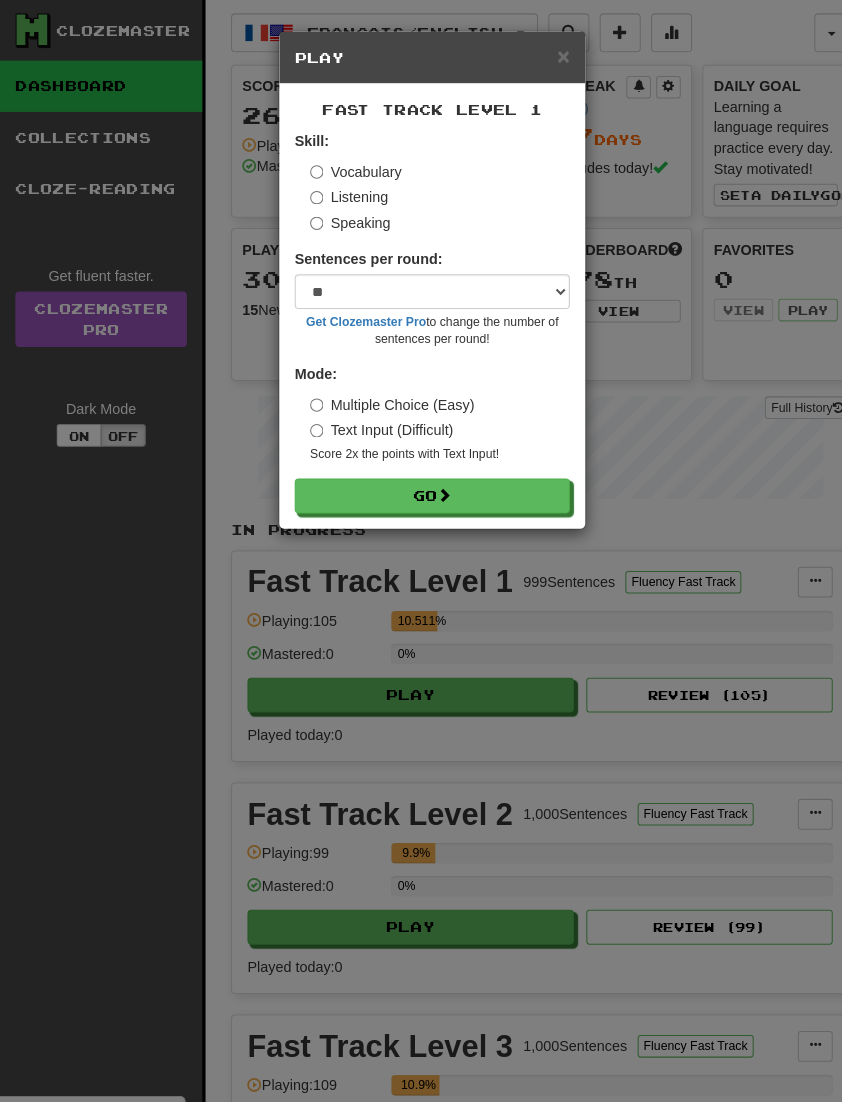 click on "× Play Fast Track Level 1 Skill: Vocabulary Listening Speaking Sentences per round: * ** ** ** ** ** *** ******** Get Clozemaster Pro  to change the number of sentences per round! Mode: Multiple Choice (Easy) Text Input (Difficult) Score 2x the points with Text Input ! Go" at bounding box center (421, 551) 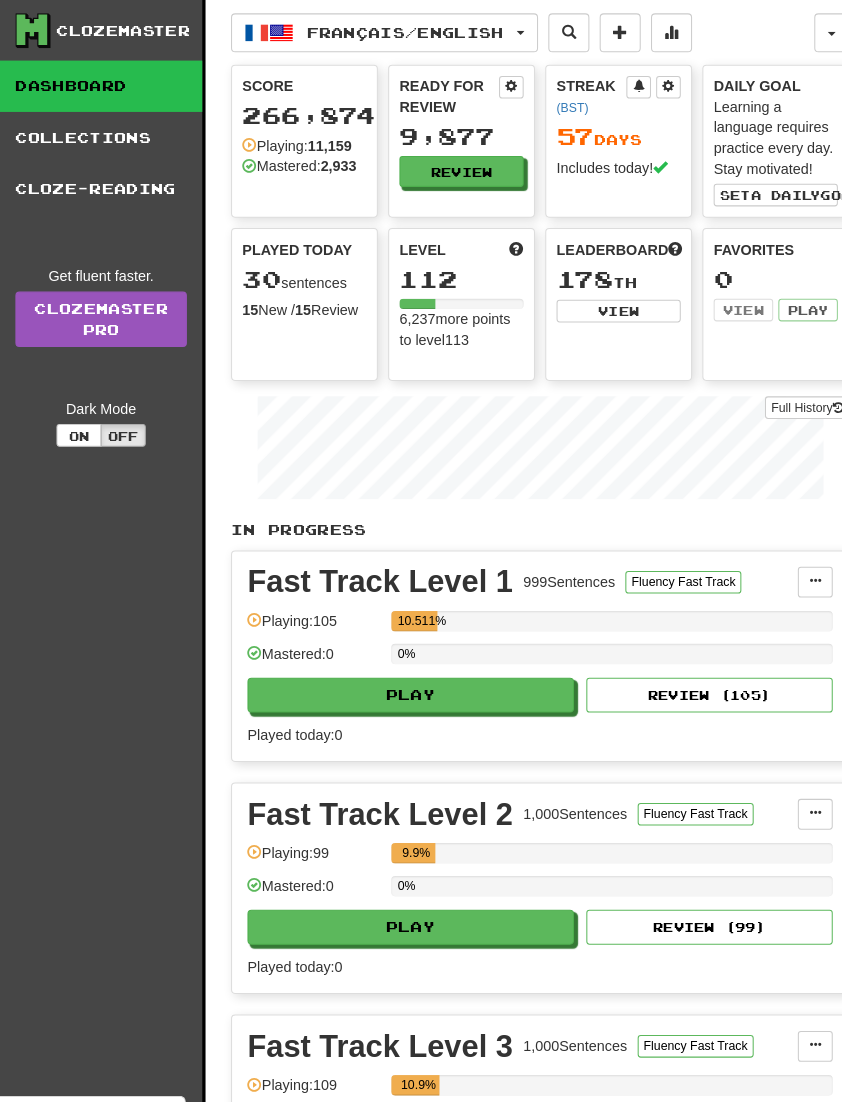 click on "Play" at bounding box center [400, 677] 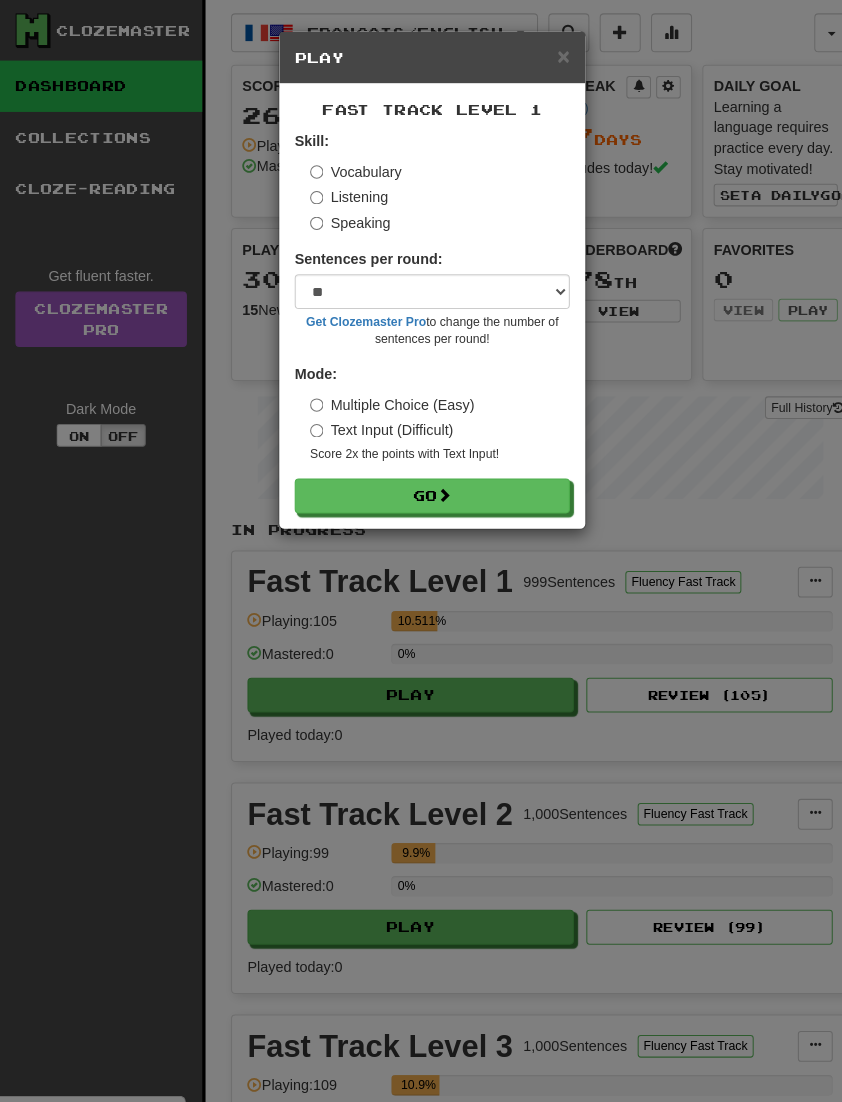 click on "× Play Fast Track Level 1 Skill: Vocabulary Listening Speaking Sentences per round: * ** ** ** ** ** *** ******** Get Clozemaster Pro  to change the number of sentences per round! Mode: Multiple Choice (Easy) Text Input (Difficult) Score 2x the points with Text Input ! Go" at bounding box center [421, 551] 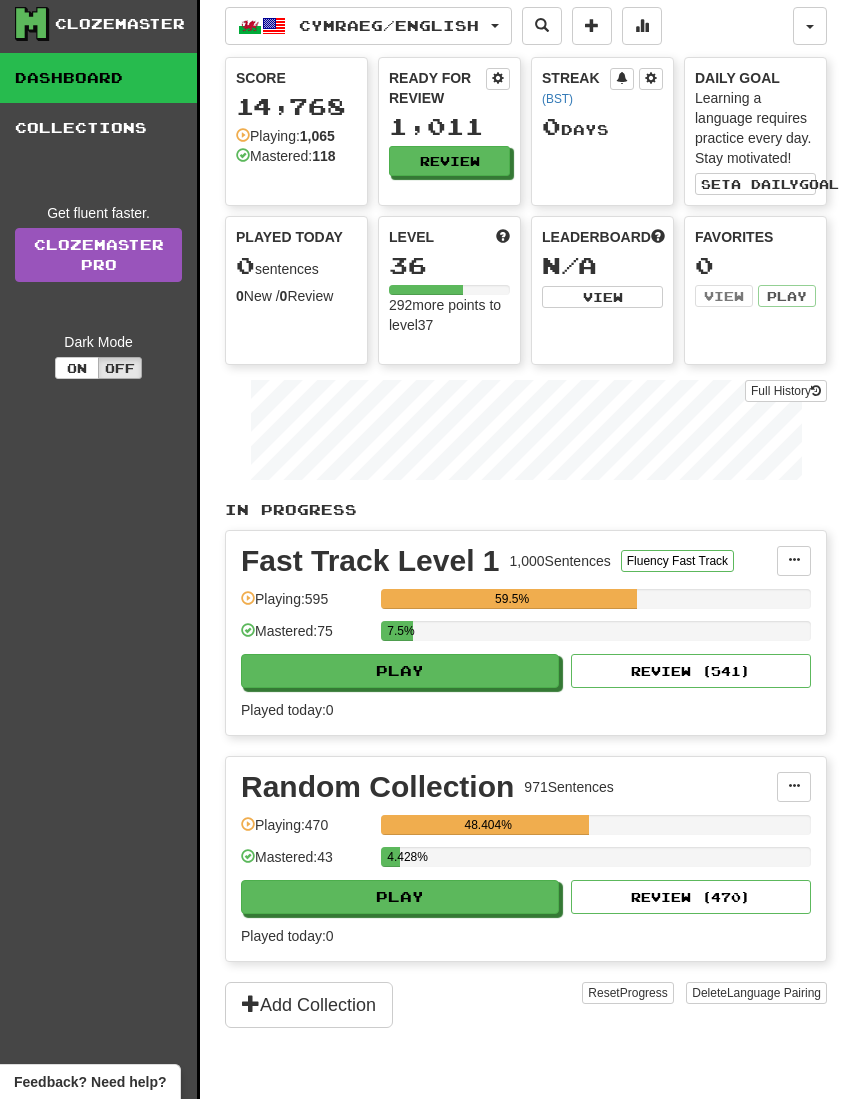 click on "Play" at bounding box center (400, 674) 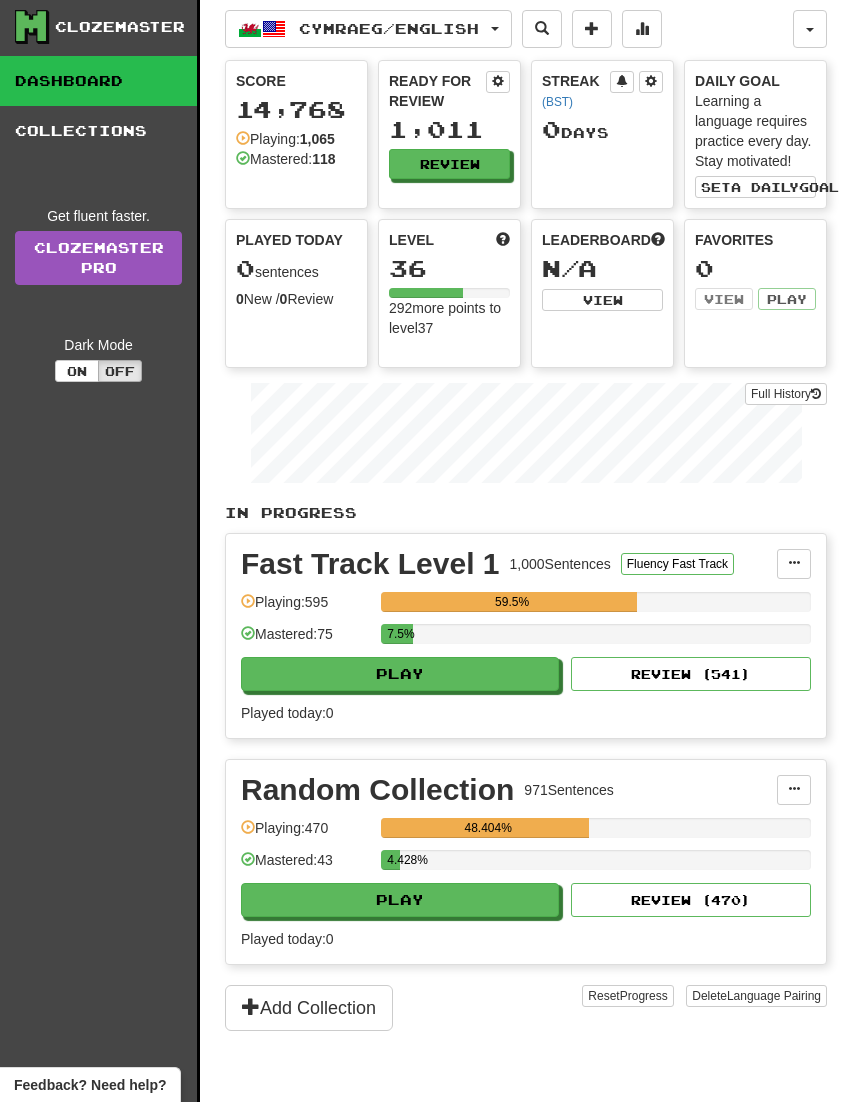 select on "**" 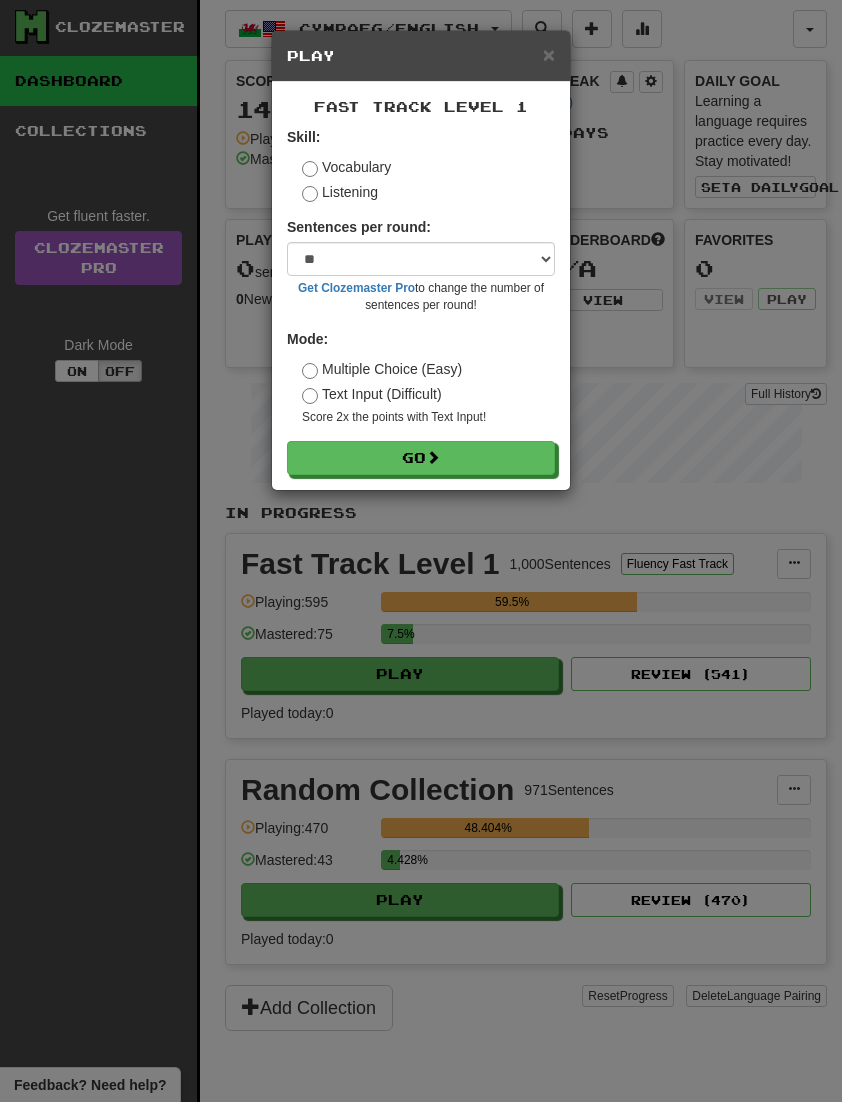 click on "Go" at bounding box center (421, 458) 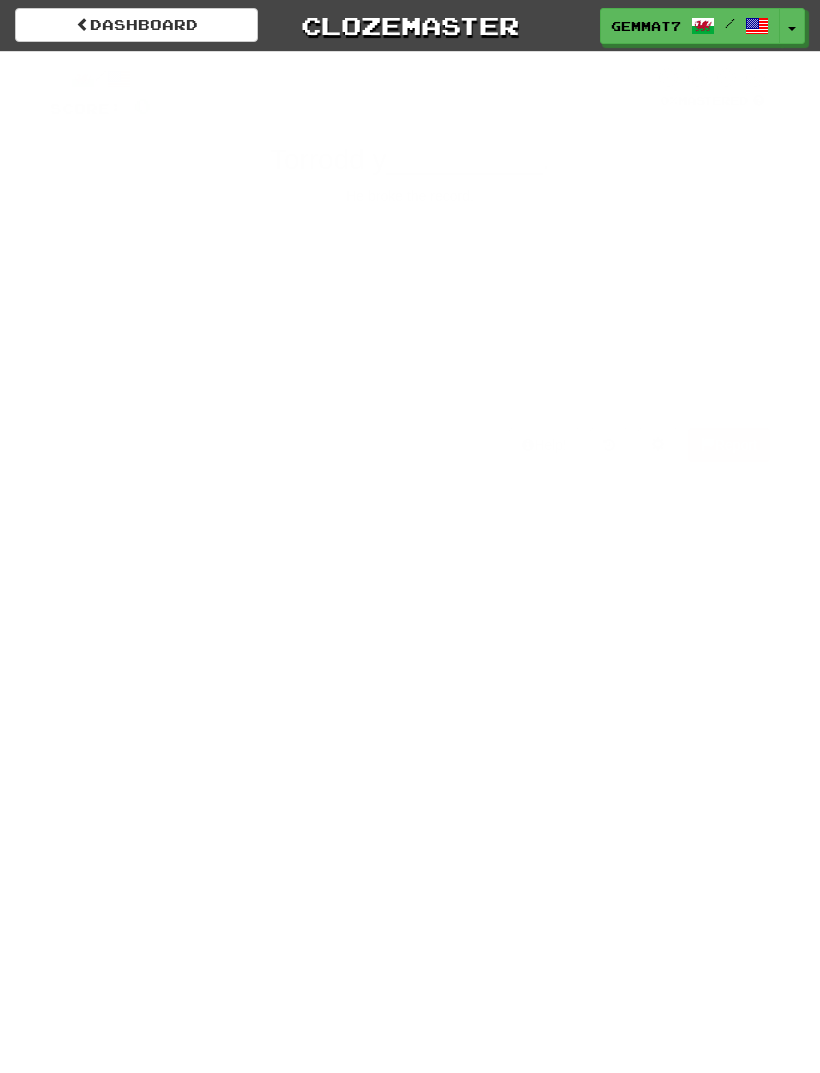 scroll, scrollTop: 0, scrollLeft: 0, axis: both 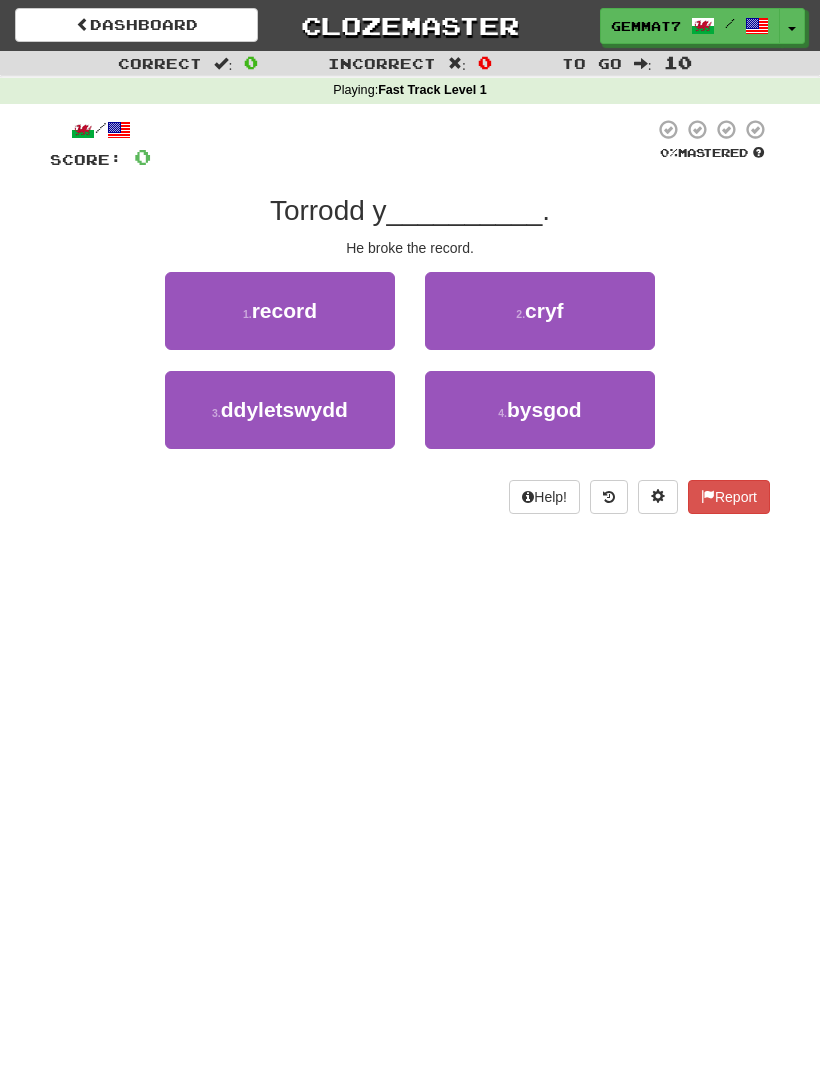 click on "1 .  record" at bounding box center (280, 311) 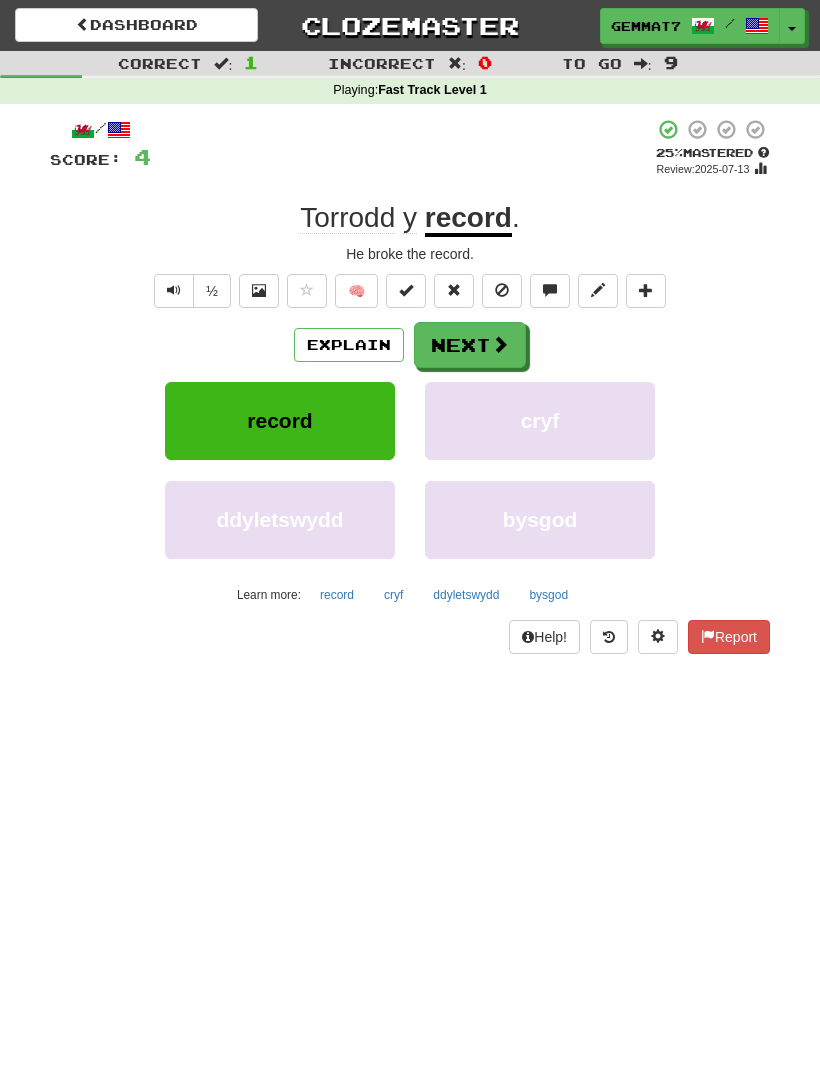 click on "Next" at bounding box center [470, 345] 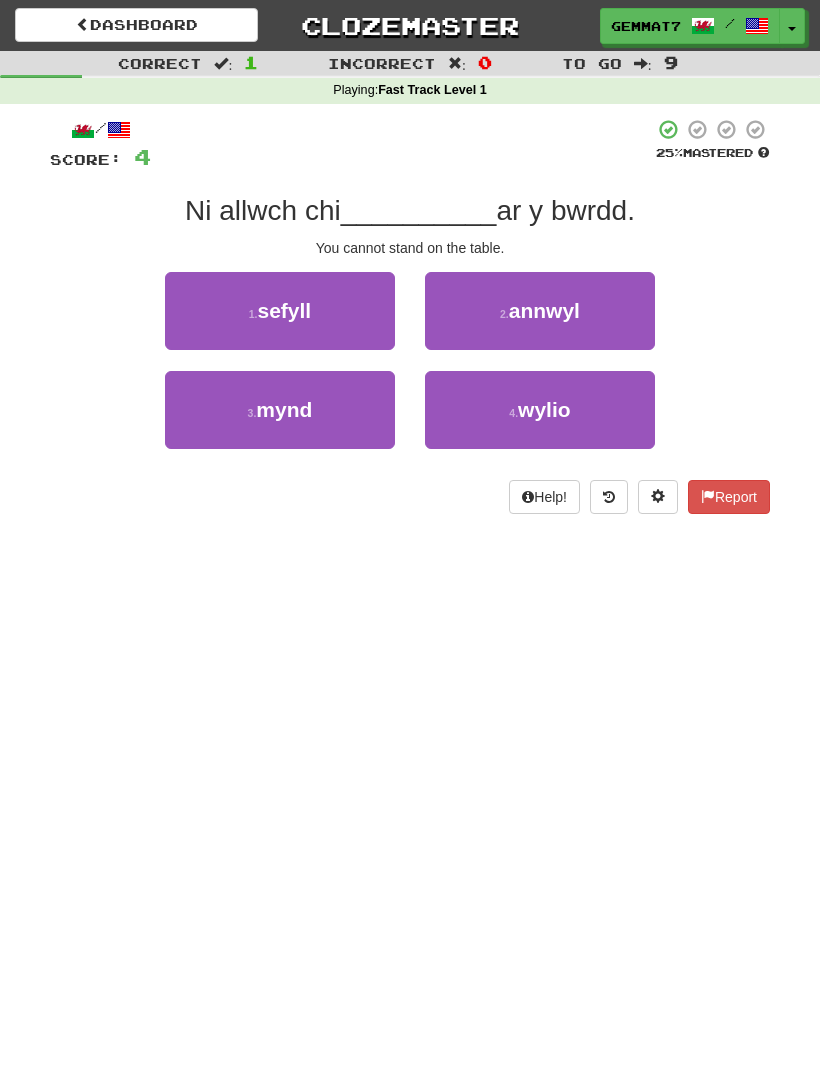 click on "sefyll" at bounding box center [285, 310] 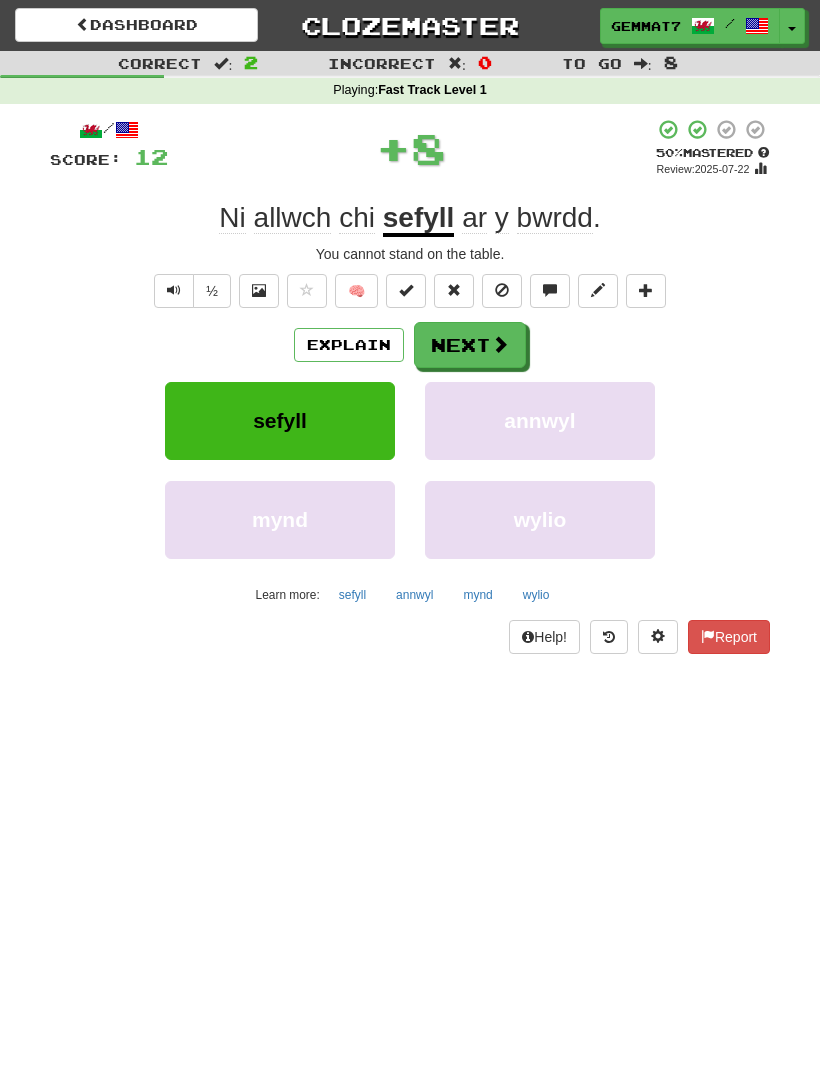 click on "Explain" at bounding box center (349, 345) 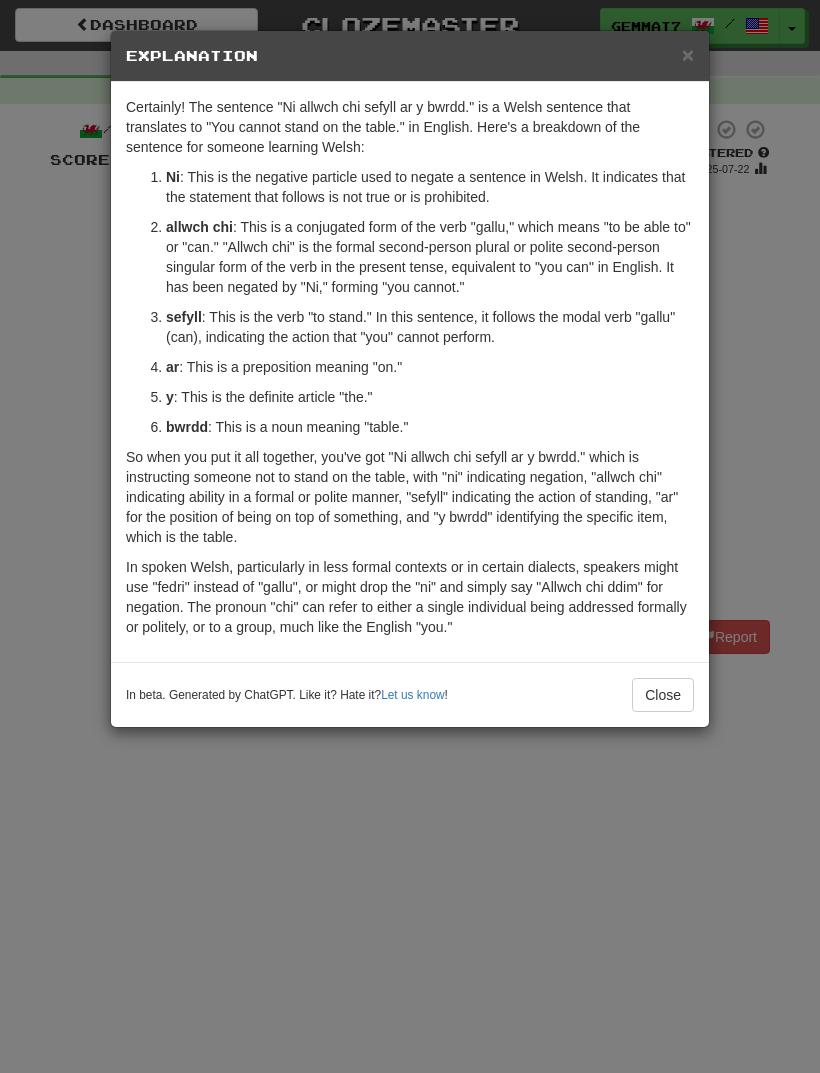 click on "× Explanation Certainly! The sentence "Ni allwch chi sefyll ar y bwrdd." is a Welsh sentence that translates to "You cannot stand on the table." in English. Here's a breakdown of the sentence for someone learning Welsh:
Ni : This is the negative particle used to negate a sentence in Welsh. It indicates that the statement that follows is not true or is prohibited.
allwch chi : This is a conjugated form of the verb "gallu," which means "to be able to" or "can." "Allwch chi" is the formal second-person plural or polite second-person singular form of the verb in the present tense, equivalent to "you can" in English. It has been negated by "Ni," forming "you cannot."
sefyll : This is the verb "to stand." In this sentence, it follows the modal verb "gallu" (can), indicating the action that "you" cannot perform.
ar : This is a preposition meaning "on."
y : This is the definite article "the."
bwrdd : This is a noun meaning "table."
Let us know ! Close" at bounding box center [410, 536] 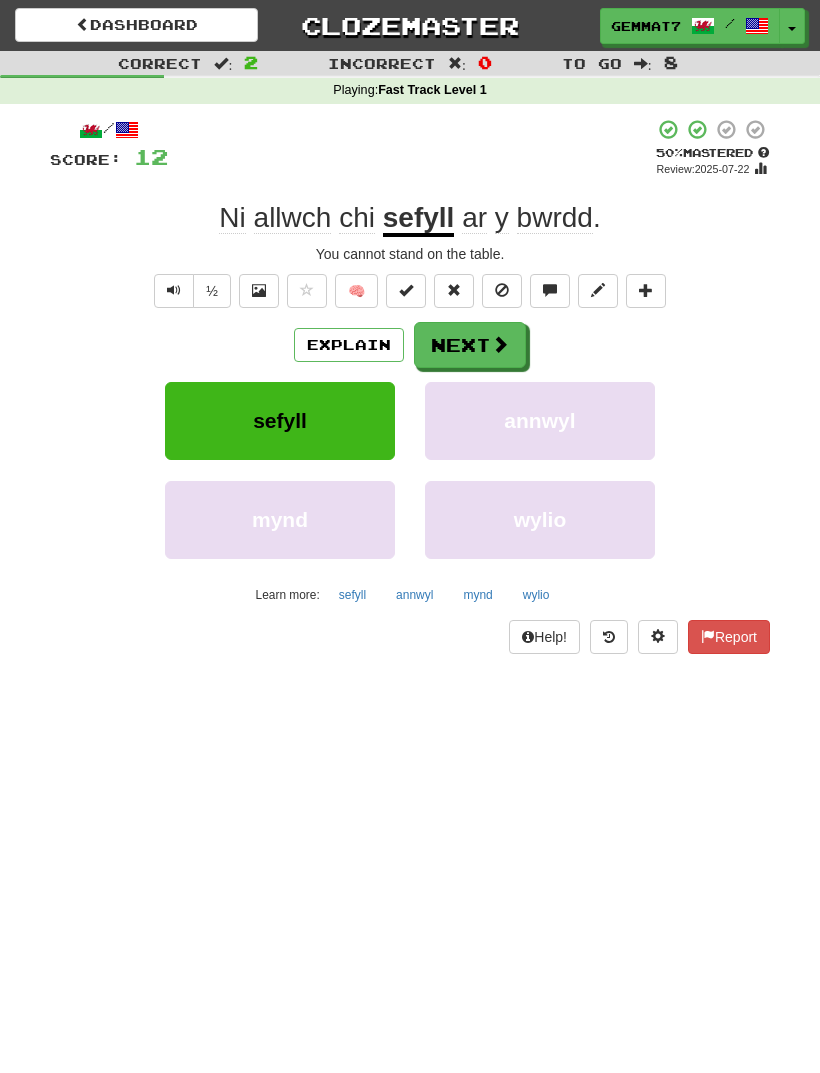 click on "Next" at bounding box center [470, 345] 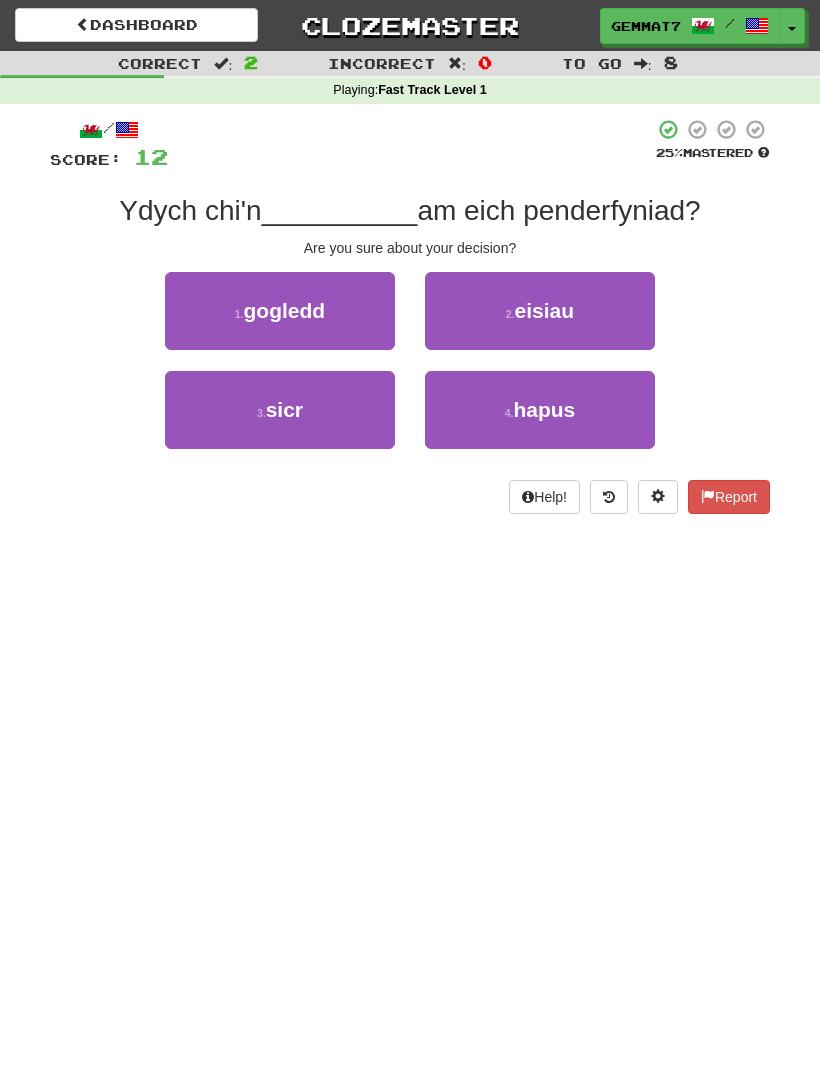 click on "sicr" at bounding box center [284, 409] 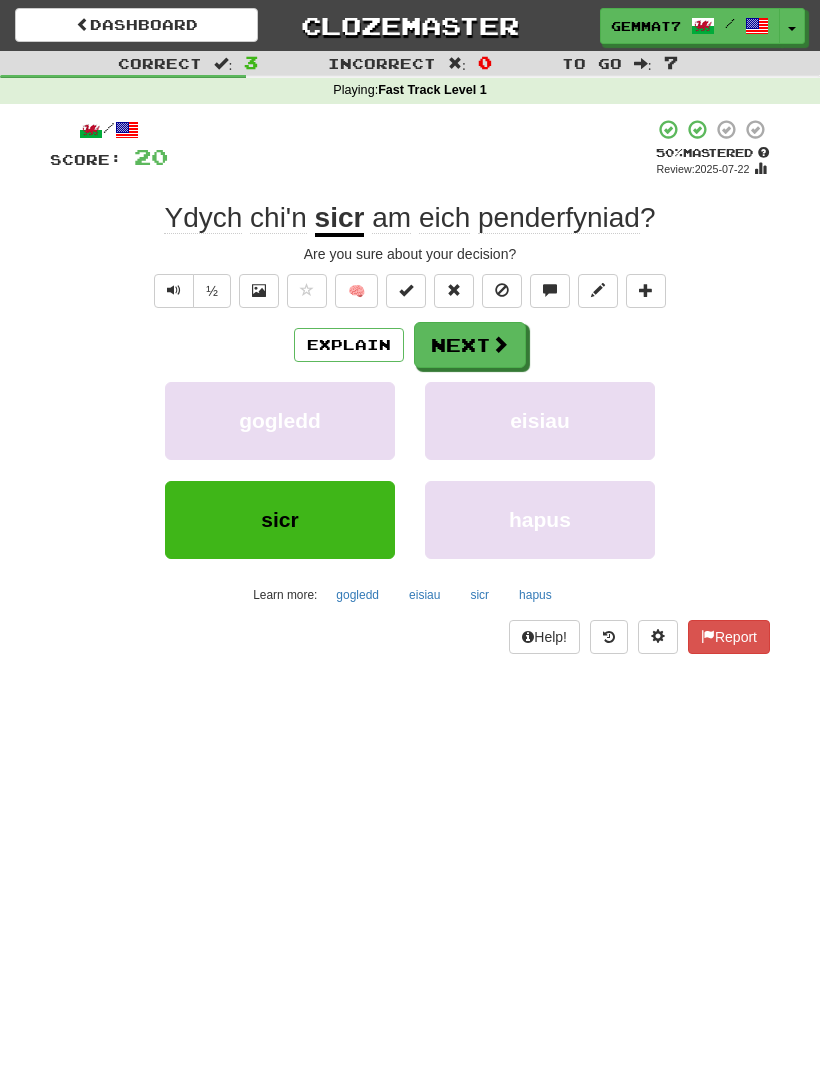 click at bounding box center [500, 344] 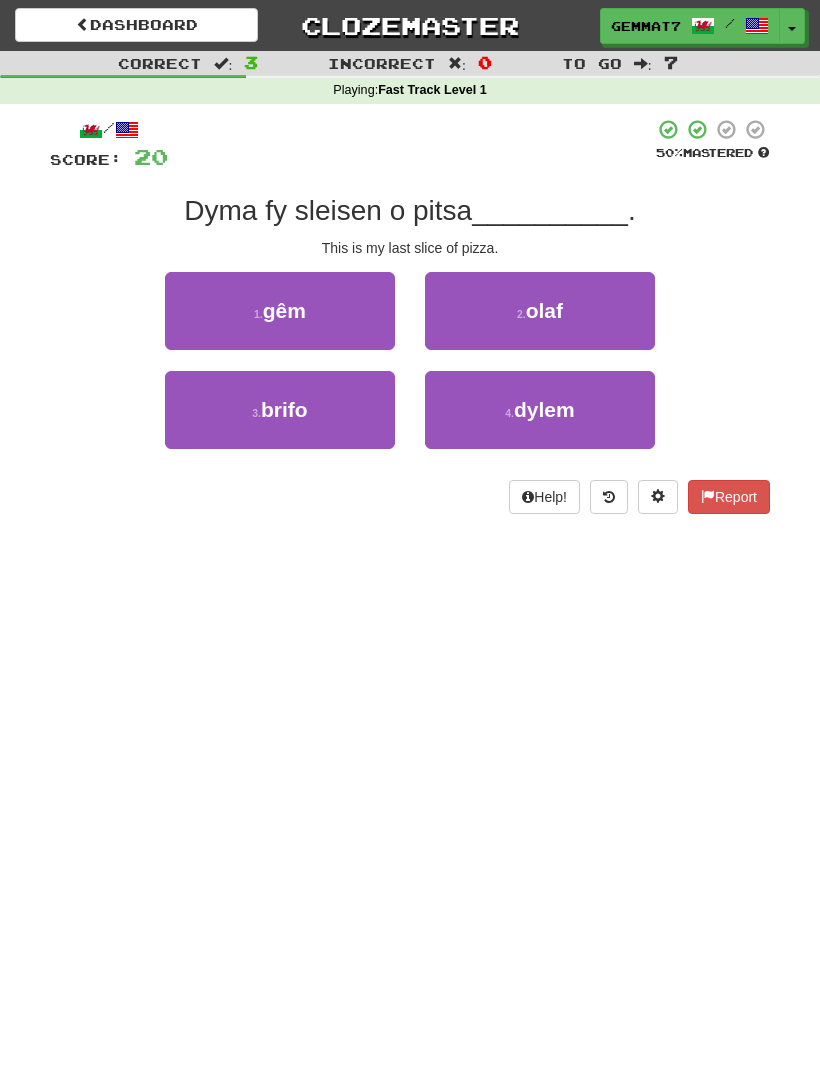 click on "olaf" at bounding box center [544, 310] 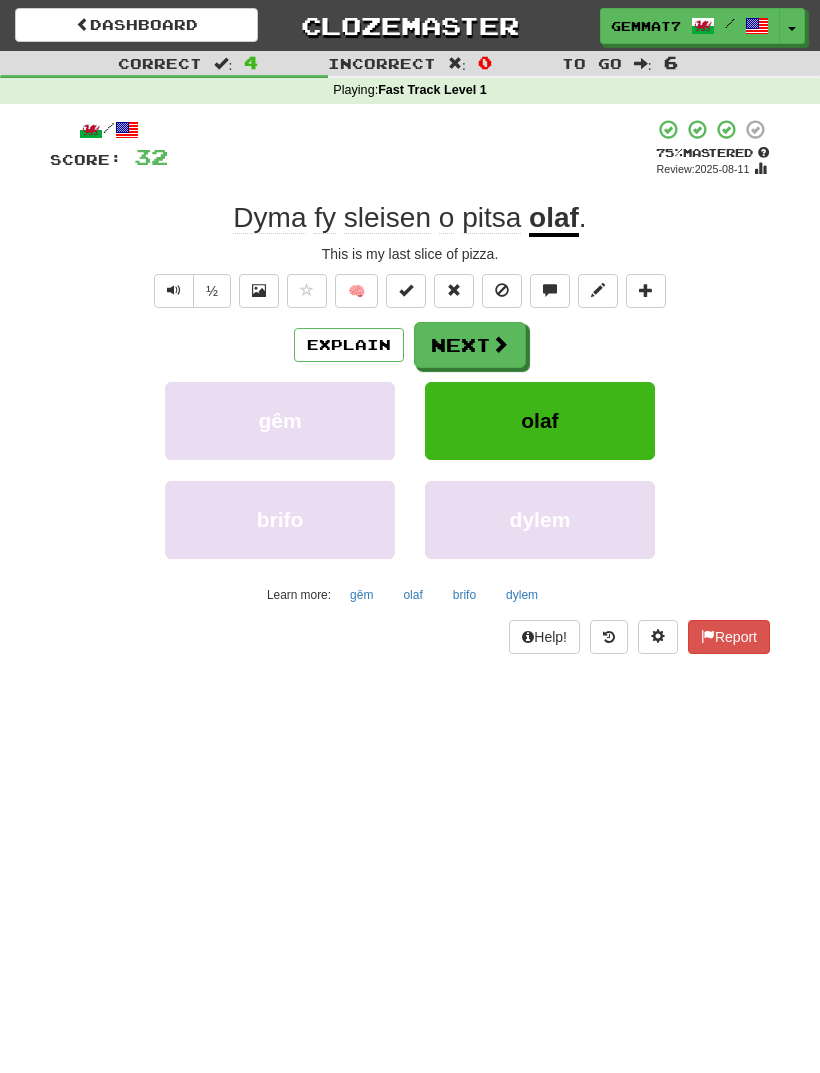 click on "Next" at bounding box center [470, 345] 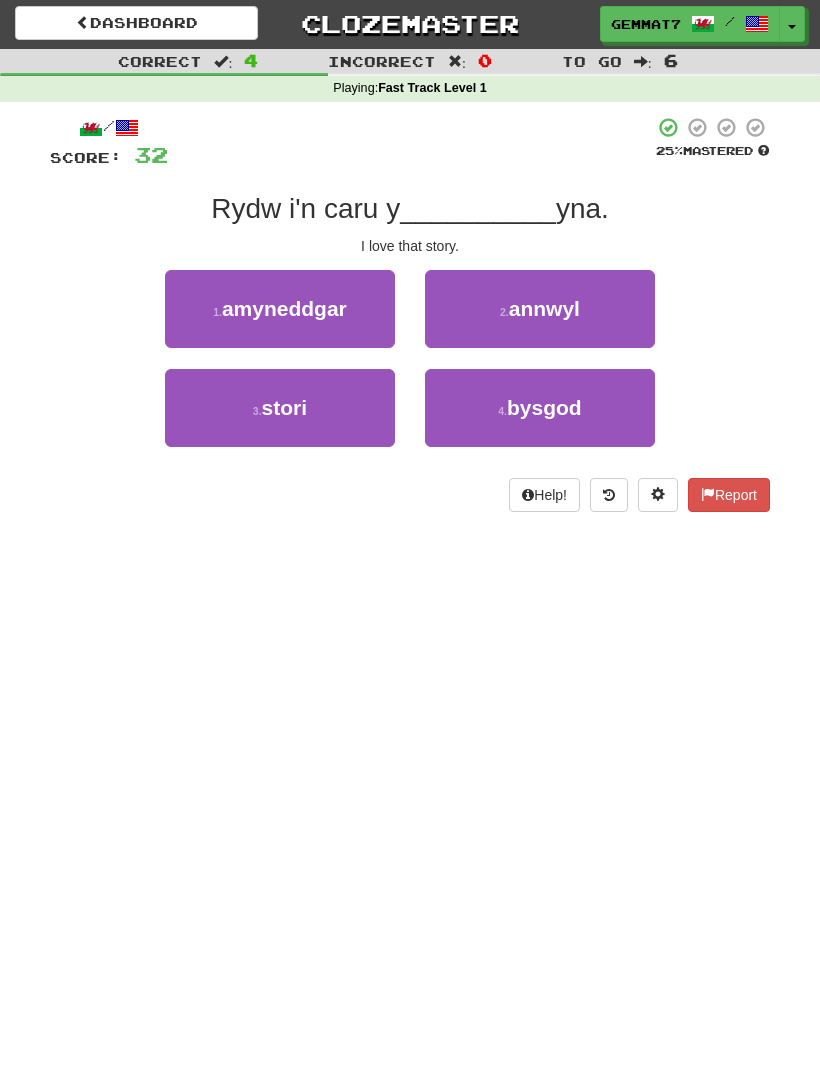 scroll, scrollTop: 0, scrollLeft: 0, axis: both 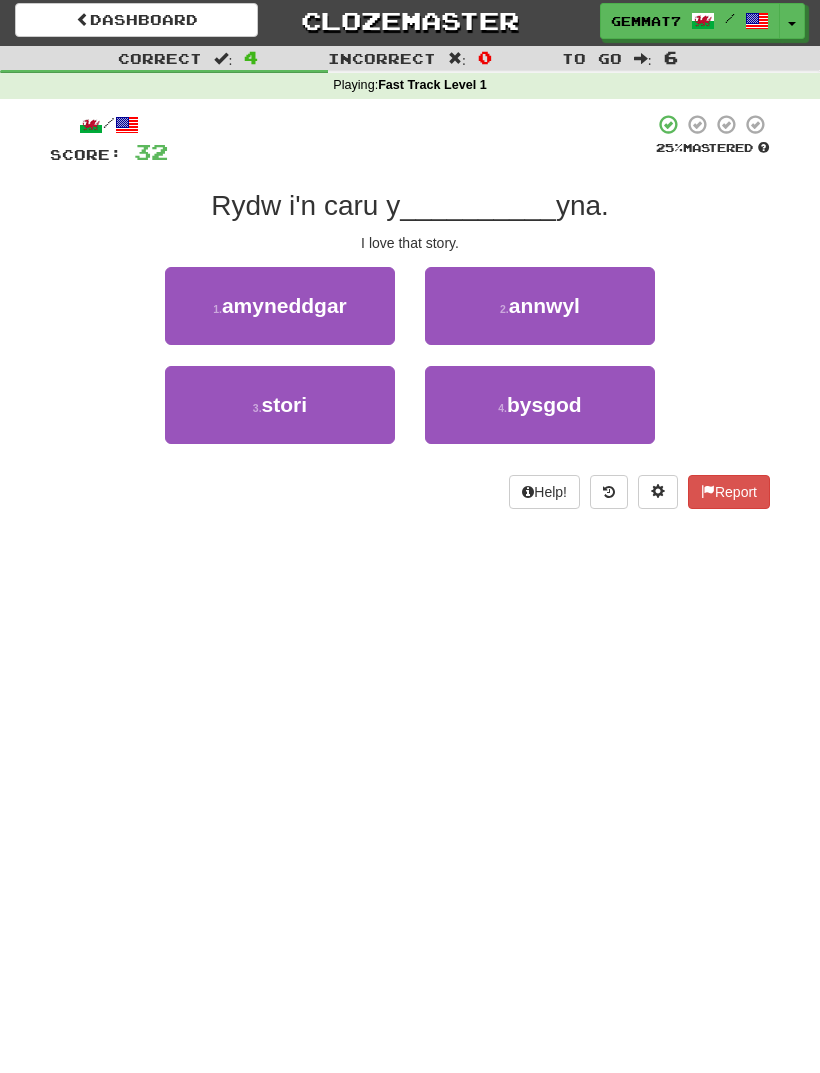 click on "3 .  stori" at bounding box center (280, 406) 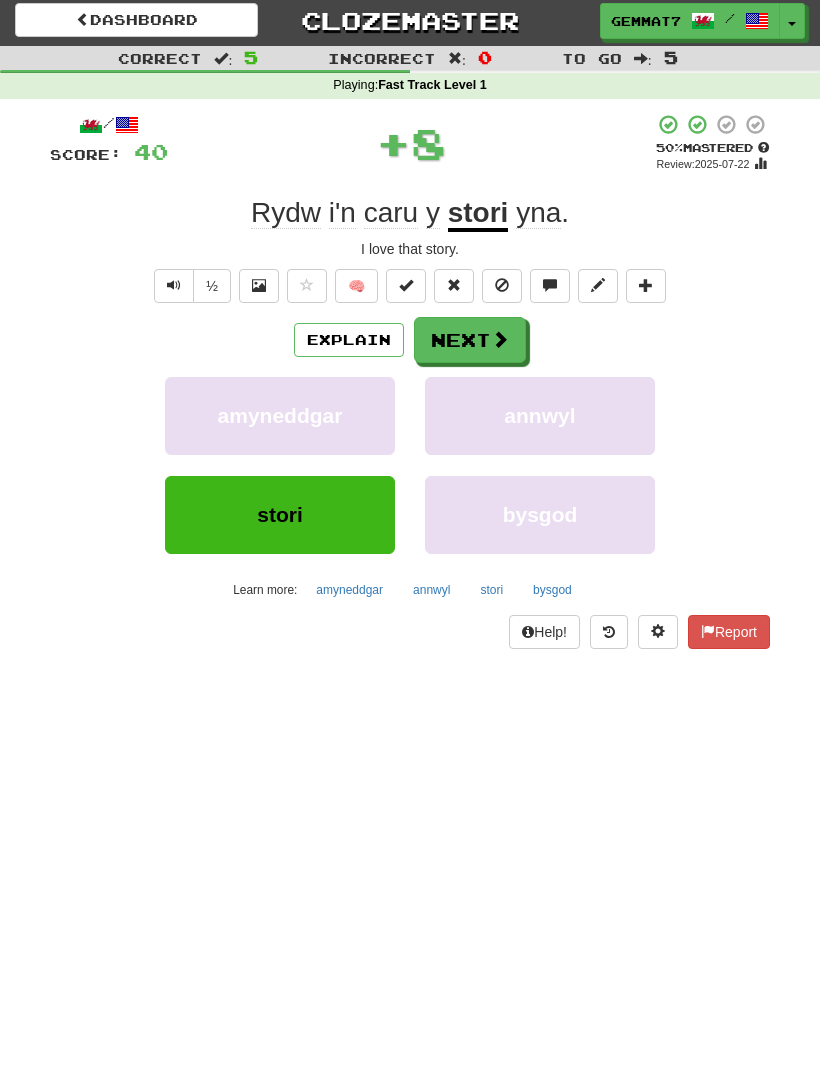 scroll, scrollTop: 5, scrollLeft: 0, axis: vertical 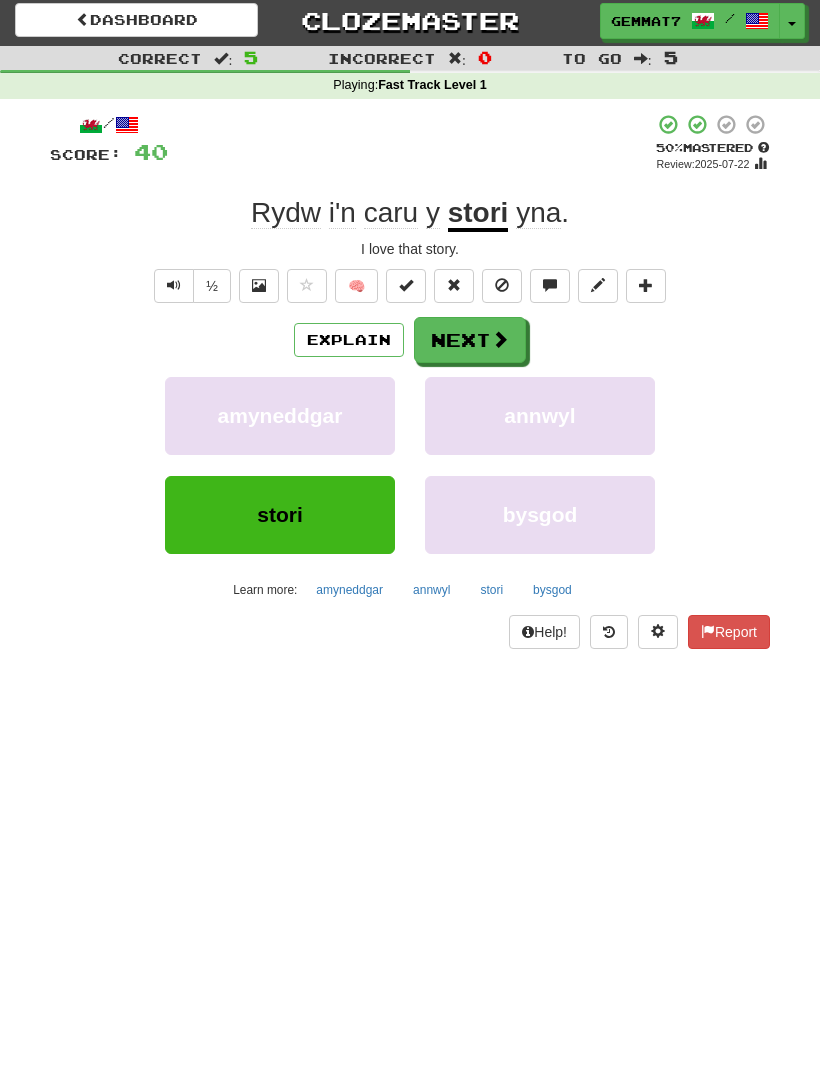 click on "Next" at bounding box center (470, 340) 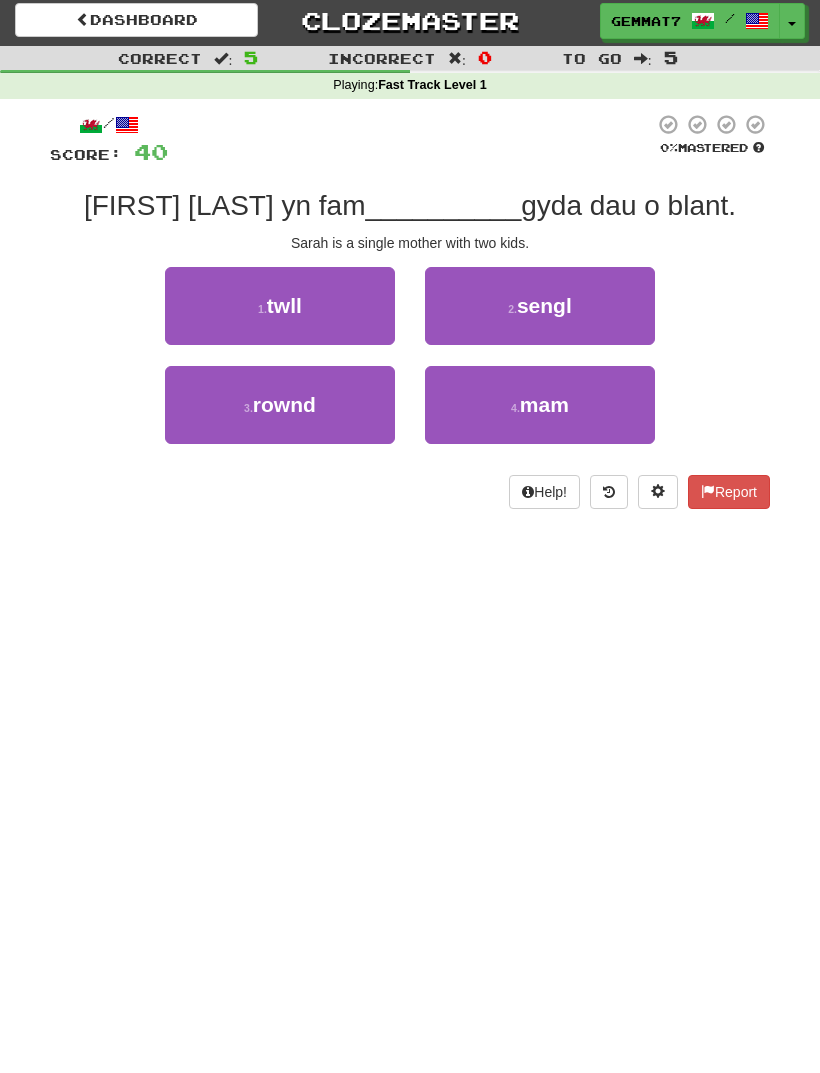 click on "sengl" at bounding box center (544, 305) 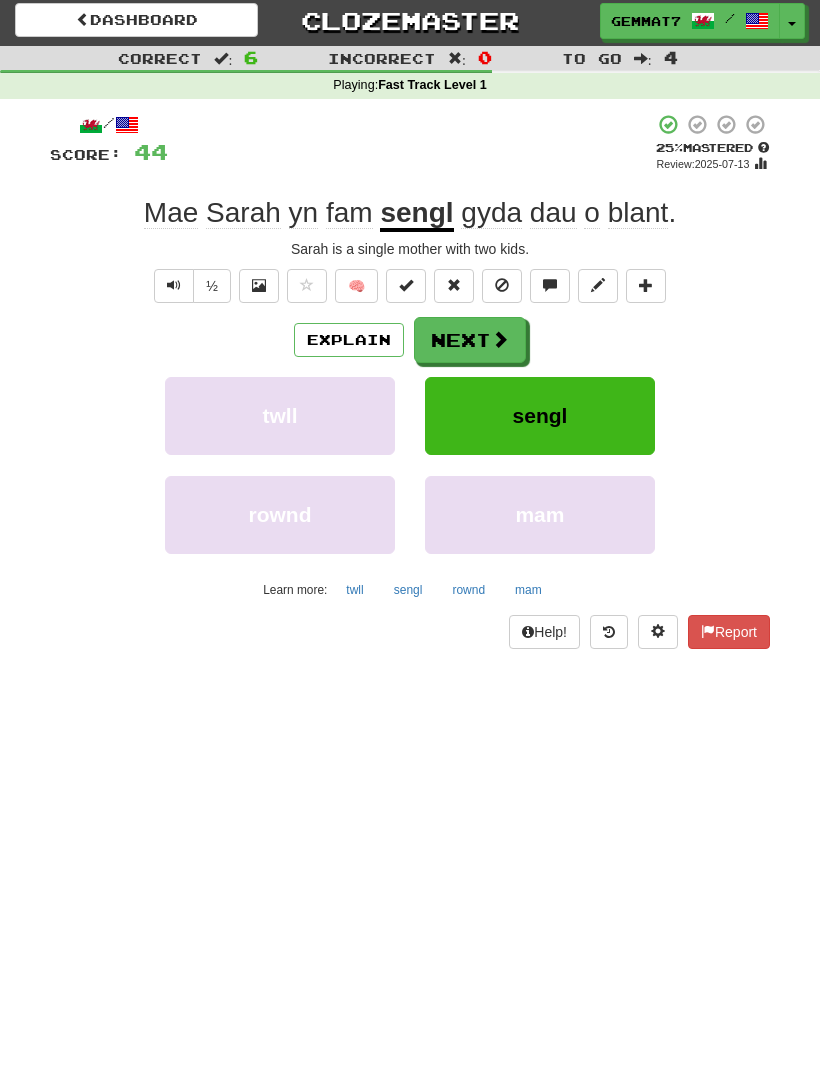 click at bounding box center [500, 339] 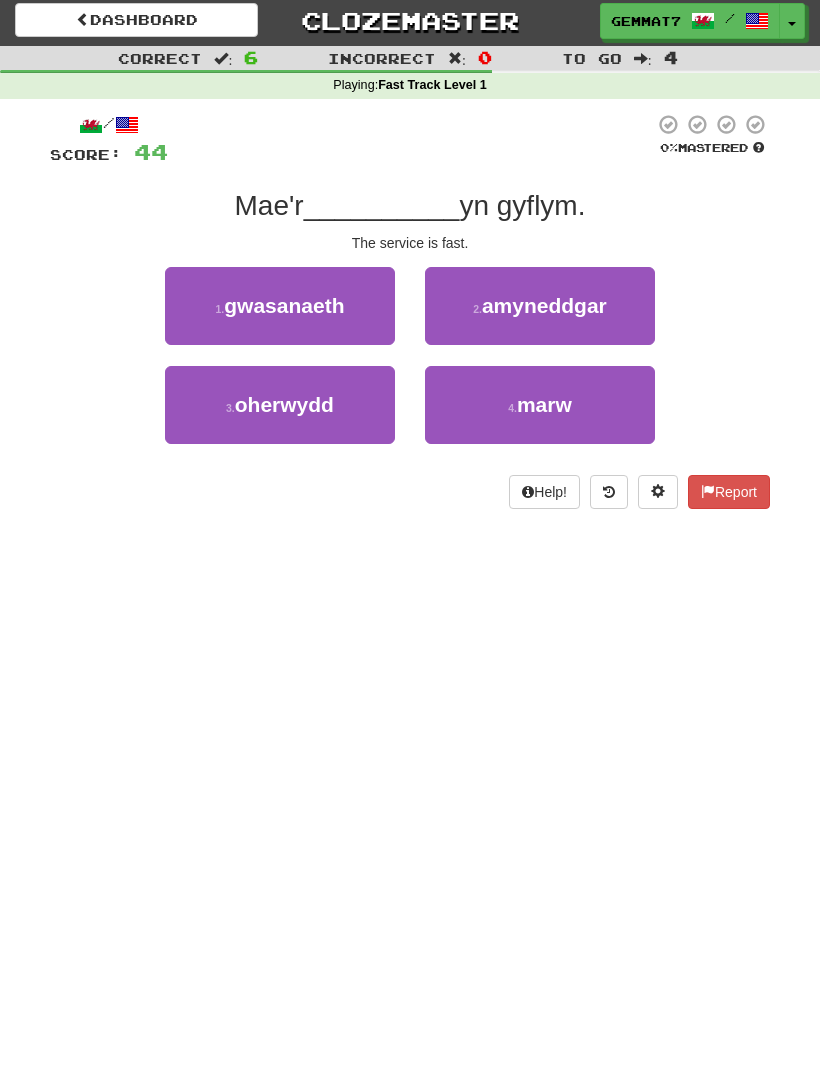 click on "2 .  amyneddgar" at bounding box center (540, 306) 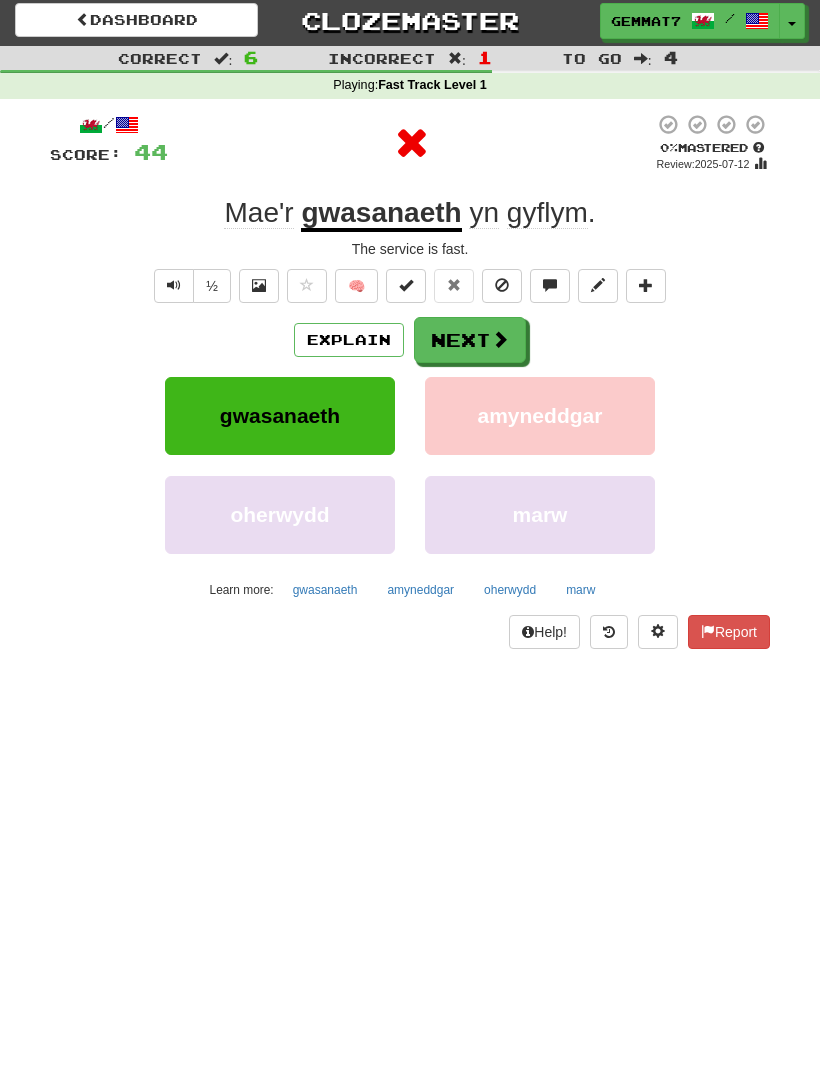 click on "Explain" at bounding box center (349, 340) 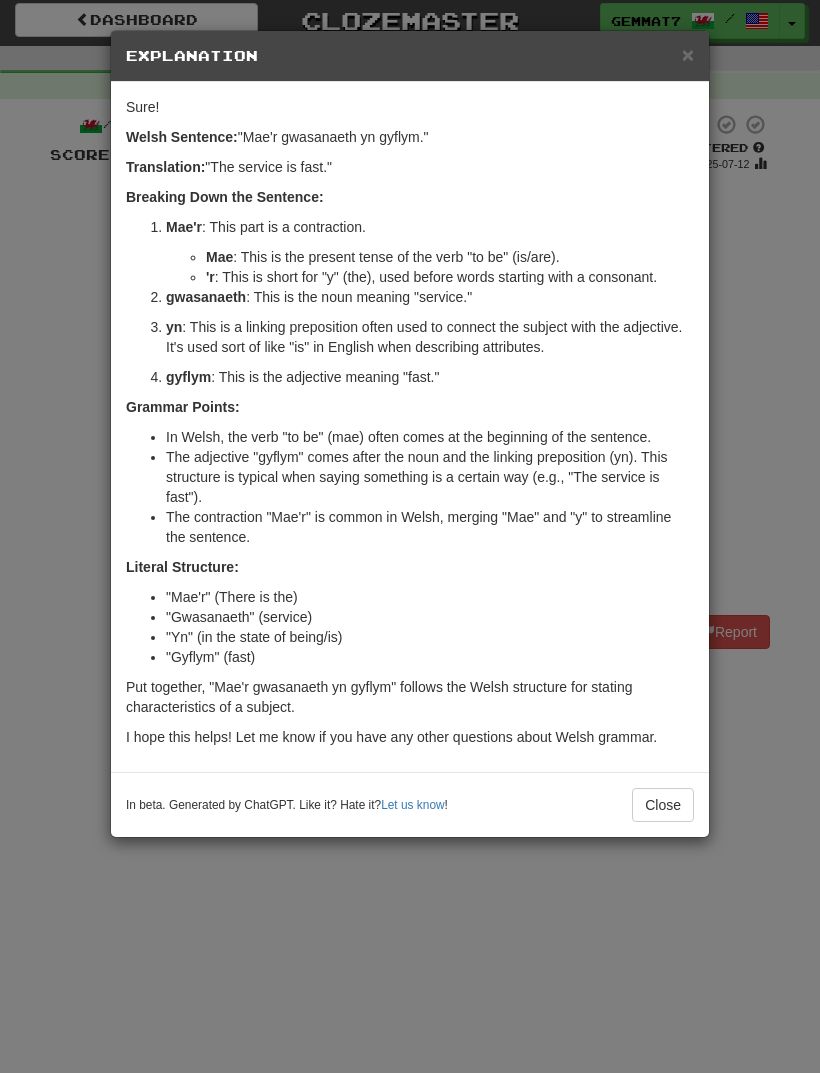 click on "× Explanation Sure!
Welsh Sentence:  "Mae'r gwasanaeth yn gyflym."
Translation:  "The service is fast."
Breaking Down the Sentence:
Mae'r : This part is a contraction.
Mae : This is the present tense of the verb "to be" (is/are).
'r : This is short for "y" (the), used before words starting with a consonant.
gwasanaeth : This is the noun meaning "service."
yn : This is a linking preposition often used to connect the subject with the adjective. It's used sort of like "is" in English when describing attributes.
gyflym : This is the adjective meaning "fast."
Grammar Points:
In Welsh, the verb "to be" (mae) often comes at the beginning of the sentence.
The adjective "gyflym" comes after the noun and the linking preposition (yn). This structure is typical when saying something is a certain way (e.g., "The service is fast").
The contraction "Mae'r" is common in Welsh, merging "Mae" and "y" to streamline the sentence.
Literal Structure:
! Close" at bounding box center [410, 536] 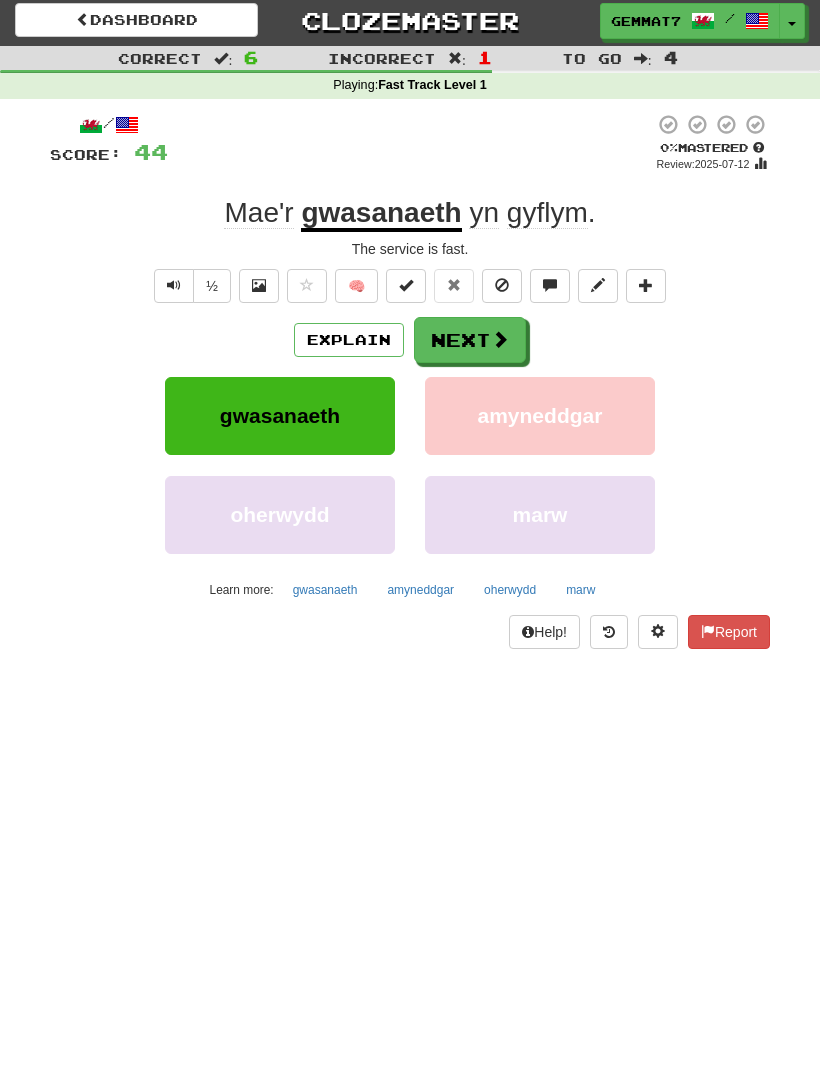 click on "Help!  Report" at bounding box center (410, 632) 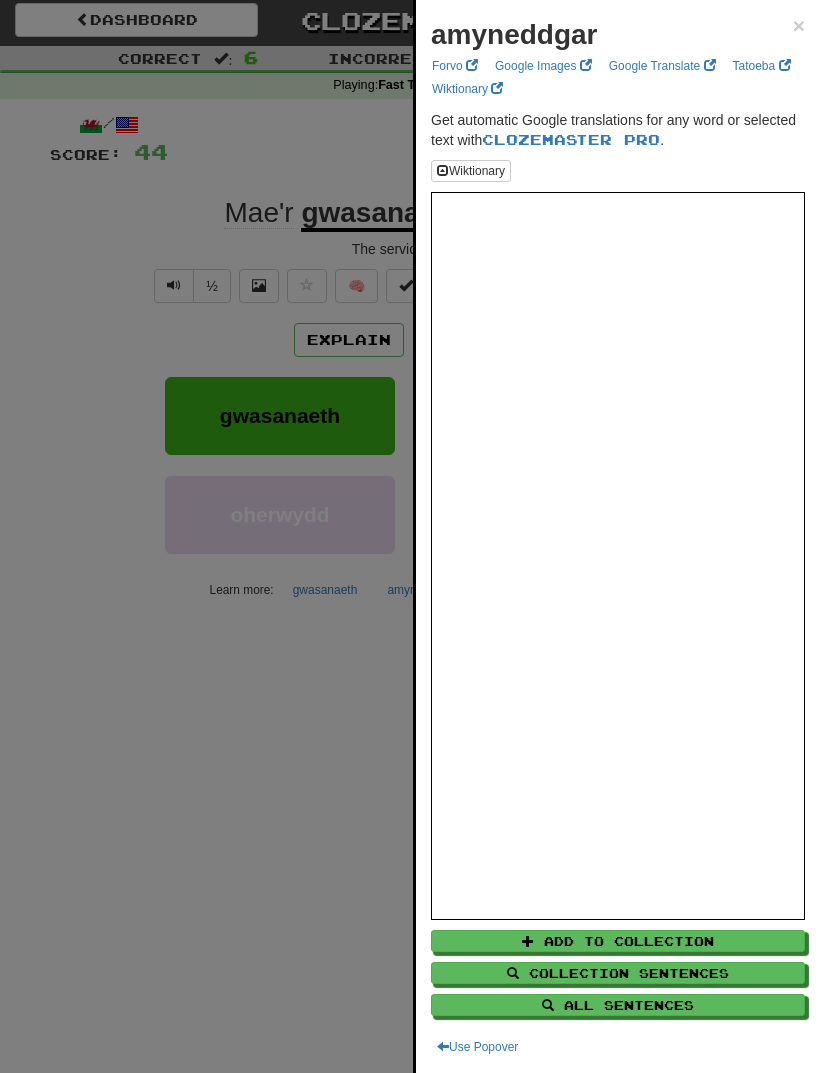 click at bounding box center [410, 536] 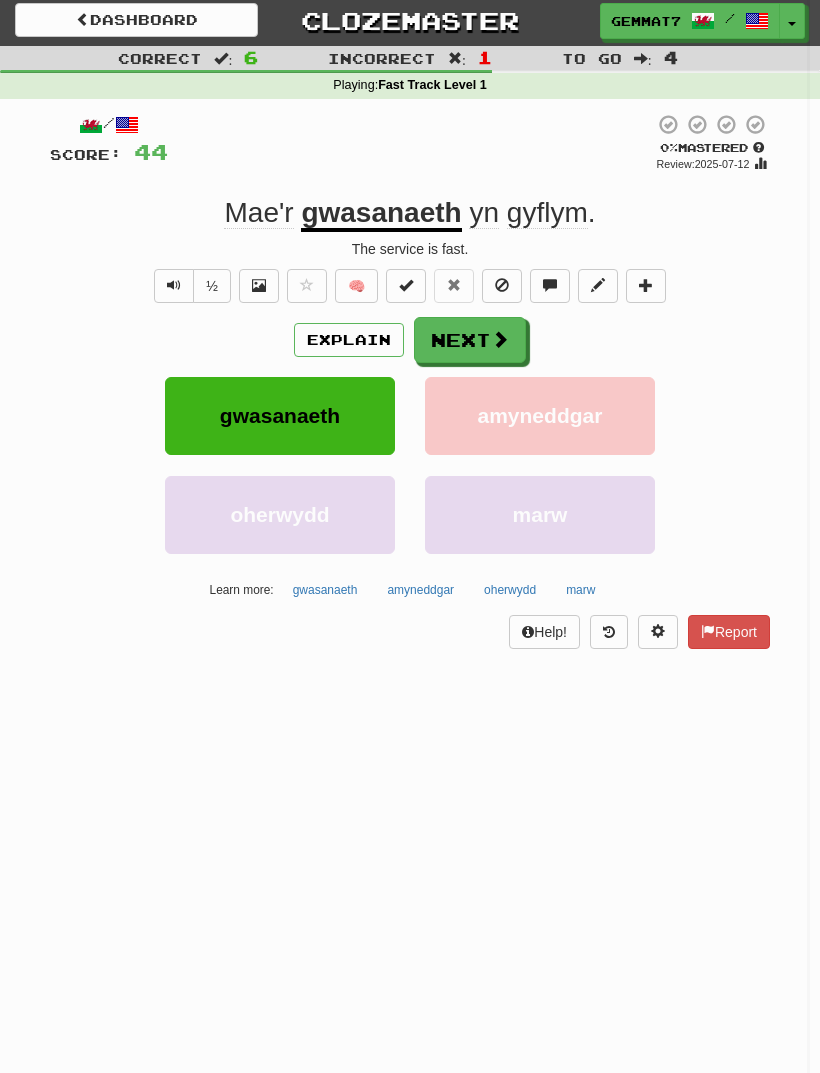 click on "Next" at bounding box center (470, 340) 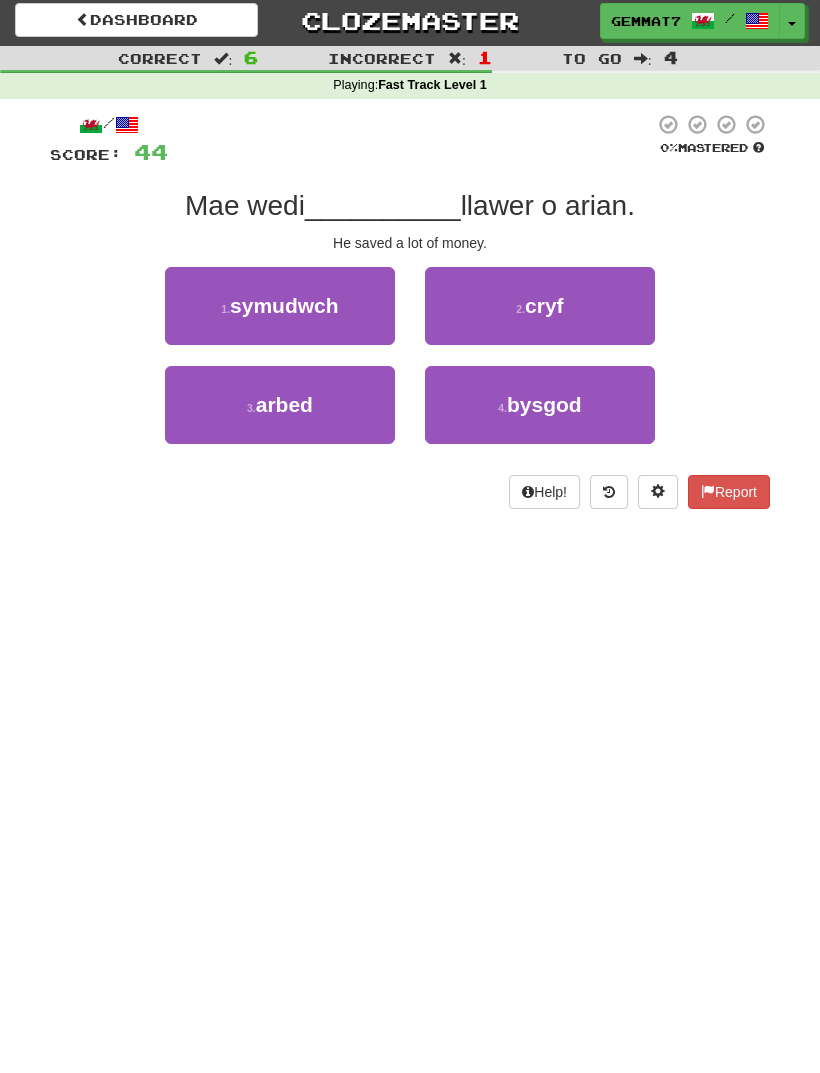 click on "1 .  symudwch" at bounding box center [280, 306] 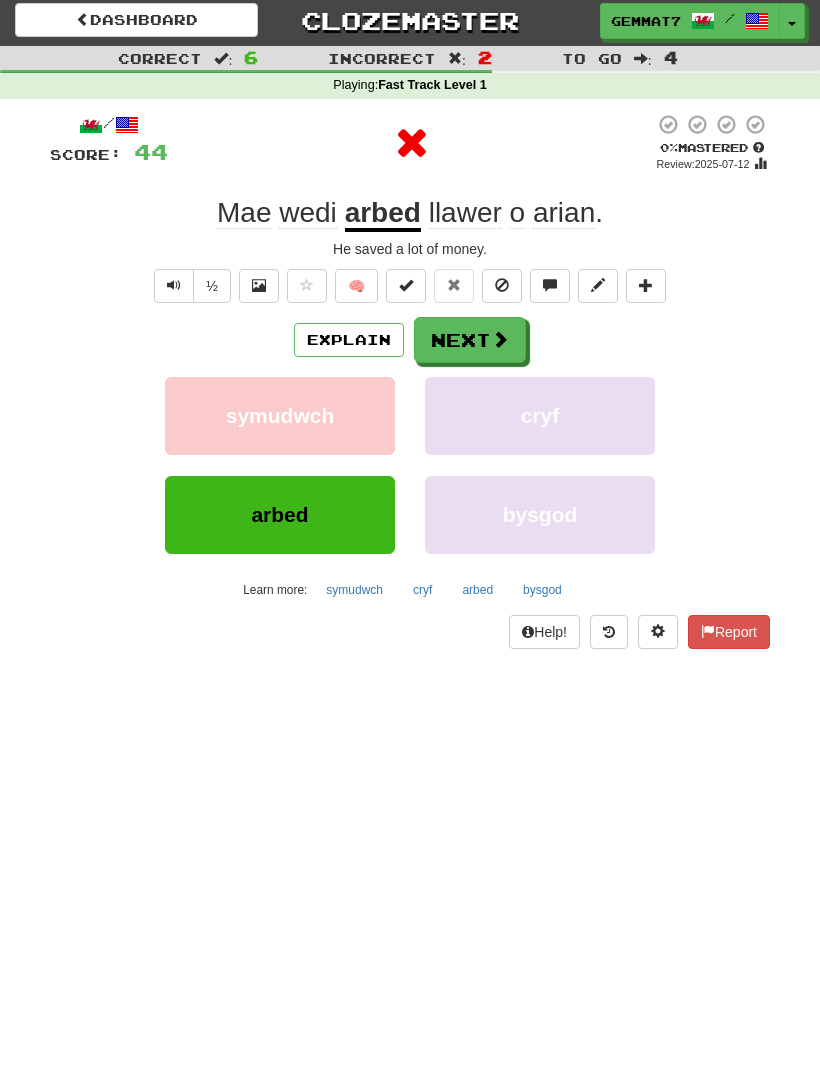 click on "arbed" at bounding box center [477, 590] 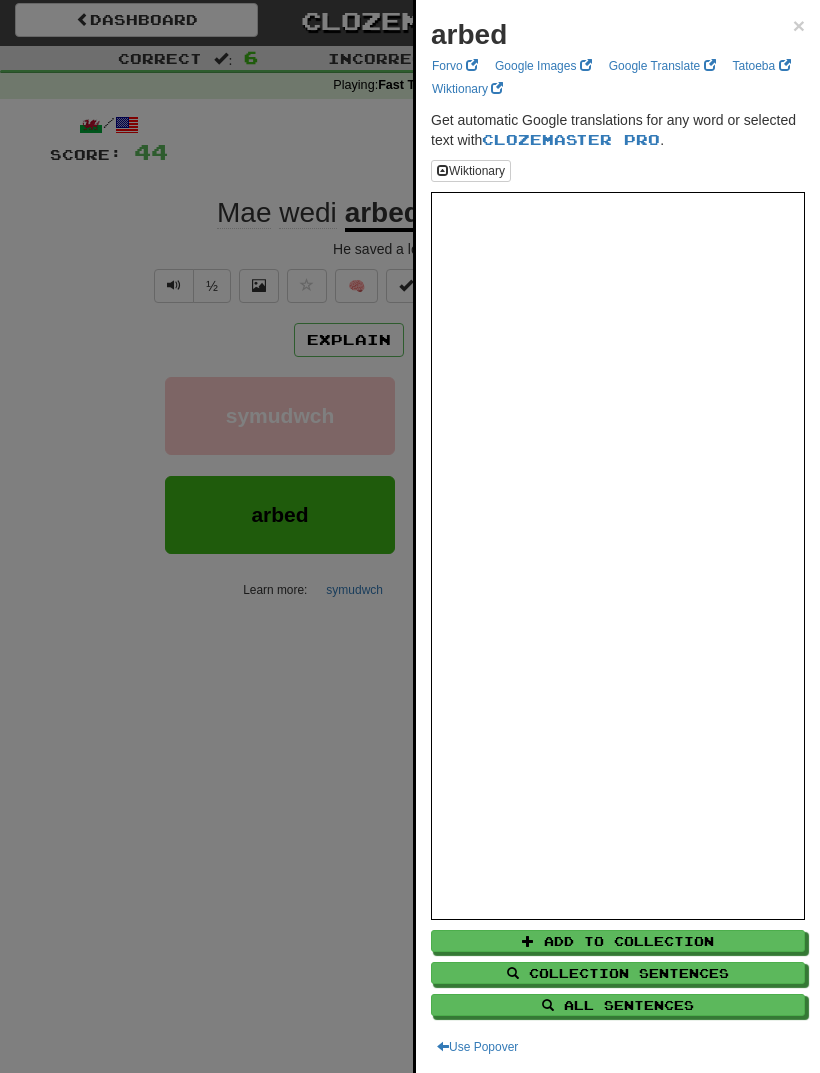 click at bounding box center (410, 536) 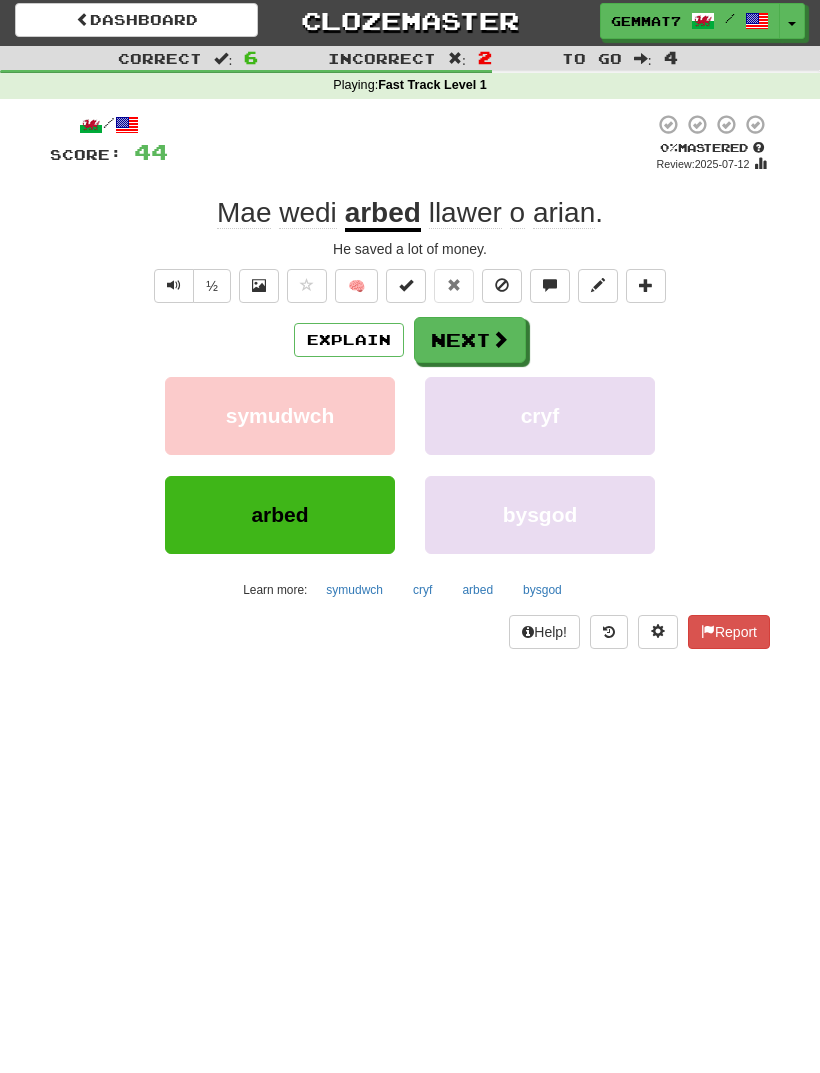 click on "symudwch" at bounding box center [354, 590] 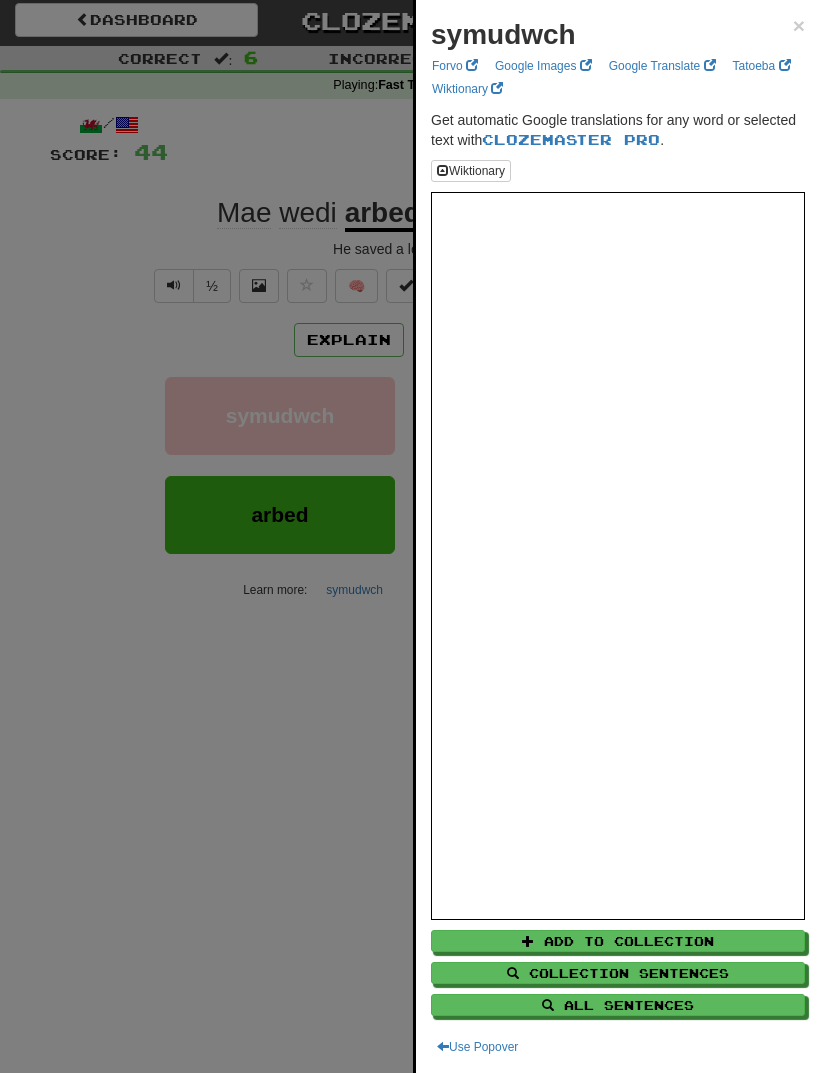 click at bounding box center (410, 536) 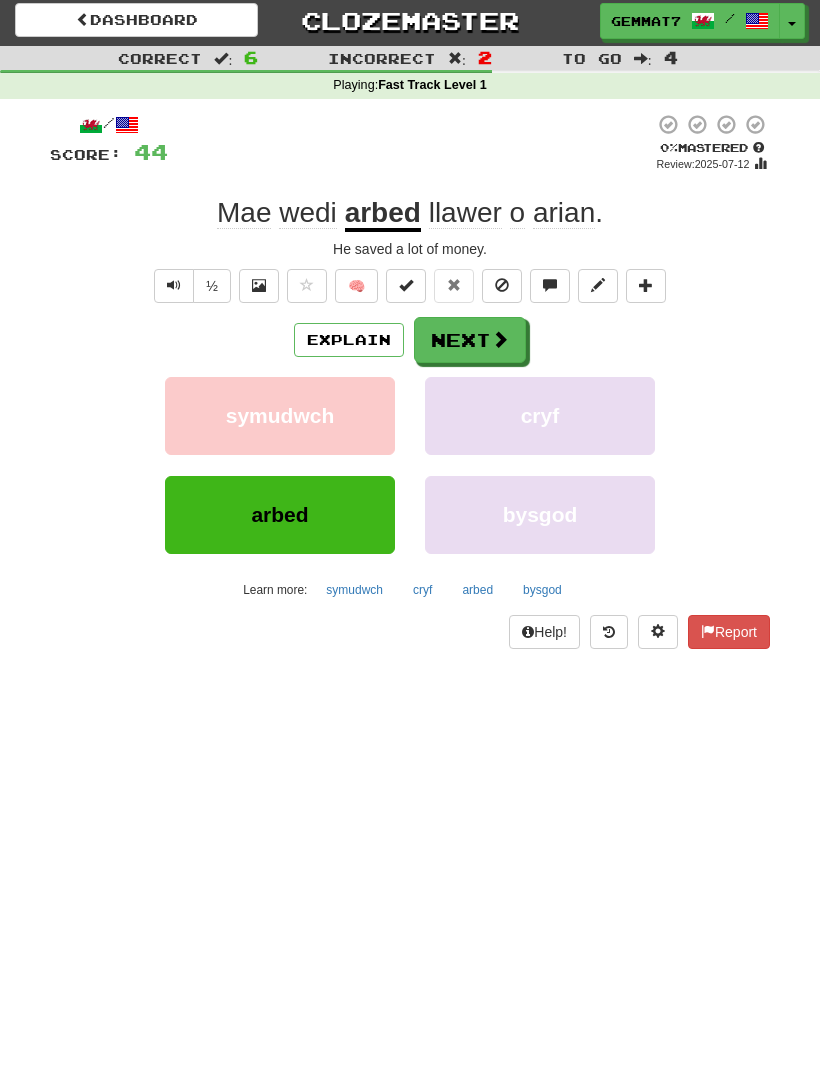 click on "Next" at bounding box center [470, 340] 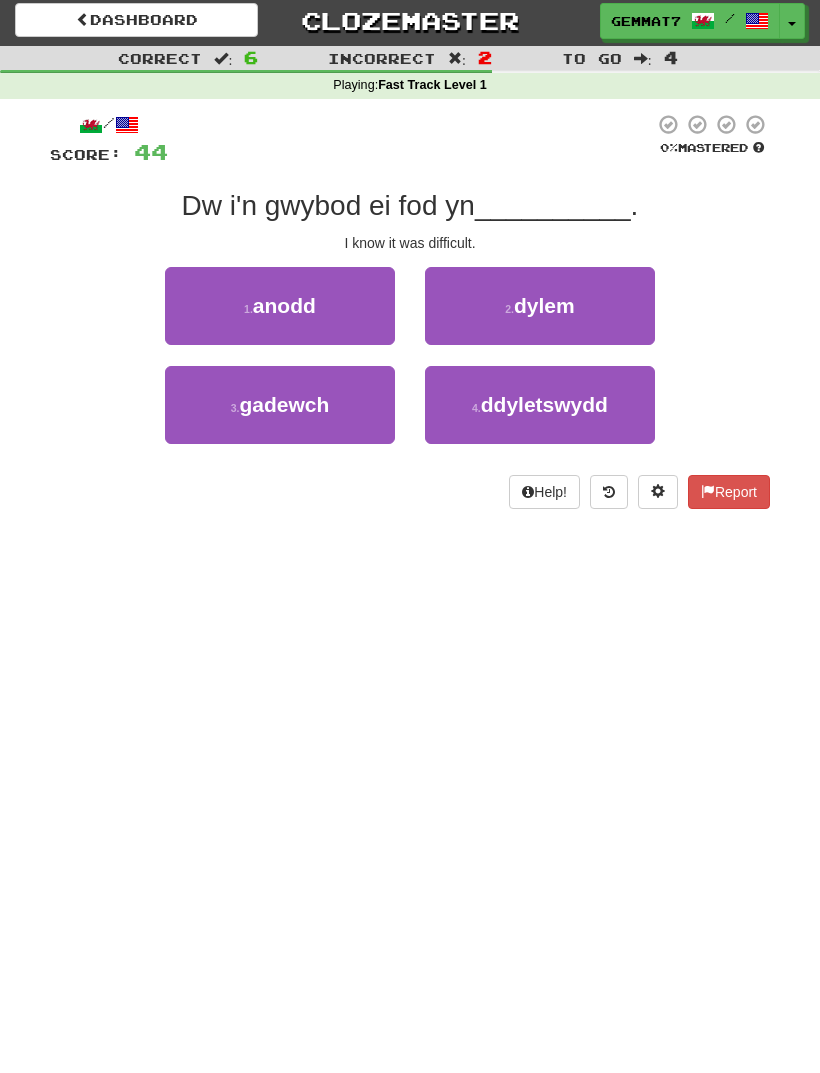 click on "dylem" at bounding box center [544, 305] 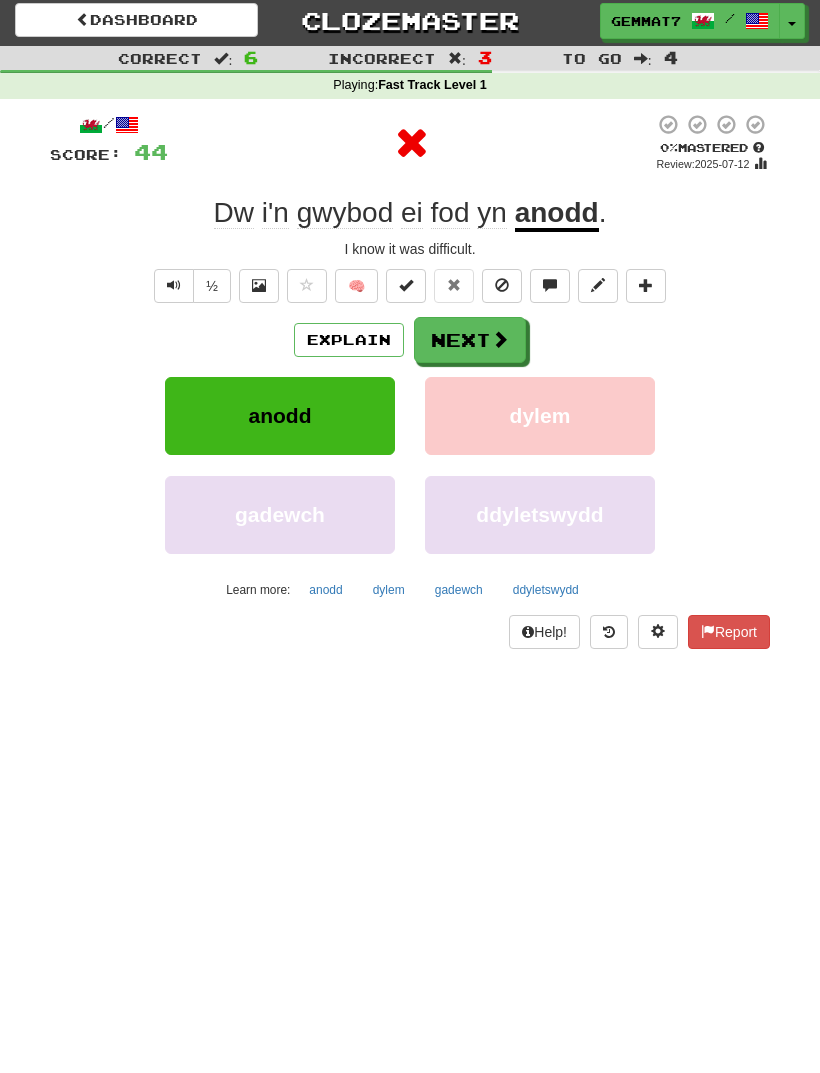 click on "anodd" at bounding box center [325, 590] 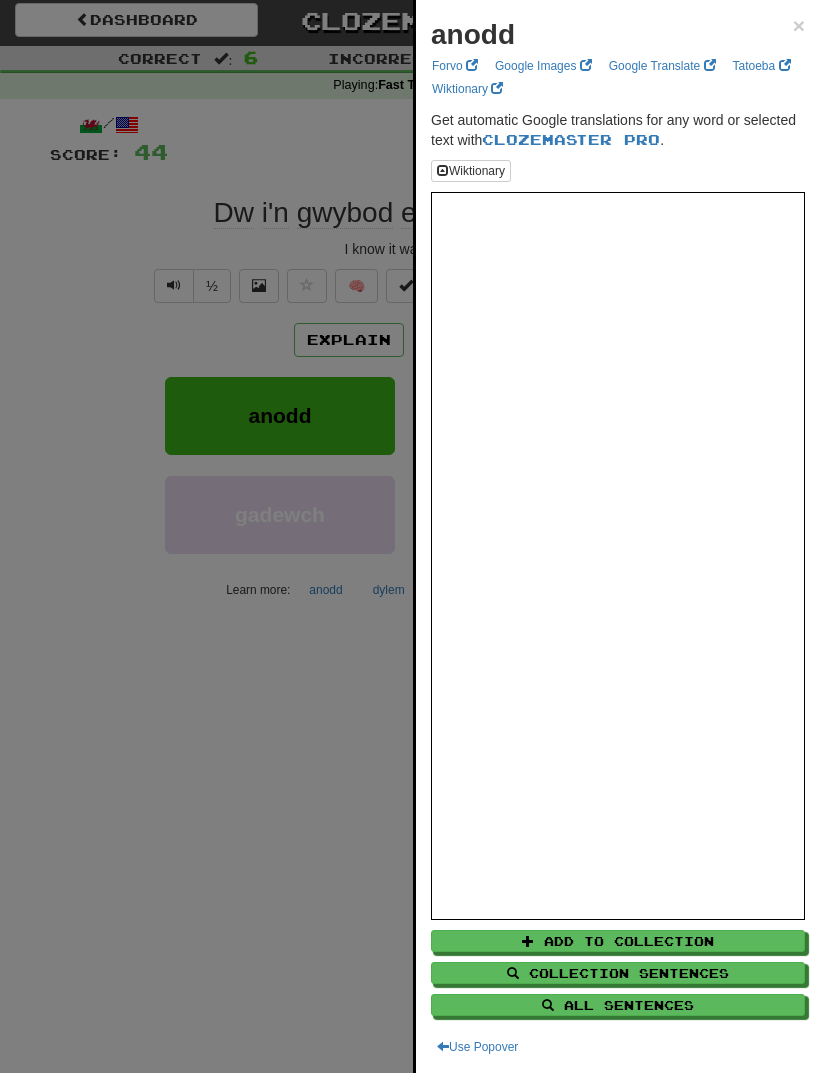 click at bounding box center (410, 536) 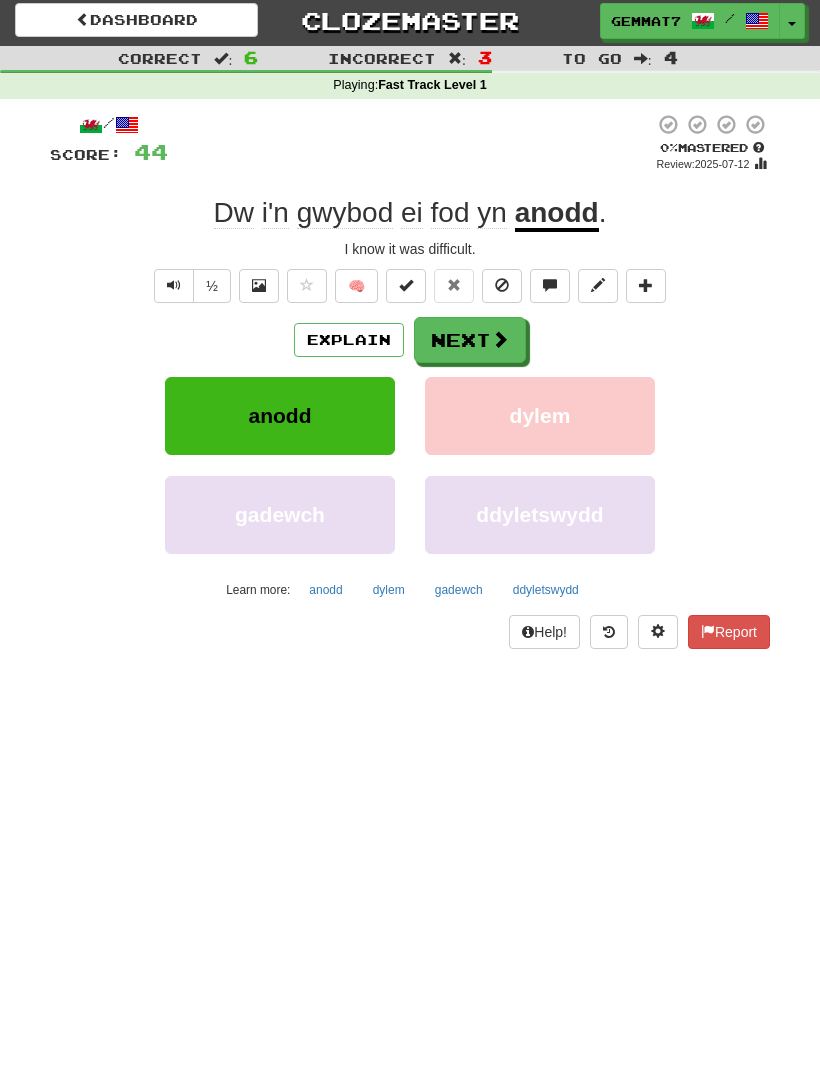 click on "dylem" at bounding box center (389, 590) 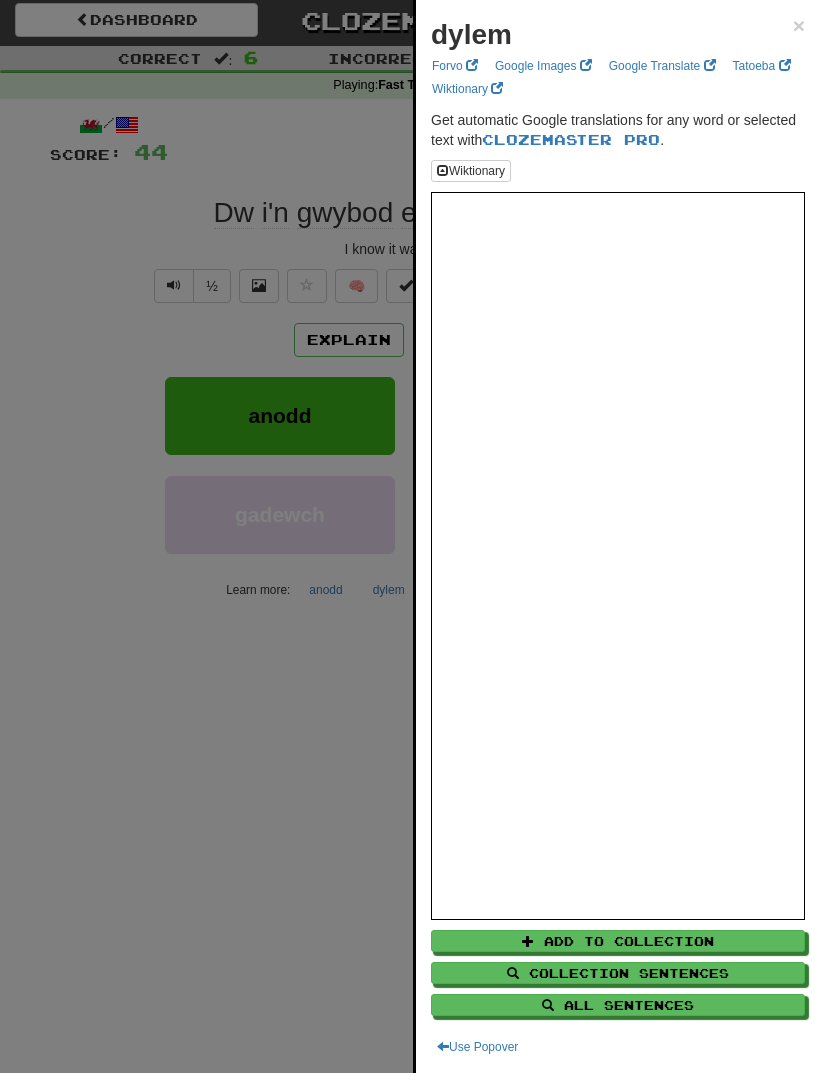 click at bounding box center [410, 536] 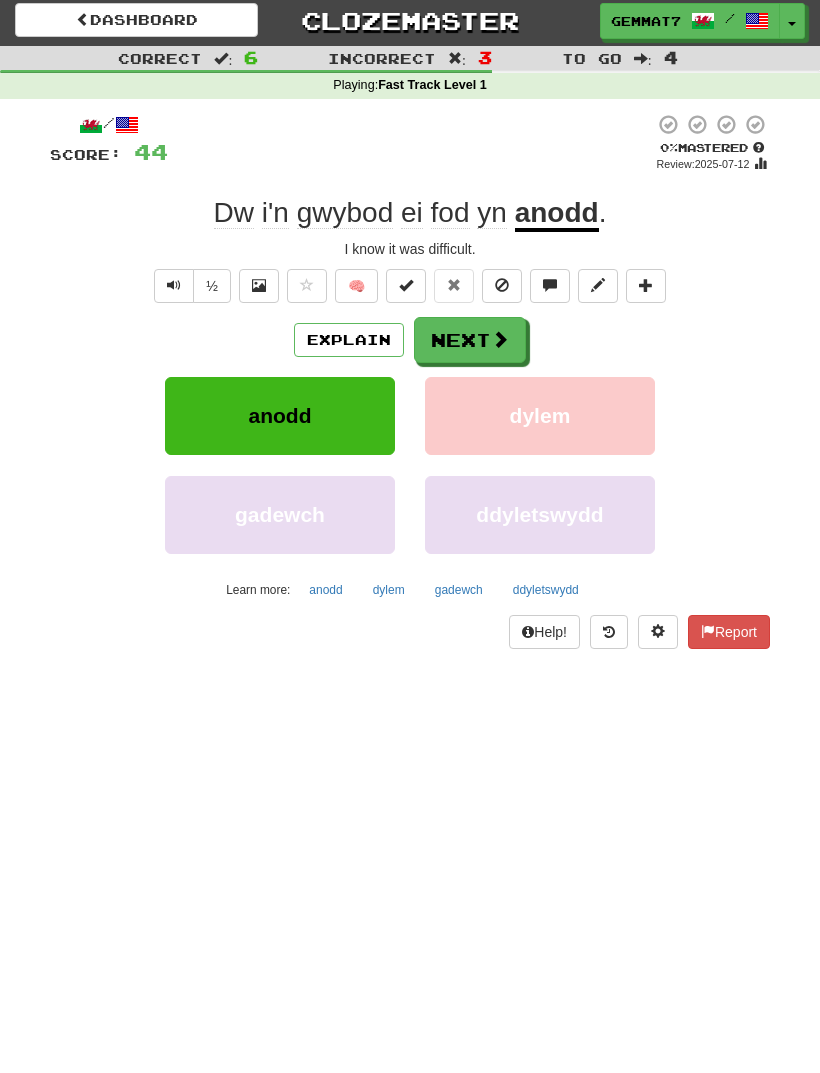 click on "gadewch" at bounding box center [459, 590] 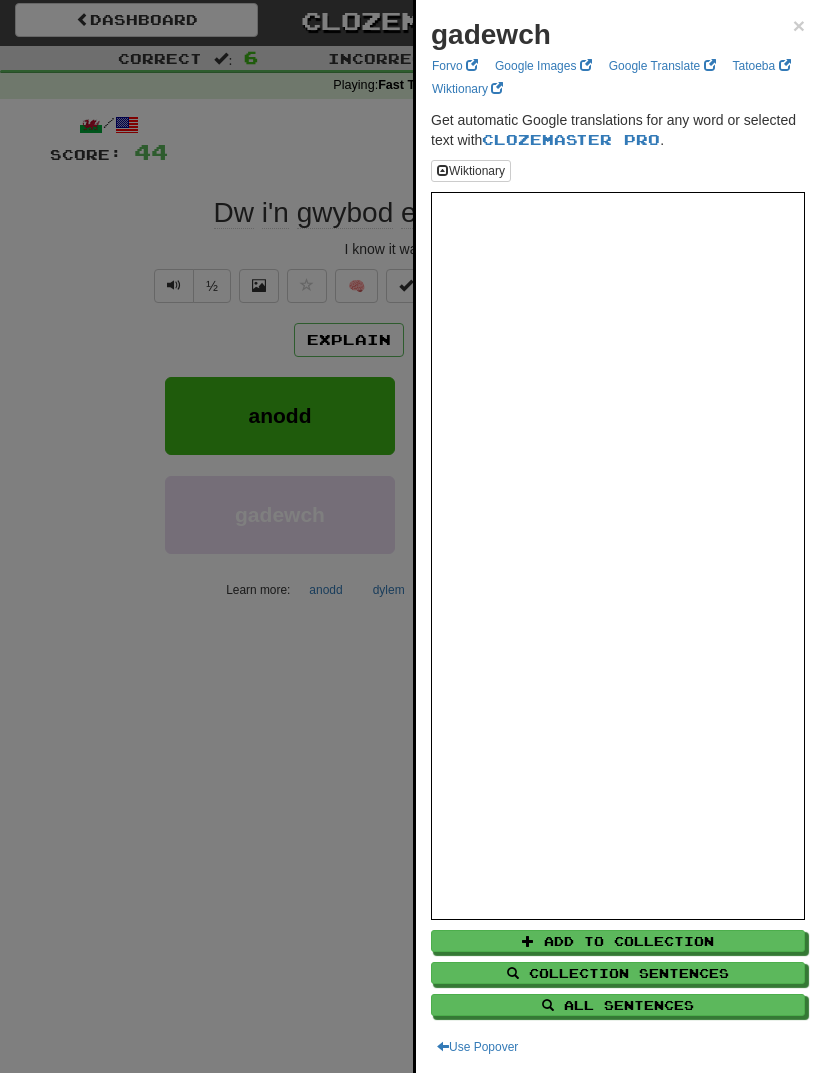 click at bounding box center (410, 536) 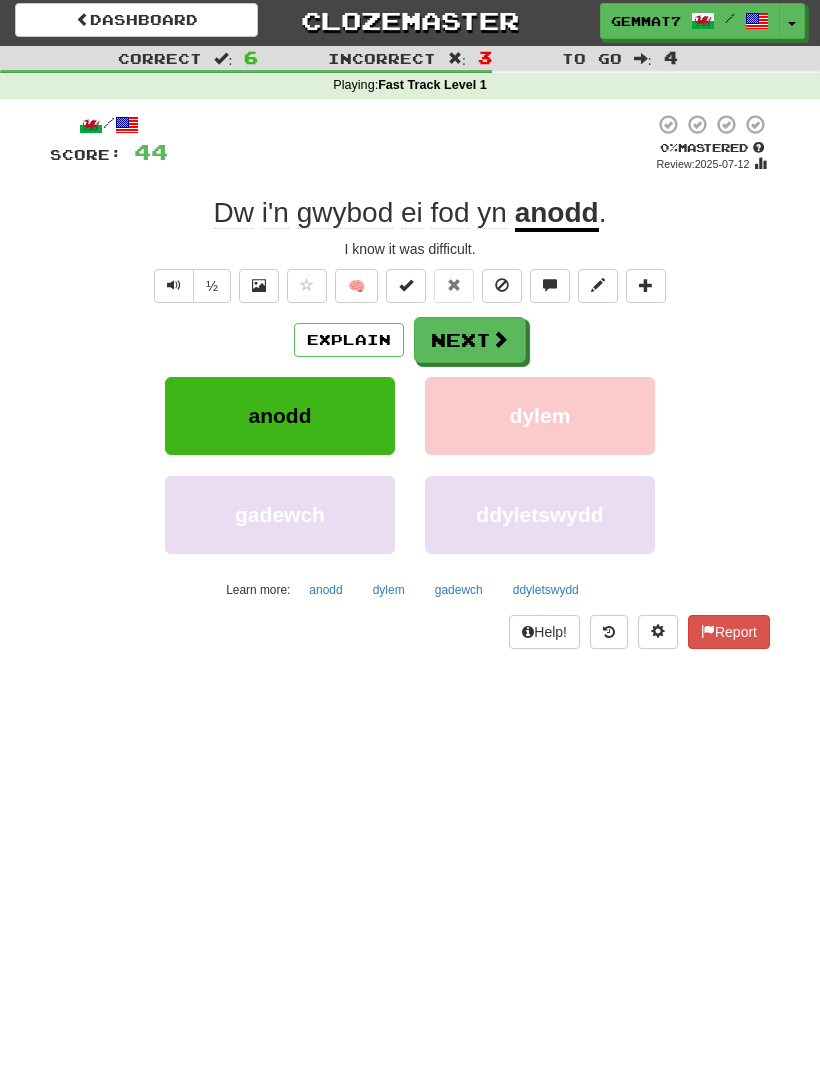 click on "ddyletswydd" at bounding box center (546, 590) 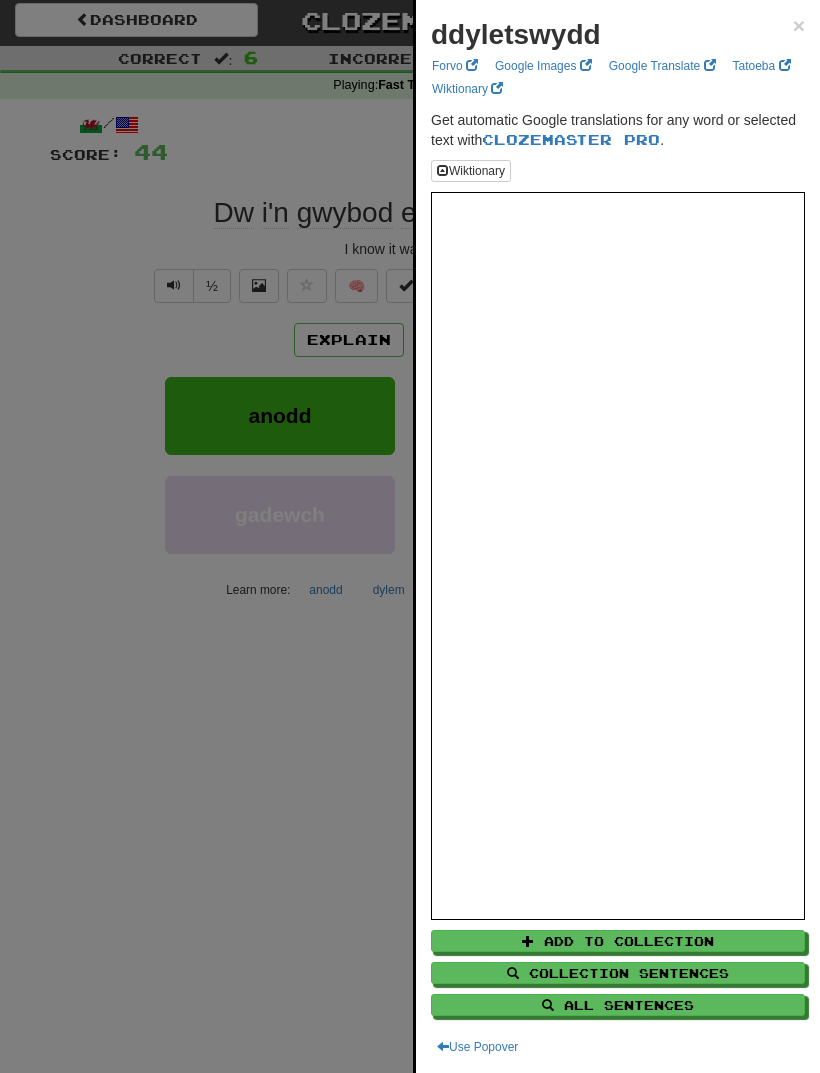 click at bounding box center [410, 536] 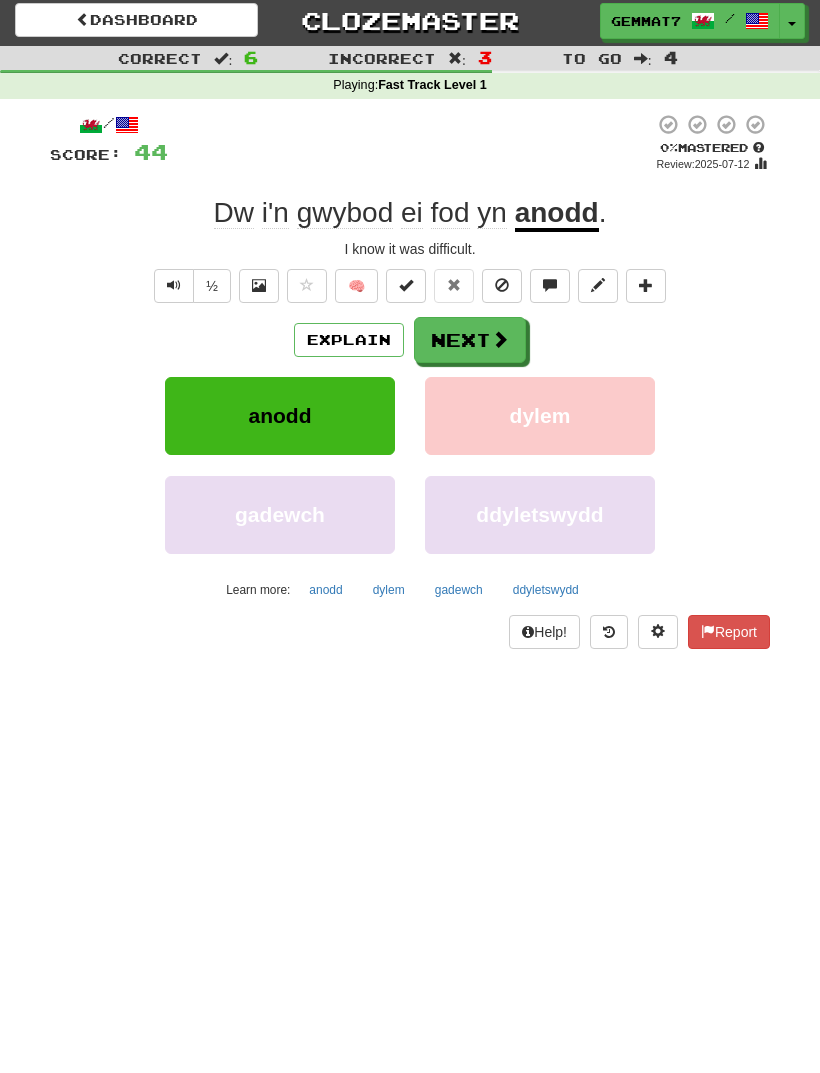 click on "Next" at bounding box center [470, 340] 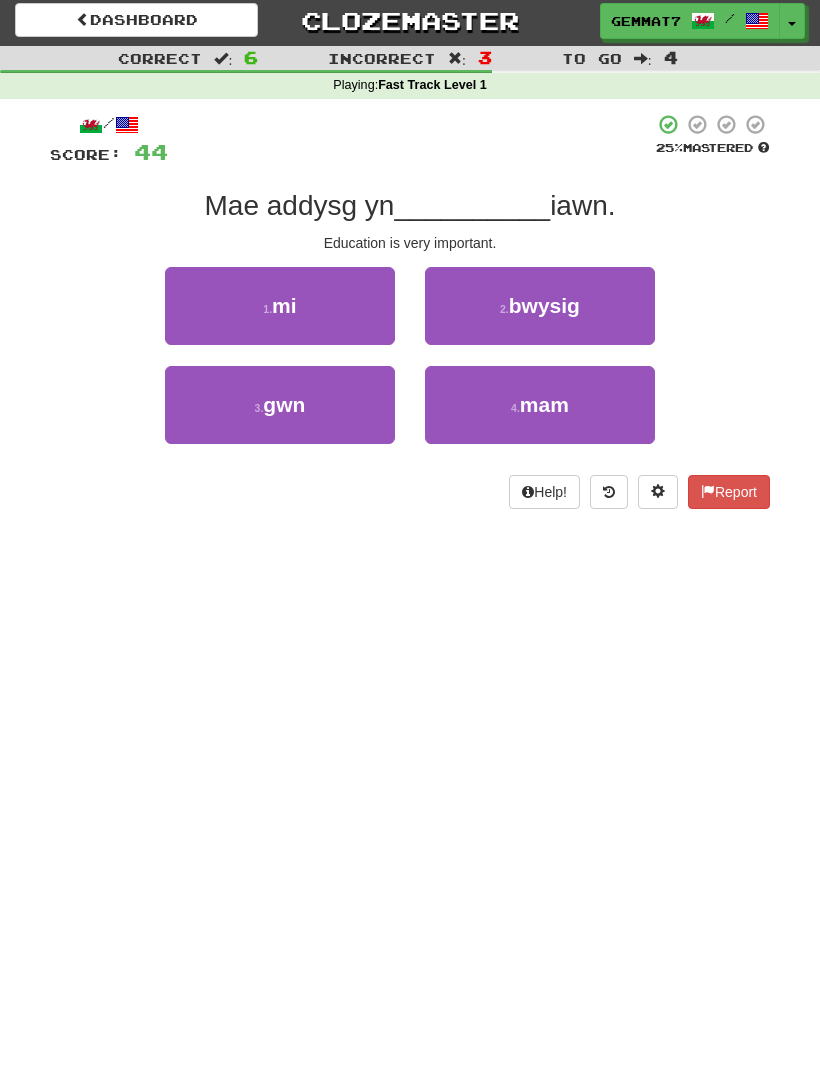 click on "bwysig" at bounding box center (544, 305) 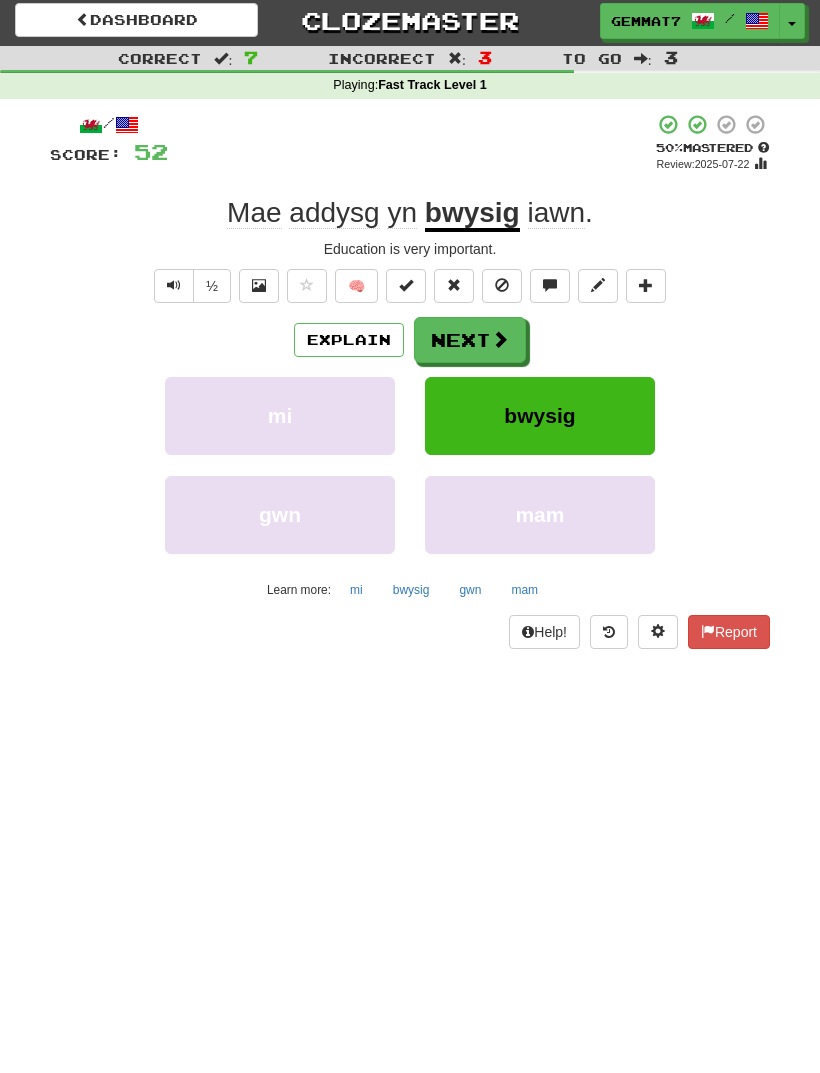 click on "Next" at bounding box center (470, 340) 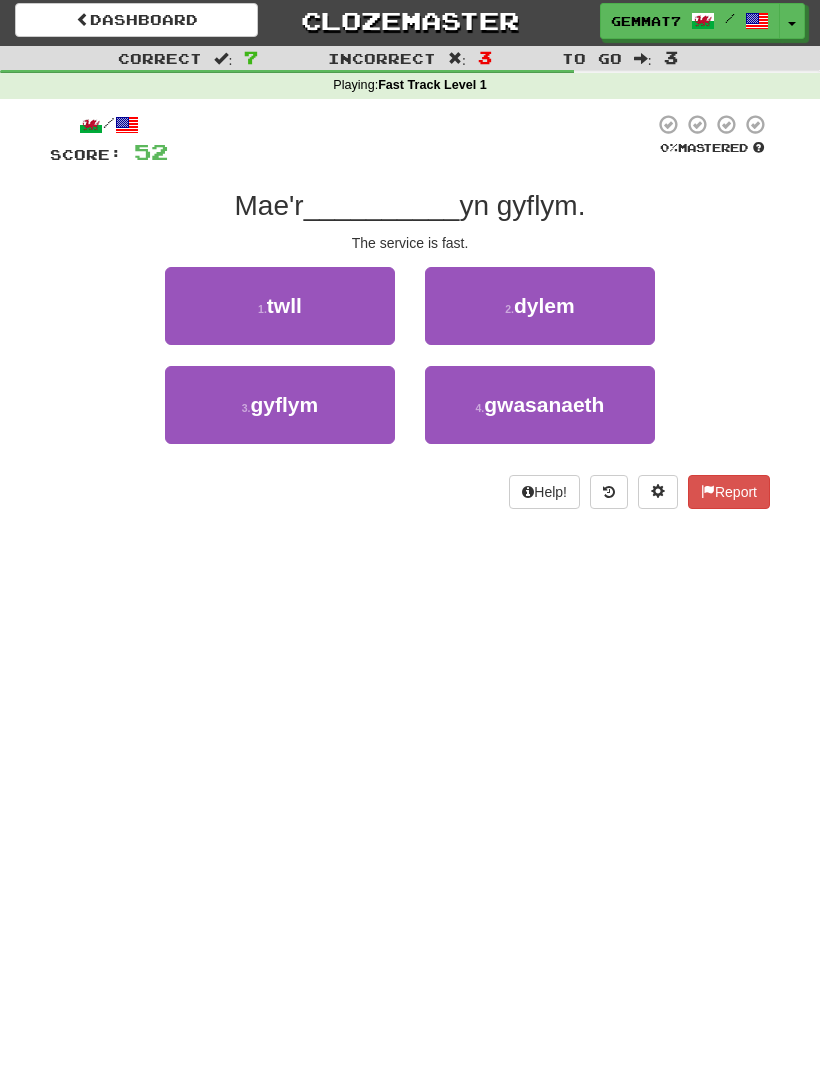 click on "gwasanaeth" at bounding box center (544, 404) 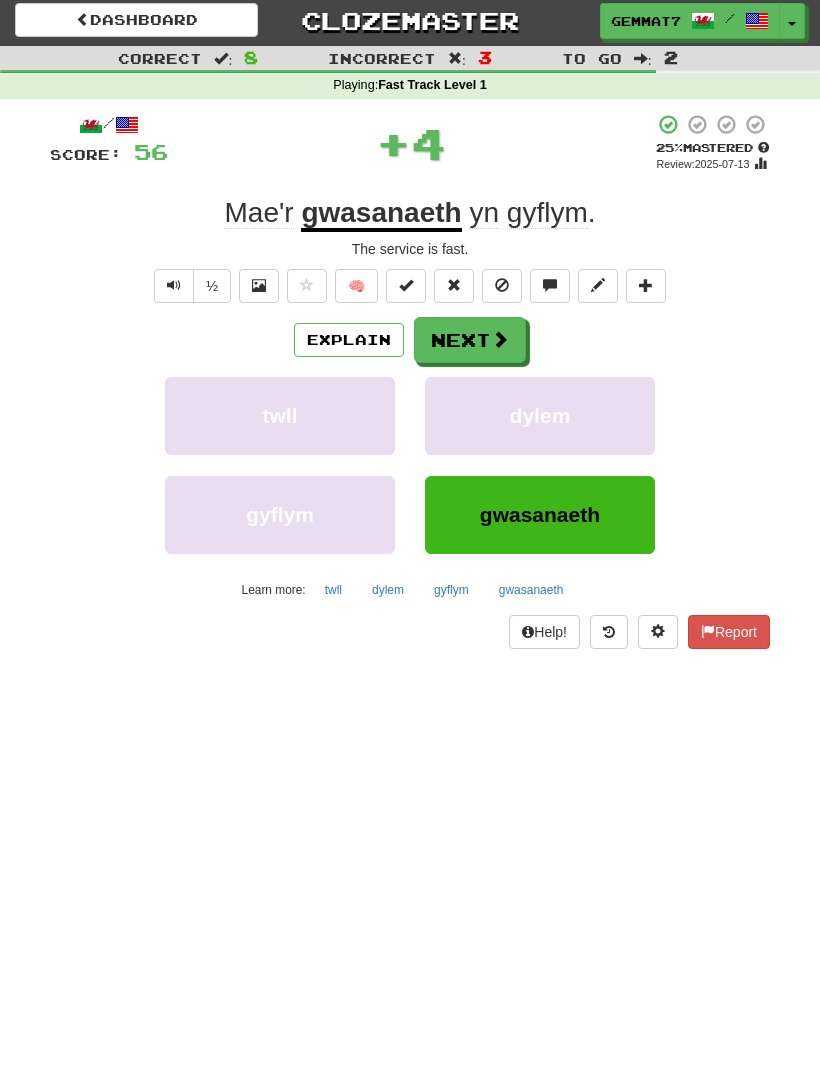 click on "Next" at bounding box center [470, 340] 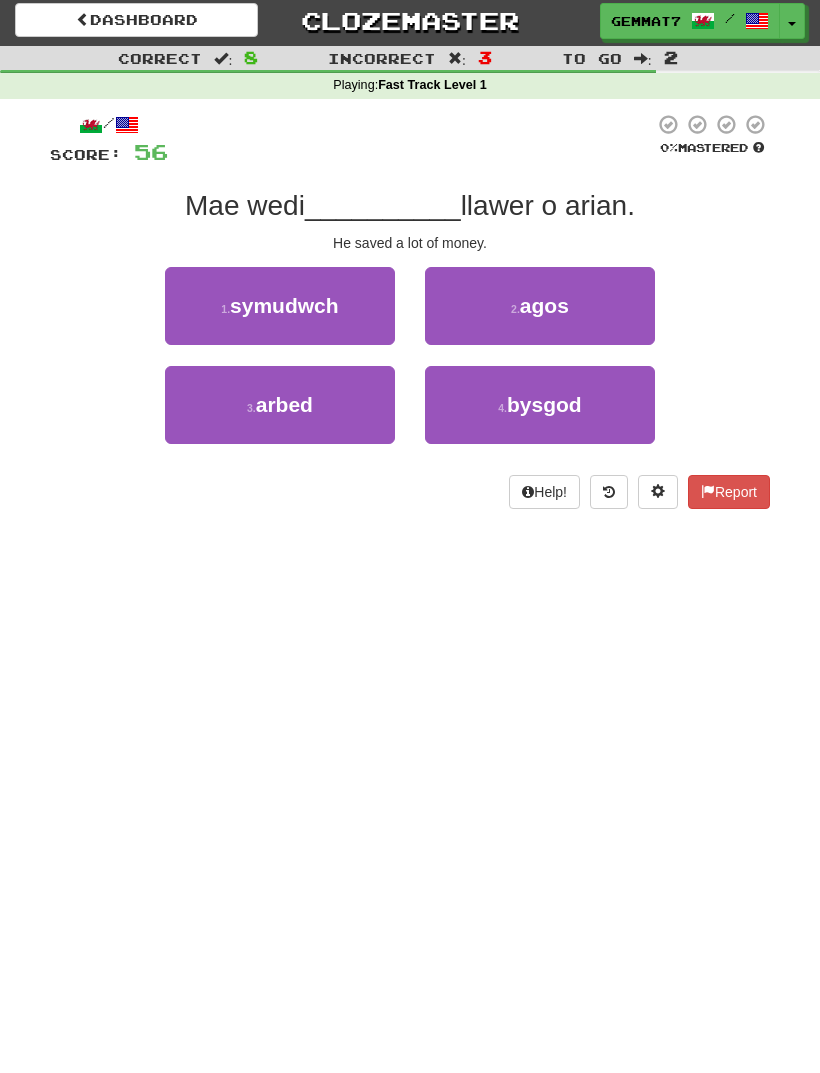 click on "3 .  arbed" at bounding box center [280, 405] 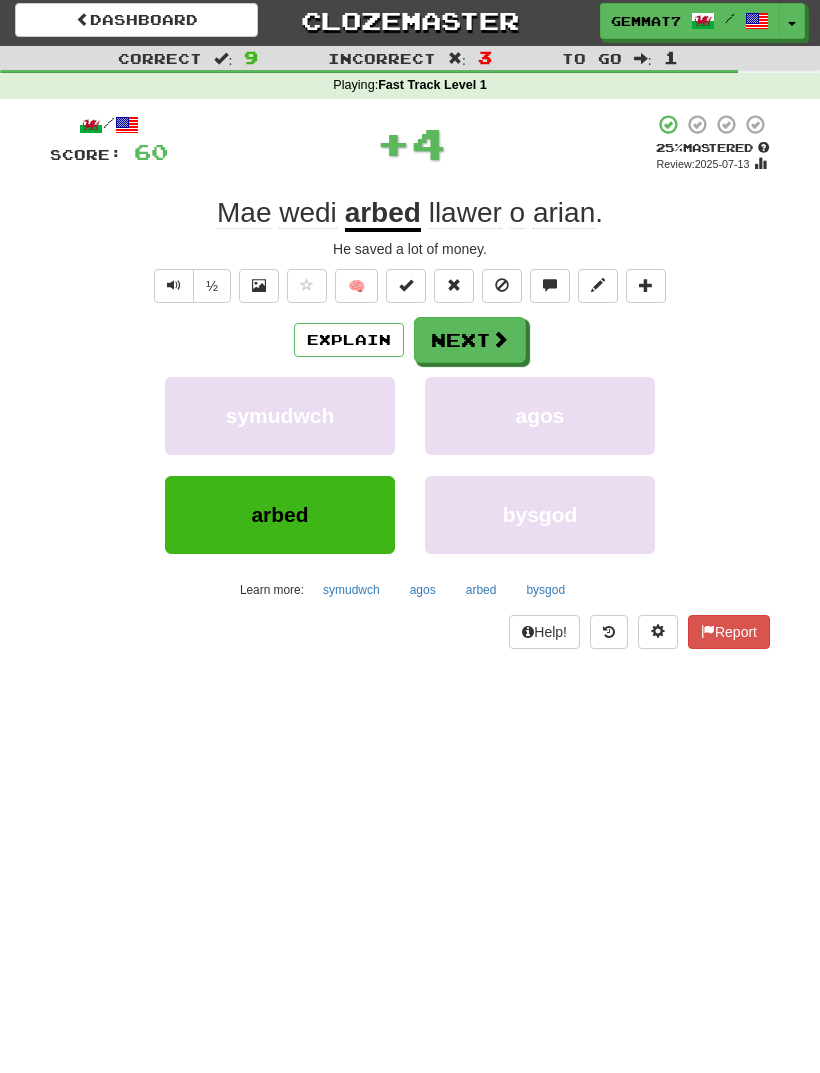 click on "Next" at bounding box center (470, 340) 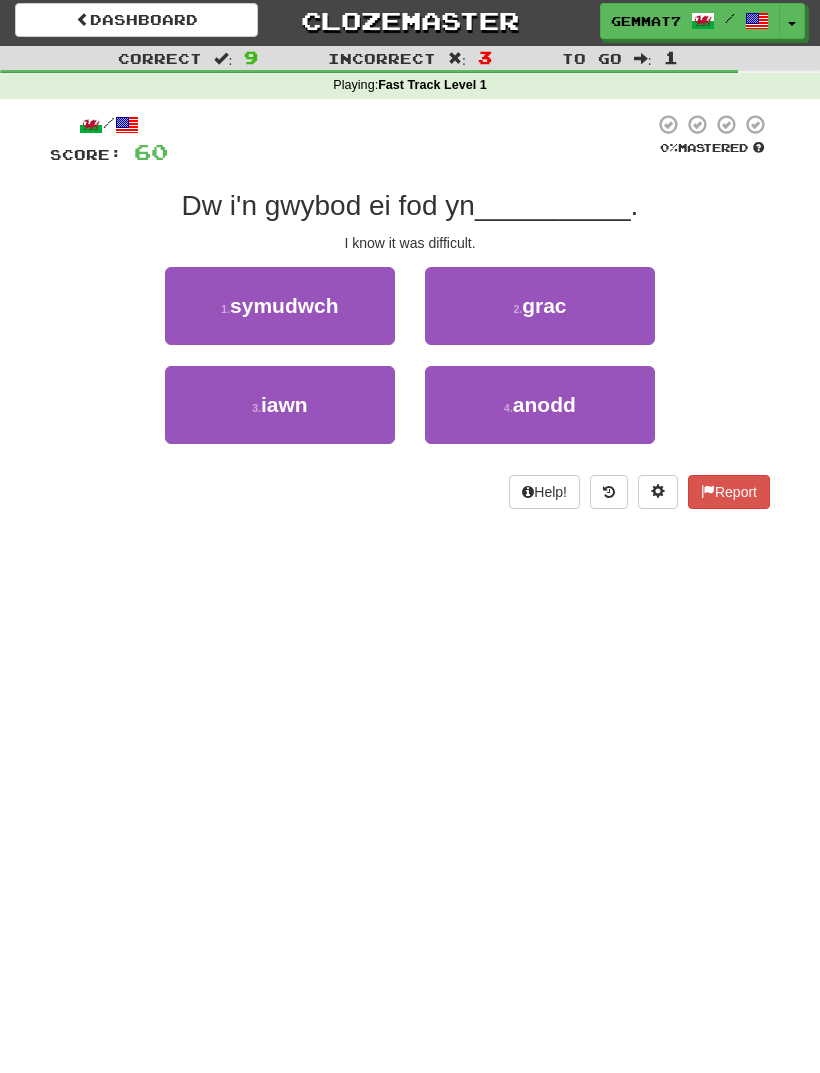 click on "anodd" at bounding box center [544, 404] 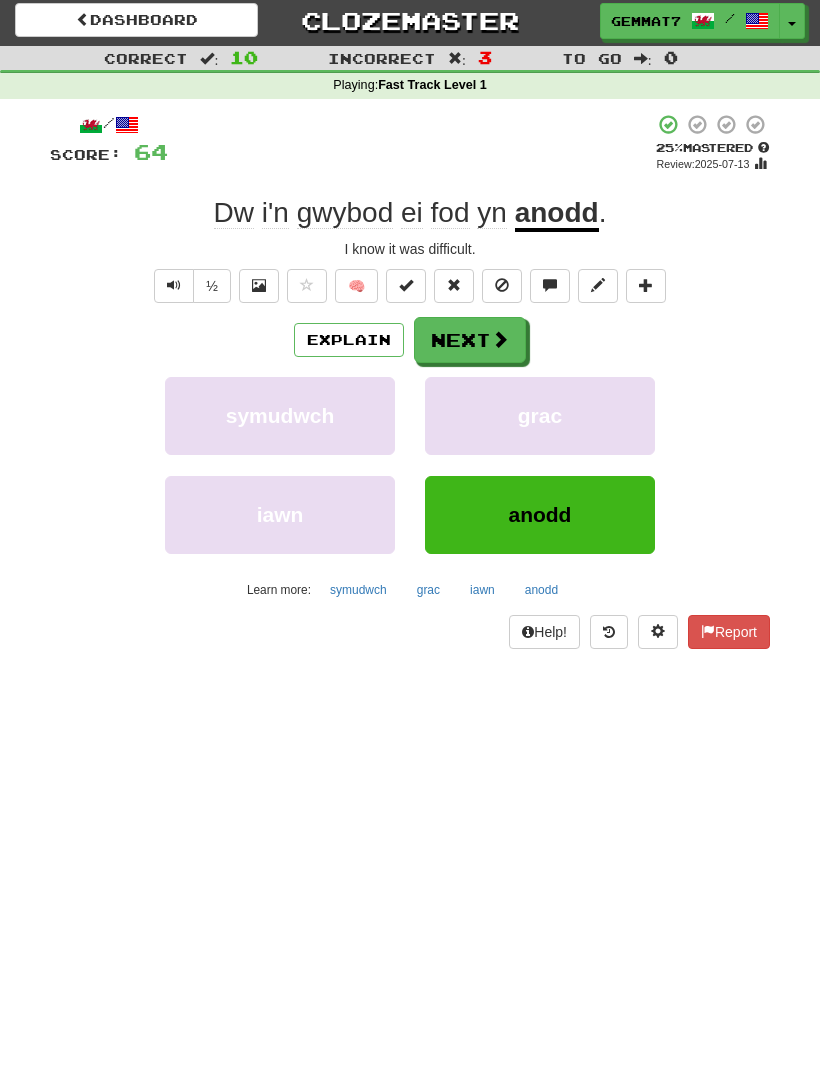 click at bounding box center (500, 339) 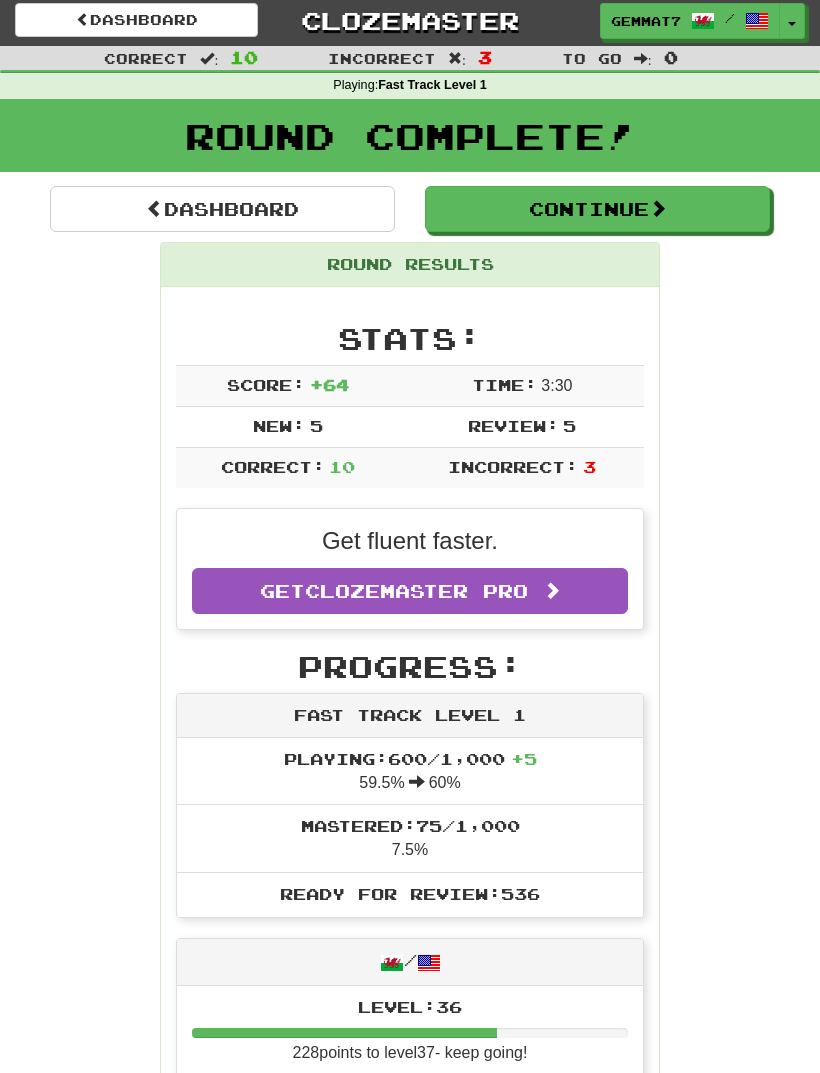 click on "Continue" at bounding box center (597, 209) 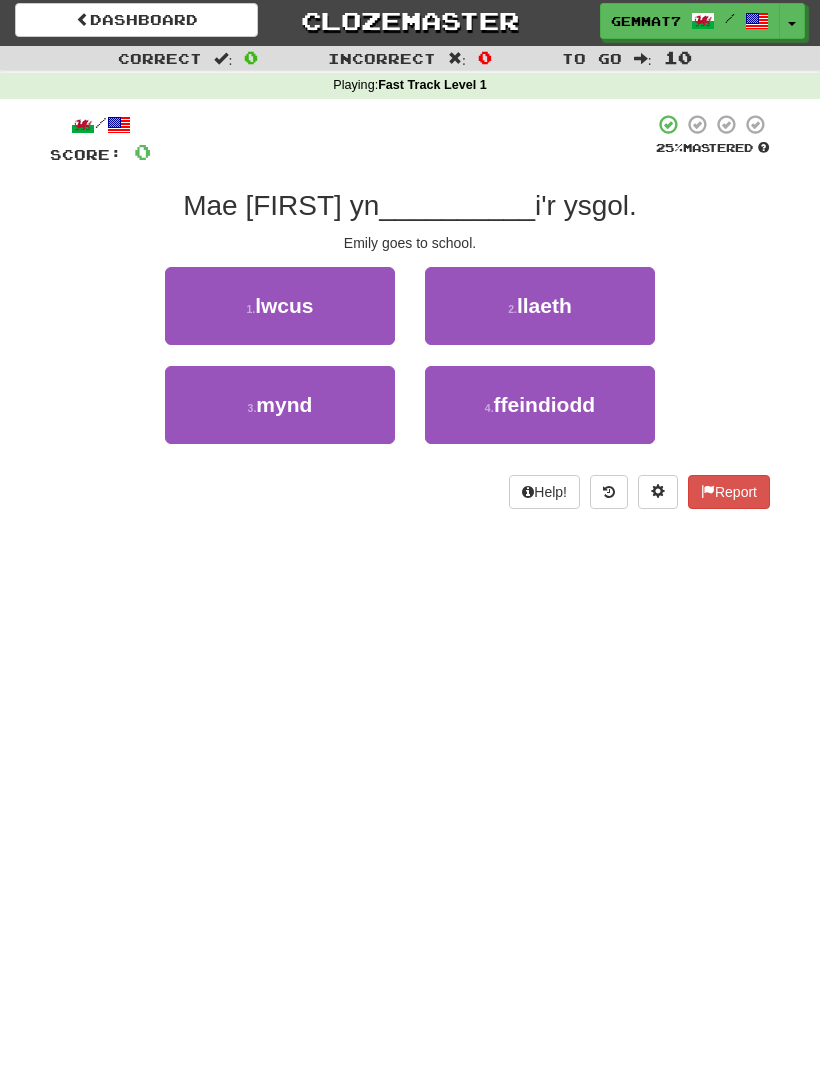 click on "mynd" at bounding box center [284, 404] 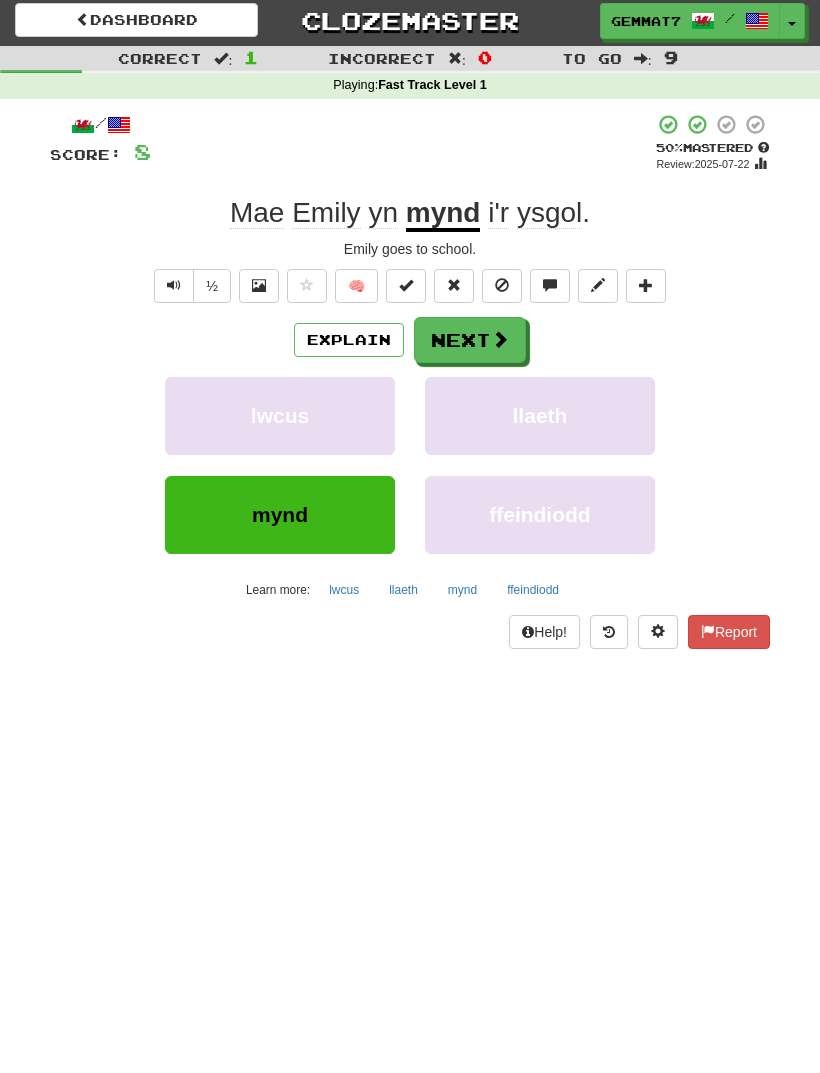 click on "Next" at bounding box center [470, 340] 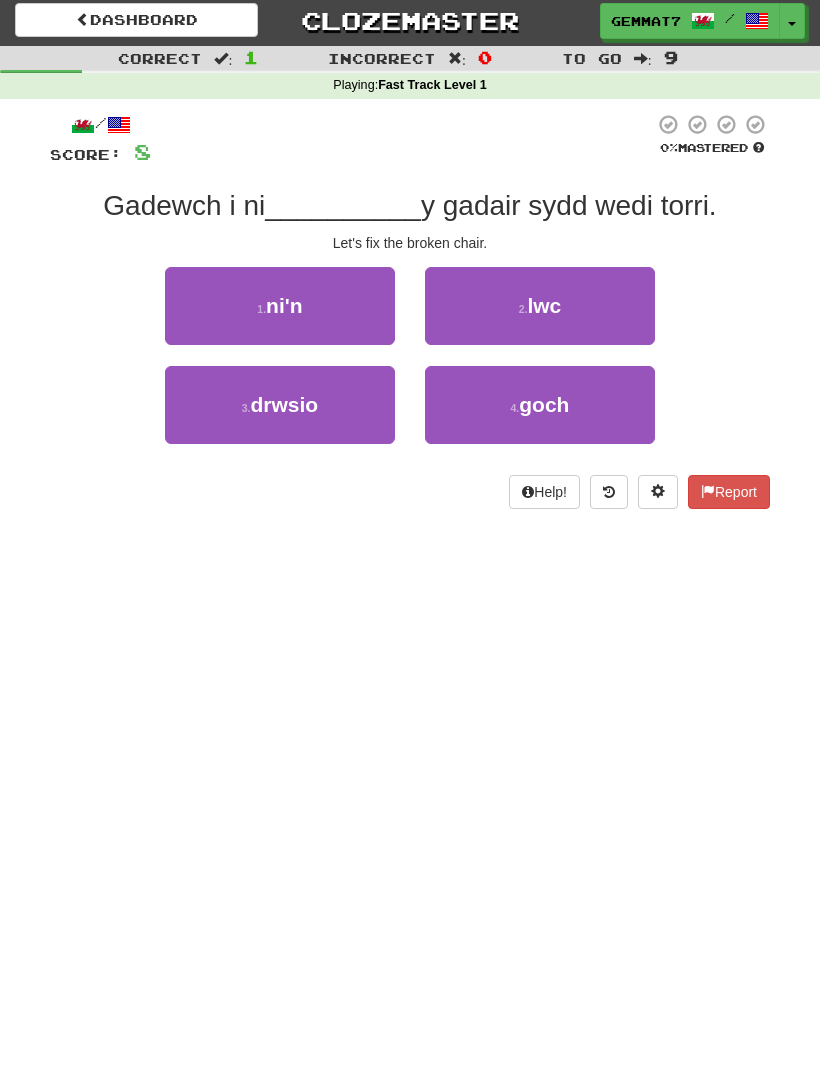 click on "drwsio" at bounding box center [285, 404] 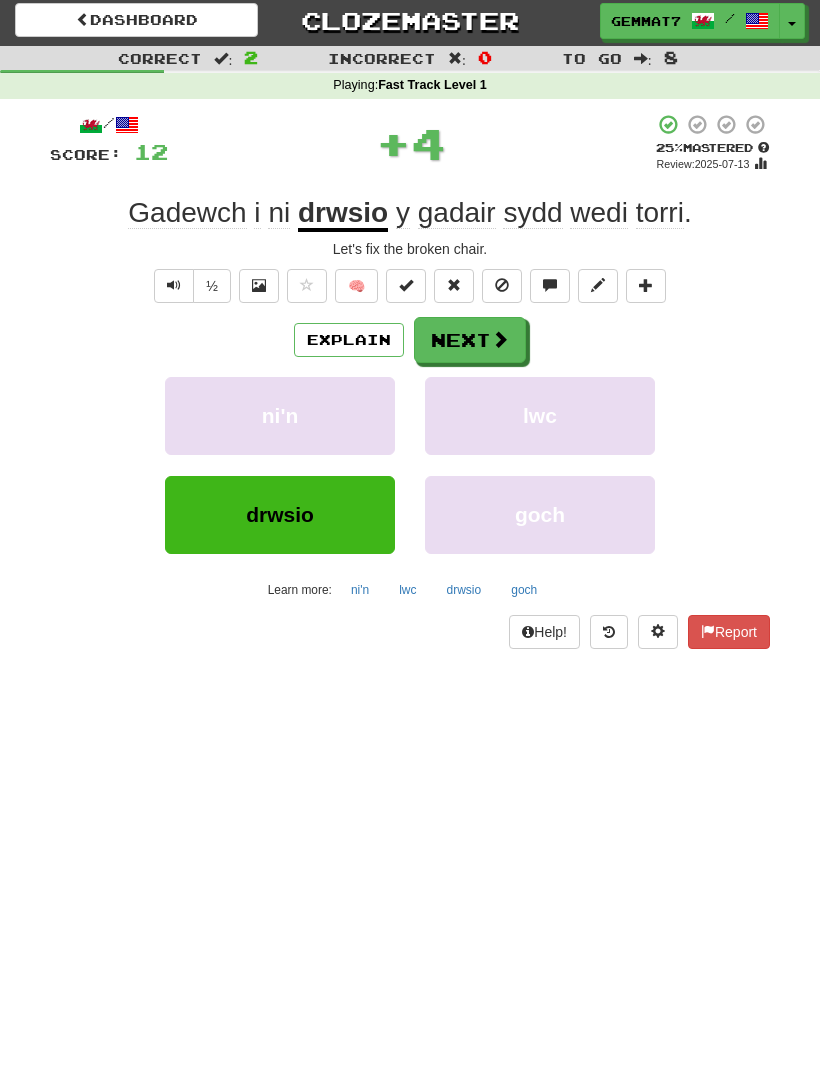 click on "drwsio" at bounding box center (464, 590) 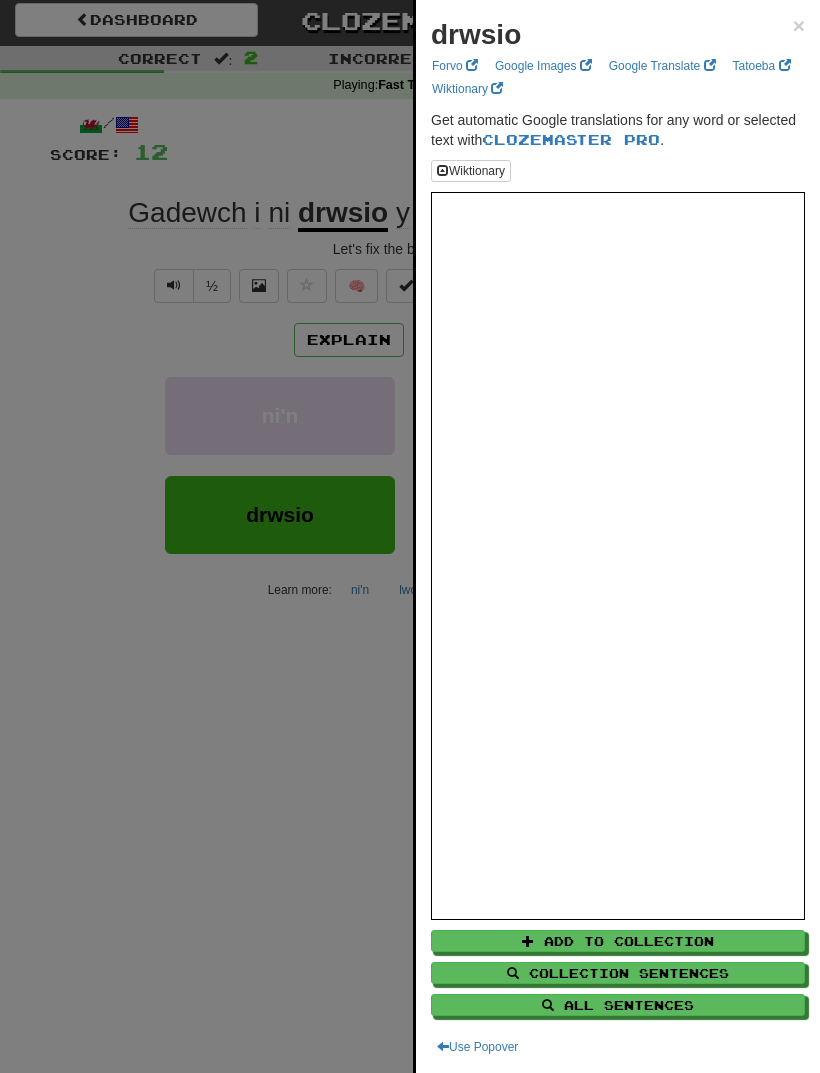 click at bounding box center (410, 536) 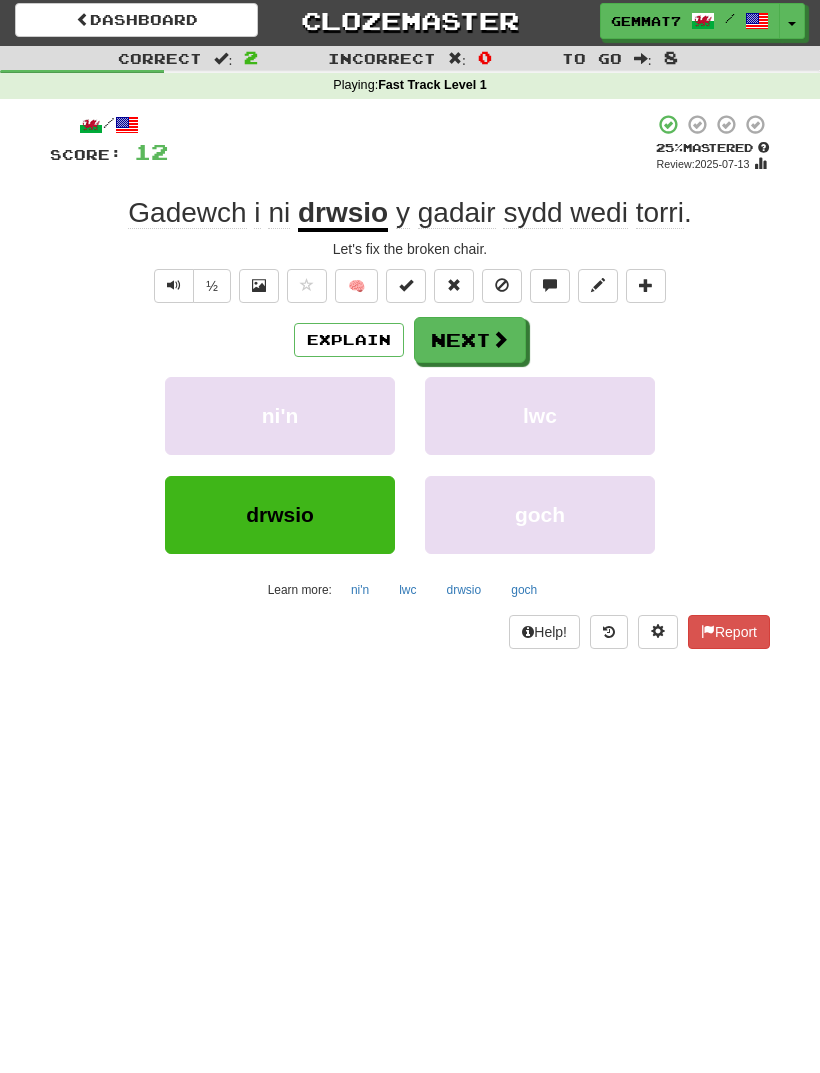 click on "Explain" at bounding box center (349, 340) 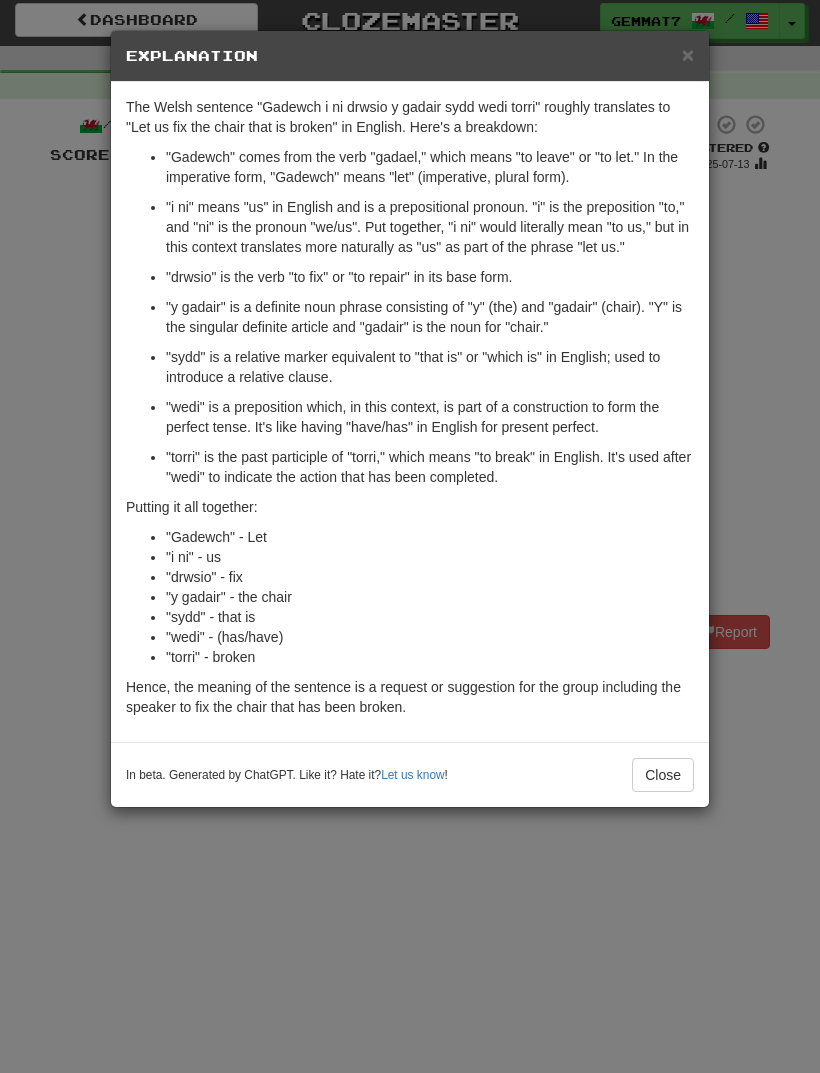 click on "× Explanation The Welsh sentence "Gadewch i ni drwsio y gadair sydd wedi torri" roughly translates to "Let us fix the chair that is broken" in English. Here's a breakdown:
"Gadewch" comes from the verb "gadael," which means "to leave" or "to let." In the imperative form, "Gadewch" means "let" (imperative, plural form).
"i ni" means "us" in English and is a prepositional pronoun. "i" is the preposition "to," and "ni" is the pronoun "we/us". Put together, "i ni" would literally mean "to us," but in this context translates more naturally as "us" as part of the phrase "let us."
"drwsio" is the verb "to fix" or "to repair" in its base form.
"y gadair" is a definite noun phrase consisting of "y" (the) and "gadair" (chair). "Y" is the singular definite article and "gadair" is the noun for "chair."
"sydd" is a relative marker equivalent to "that is" or "which is" in English; used to introduce a relative clause.
Putting it all together:
"Gadewch" - Let
"i ni" - us" at bounding box center (410, 536) 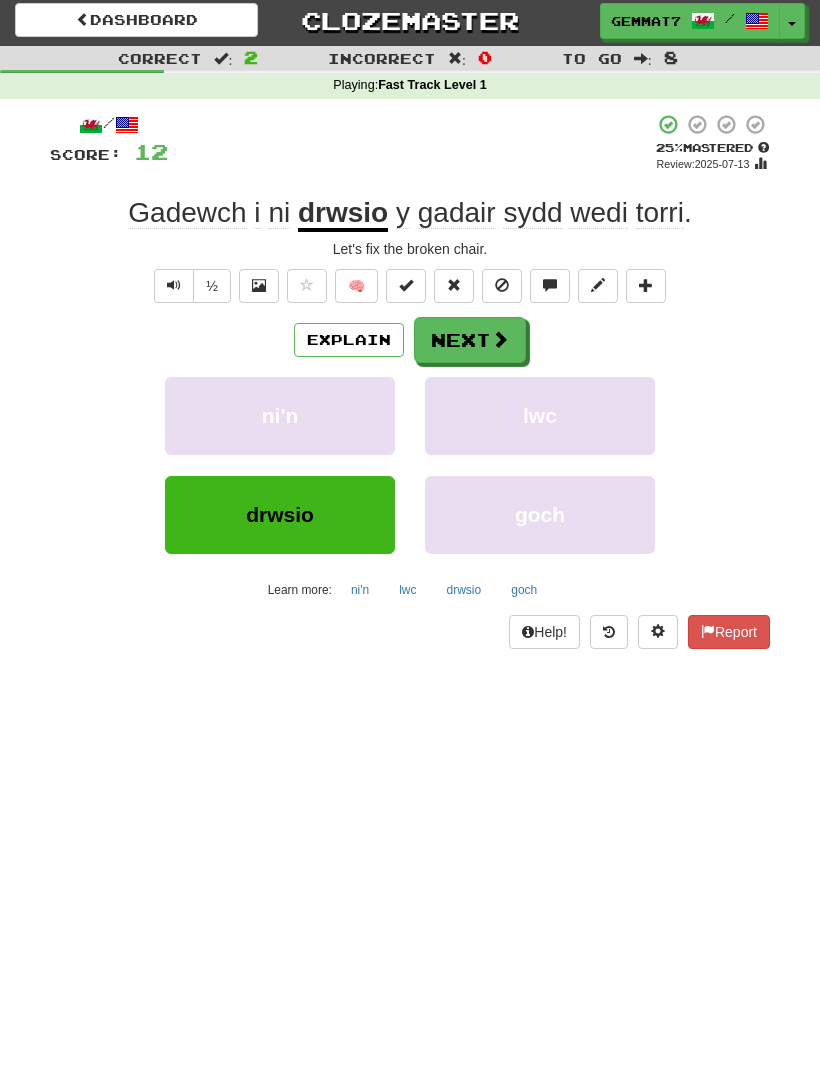 click on "Next" at bounding box center [470, 340] 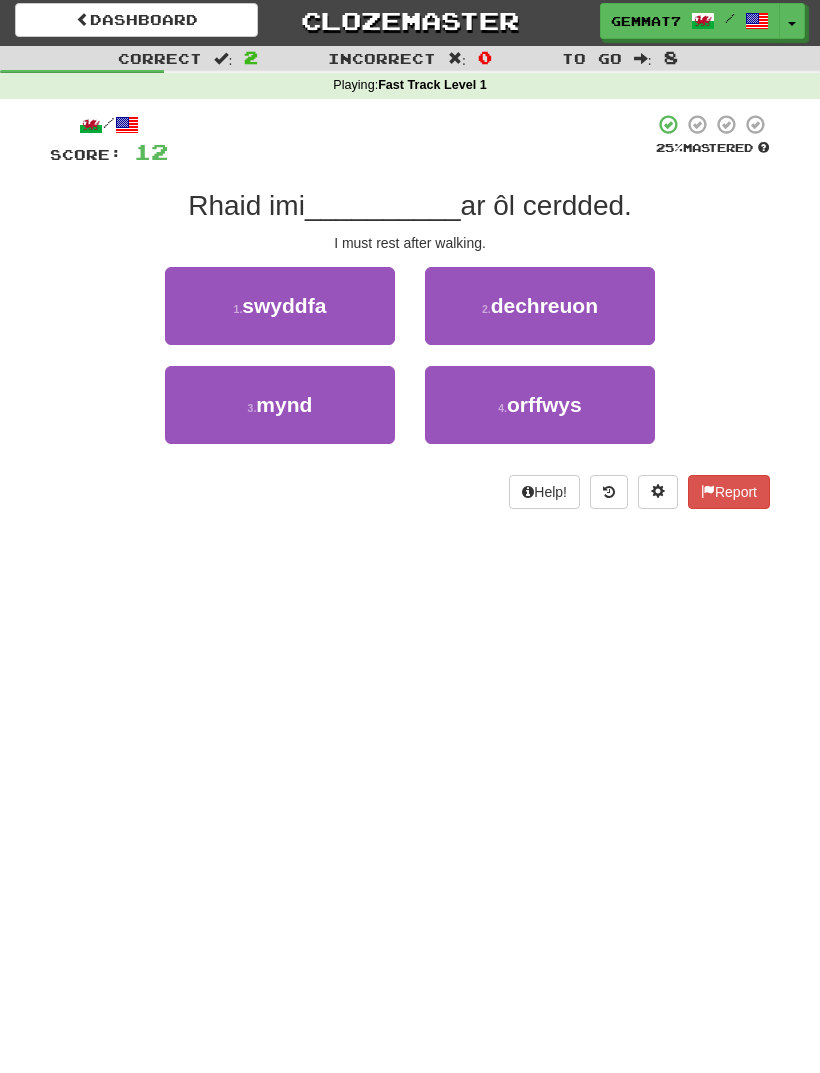 click on "4 .  orffwys" at bounding box center [540, 405] 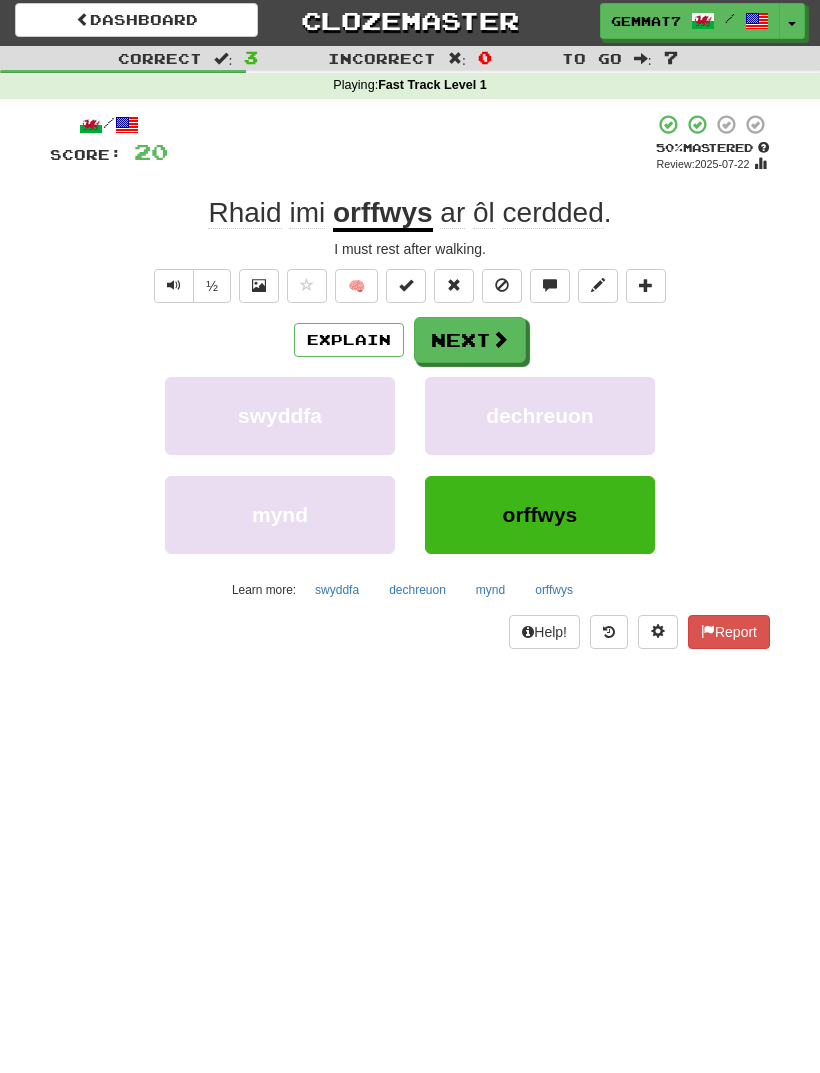 click on "Next" at bounding box center [470, 340] 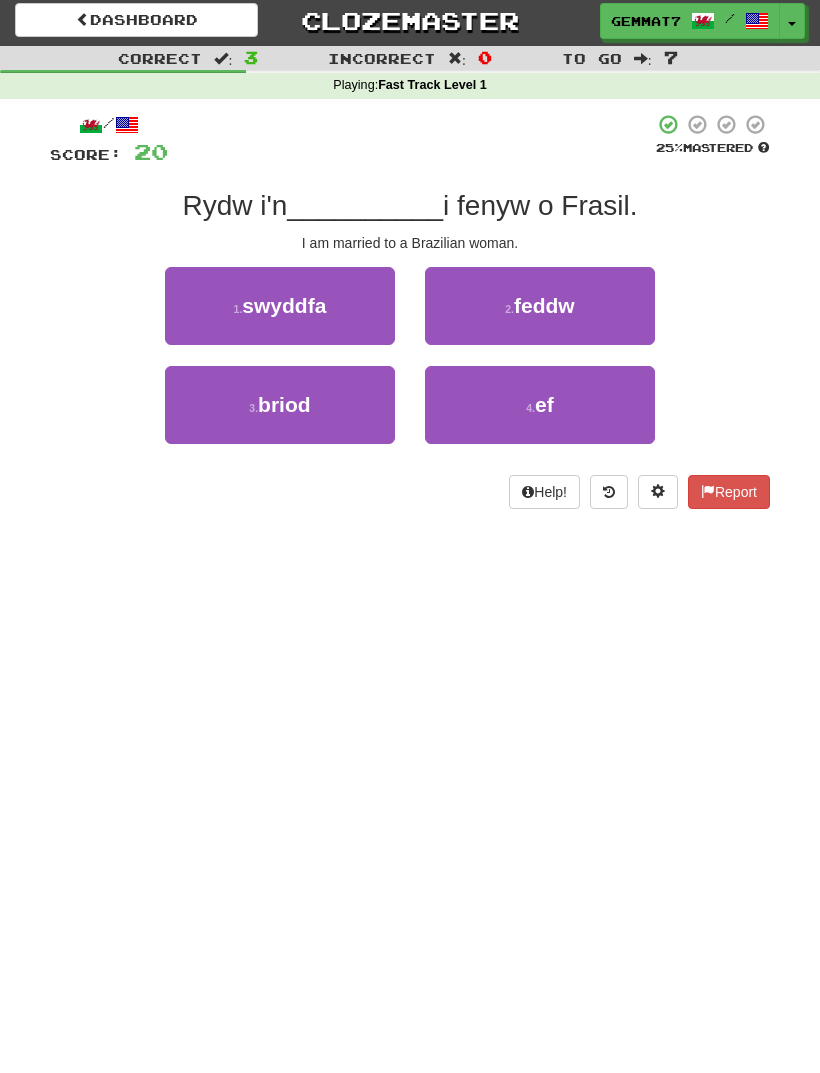 click on "3 .  briod" at bounding box center [280, 405] 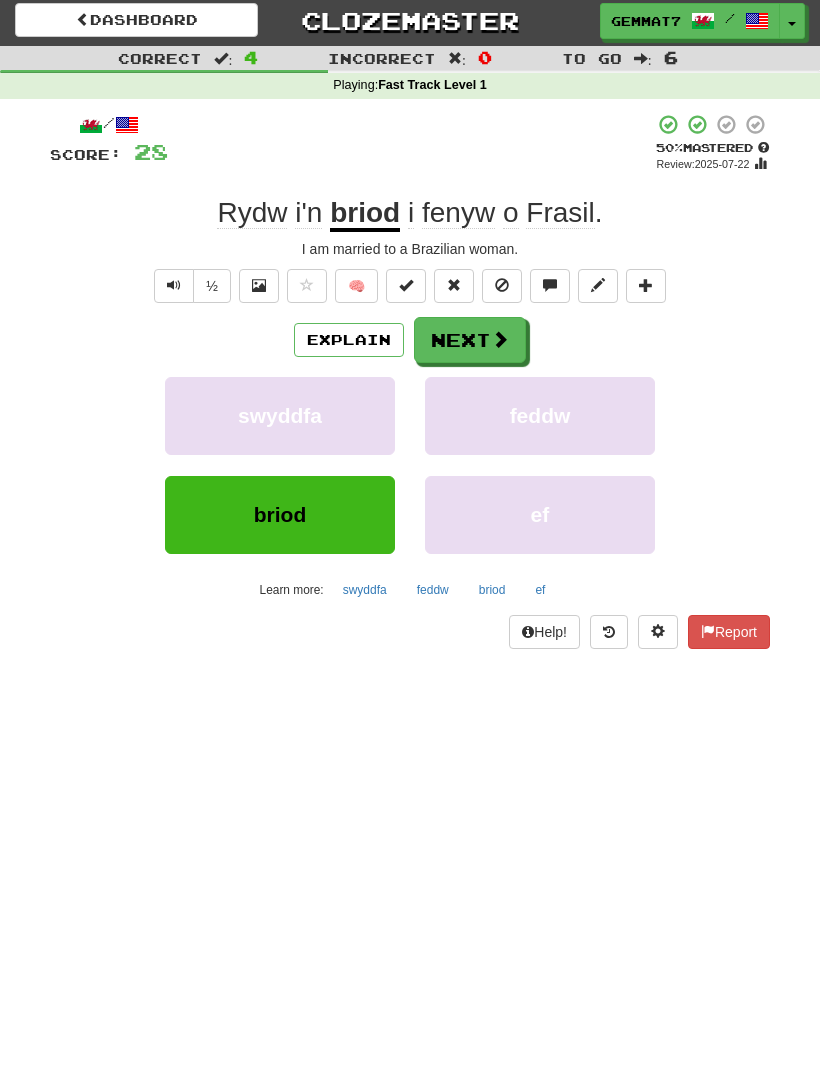 click at bounding box center [500, 339] 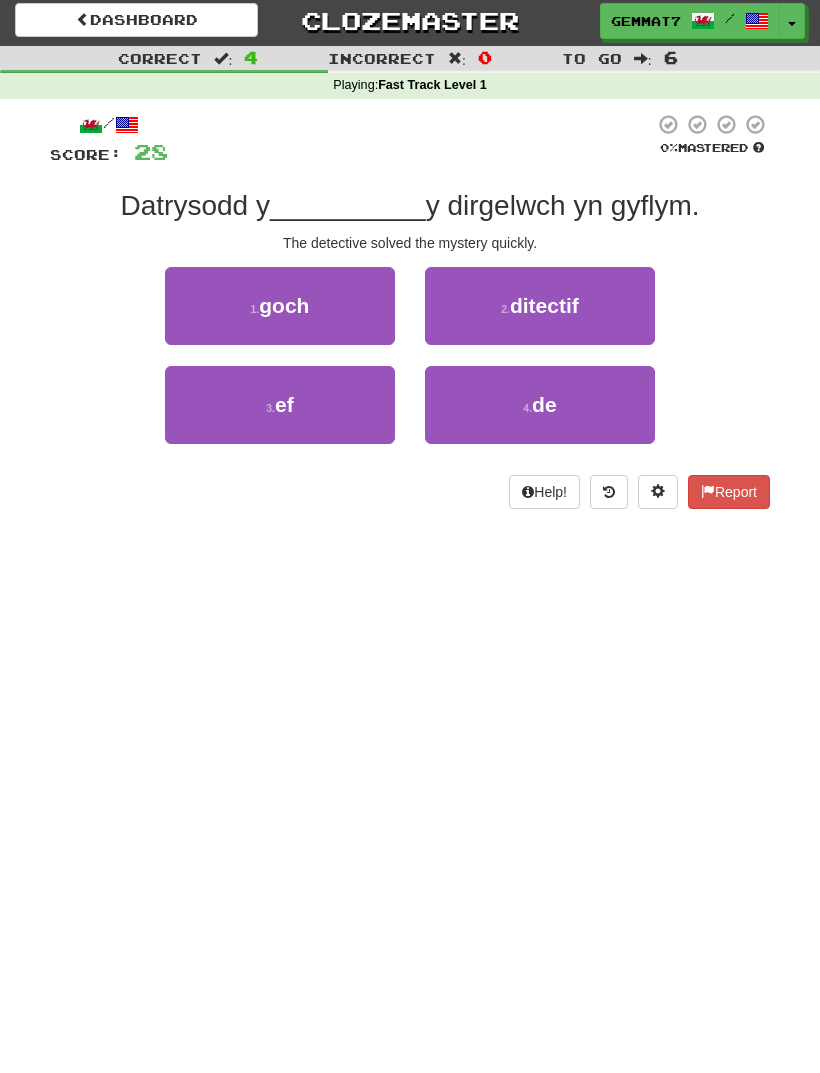 click on "ditectif" at bounding box center [544, 305] 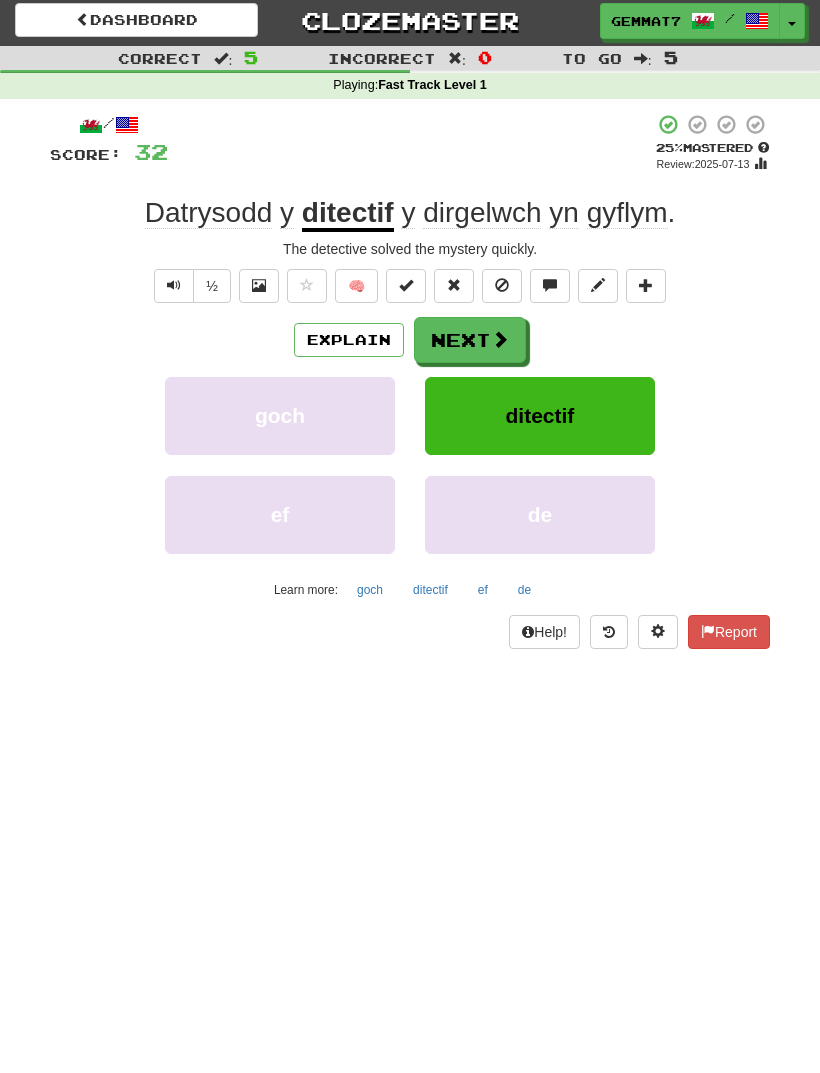 click at bounding box center [500, 339] 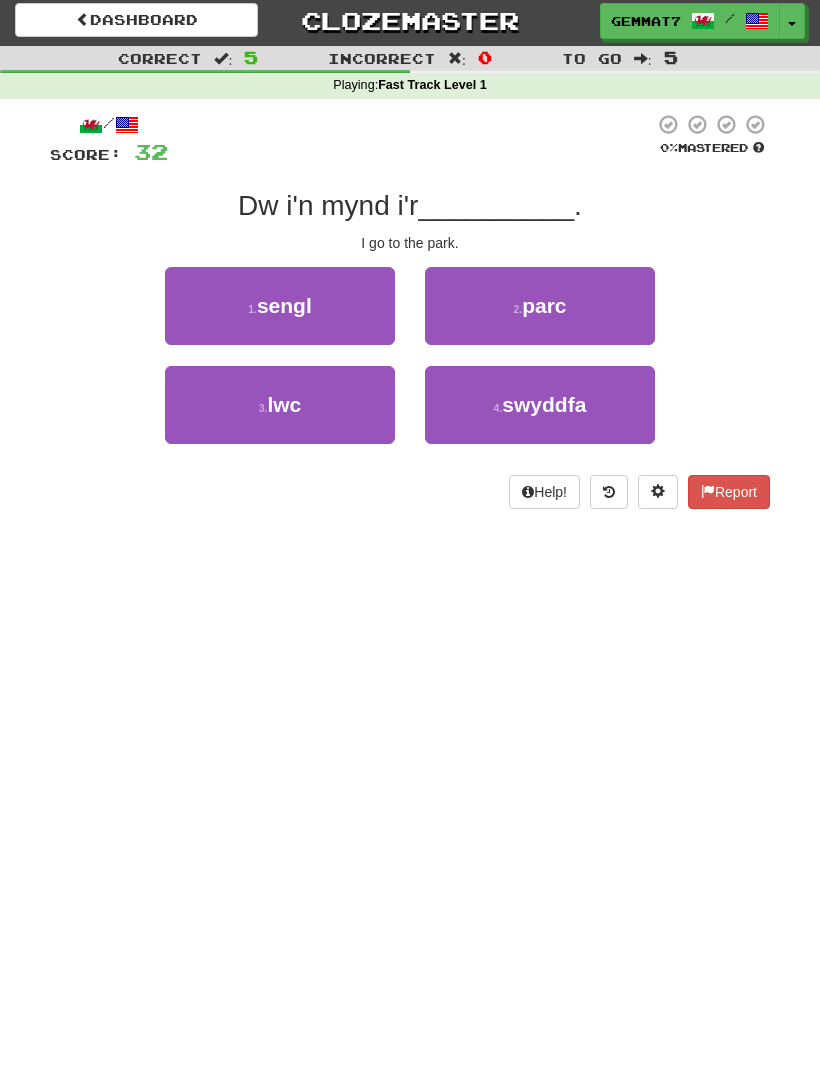 click on "2 .  parc" at bounding box center (540, 306) 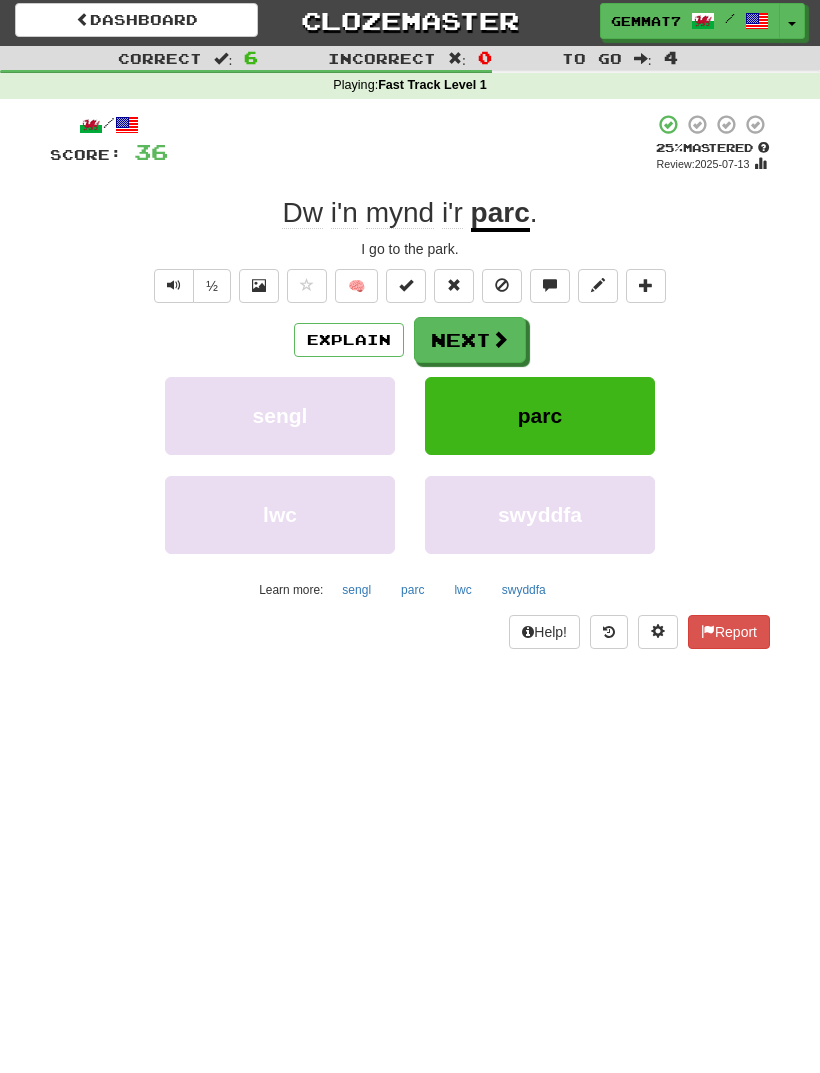 click on "Next" at bounding box center (470, 340) 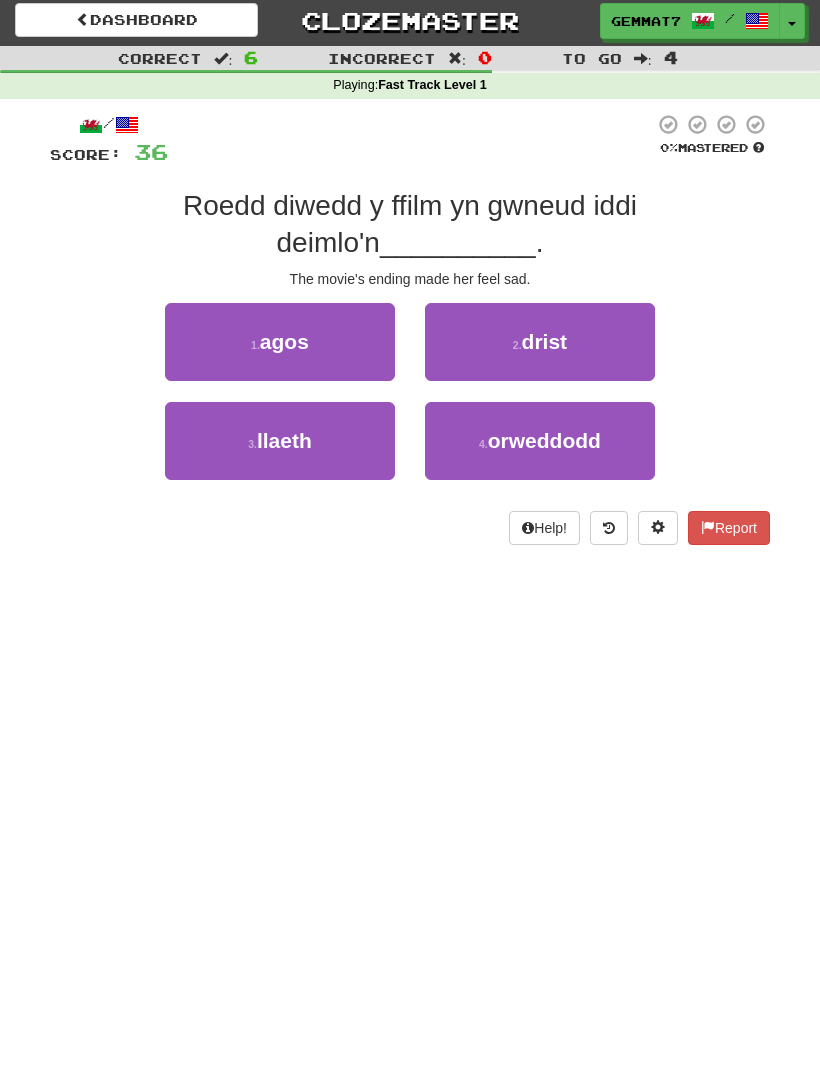 click on "drist" at bounding box center (545, 341) 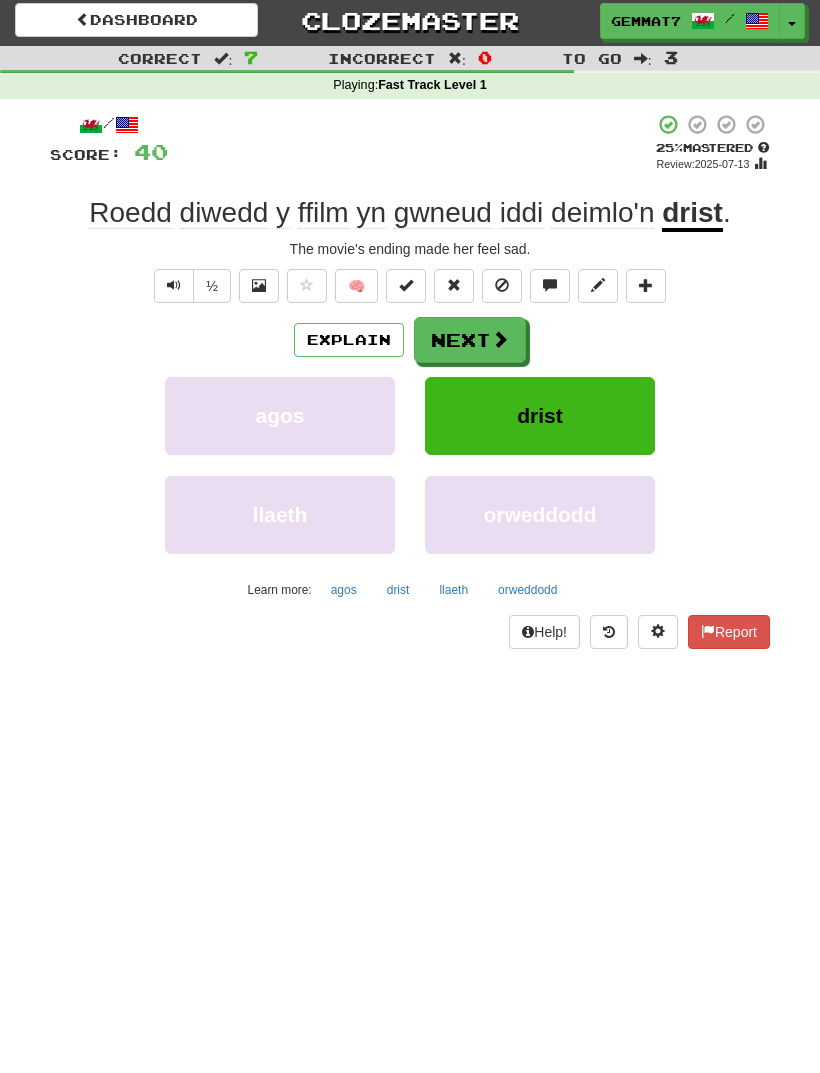 click on "drist" at bounding box center [398, 590] 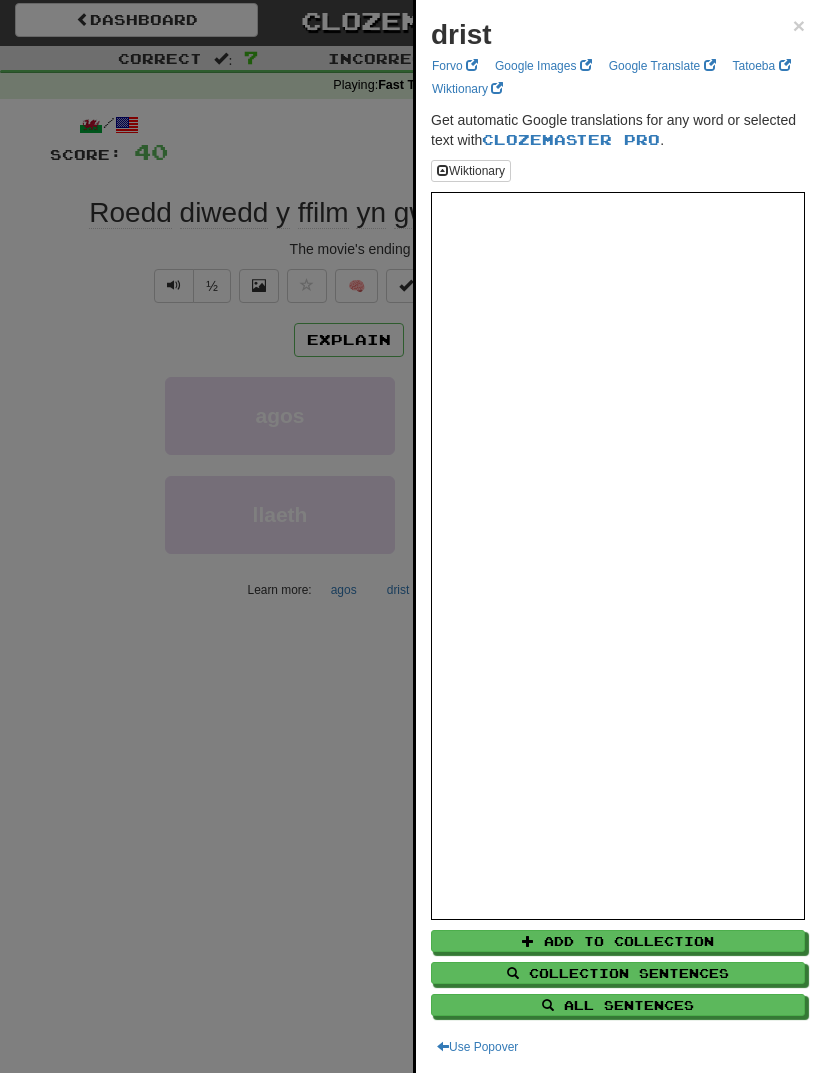 click at bounding box center [410, 536] 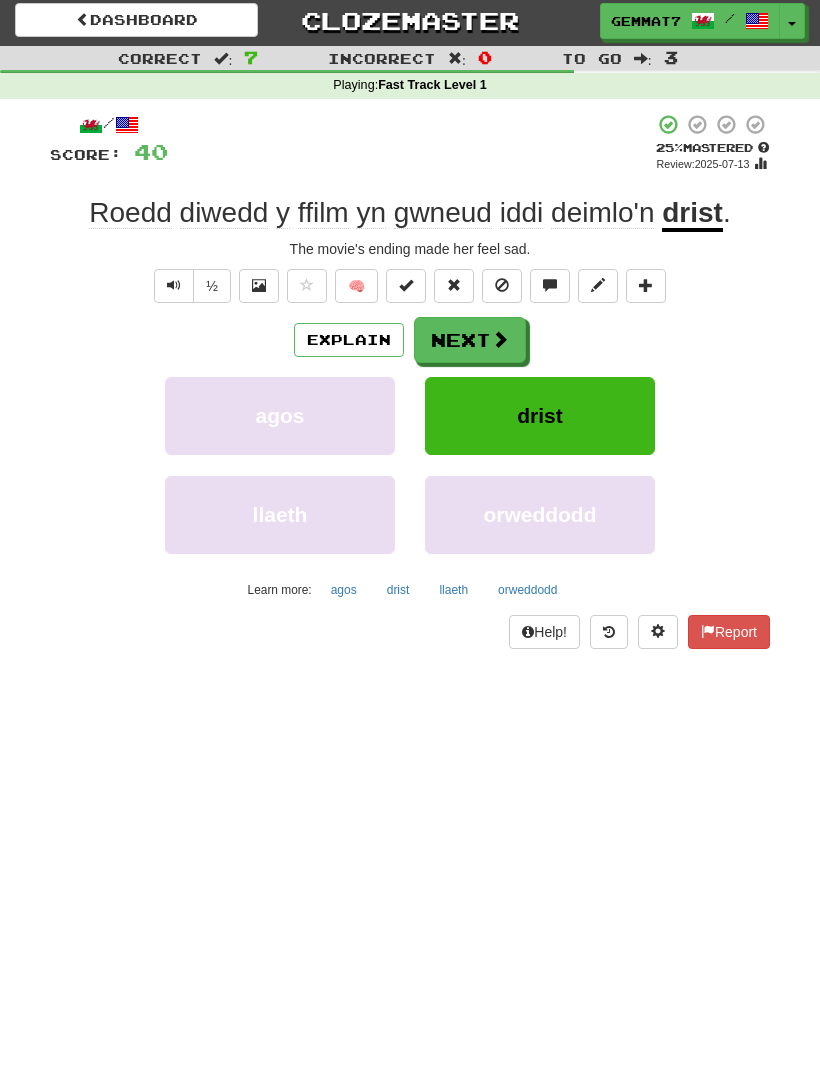 click on "Next" at bounding box center (470, 340) 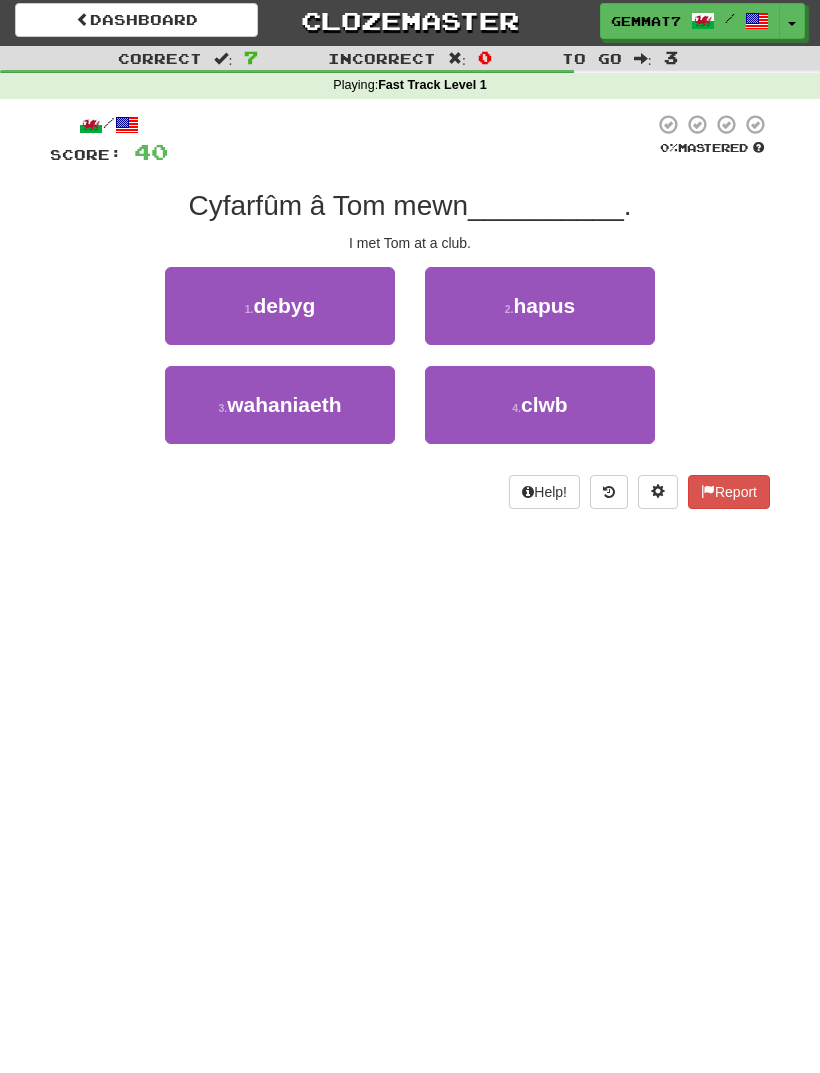 click on "4 .  clwb" at bounding box center [540, 405] 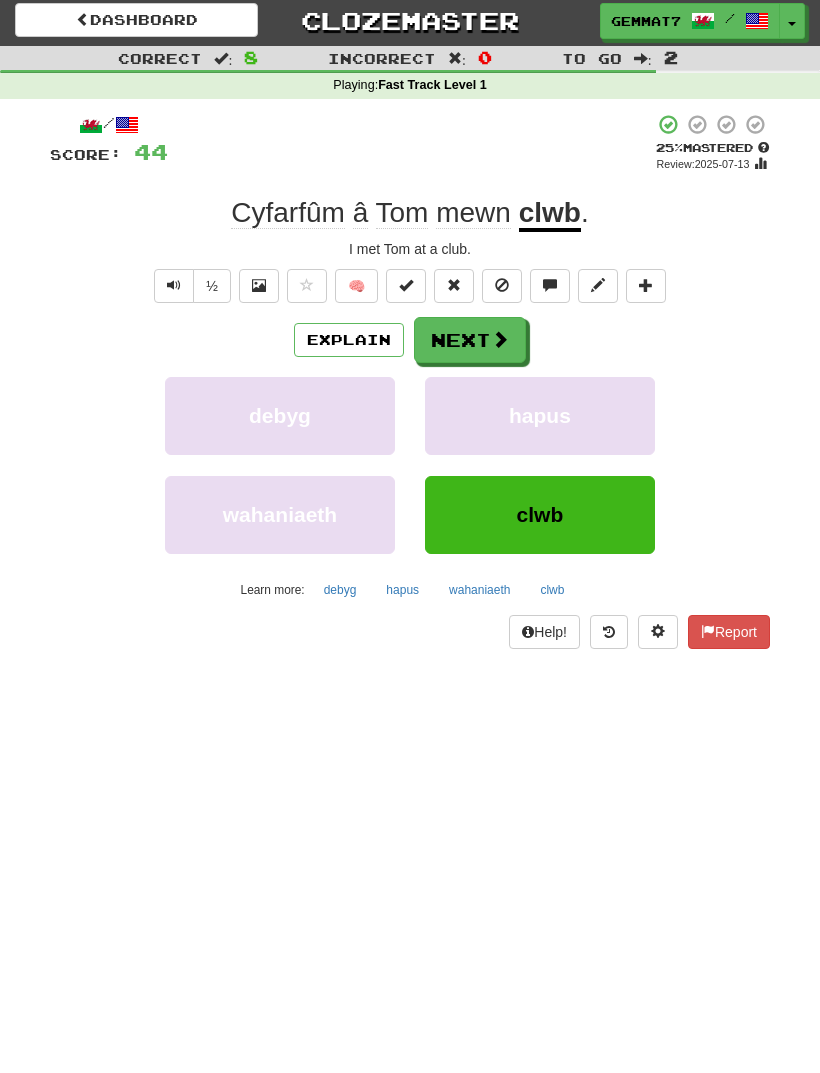 click at bounding box center (500, 339) 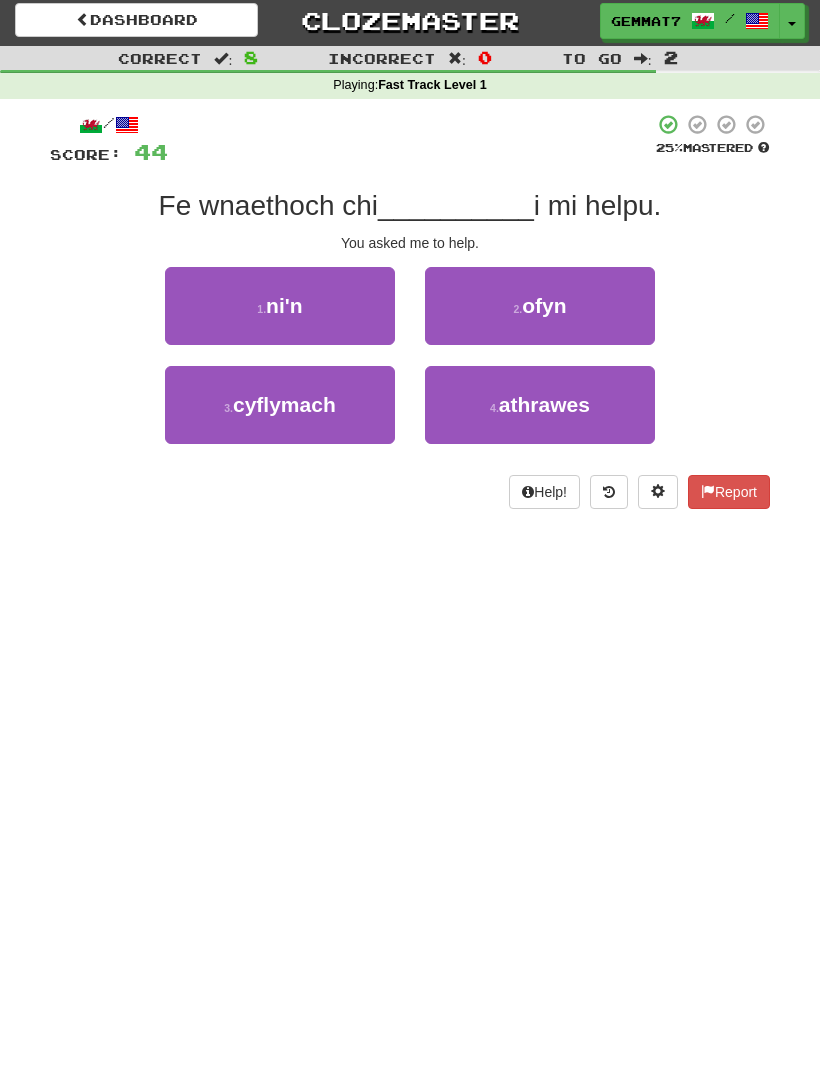 click on "2 .  ofyn" at bounding box center [540, 306] 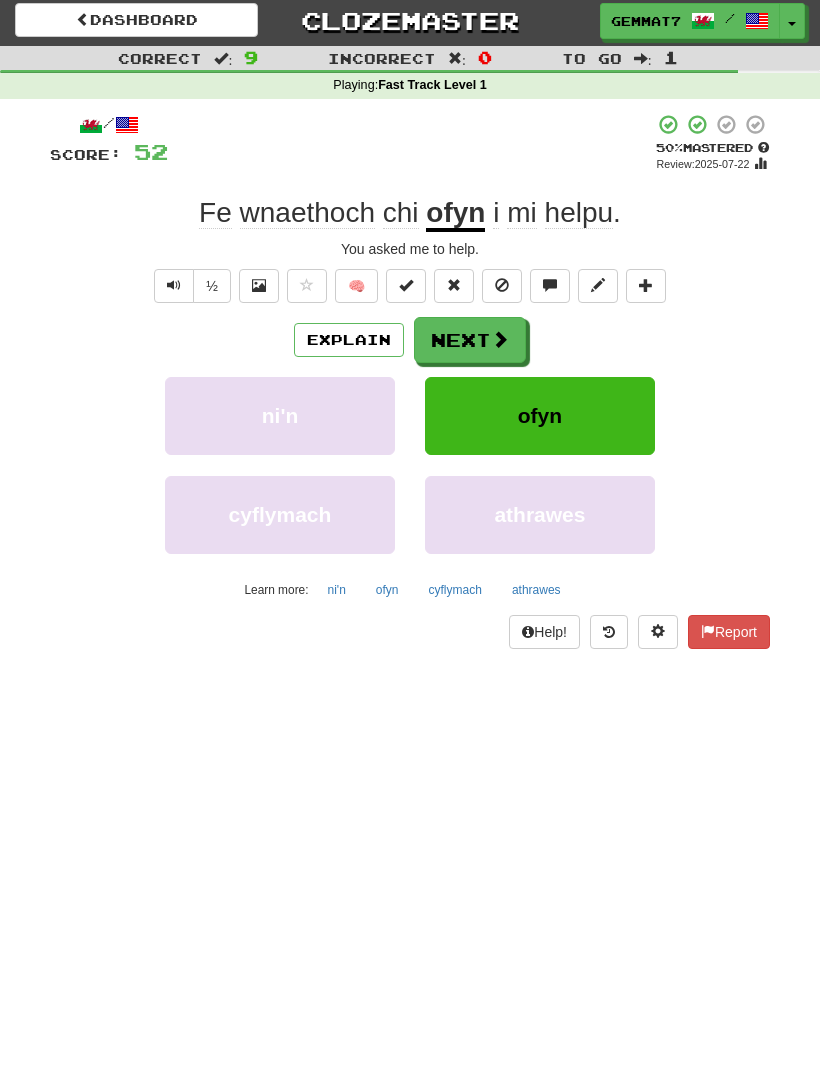 click on "Explain" at bounding box center [349, 340] 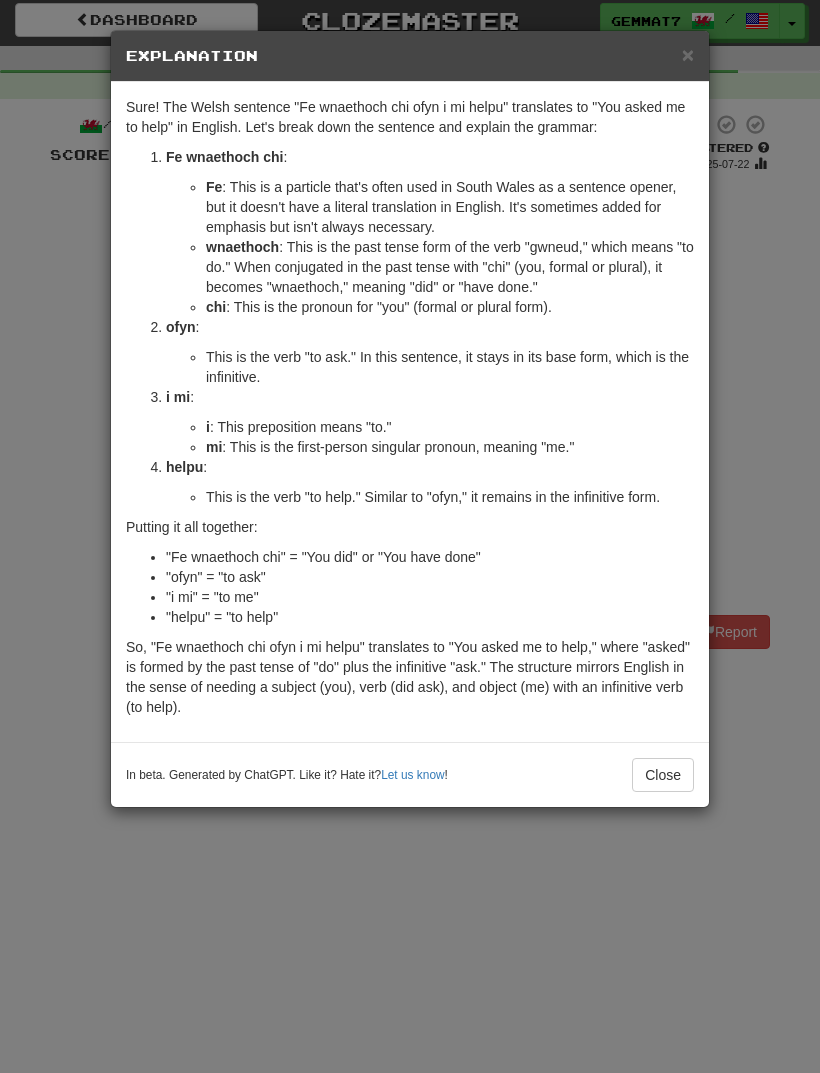 click on "× Explanation Sure! The Welsh sentence "Fe wnaethoch chi ofyn i mi helpu" translates to "You asked me to help" in English. Let's break down the sentence and explain the grammar:
Fe wnaethoch chi :
Fe : This is a particle that's often used in South Wales as a sentence opener, but it doesn't have a literal translation in English. It's sometimes added for emphasis but isn't always necessary.
wnaethoch : This is the past tense form of the verb "gwneud," which means "to do." When conjugated in the past tense with "chi" (you, formal or plural), it becomes "wnaethoch," meaning "did" or "have done."
chi : This is the pronoun for "you" (formal or plural form).
ofyn :
This is the verb "to ask." In this sentence, it stays in its base form, which is the infinitive.
i mi :
i : This preposition means "to."
mi : This is the first-person singular pronoun, meaning "me."
helpu :
This is the verb "to help." Similar to "ofyn," it remains in the infinitive form." at bounding box center [410, 536] 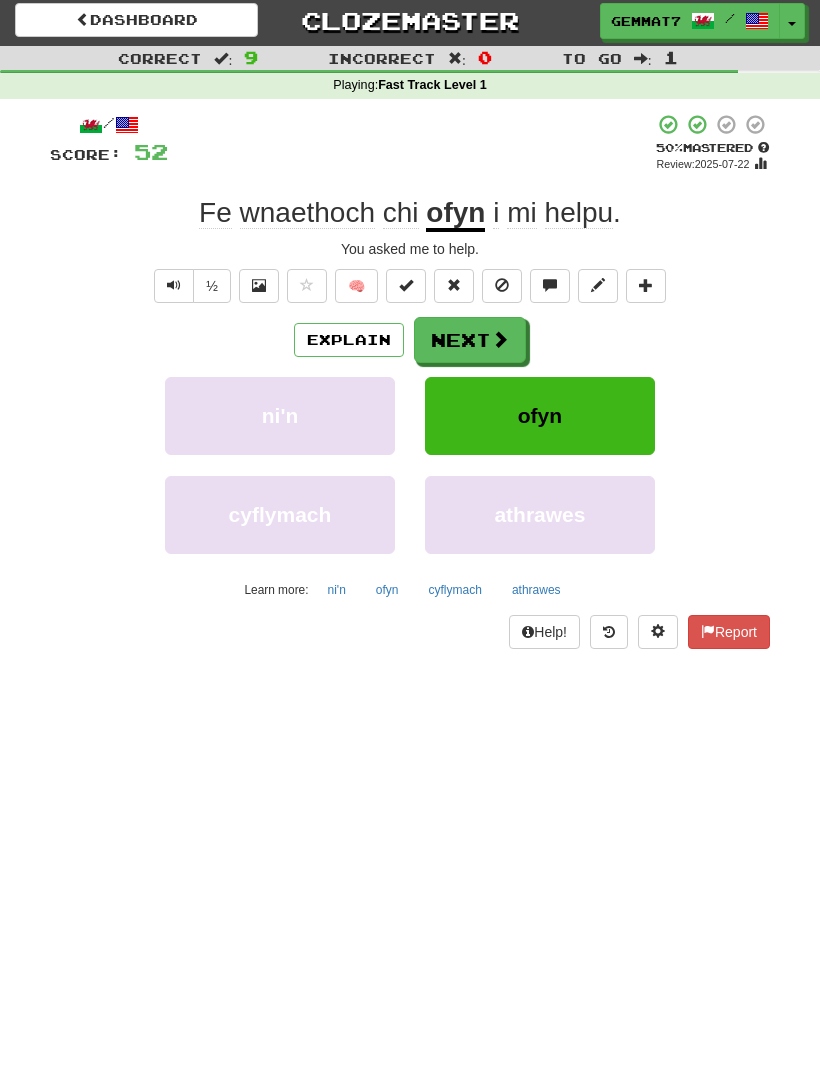 click on "Next" at bounding box center [470, 340] 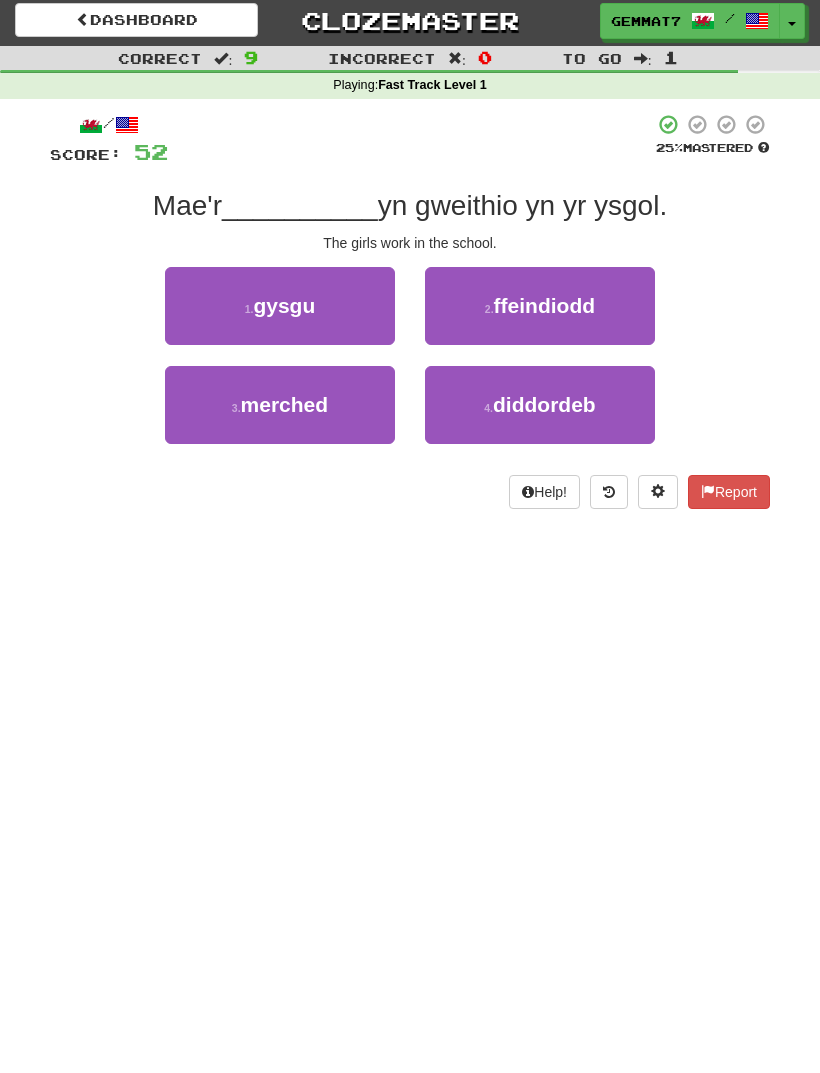 click on "3 .  merched" at bounding box center [280, 405] 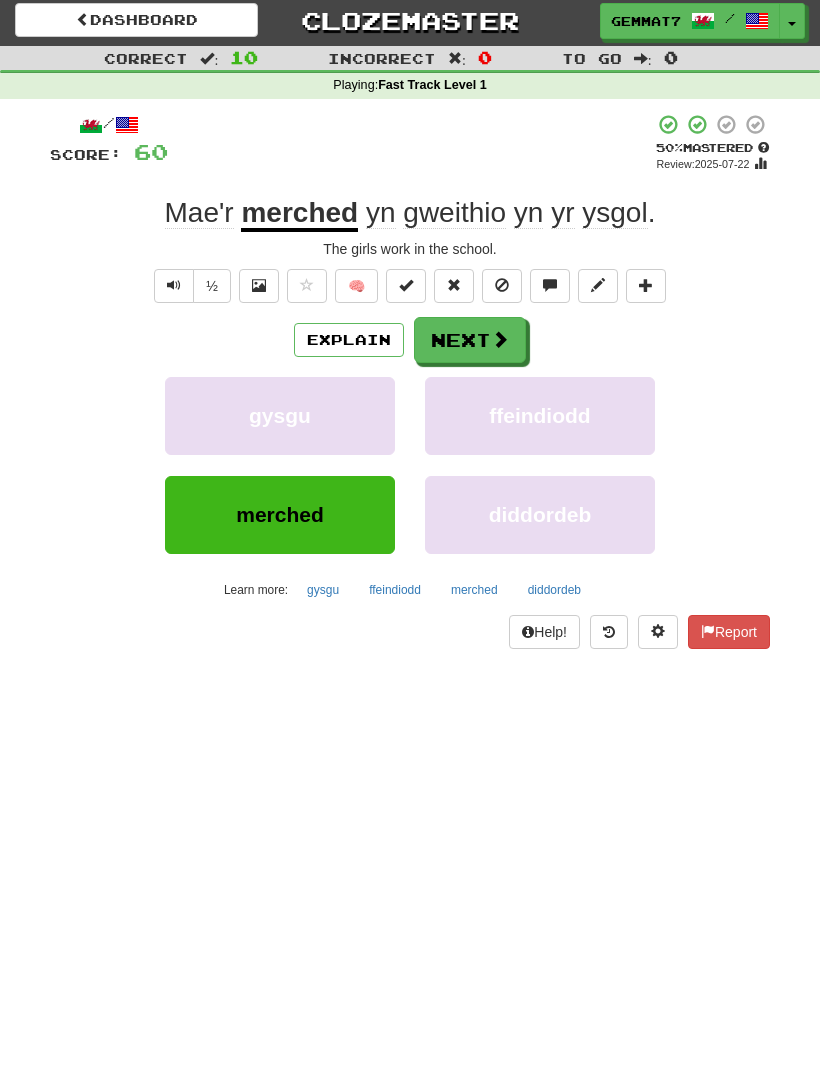 click on "Next" at bounding box center (470, 340) 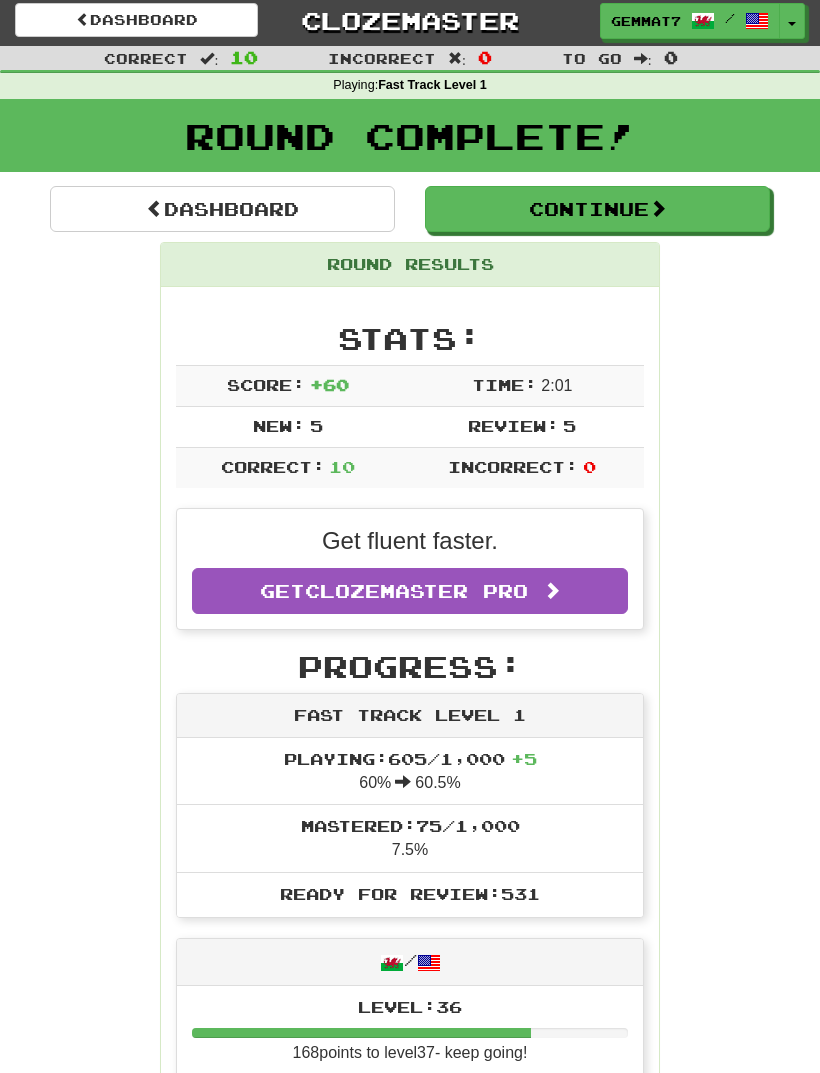 click on "Continue" at bounding box center [597, 209] 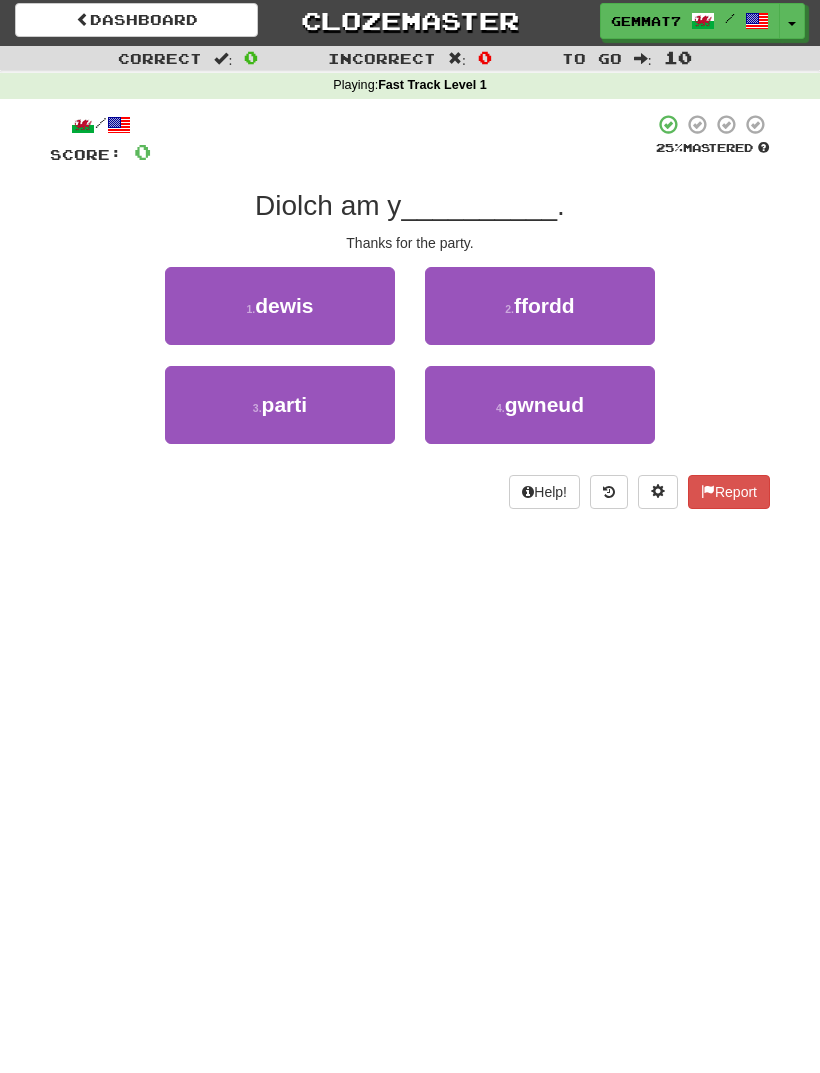 click on "3 .  parti" at bounding box center [280, 405] 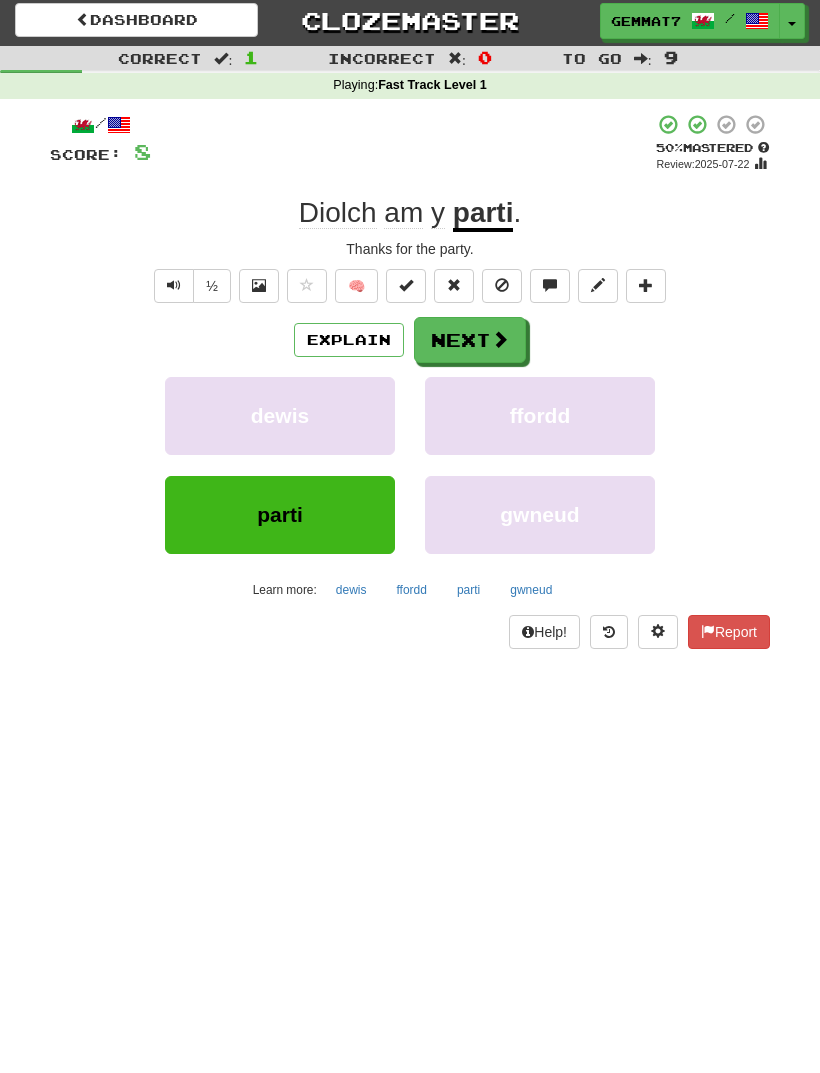click on "Next" at bounding box center [470, 340] 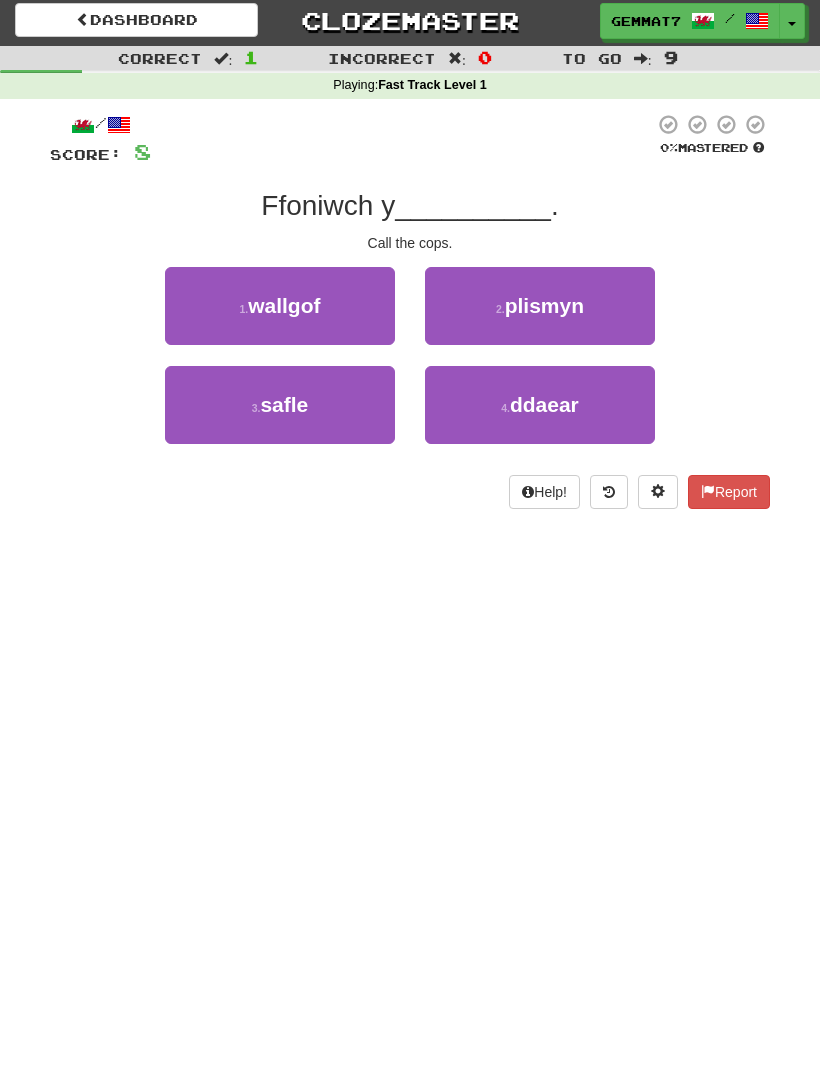 click on "2 .  plismyn" at bounding box center [540, 306] 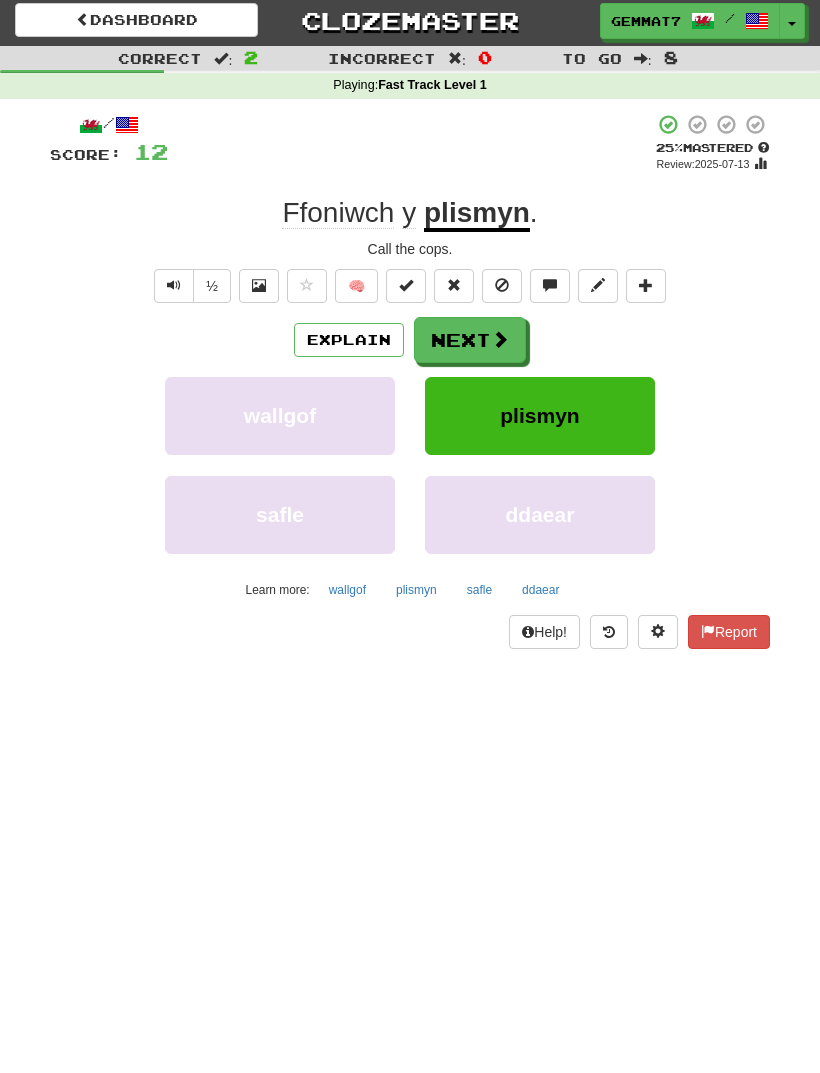 click on "Explain" at bounding box center [349, 340] 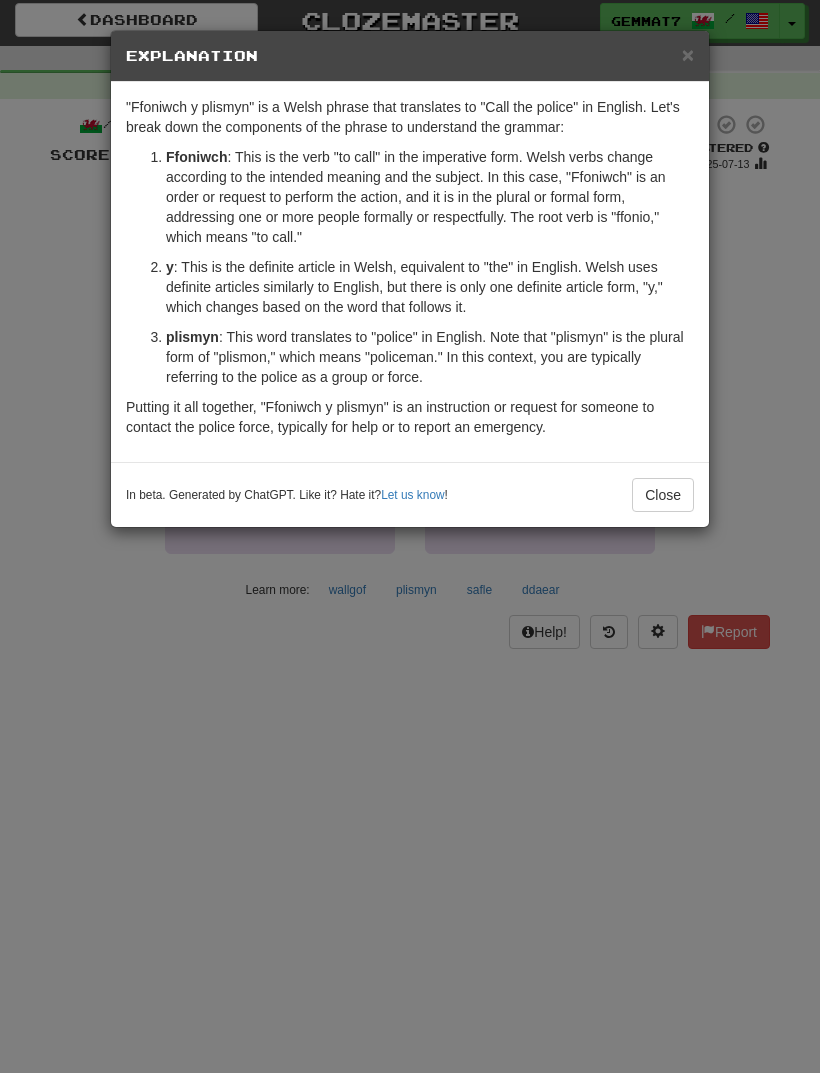 click on "× Explanation "Ffoniwch y plismyn" is a Welsh phrase that translates to "Call the police" in English. Let's break down the components of the phrase to understand the grammar:
Ffoniwch : This is the verb "to call" in the imperative form. Welsh verbs change according to the intended meaning and the subject. In this case, "Ffoniwch" is an order or request to perform the action, and it is in the plural or formal form, addressing one or more people formally or respectfully. The root verb is "ffonio," which means "to call."
y : This is the definite article in Welsh, equivalent to "the" in English. Welsh uses definite articles similarly to English, but there is only one definite article form, "y," which changes based on the word that follows it.
plismyn : This word translates to "police" in English. Note that "plismyn" is the plural form of "plismon," which means "policeman." In this context, you are typically referring to the police as a group or force.
Let us know ! Close" at bounding box center [410, 536] 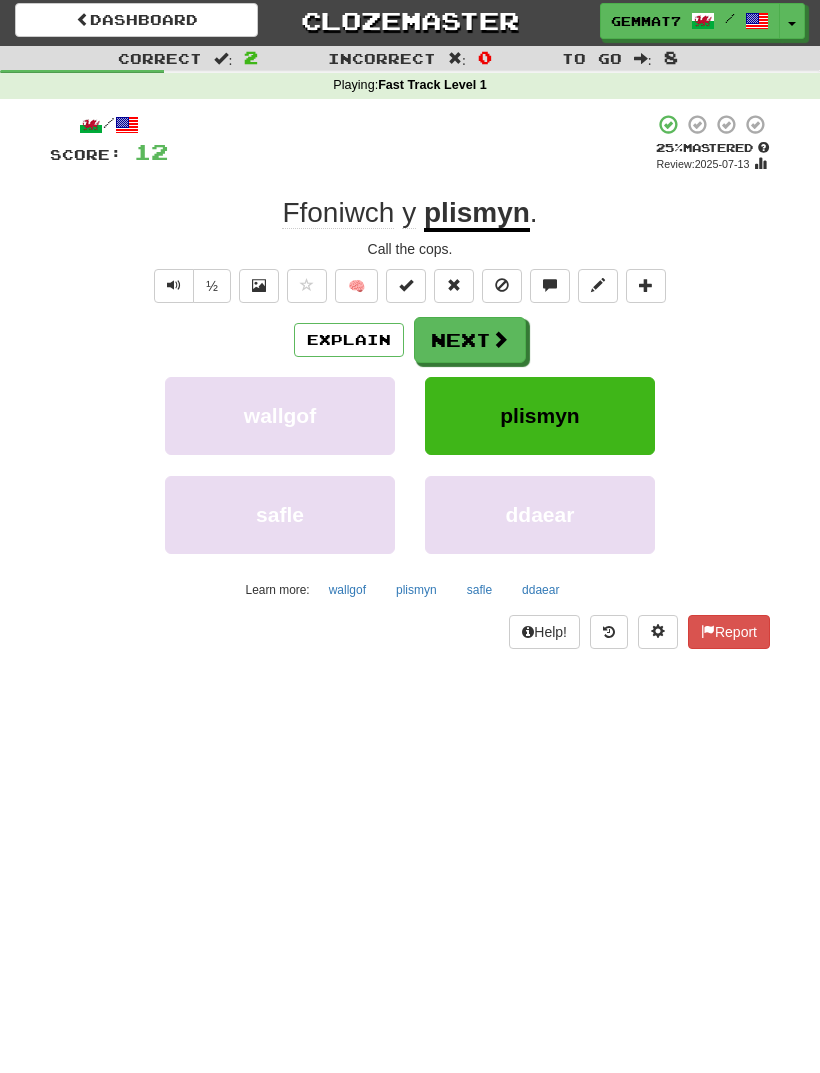 click on "Next" at bounding box center [470, 340] 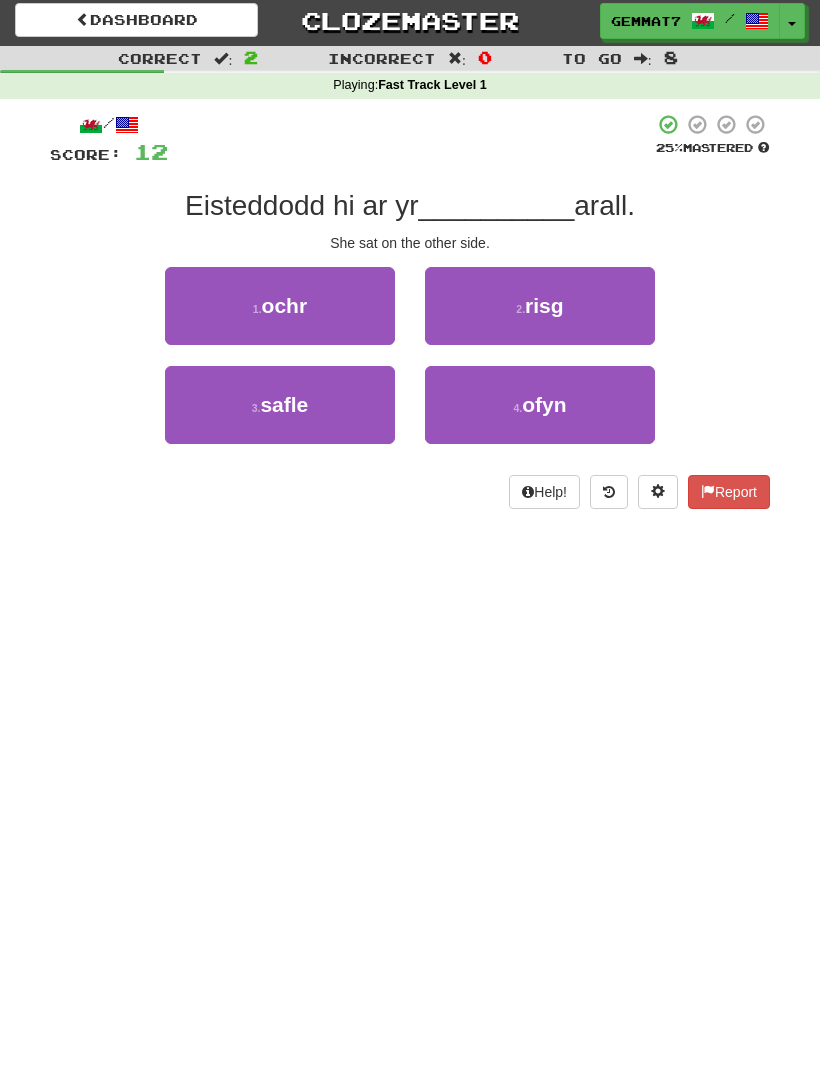 click on "1 .  ochr" at bounding box center [280, 306] 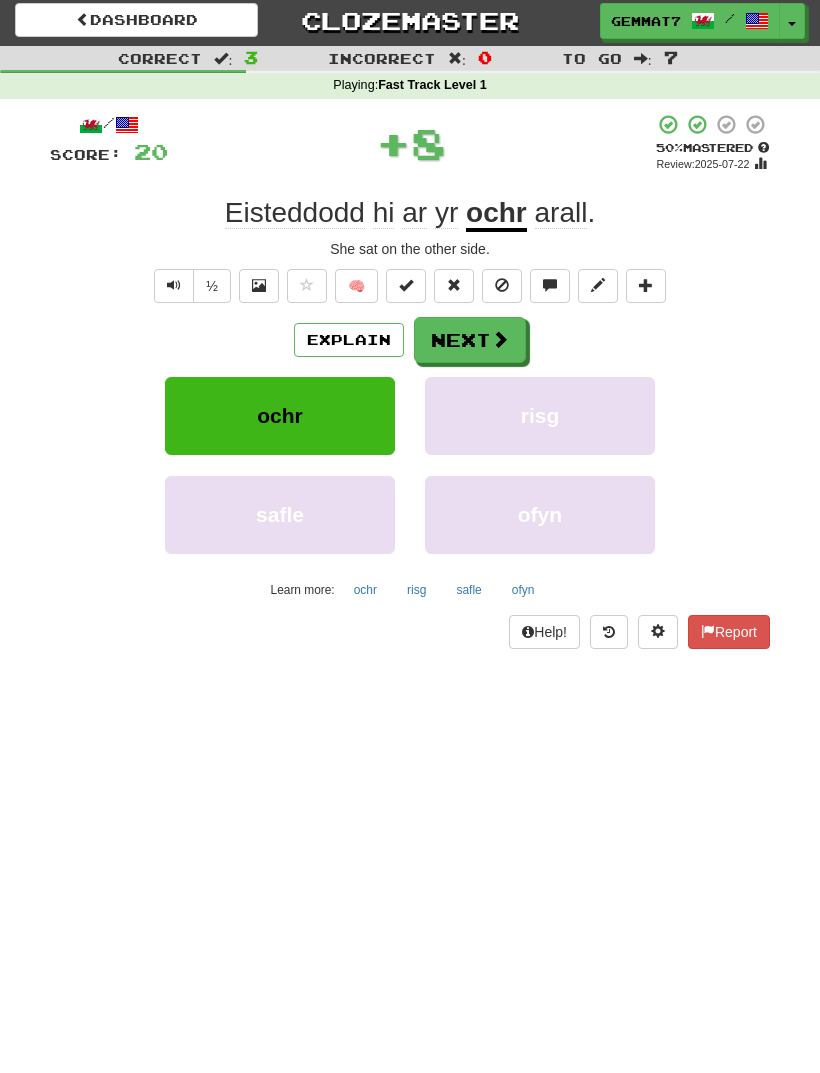 click on "Explain" at bounding box center [349, 340] 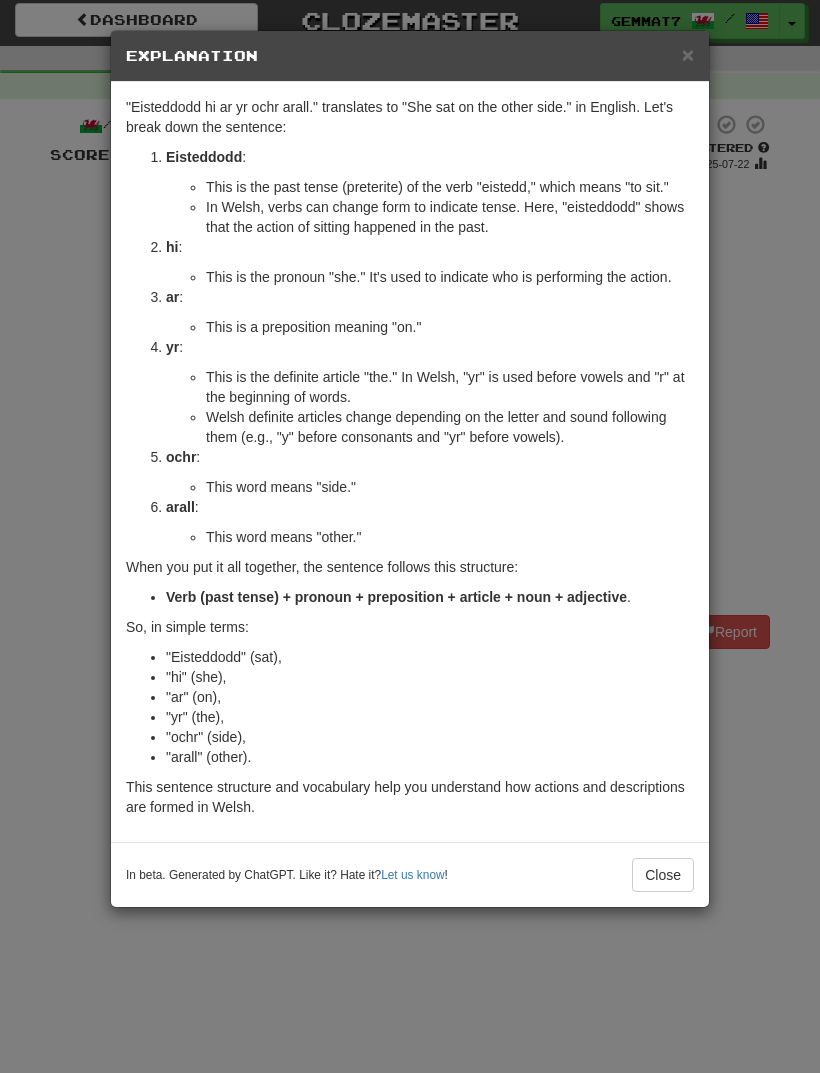 click on "× Explanation "Eisteddodd hi ar yr ochr arall." translates to "She sat on the other side." in English. Let's break down the sentence:
Eisteddodd :
This is the past tense (preterite) of the verb "eistedd," which means "to sit."
In Welsh, verbs can change form to indicate tense. Here, "eisteddodd" shows that the action of sitting happened in the past.
hi :
This is the pronoun "she." It's used to indicate who is performing the action.
ar :
This is a preposition meaning "on."
yr :
This is the definite article "the." In Welsh, "yr" is used before vowels and "r" at the beginning of words.
Welsh definite articles change depending on the letter and sound following them (e.g., "y" before consonants and "yr" before vowels).
ochr :
This word means "side."
arall :
This word means "other."
When you put it all together, the sentence follows this structure:
Verb (past tense) + pronoun + preposition + article + noun + adjective ." at bounding box center (410, 536) 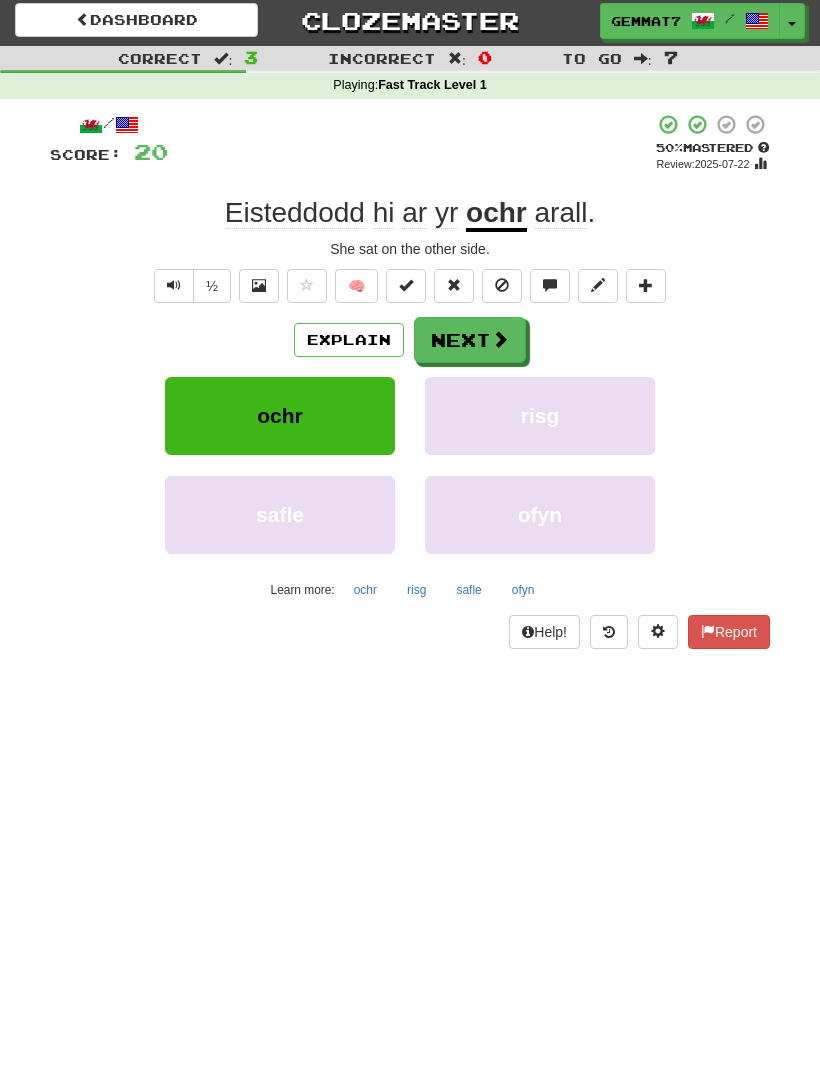 click on "Next" at bounding box center [470, 340] 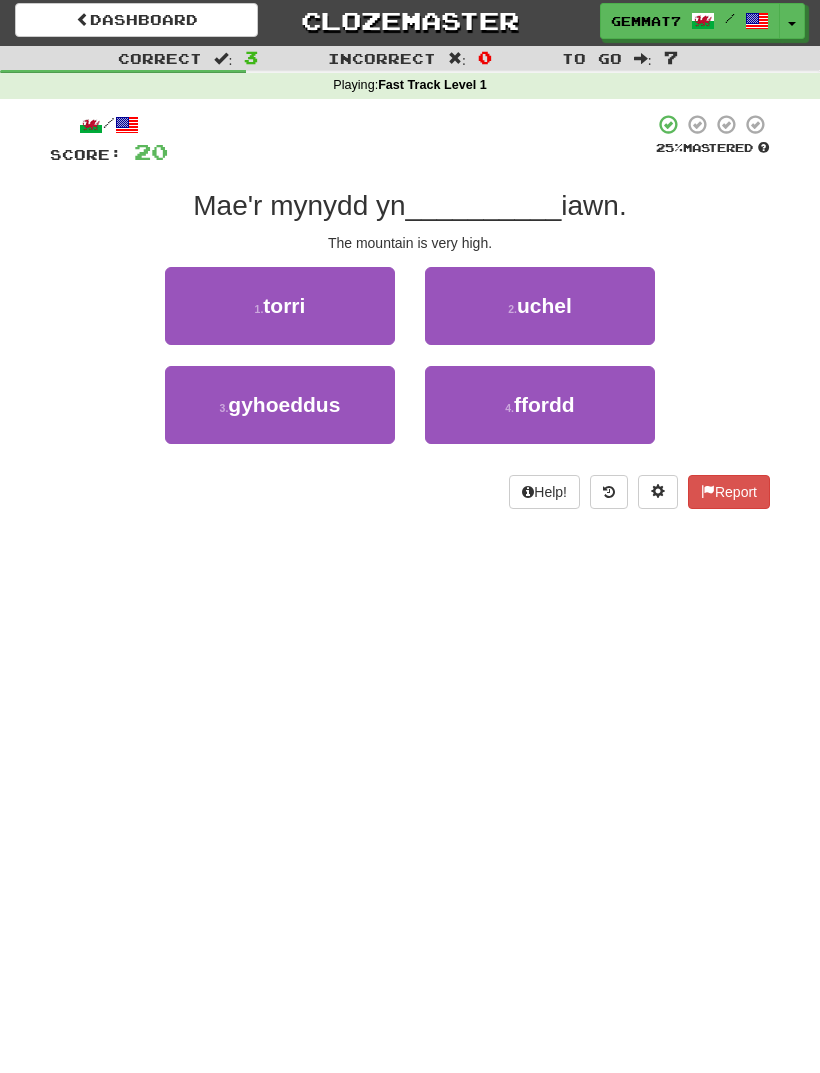 click on "2 .  uchel" at bounding box center (540, 306) 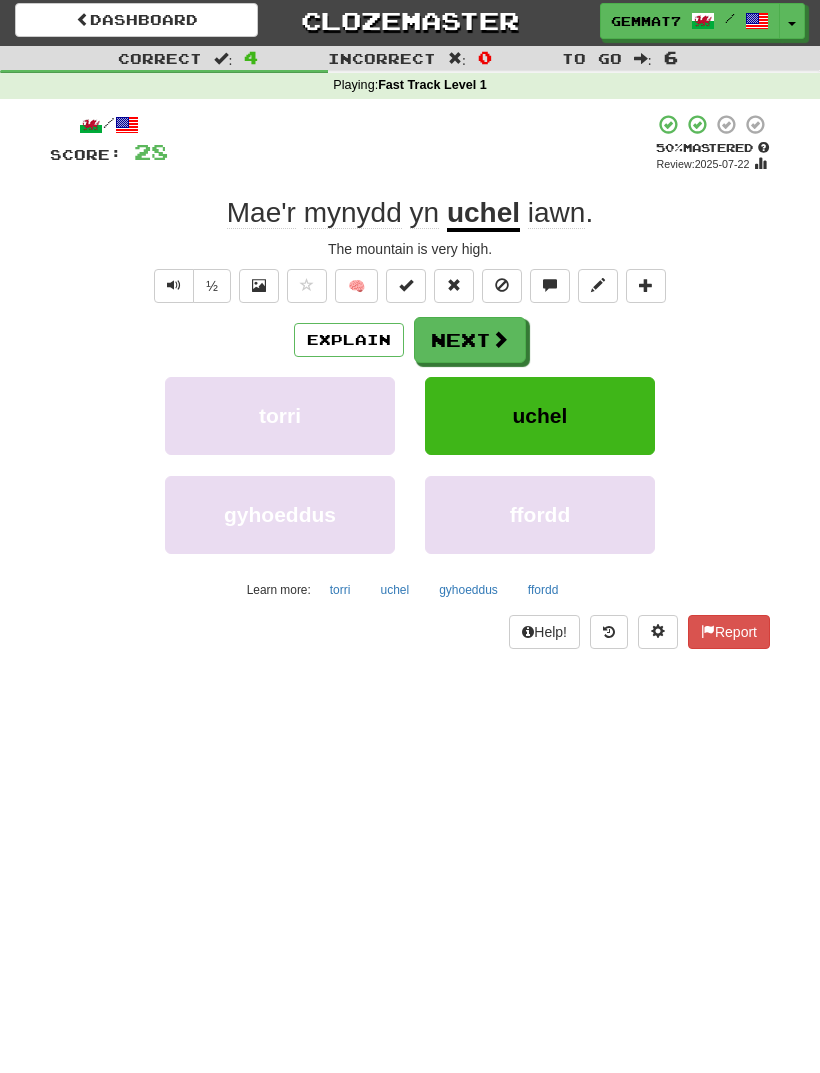 click at bounding box center [500, 339] 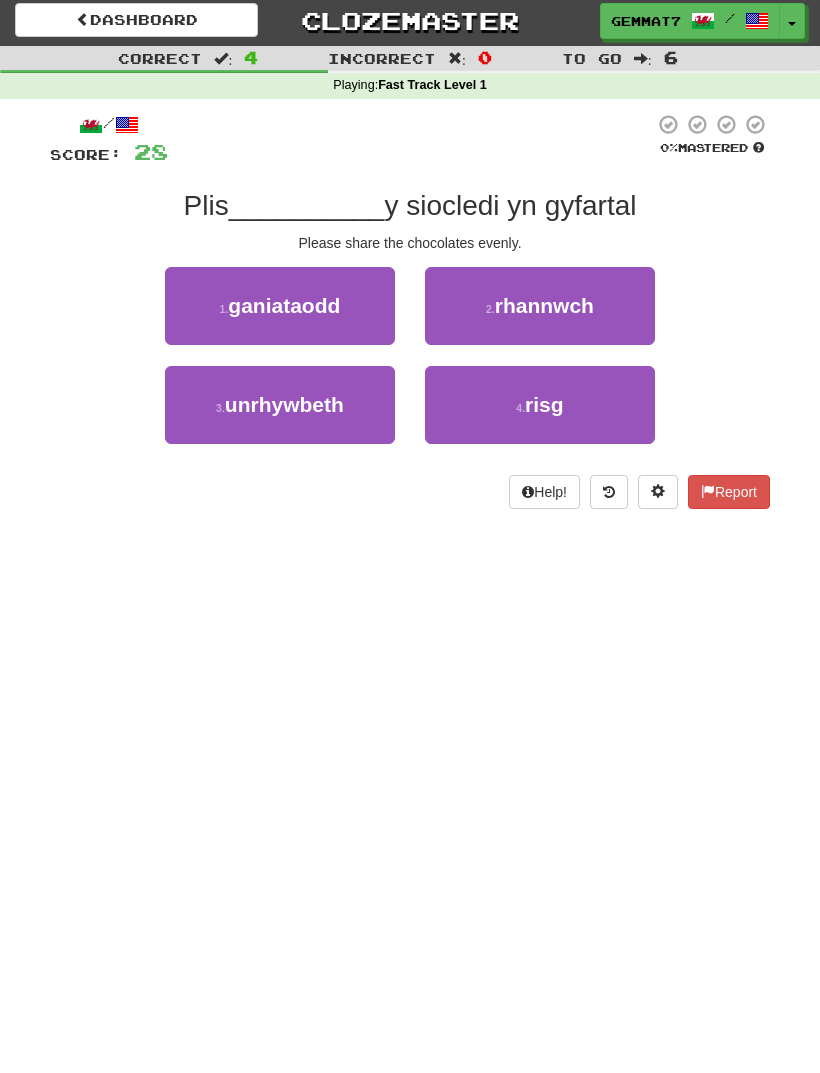 click on "2 .  rhannwch" at bounding box center (540, 306) 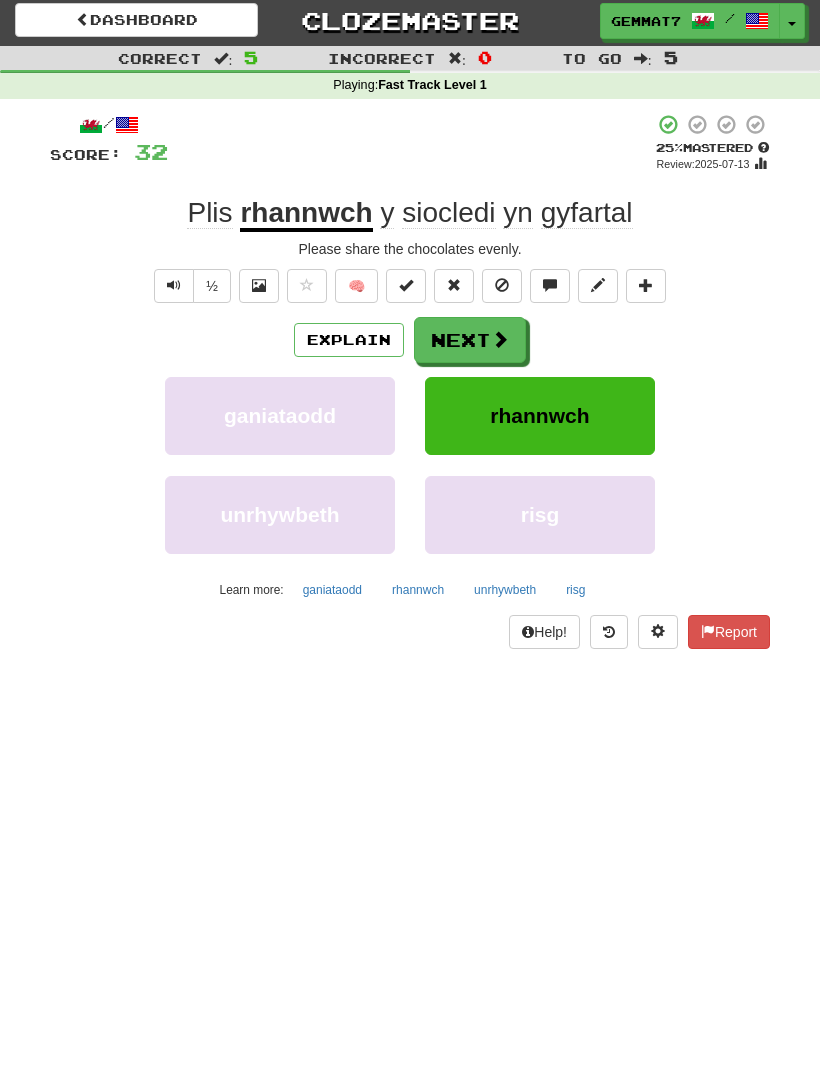 click on "Explain" at bounding box center [349, 340] 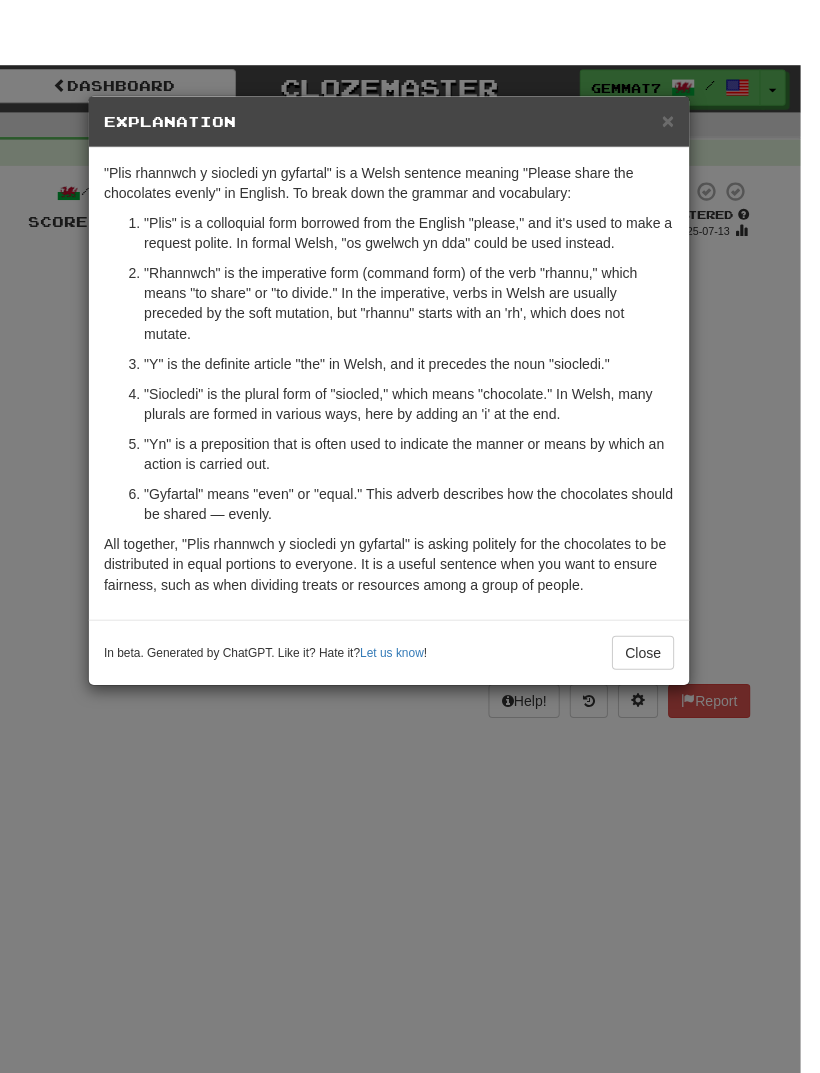 scroll, scrollTop: 0, scrollLeft: 0, axis: both 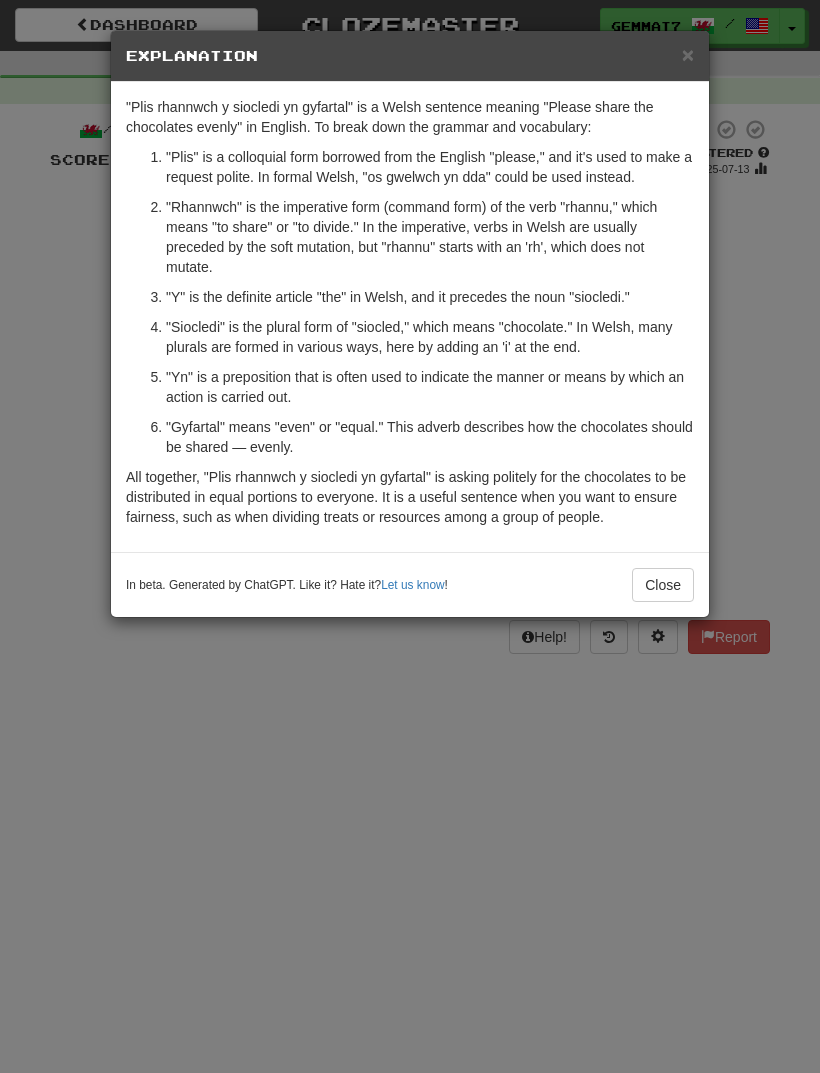 click on "× Explanation "Plis rhannwch y siocledi yn gyfartal" is a Welsh sentence meaning "Please share the chocolates evenly" in English. To break down the grammar and vocabulary:
"Plis" is a colloquial form borrowed from the English "please," and it's used to make a request polite. In formal Welsh, "os gwelwch yn dda" could be used instead.
"Rhannwch" is the imperative form (command form) of the verb "rhannu," which means "to share" or "to divide." In the imperative, verbs in Welsh are usually preceded by the soft mutation, but "rhannu" starts with an 'rh', which does not mutate.
"Y" is the definite article "the" in Welsh, and it precedes the noun "siocledi."
"Siocledi" is the plural form of "siocled," which means "chocolate." In Welsh, many plurals are formed in various ways, here by adding an 'i' at the end.
"Yn" is a preposition that is often used to indicate the manner or means by which an action is carried out.
In beta. Generated by ChatGPT. Like it? Hate it?  ! Close" at bounding box center [410, 536] 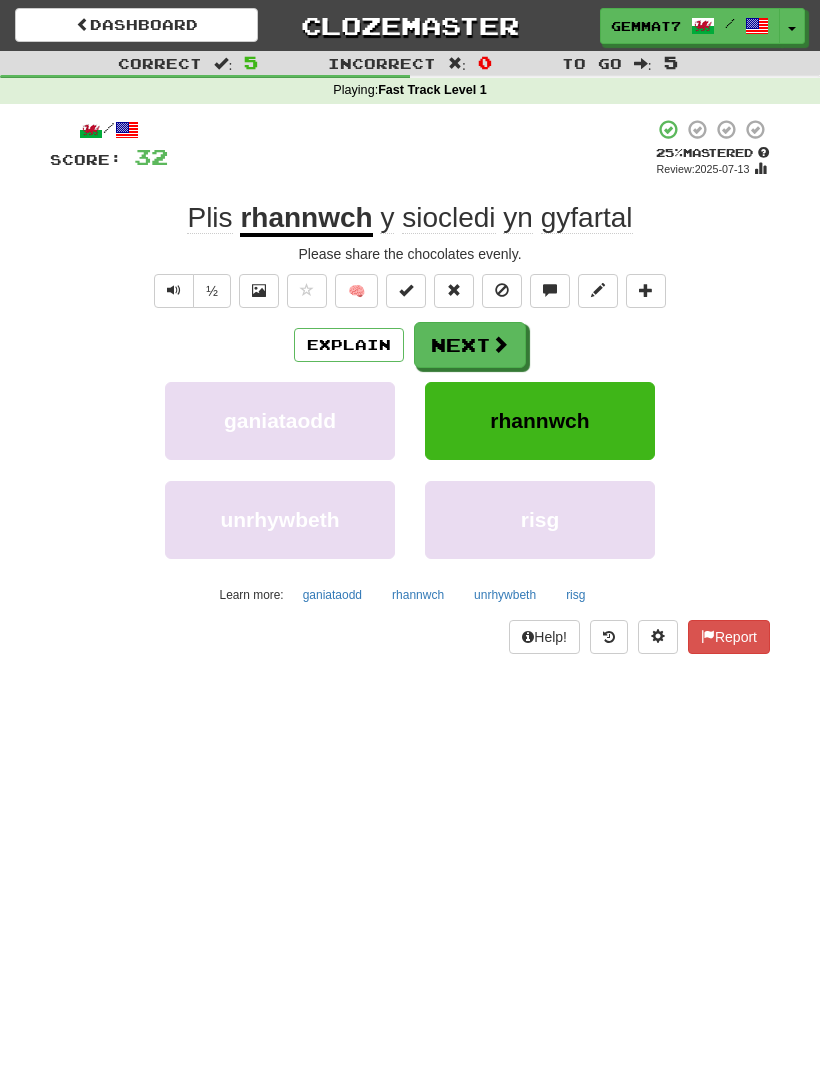 click at bounding box center (500, 344) 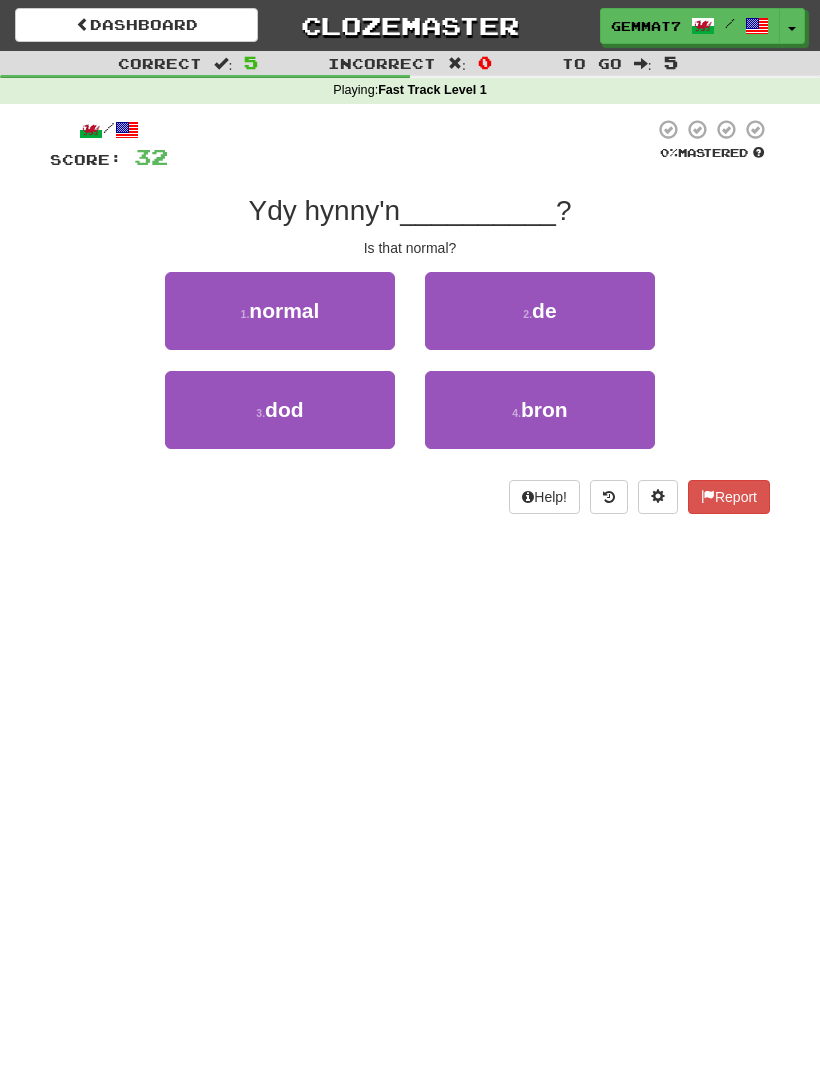 click on "normal" at bounding box center [284, 310] 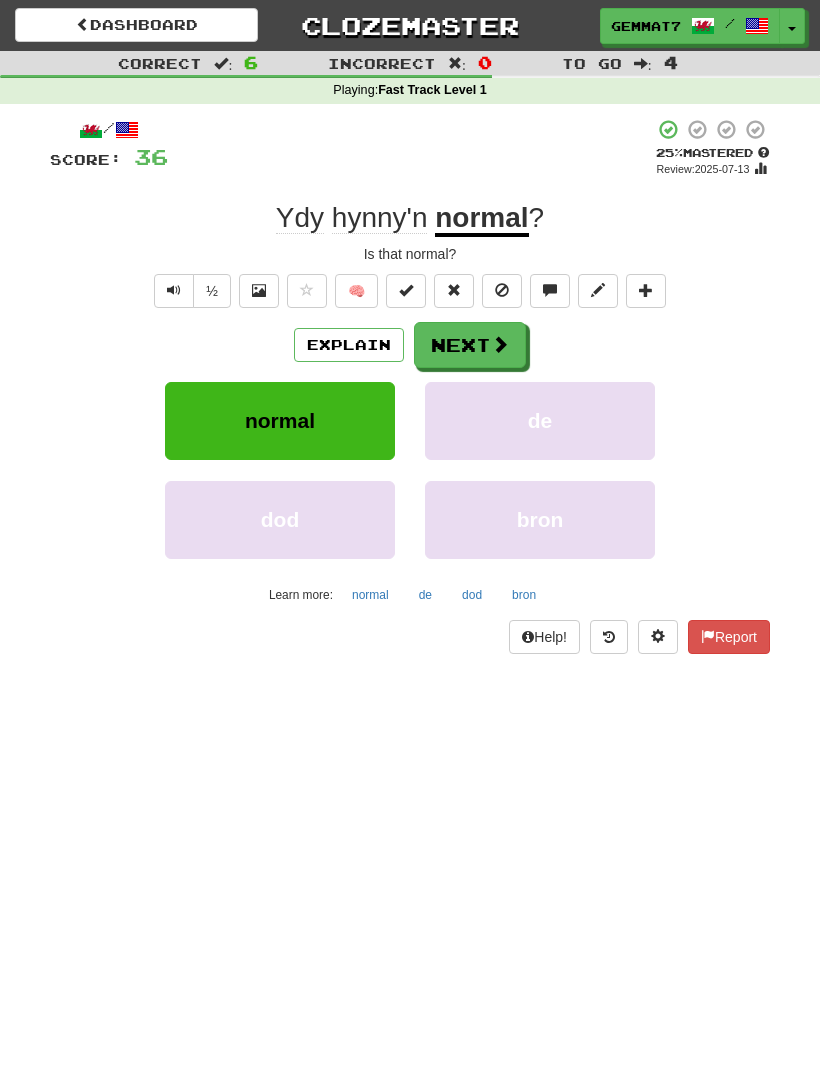 click on "Next" at bounding box center [470, 345] 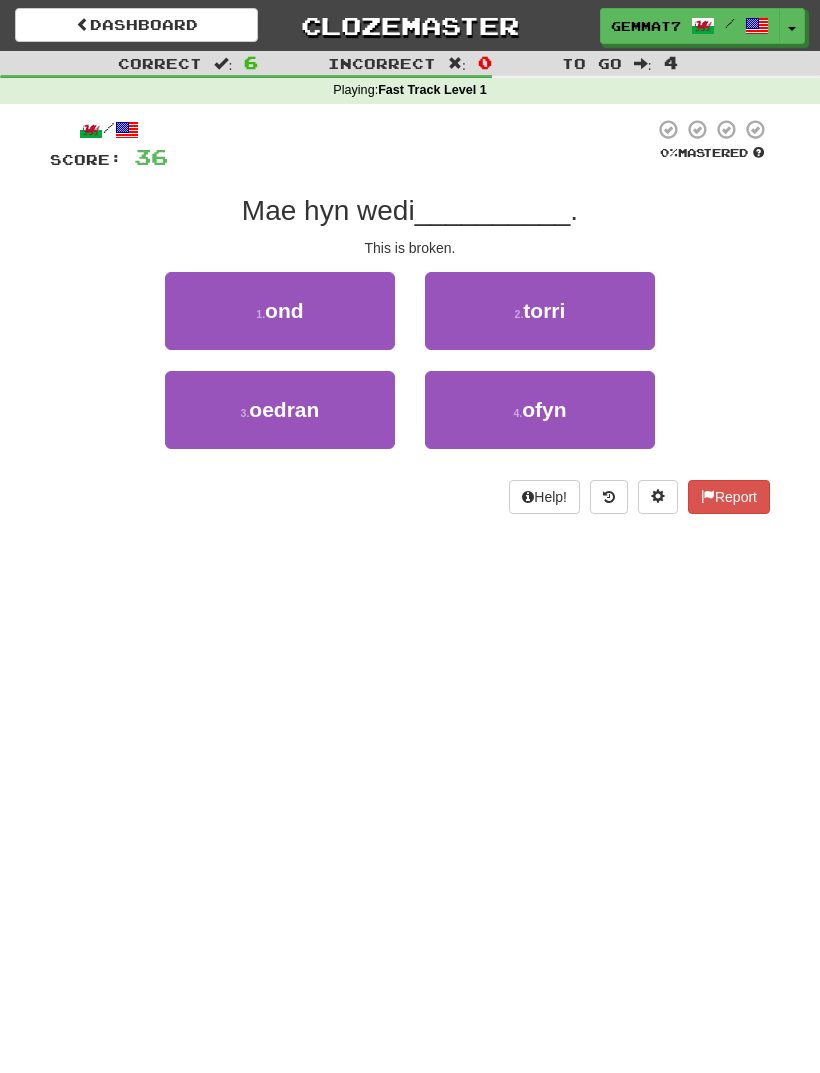 click on "2 .  torri" at bounding box center (540, 311) 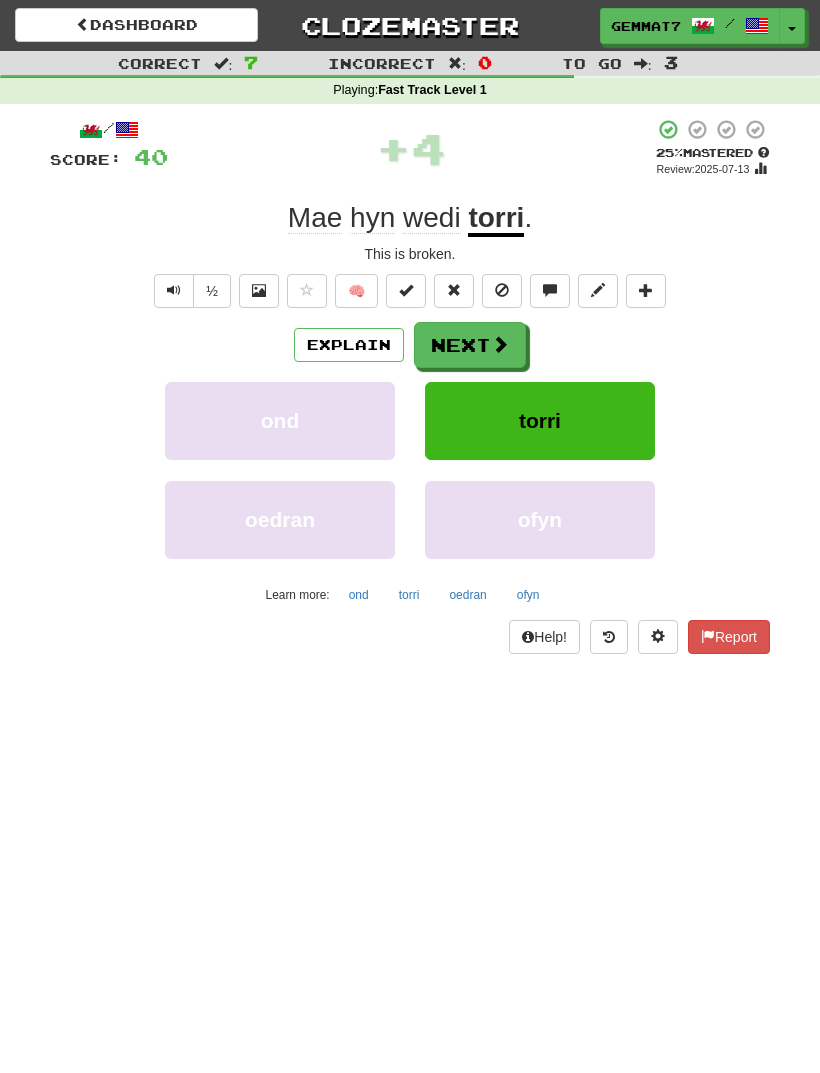 click on "Next" at bounding box center (470, 345) 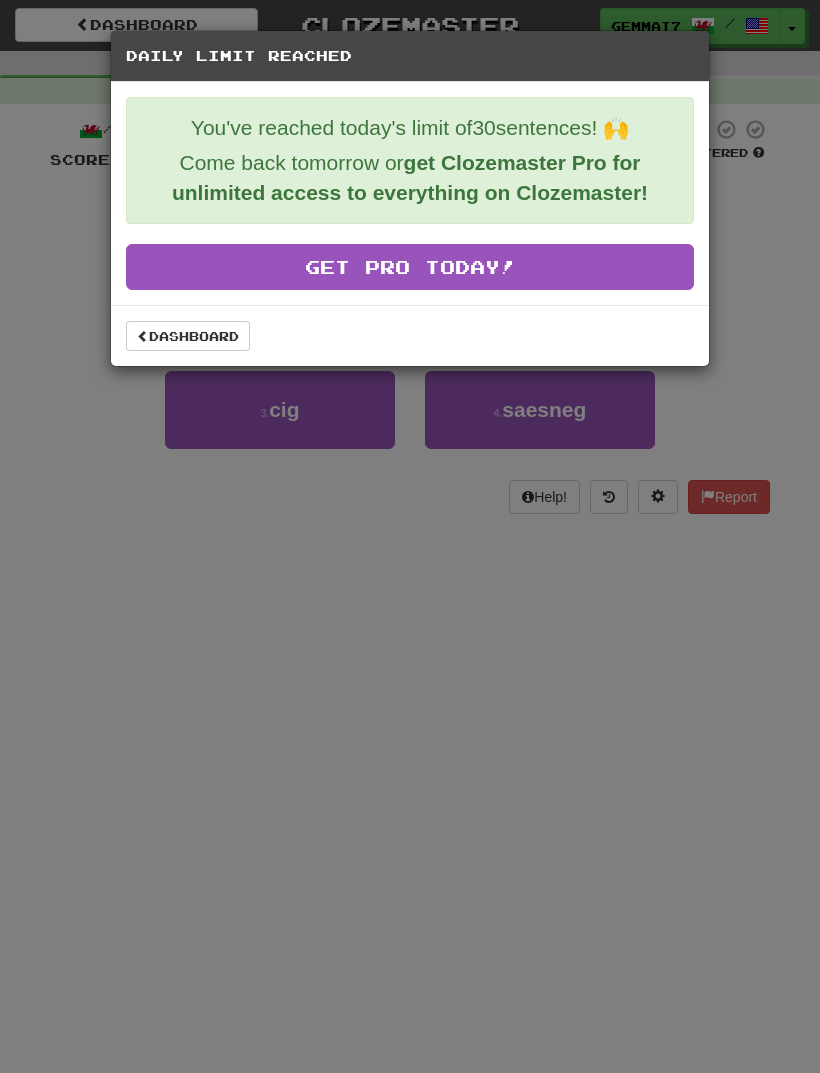 click on "Dashboard" at bounding box center (188, 336) 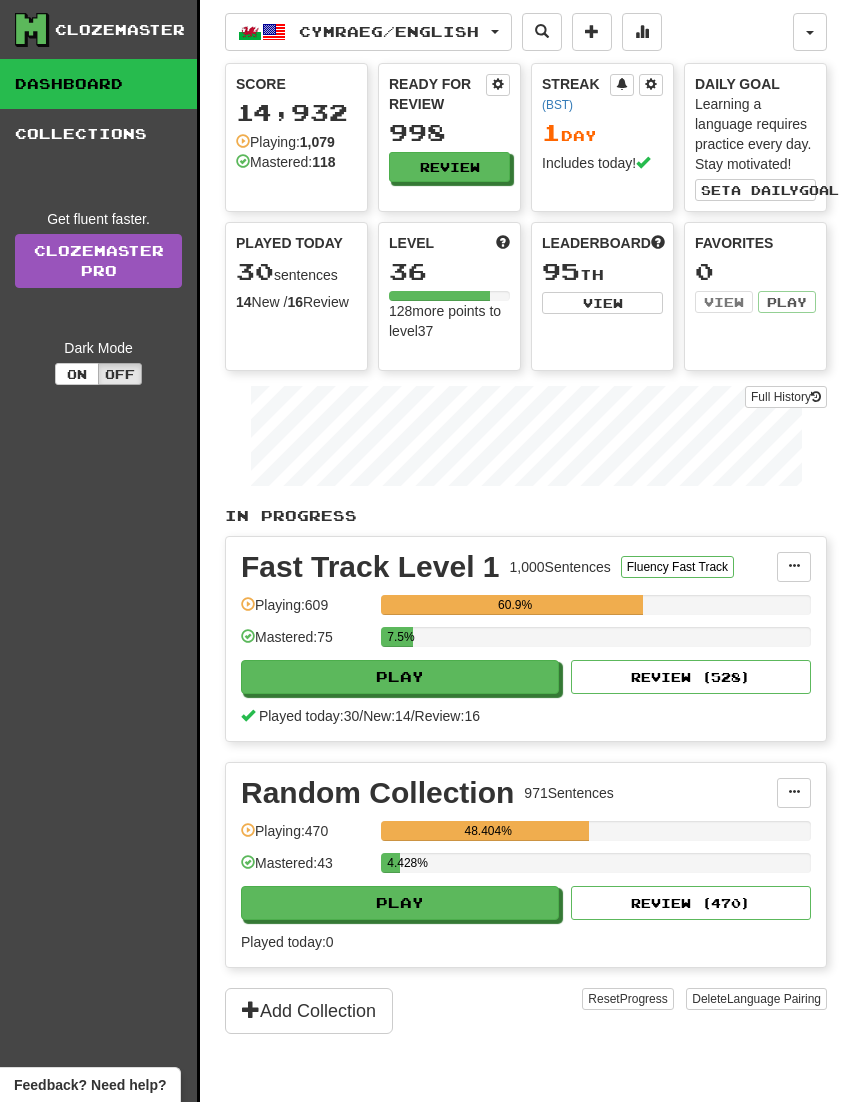 scroll, scrollTop: 0, scrollLeft: 16, axis: horizontal 